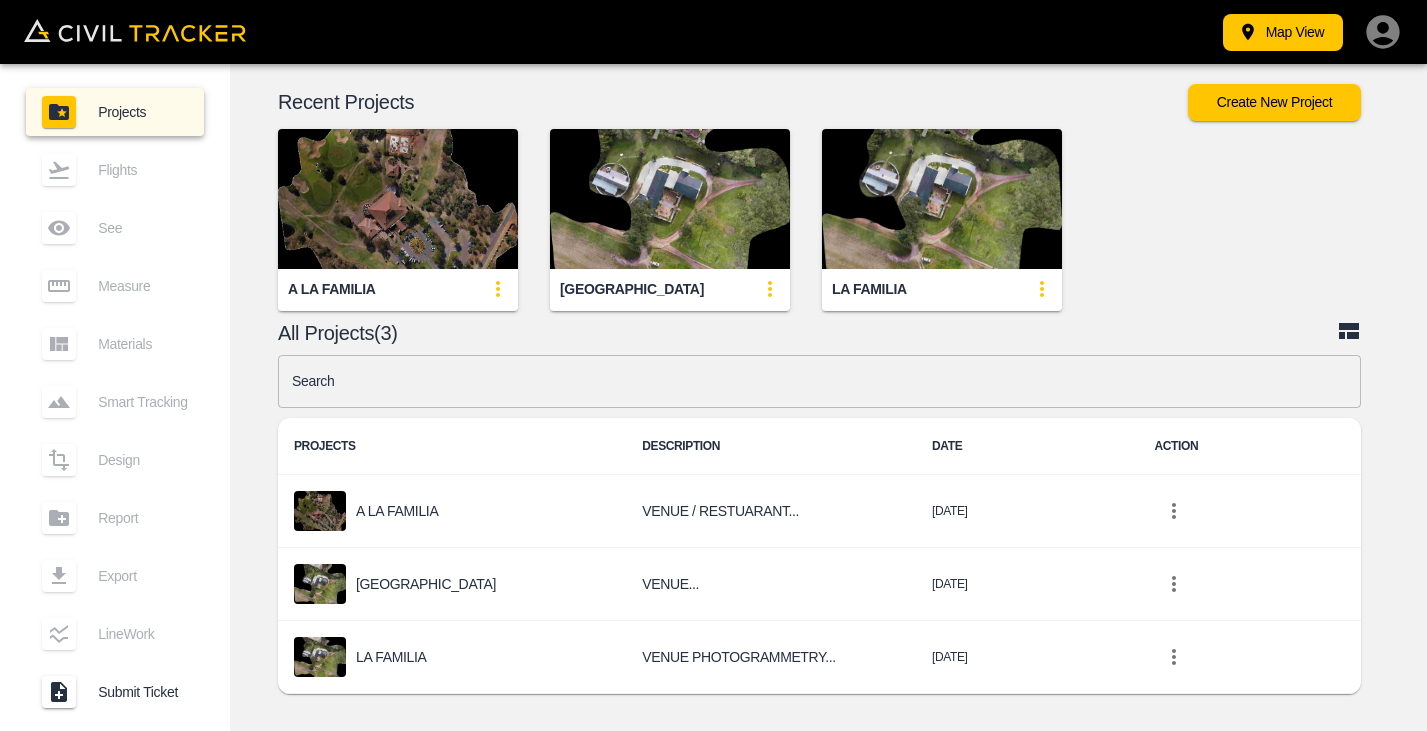 scroll, scrollTop: 0, scrollLeft: 0, axis: both 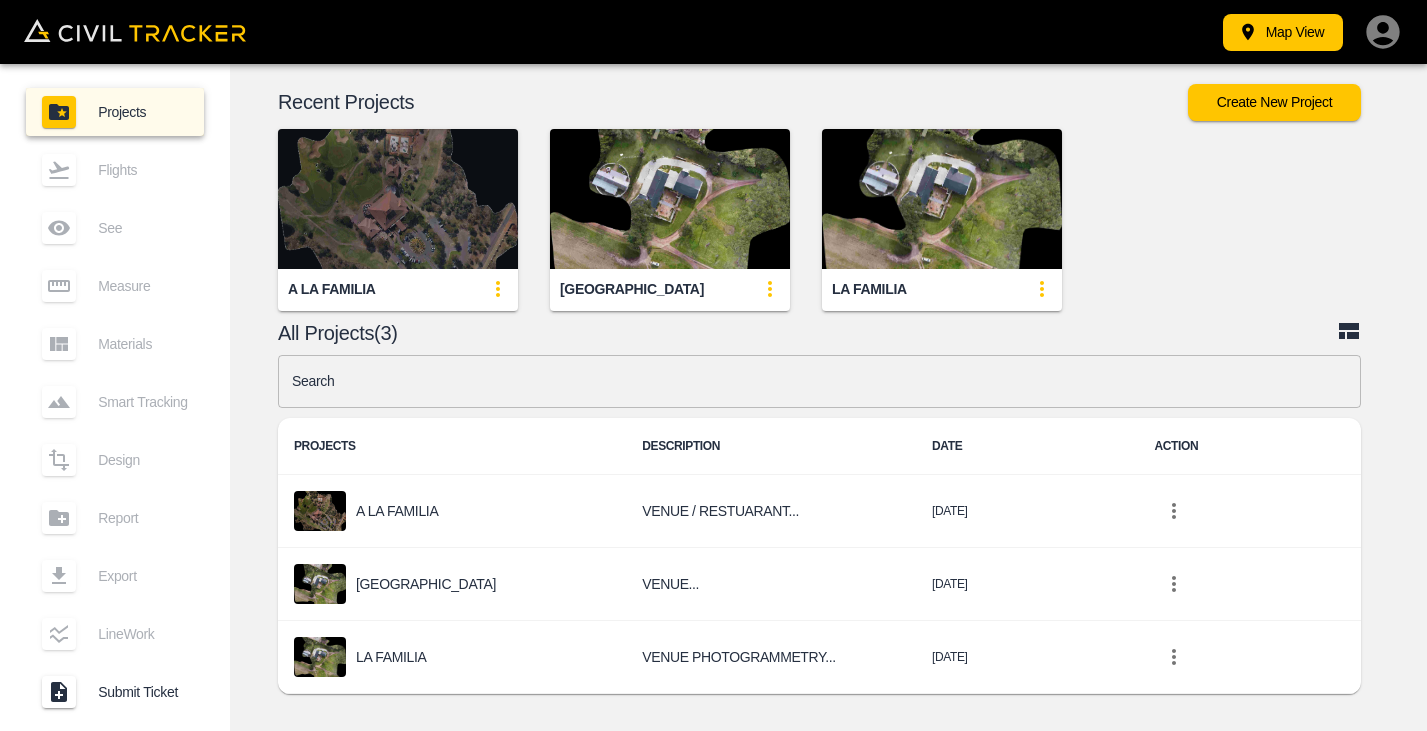 click at bounding box center [398, 199] 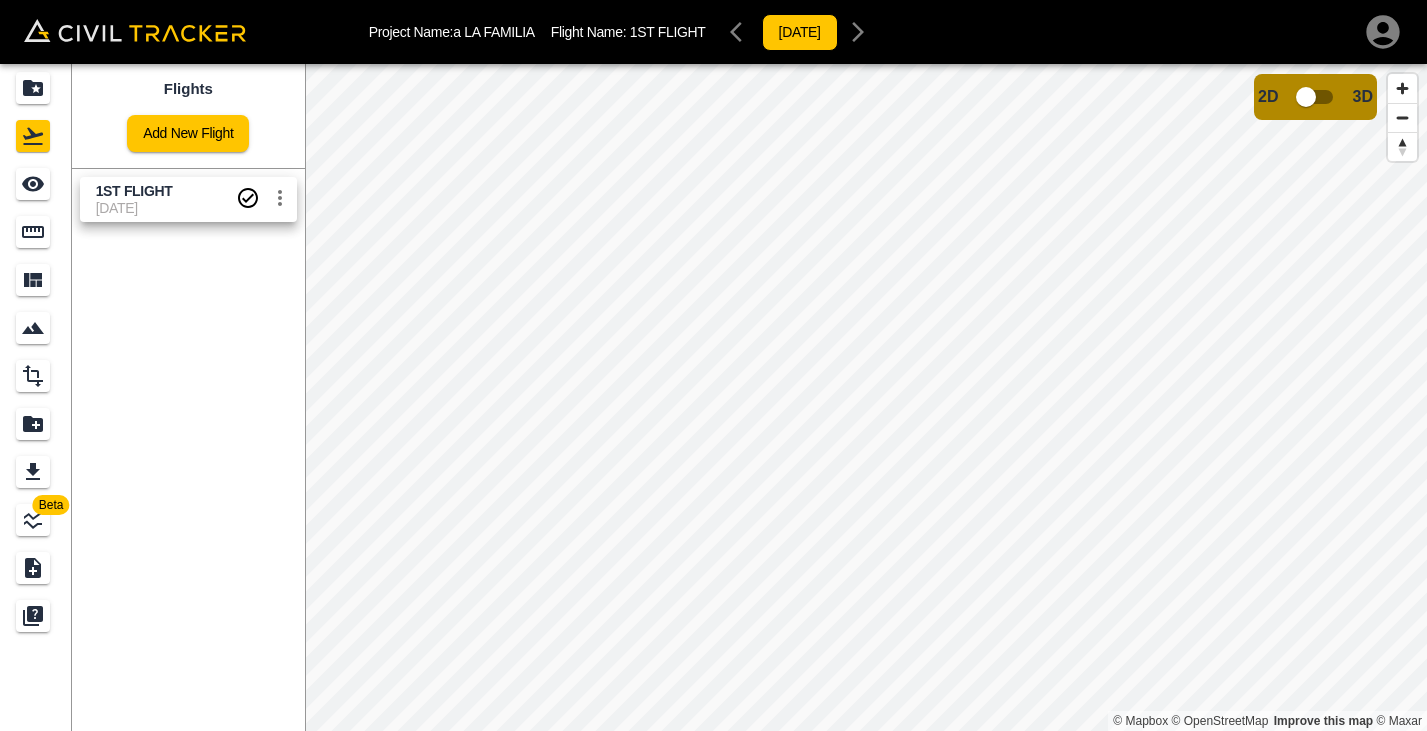 click on "Project Name:  a LA FAMILIA Flight Name:   1ST FLIGHT 2025-06-20 Beta Flights Add New Flight 1ST FLIGHT 20-06-2025 © Mapbox   © OpenStreetMap   Improve this map   © Maxar 2D 3D Account Dean Dry Sign out" at bounding box center [713, 365] 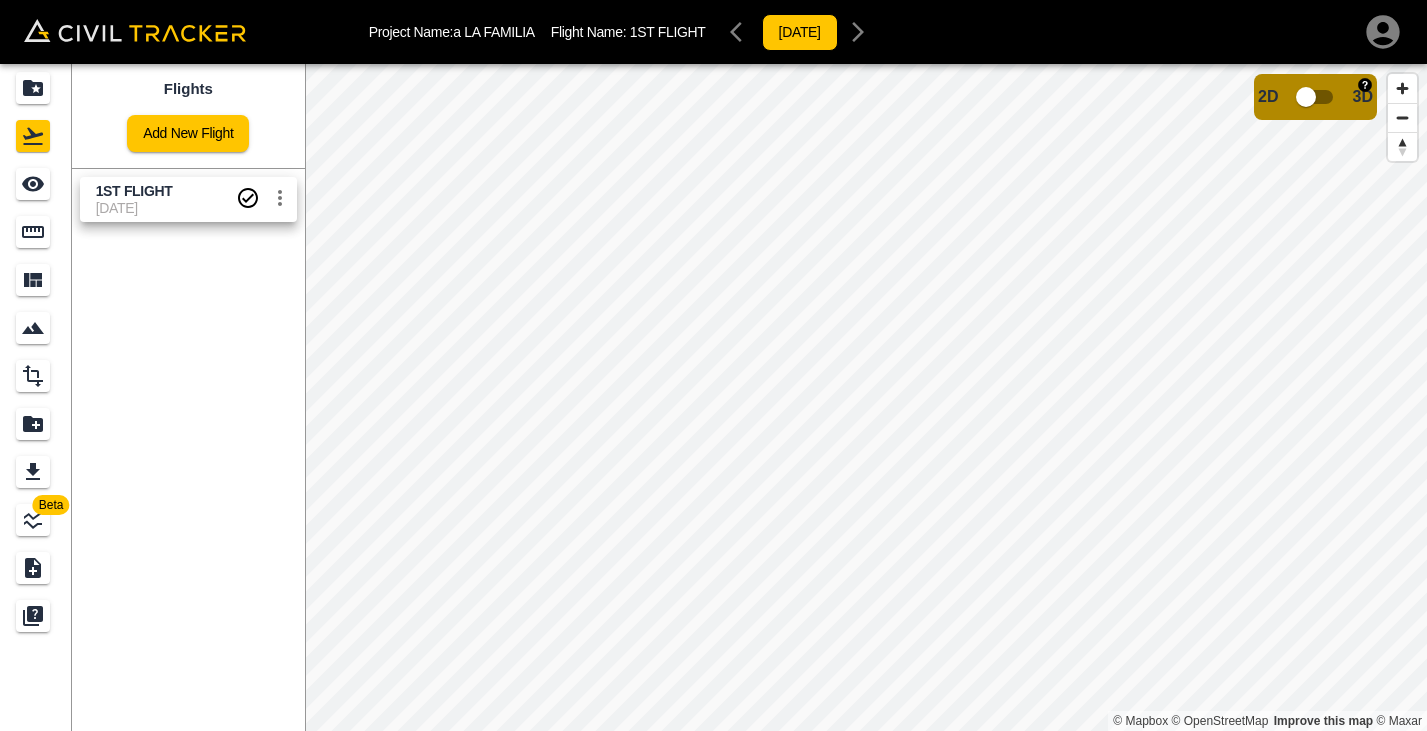 click at bounding box center [1306, 97] 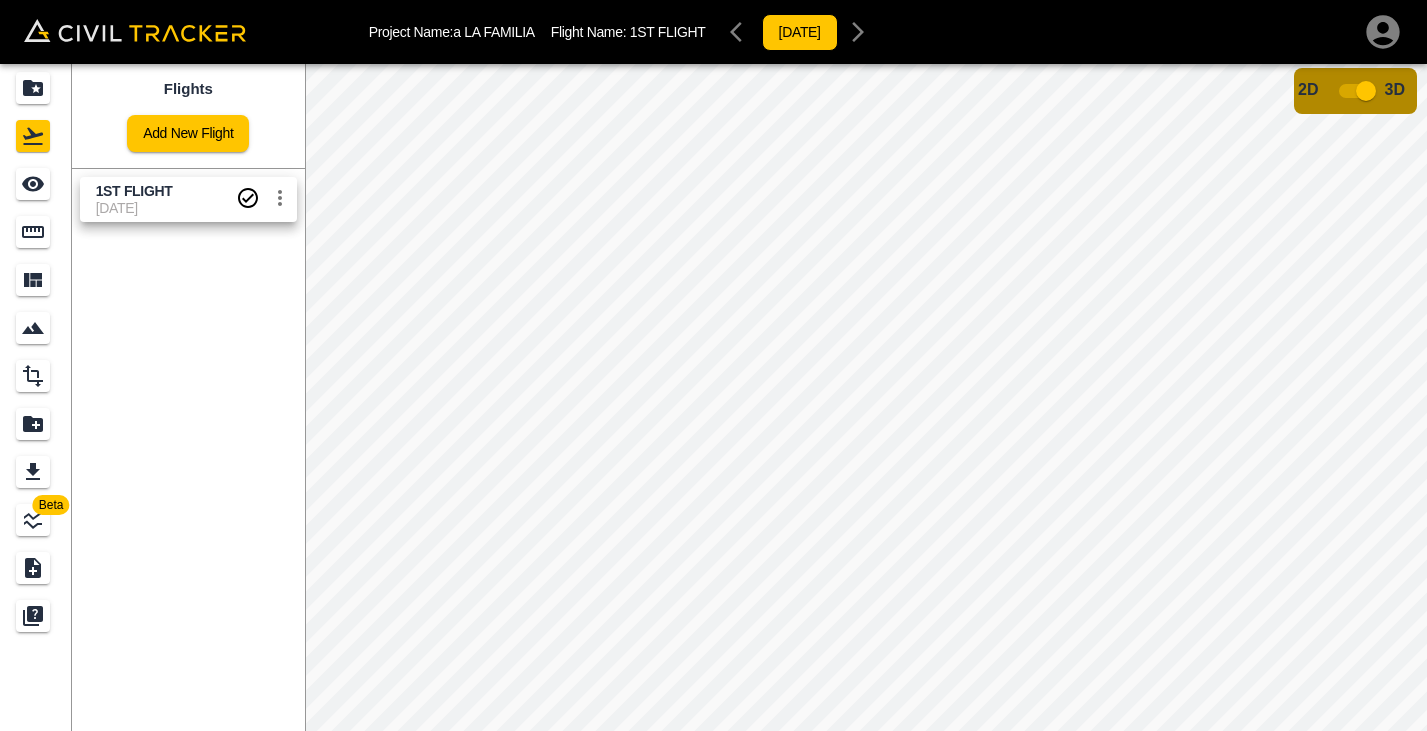 click on "Project Name:  a LA FAMILIA Flight Name:   1ST FLIGHT 2025-06-20 Beta Flights Add New Flight 1ST FLIGHT 20-06-2025 Data provided by: × Data attribution 2D 3D" at bounding box center [713, 365] 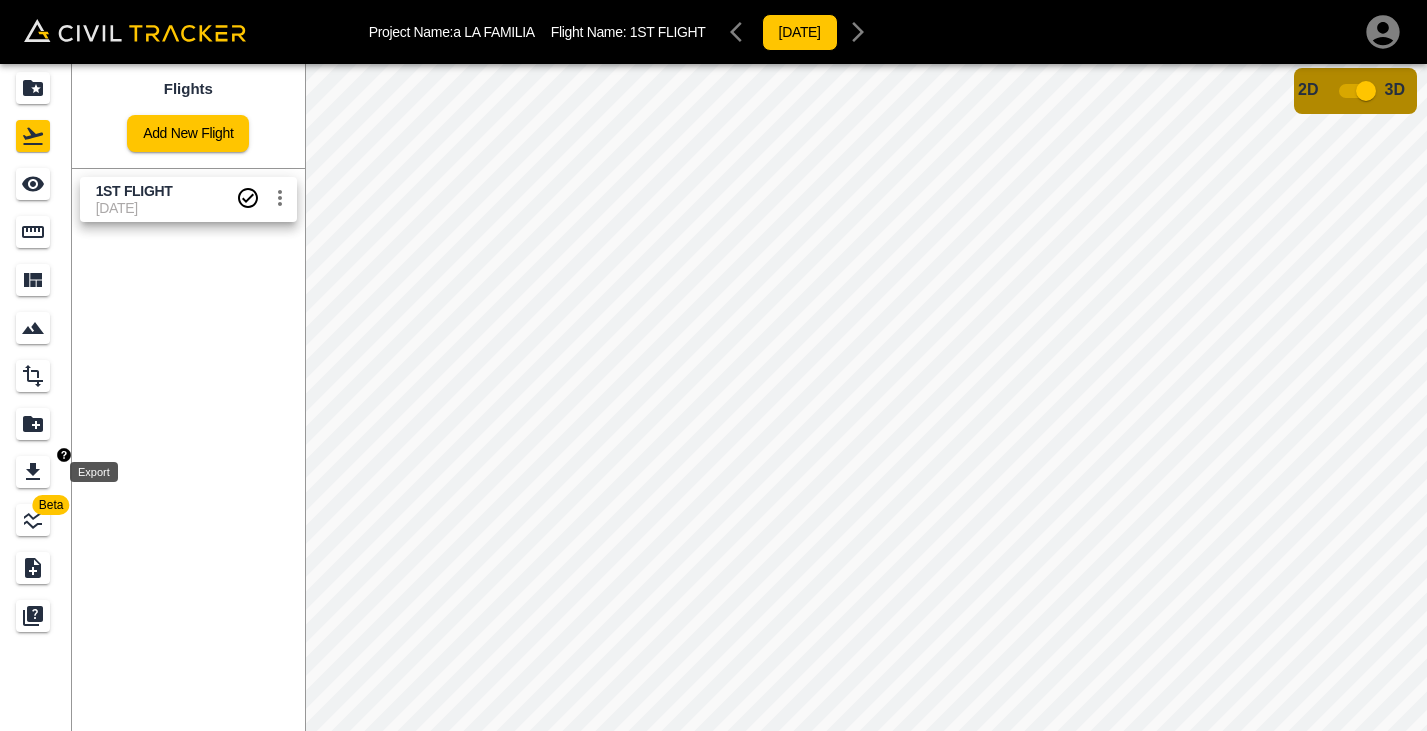 click 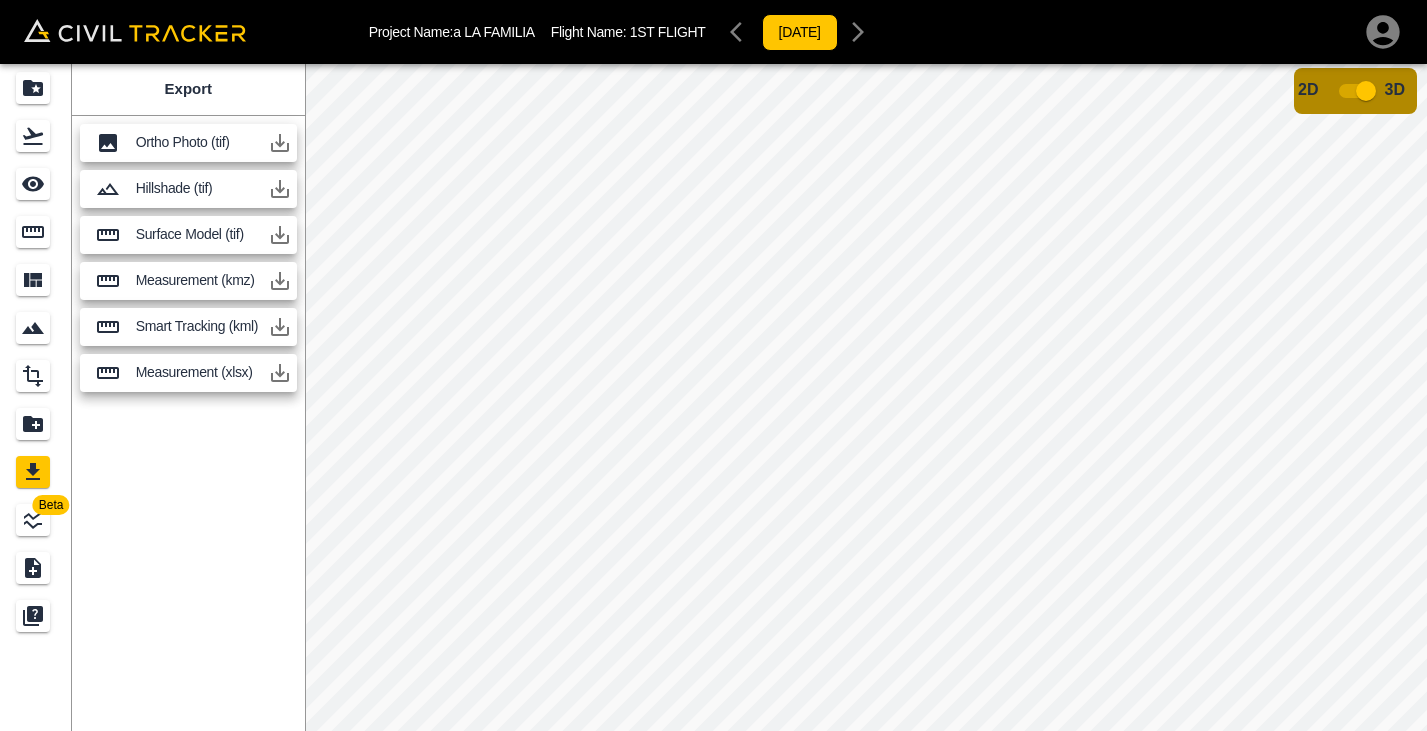 click 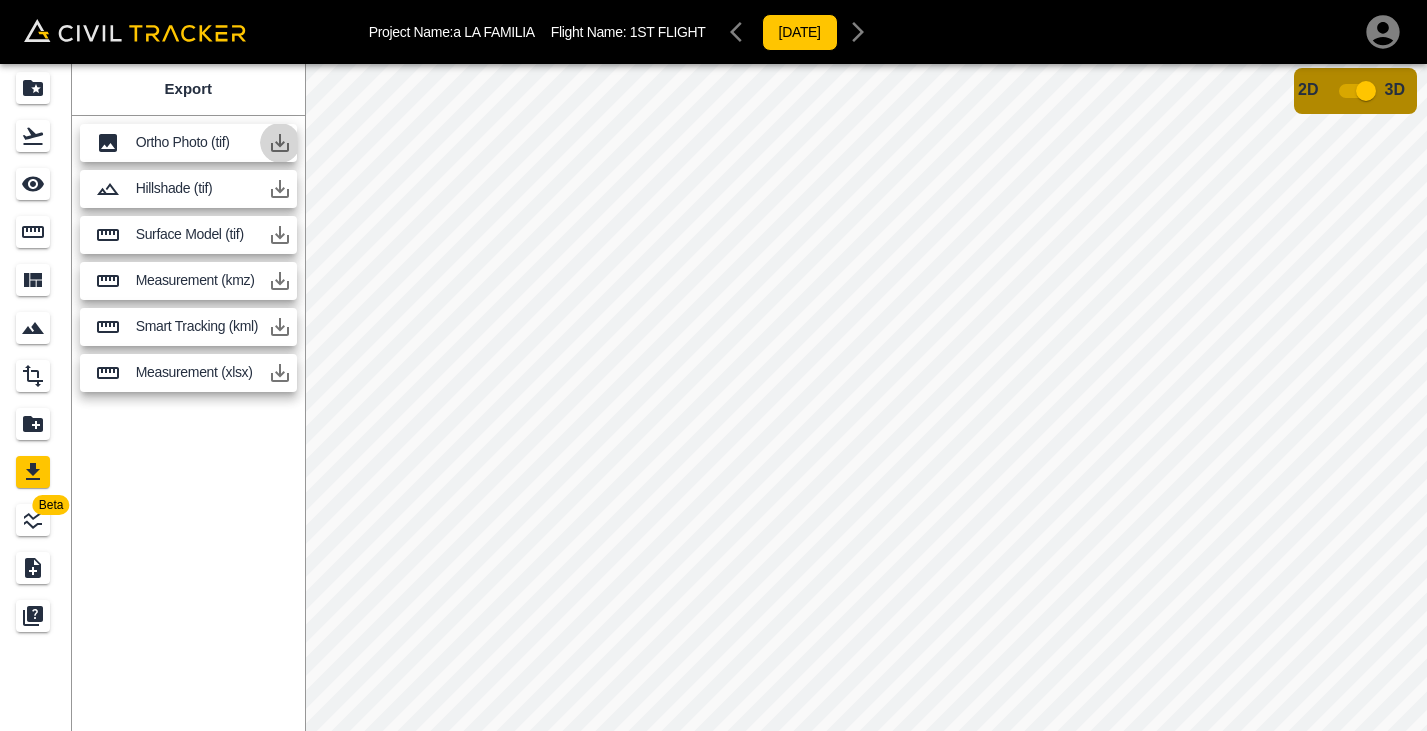 click 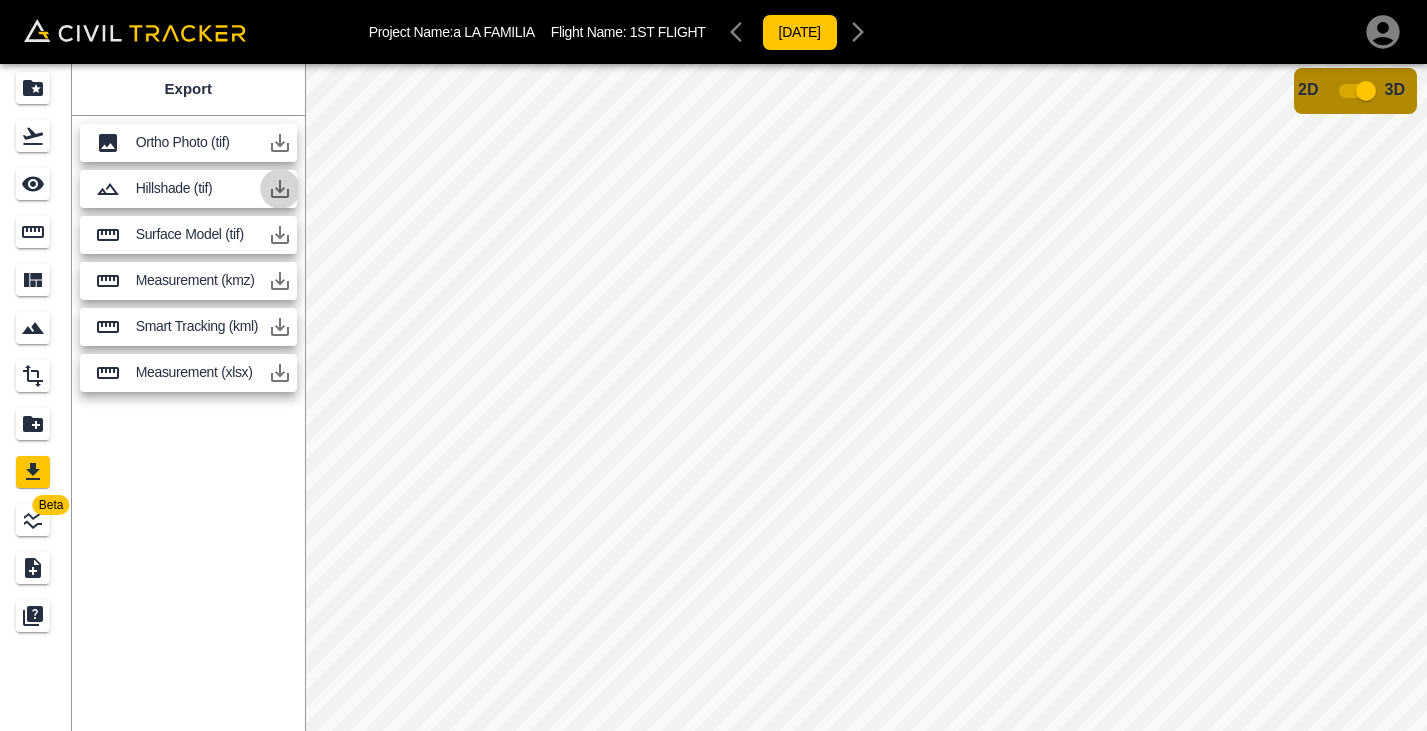click 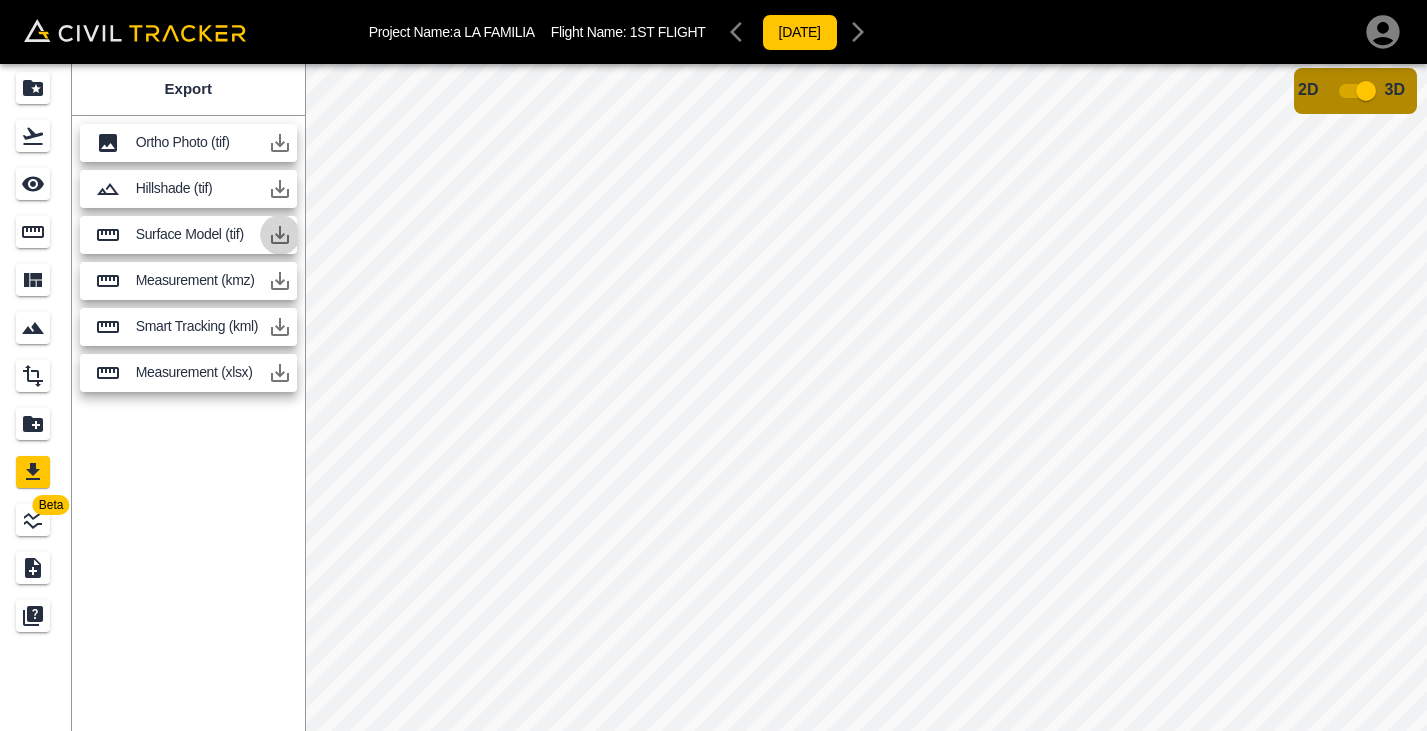 click 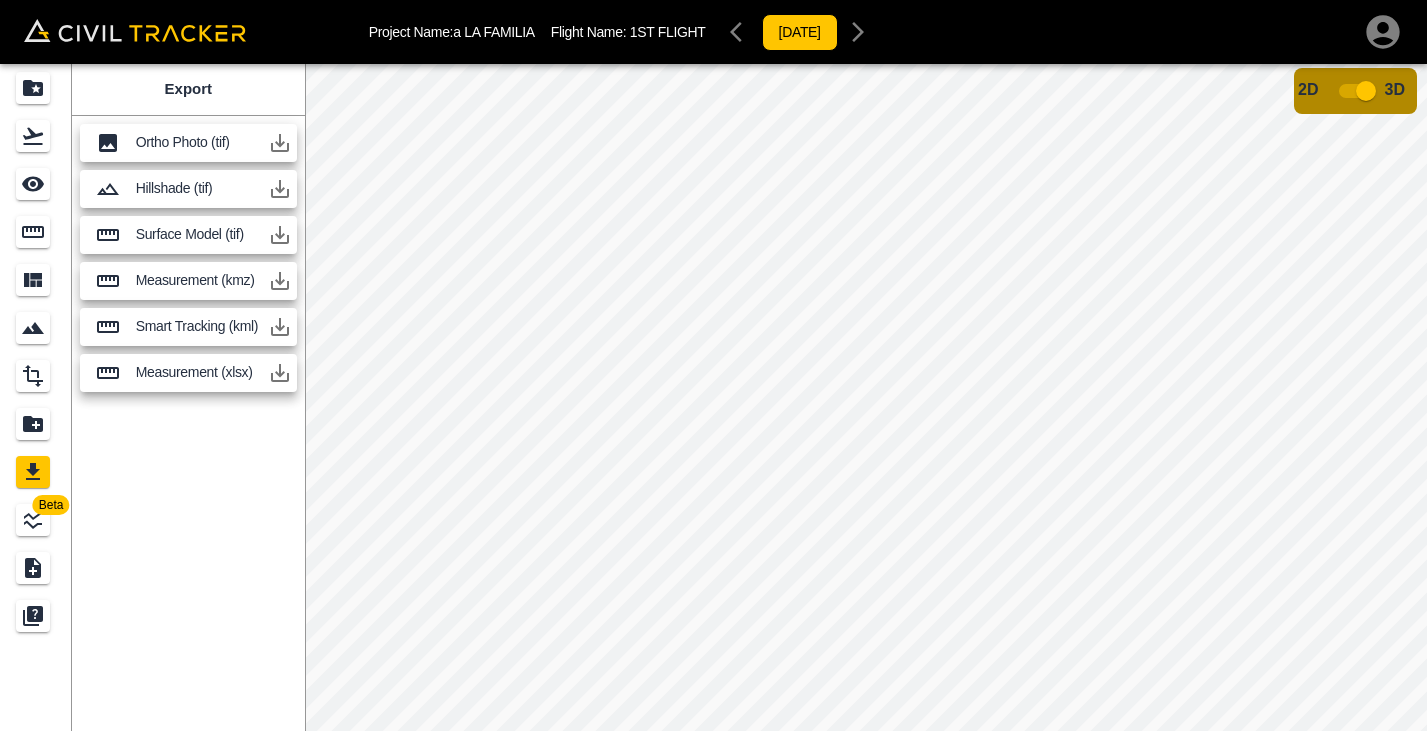 click 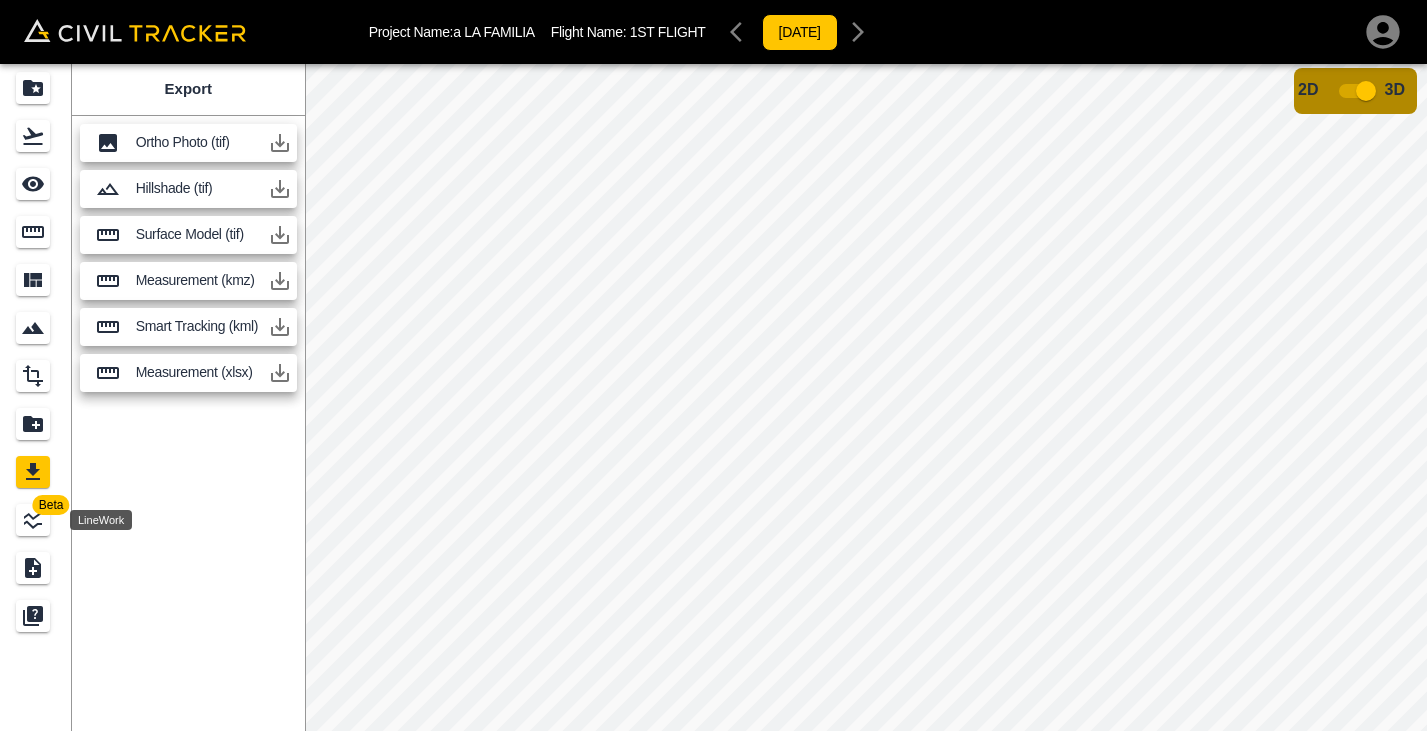 click 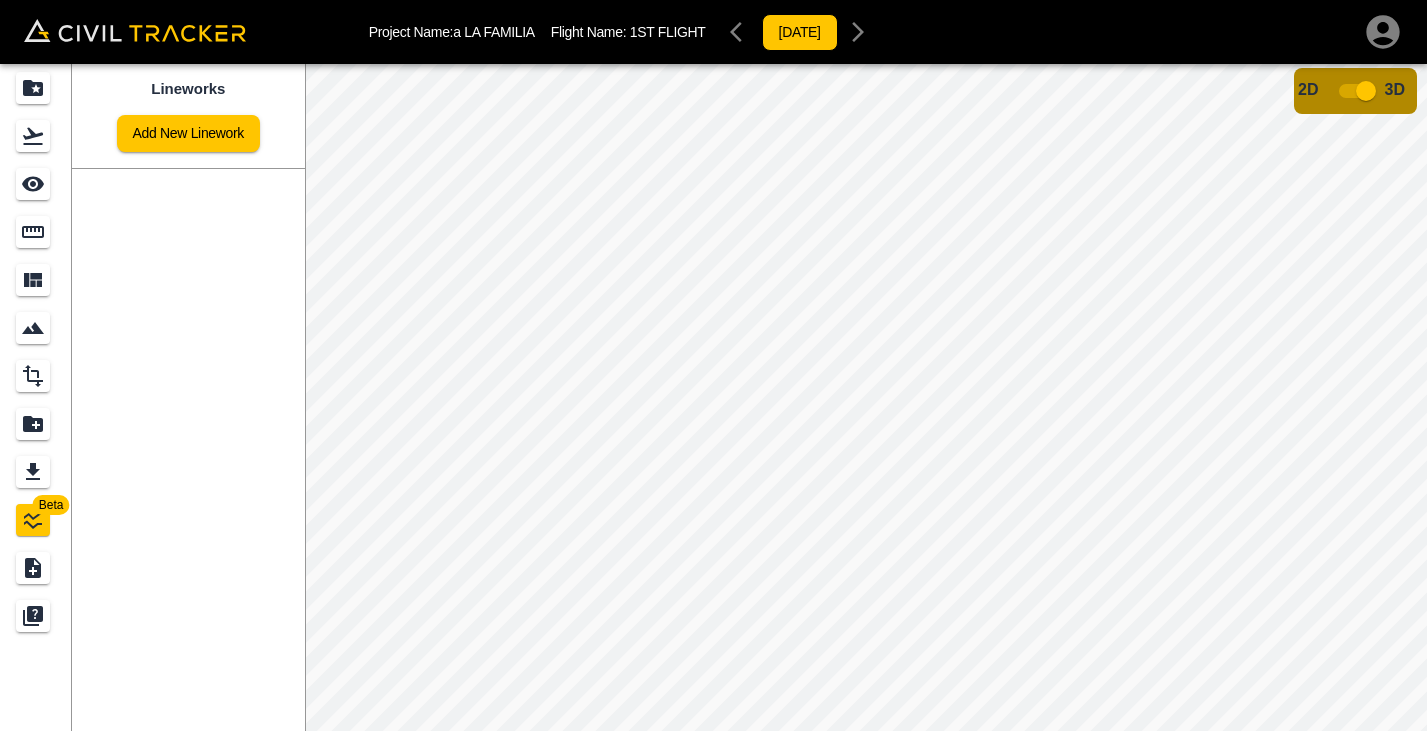 scroll, scrollTop: 0, scrollLeft: 0, axis: both 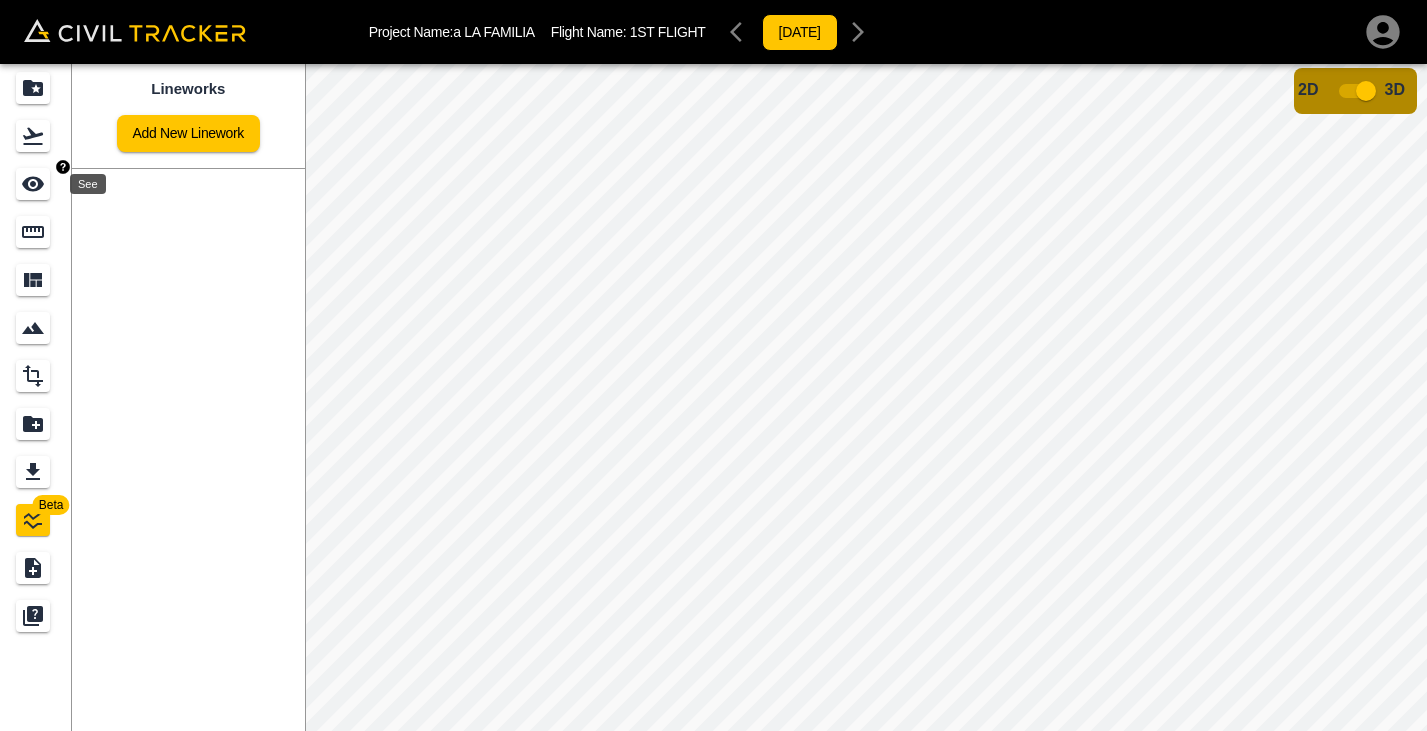 click 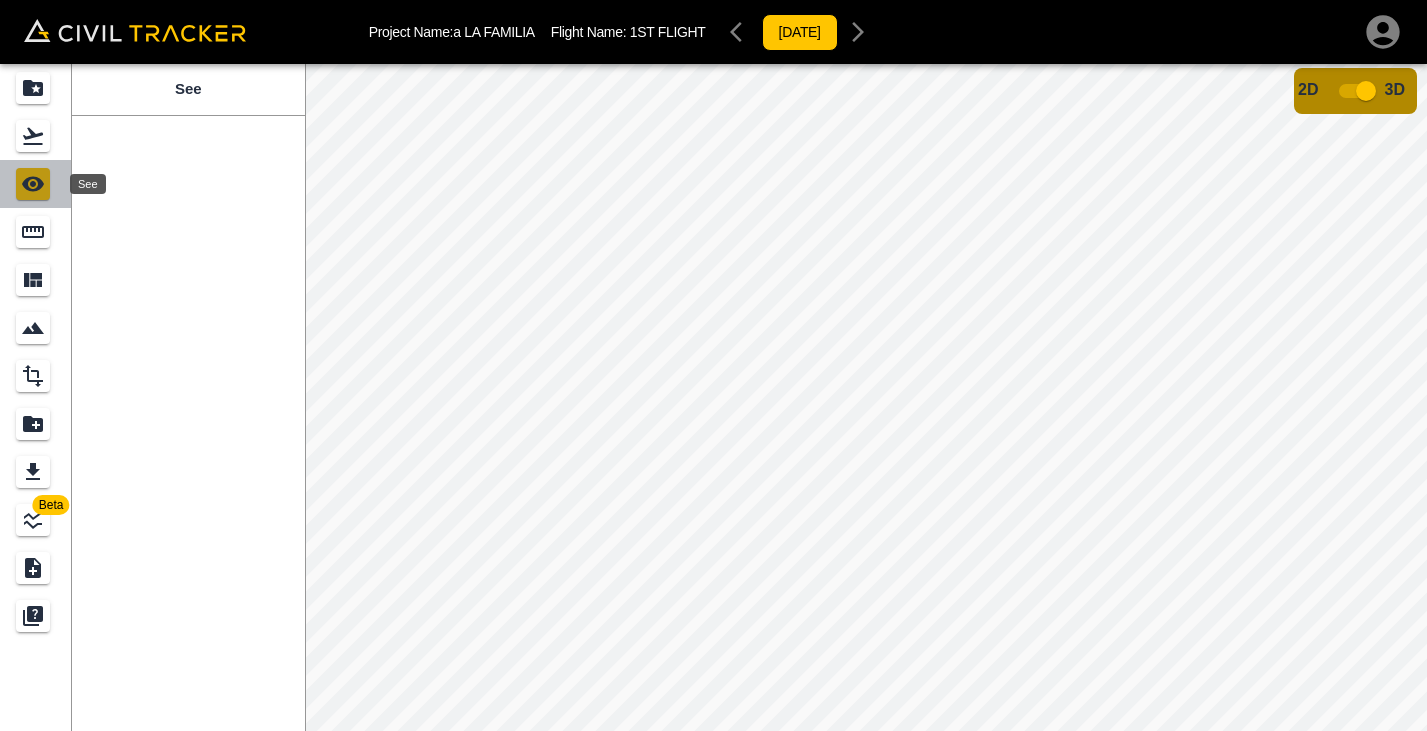 click 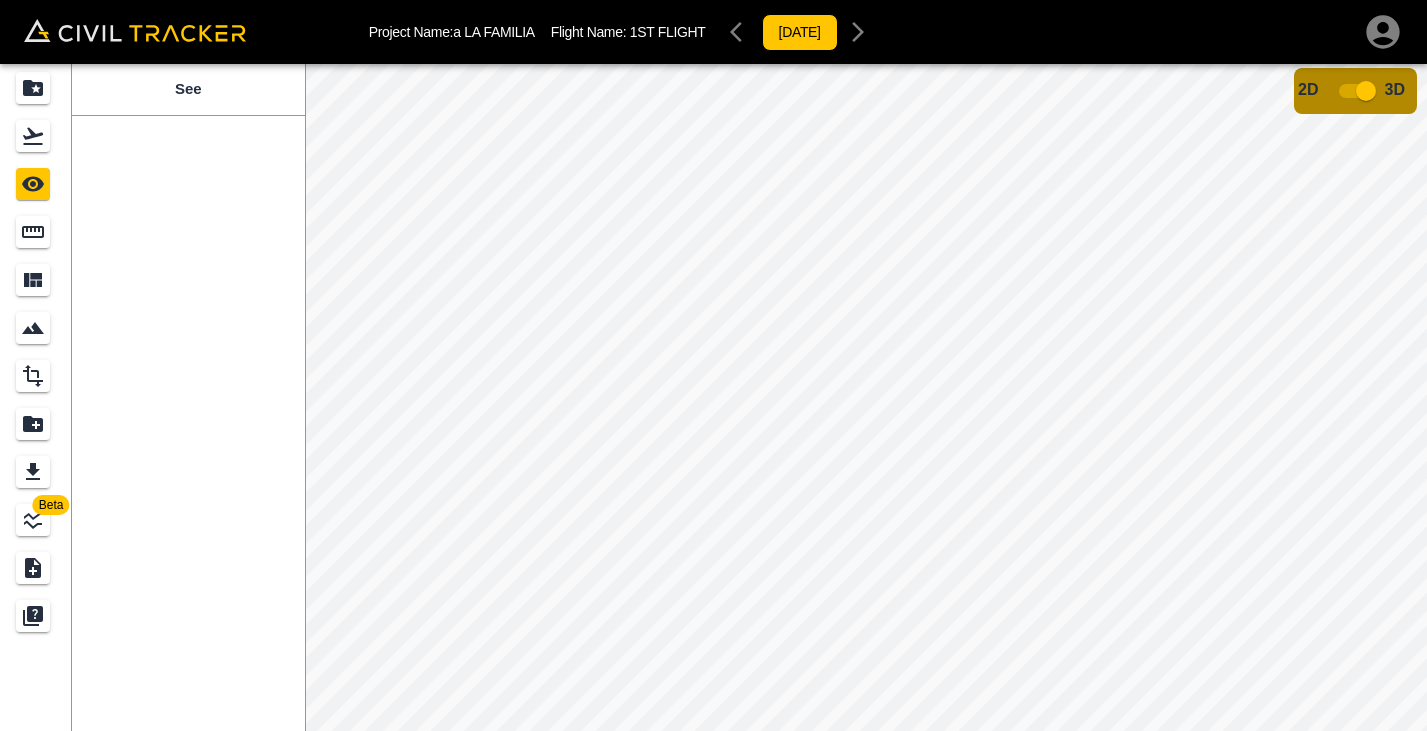 click on "Project Name:  a LA FAMILIA Flight Name:   1ST FLIGHT [DATE] Beta See Data provided by: × Data attribution 2D 3D Account [PERSON_NAME] Dry Sign out
Press space bar to start a drag.
When dragging you can use the arrow keys to move the item around and escape to cancel.
Some screen readers may require you to be in focus mode or to use your pass through key" at bounding box center (713, 365) 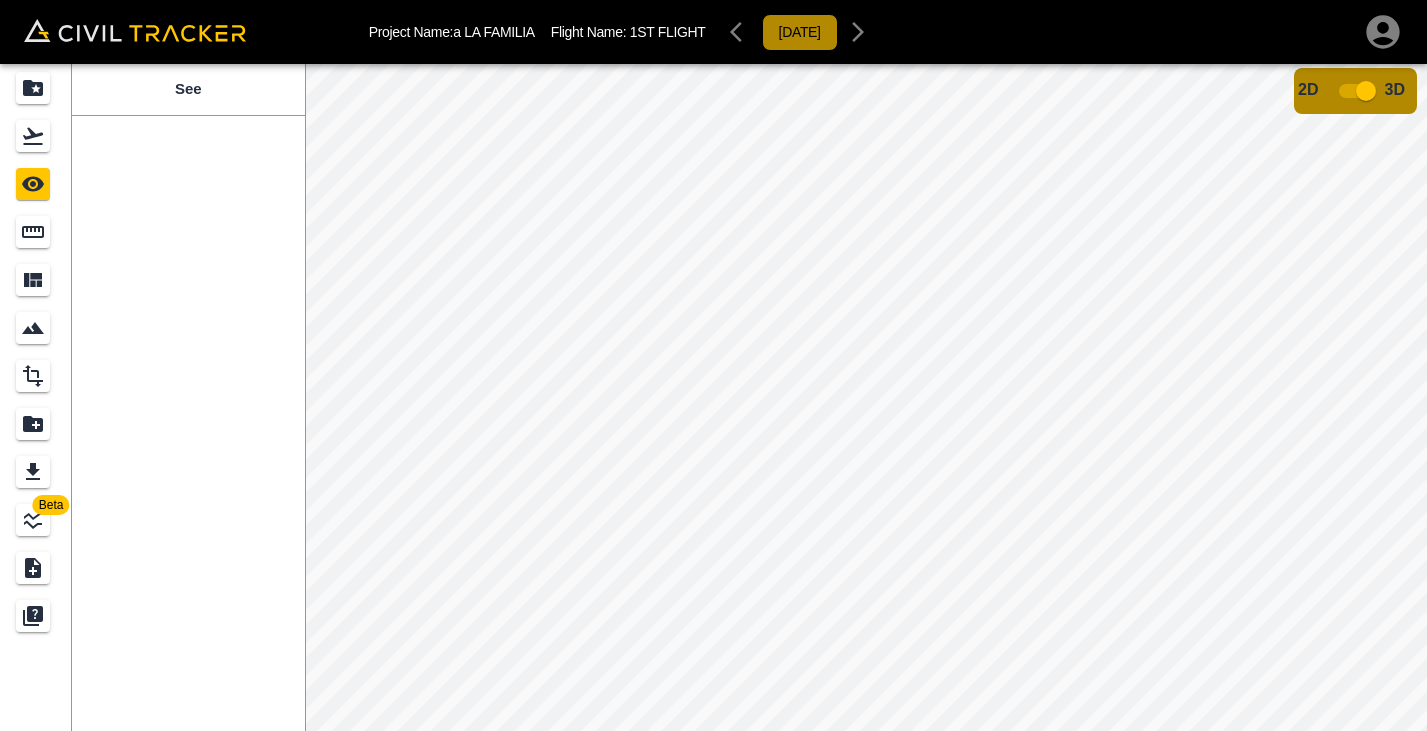 click on "Beta See Data provided by: × Data attribution 2D 3D" at bounding box center [713, 397] 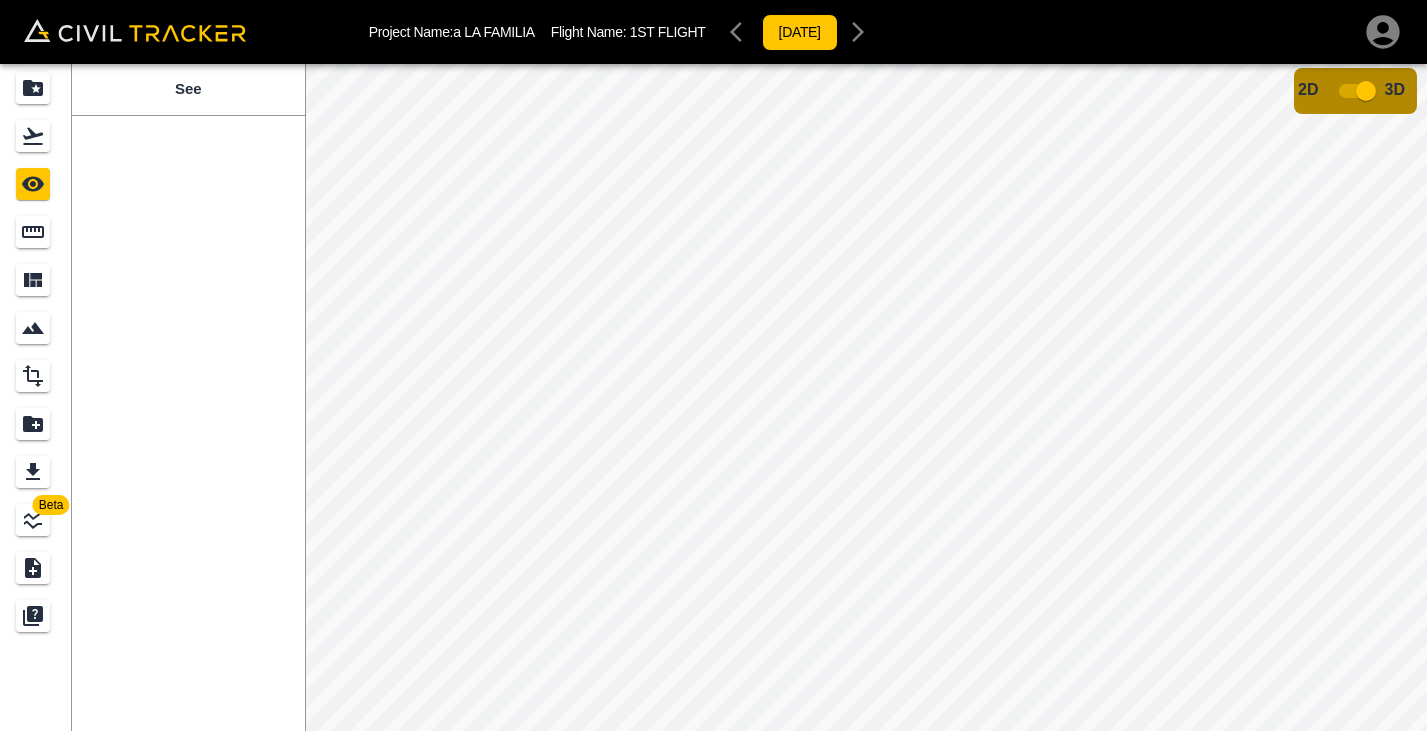 click at bounding box center [1366, 91] 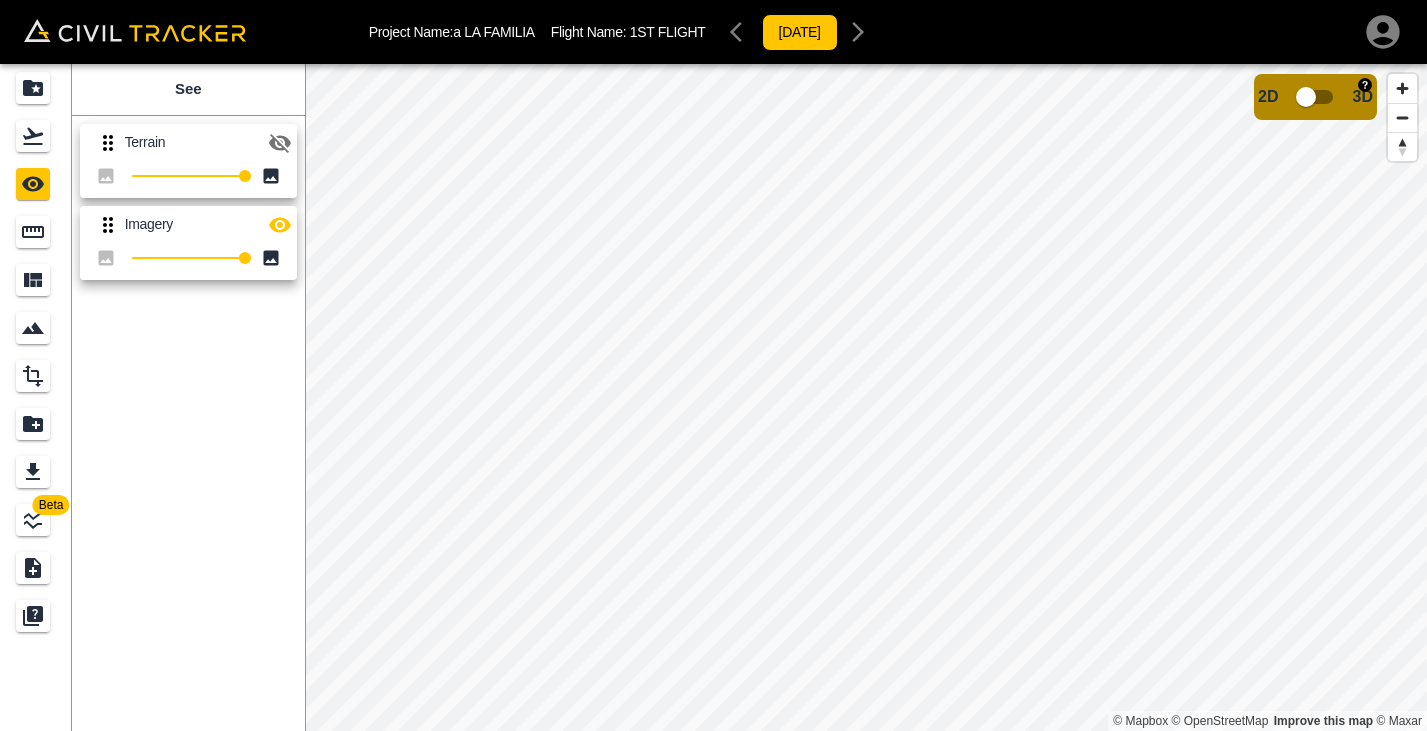 click at bounding box center [1306, 97] 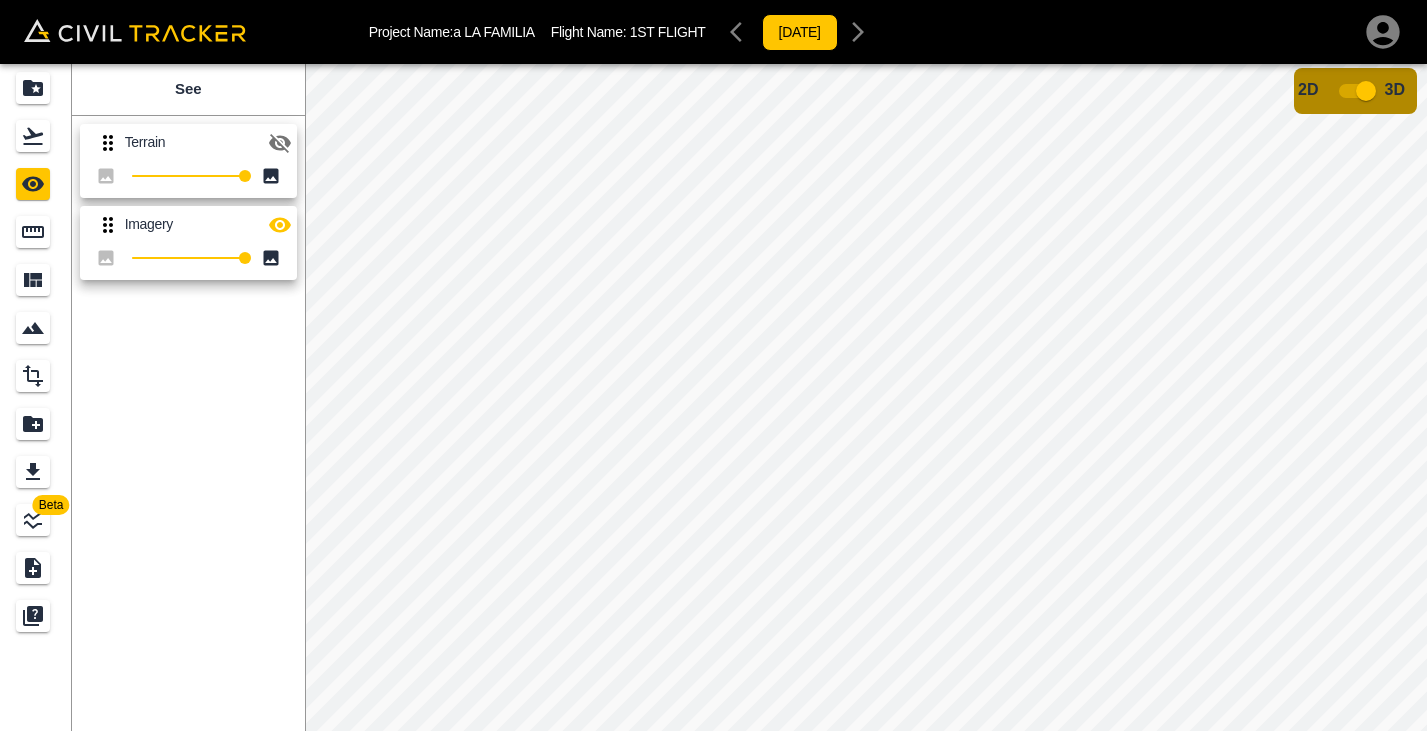 click on "Beta See Terrain 100 Imagery 100 Data provided by: × Data attribution 2D 3D" at bounding box center (713, 397) 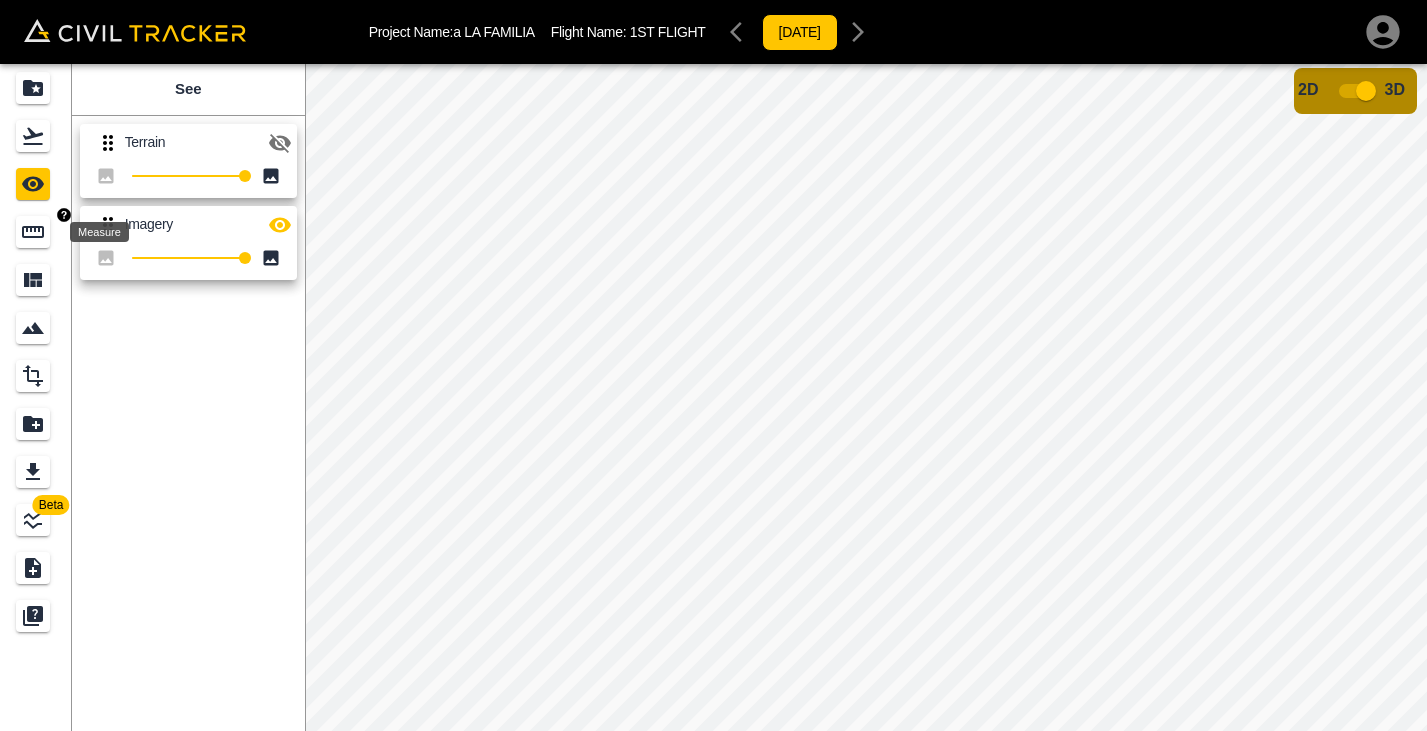 click 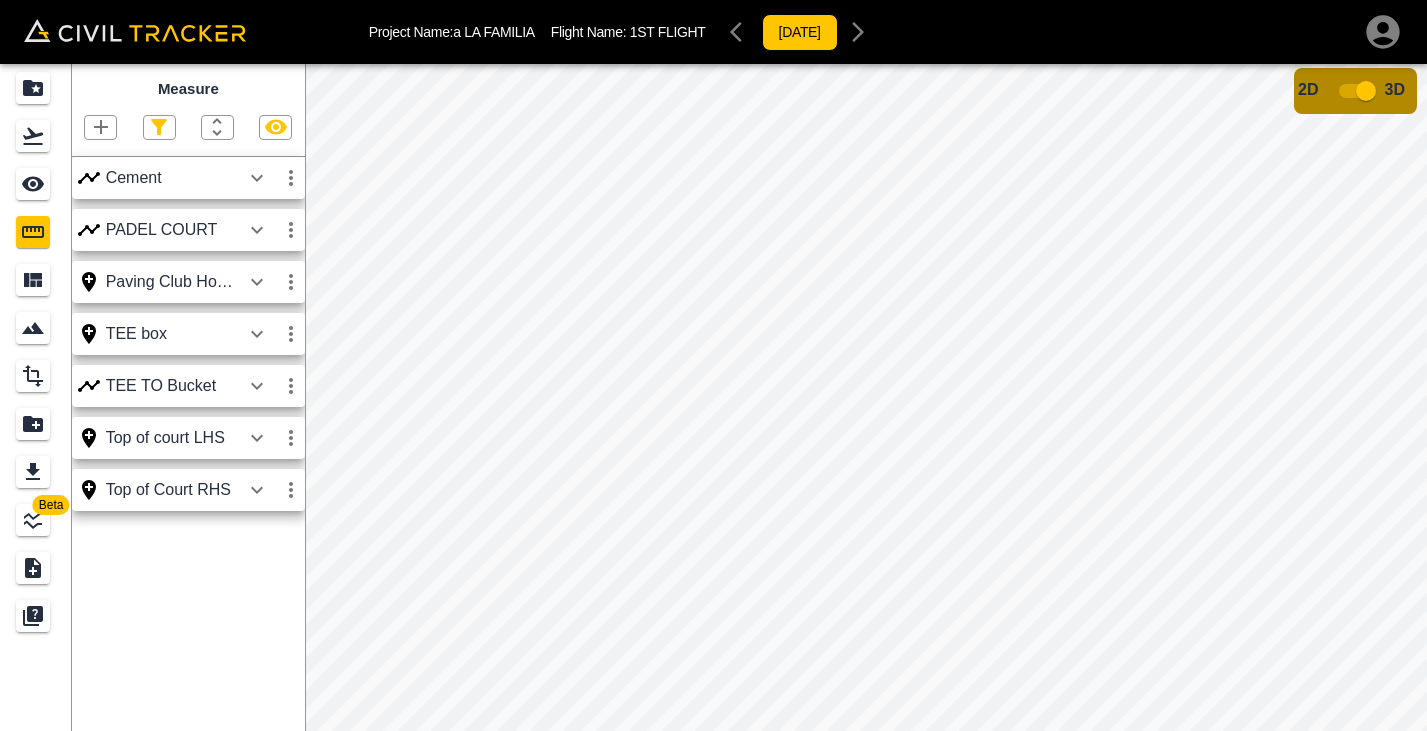 scroll, scrollTop: 0, scrollLeft: 0, axis: both 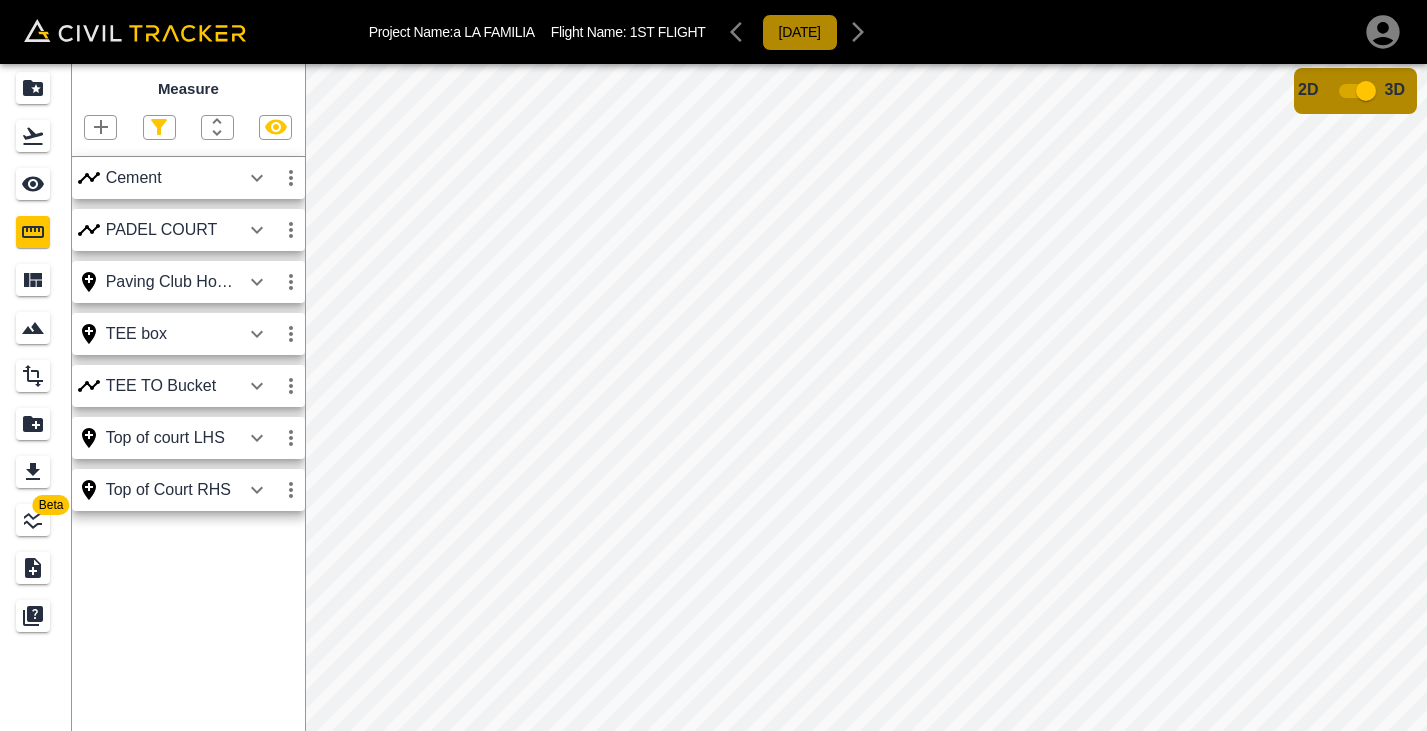 click on "Project Name:  a LA FAMILIA Flight Name:   1ST FLIGHT 2025-06-20 Beta Measure Cement PADEL COURT Paving Club House TEE box TEE TO Bucket Top of court LHS Top of Court RHS Data provided by: × Data attribution 2D 3D Account Dean Dry Sign out" at bounding box center (713, 365) 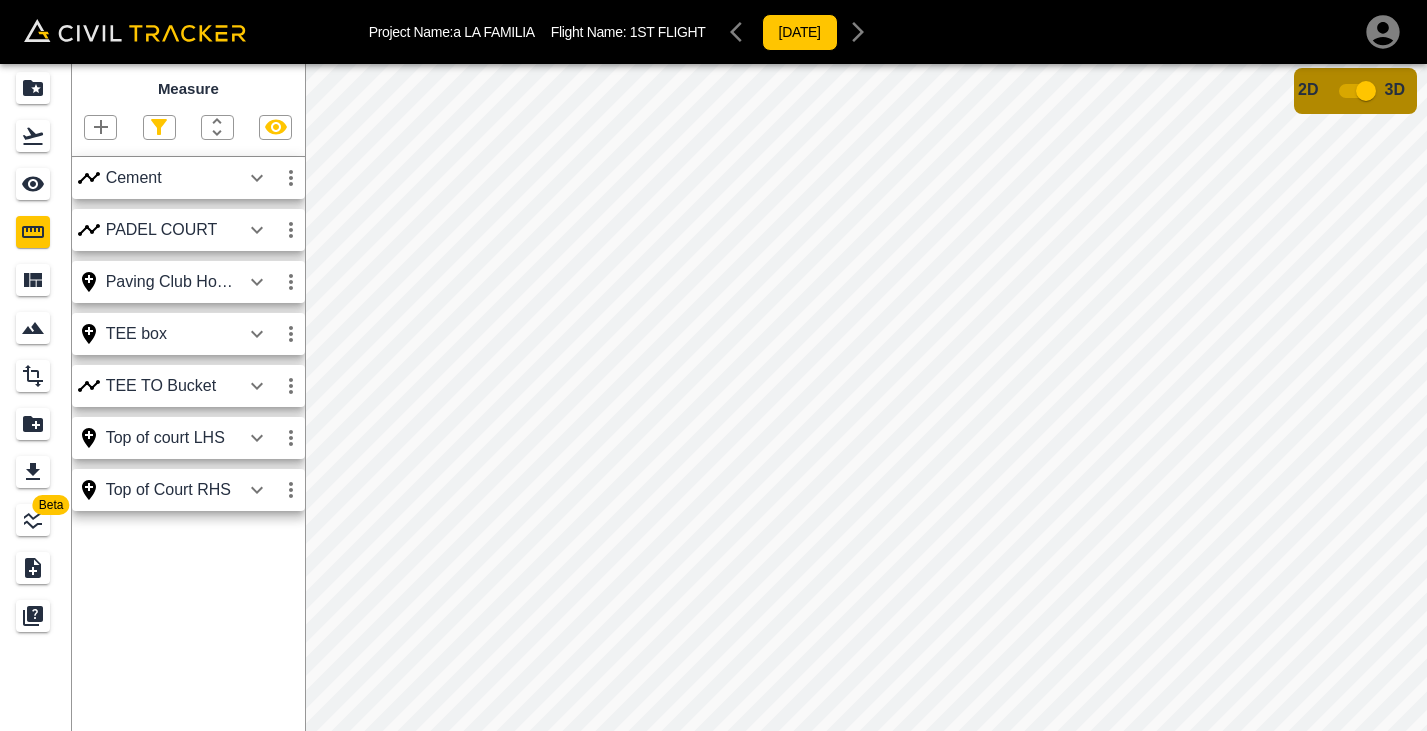 click 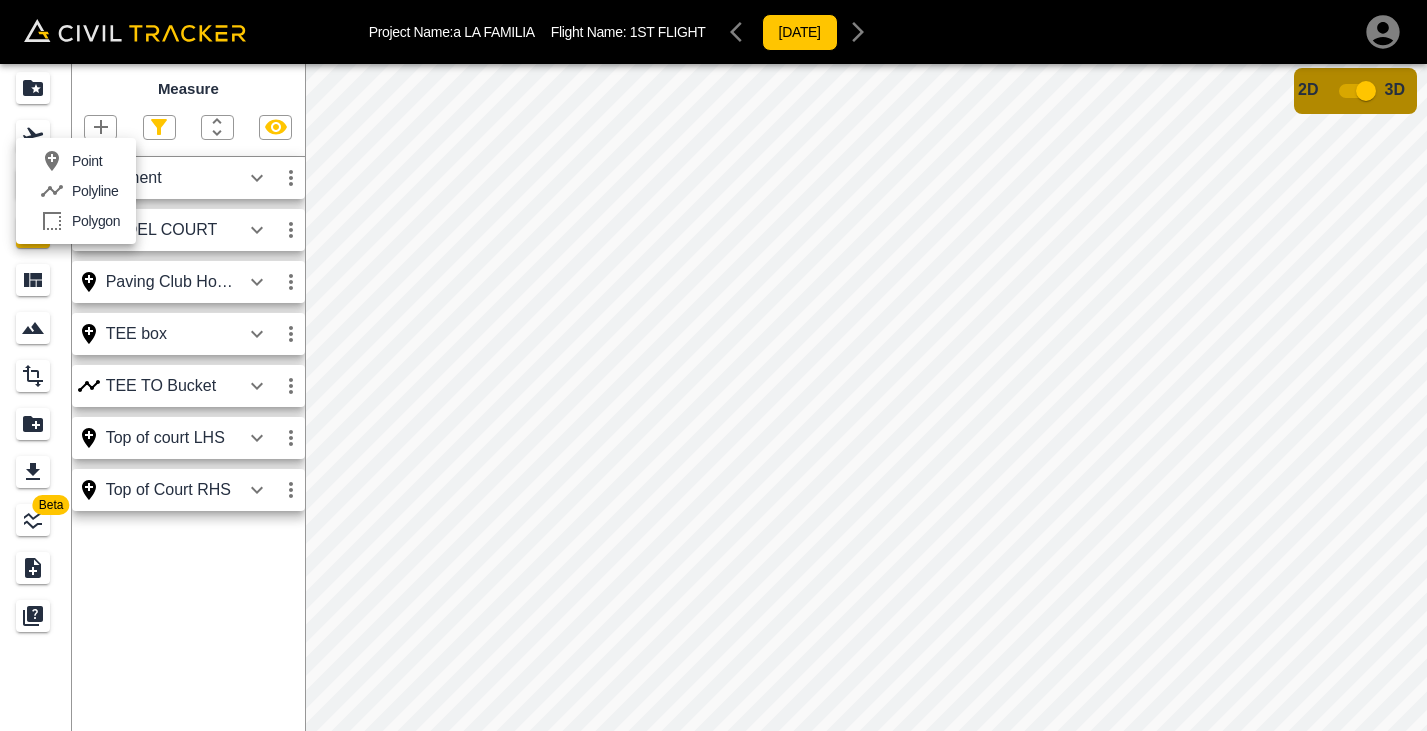 click on "Point" at bounding box center (87, 161) 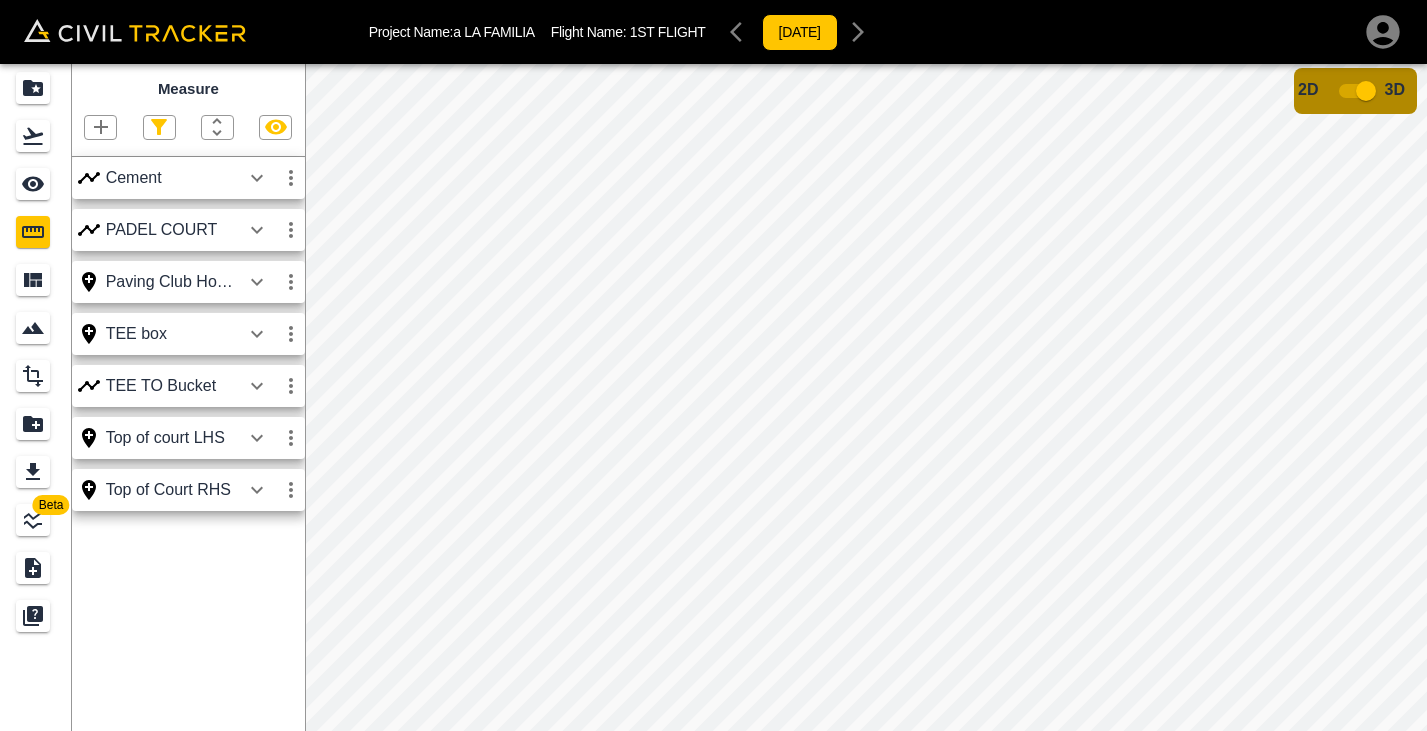 click 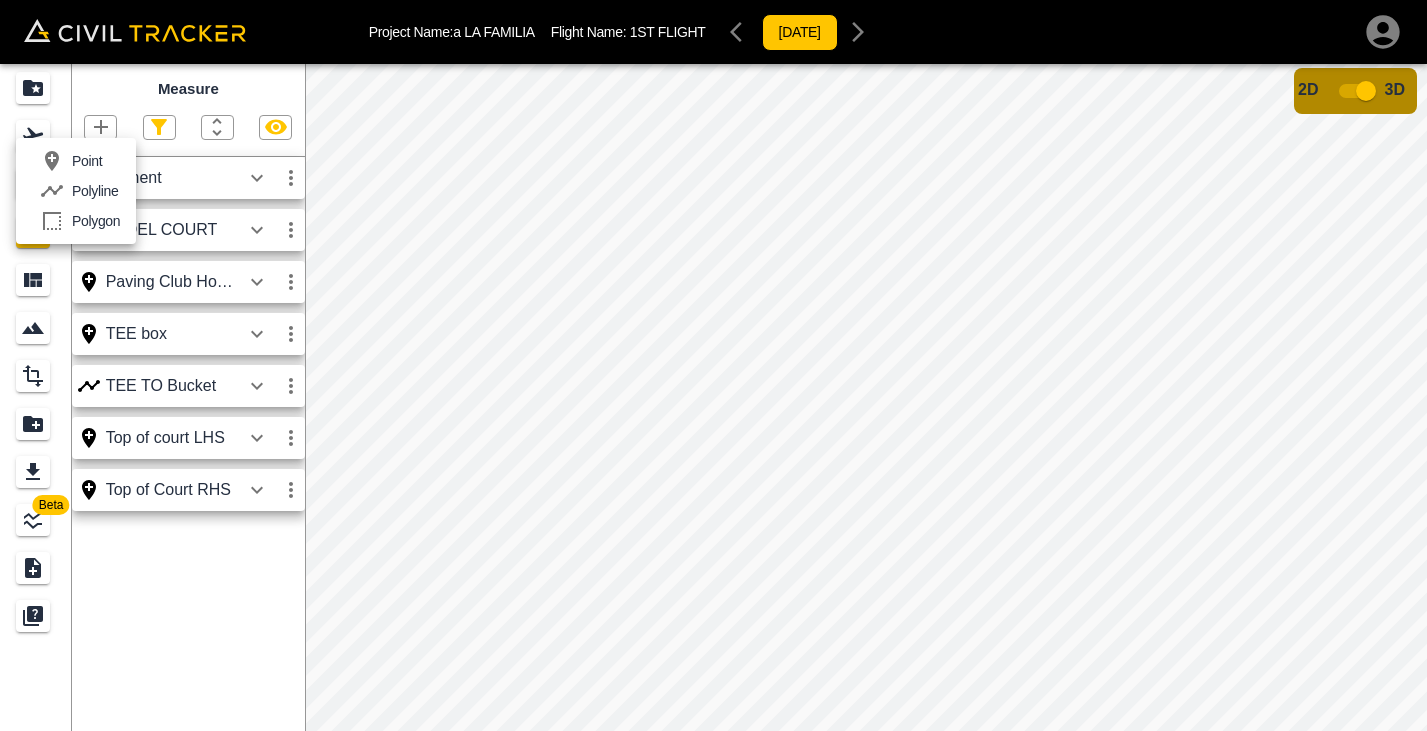 click on "Point" at bounding box center [67, 161] 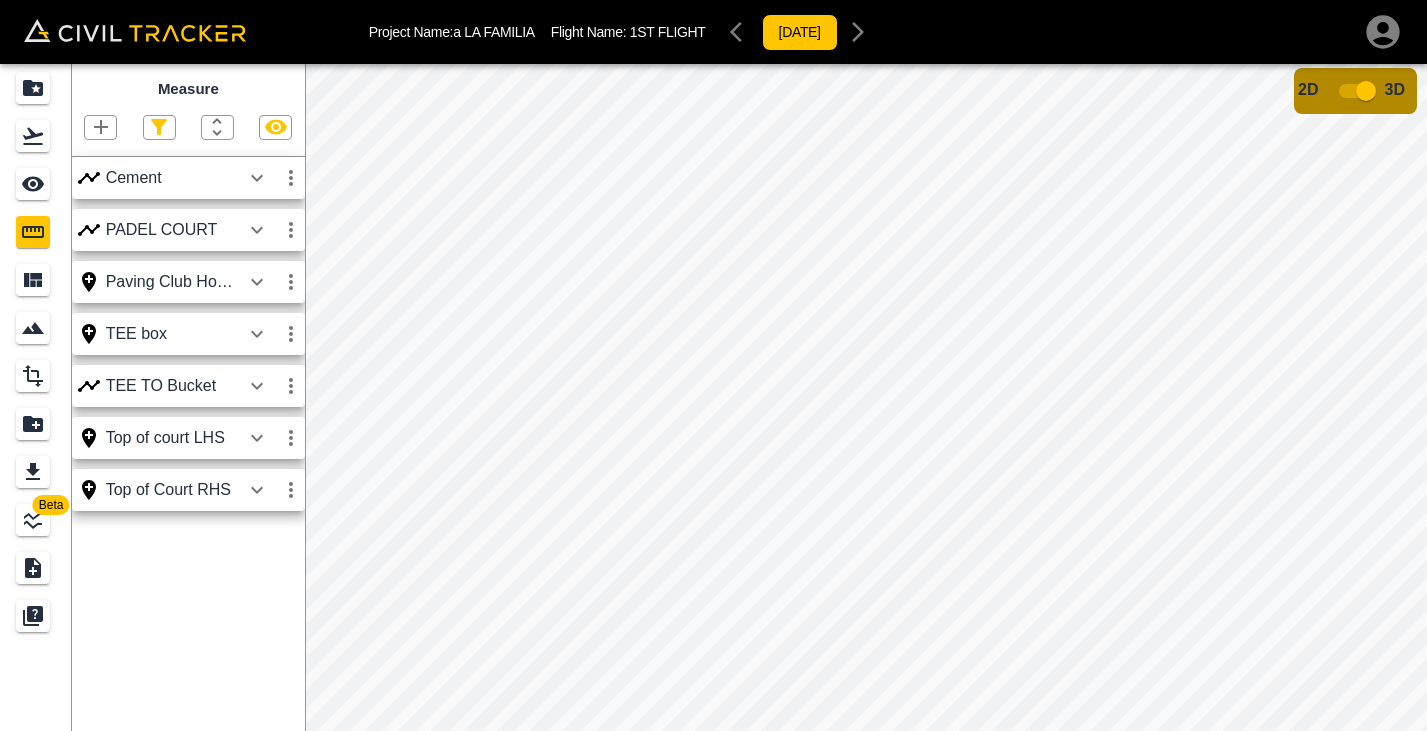 click at bounding box center (1366, 91) 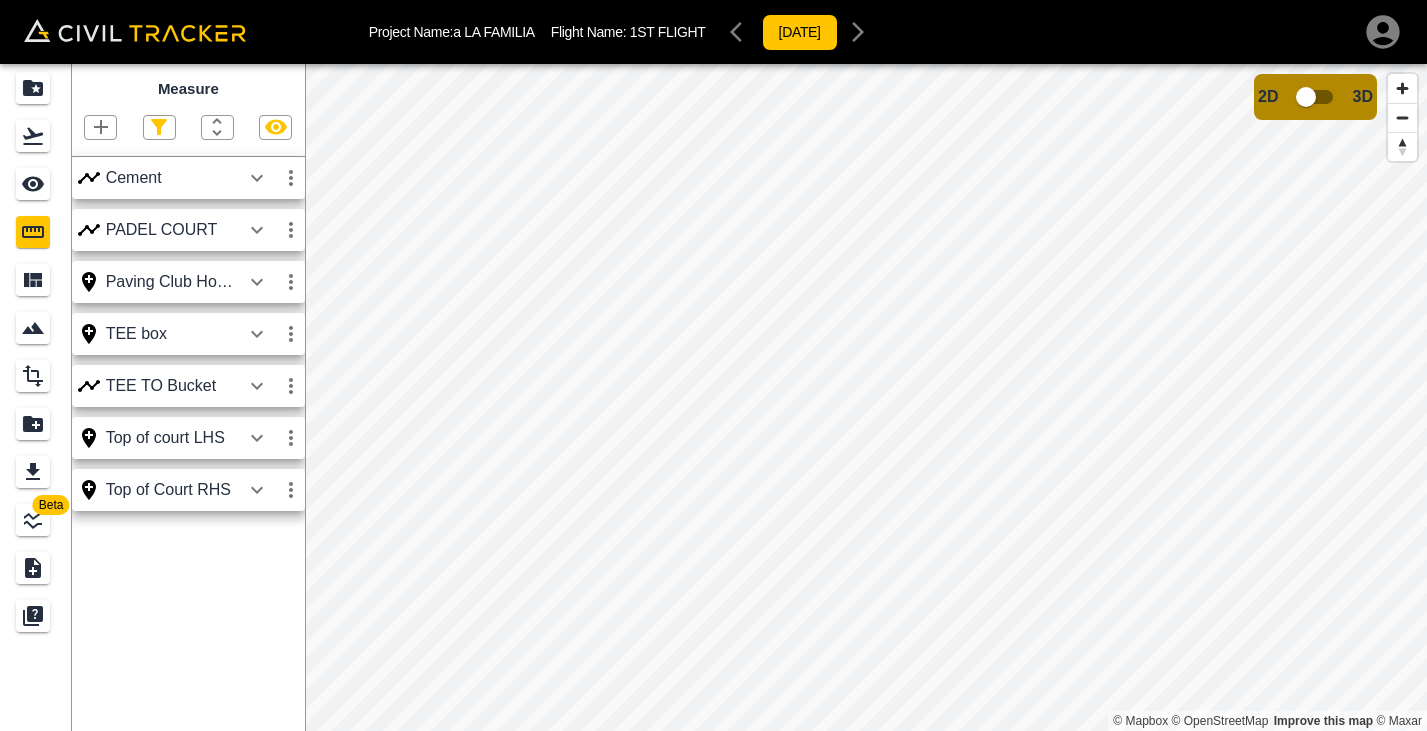 click 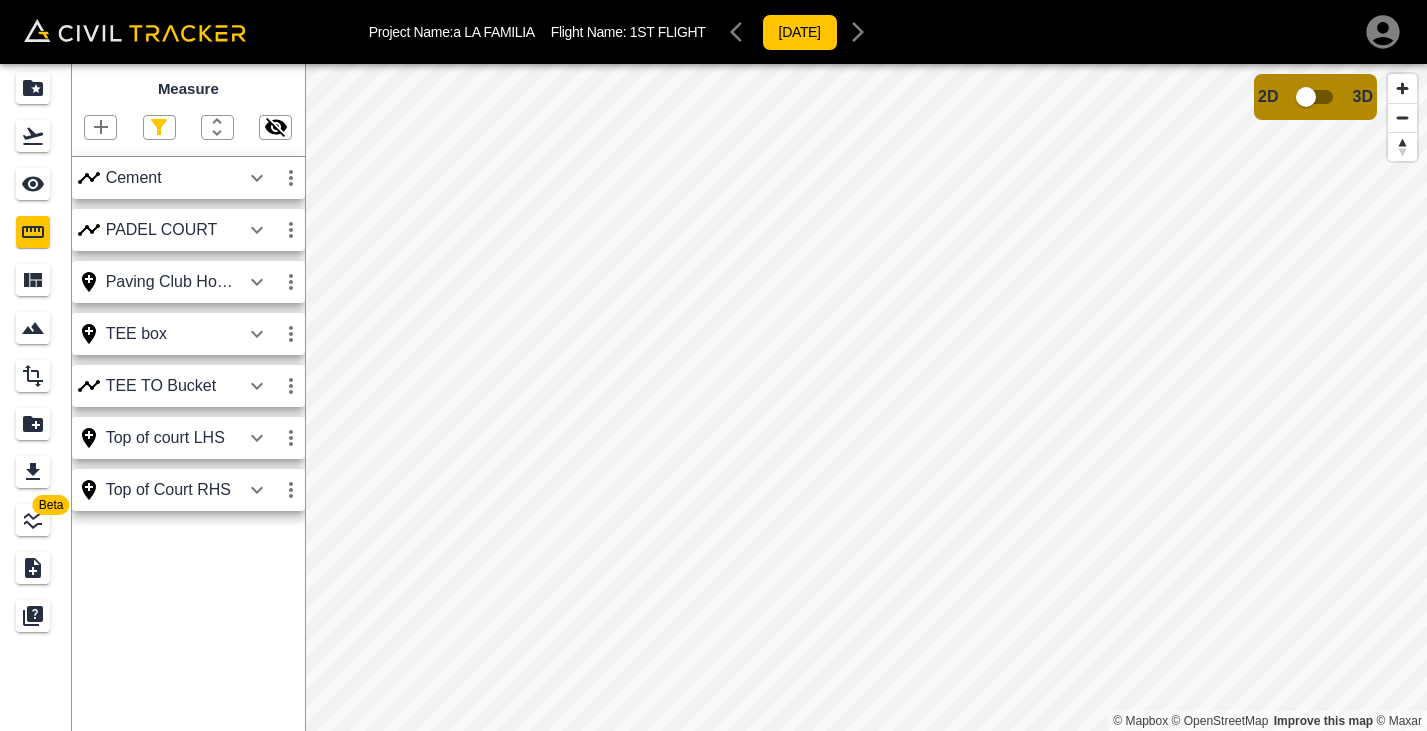 click 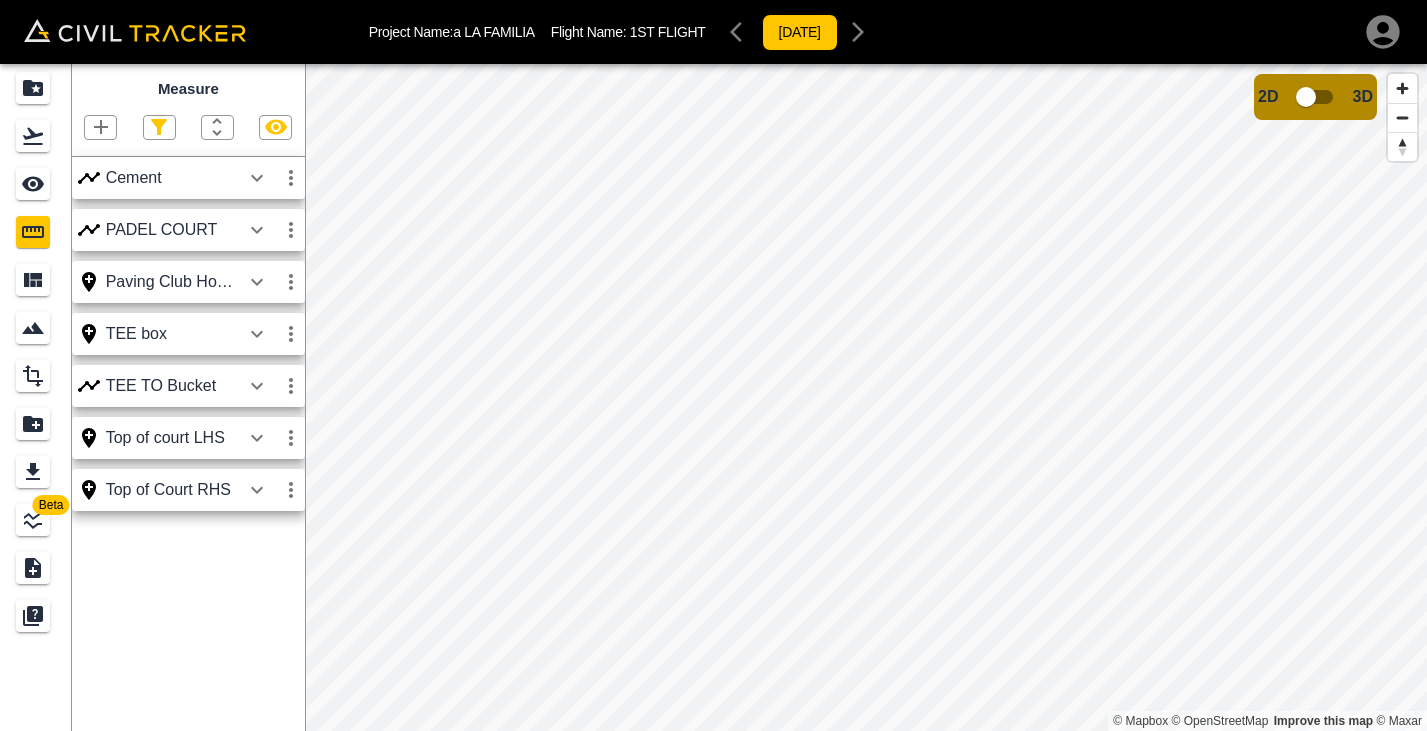 click 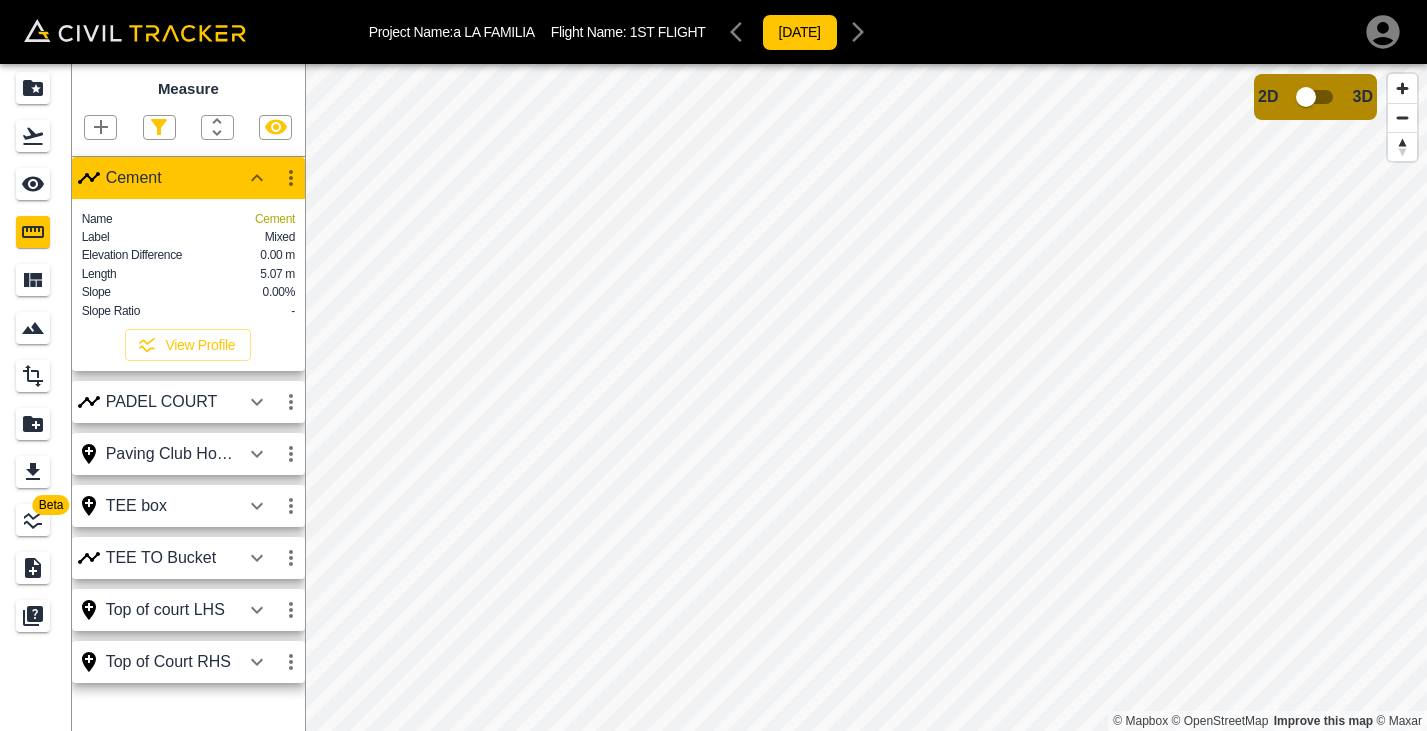 click 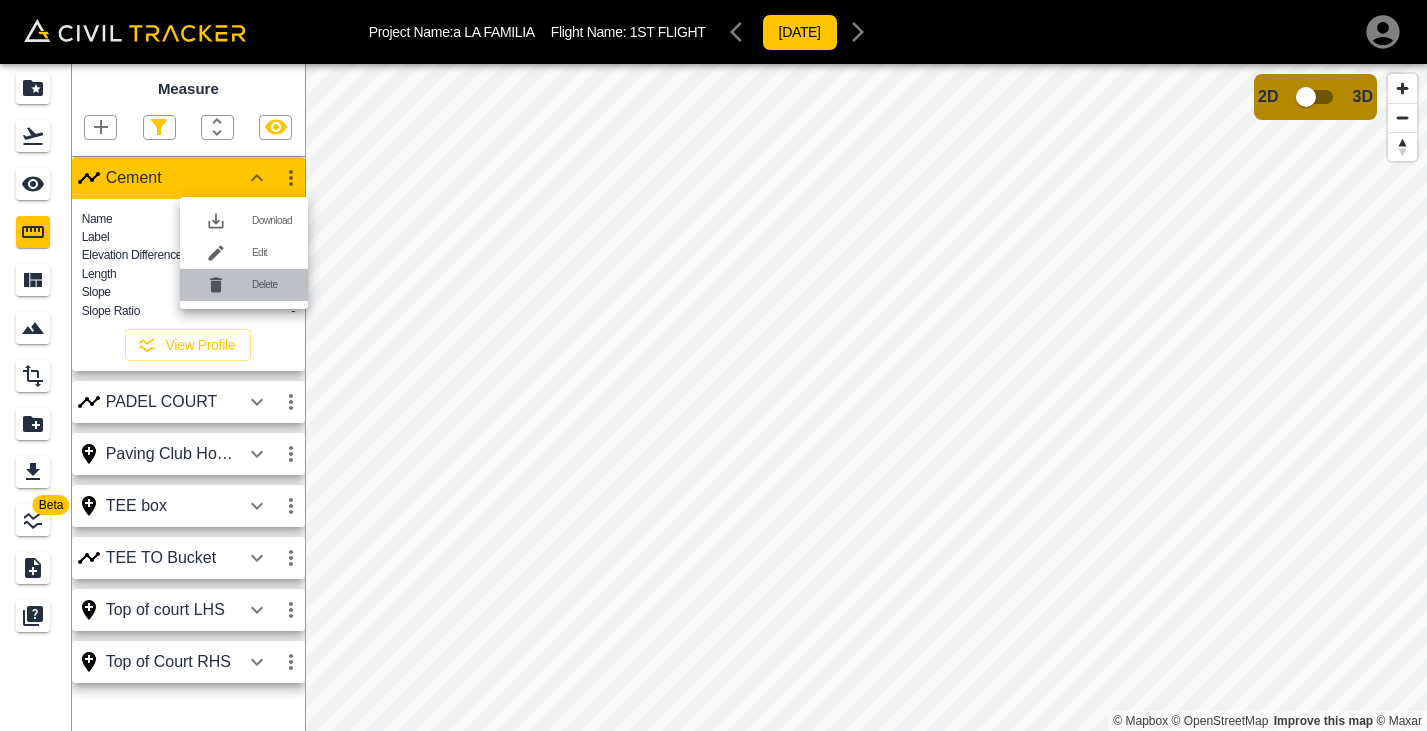 click on "Delete" at bounding box center [272, 285] 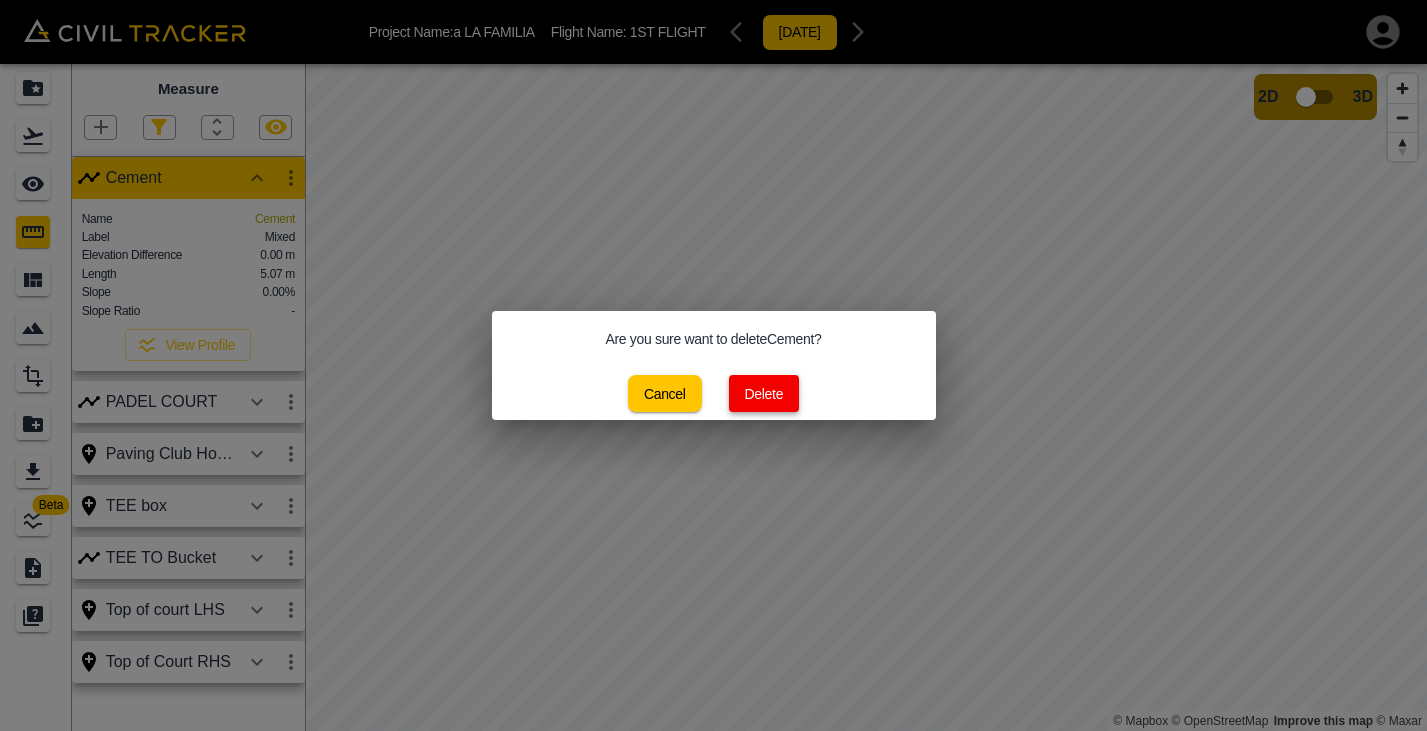 click on "Delete" at bounding box center (764, 393) 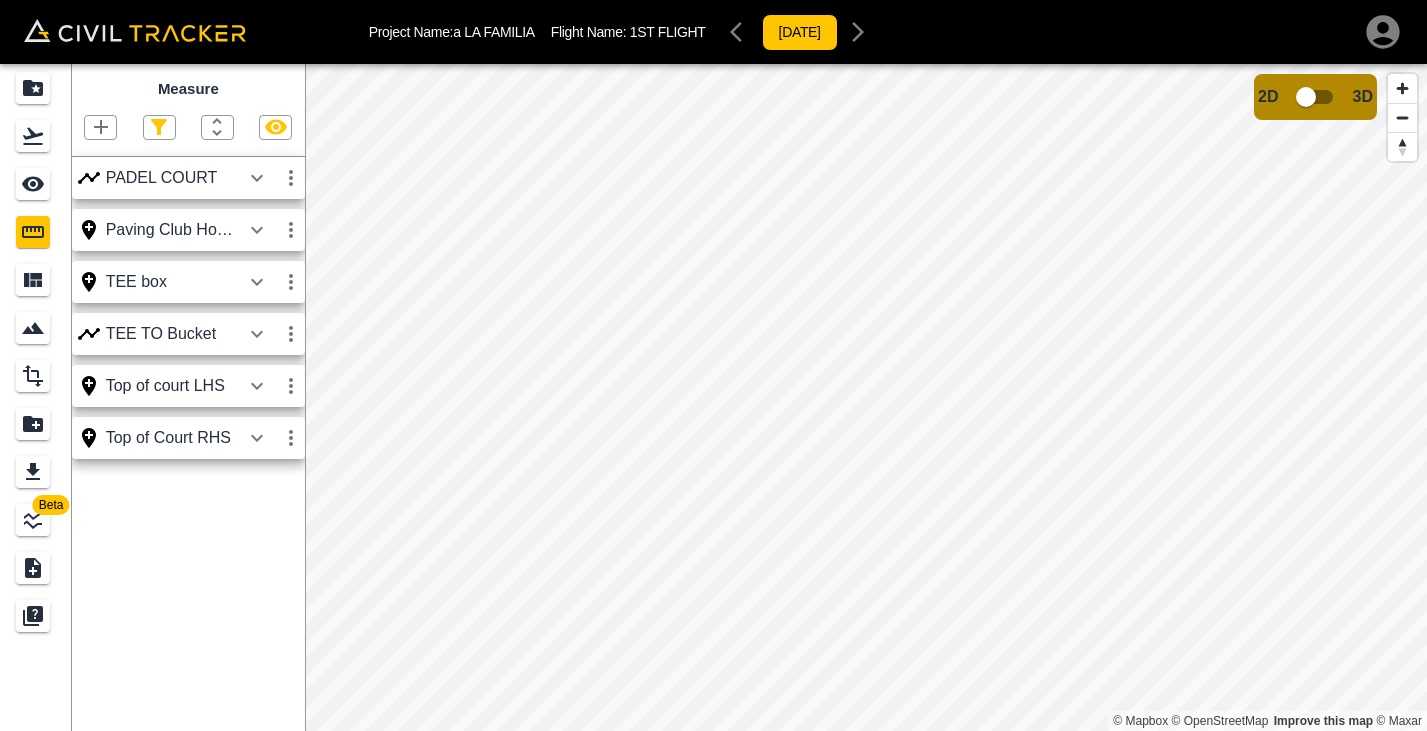 click 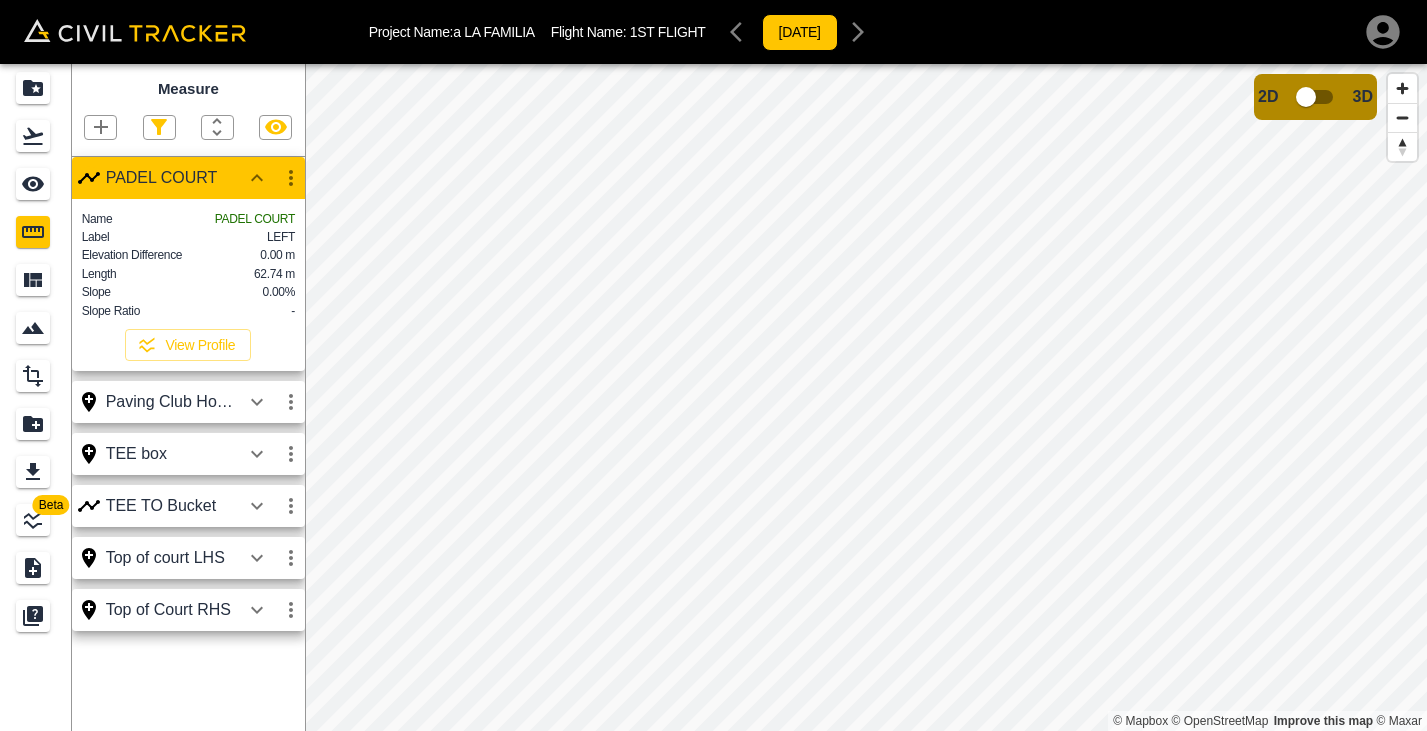 click 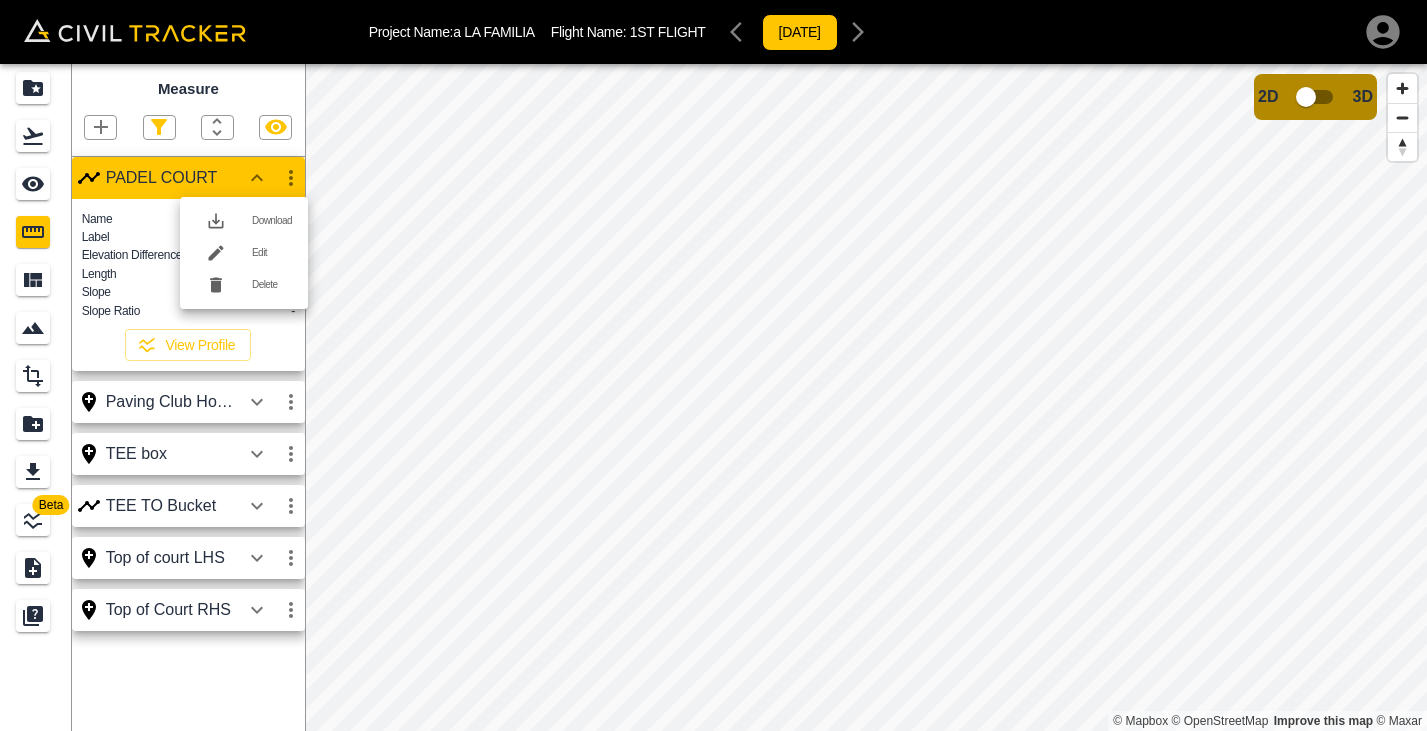 click on "Delete" at bounding box center (272, 285) 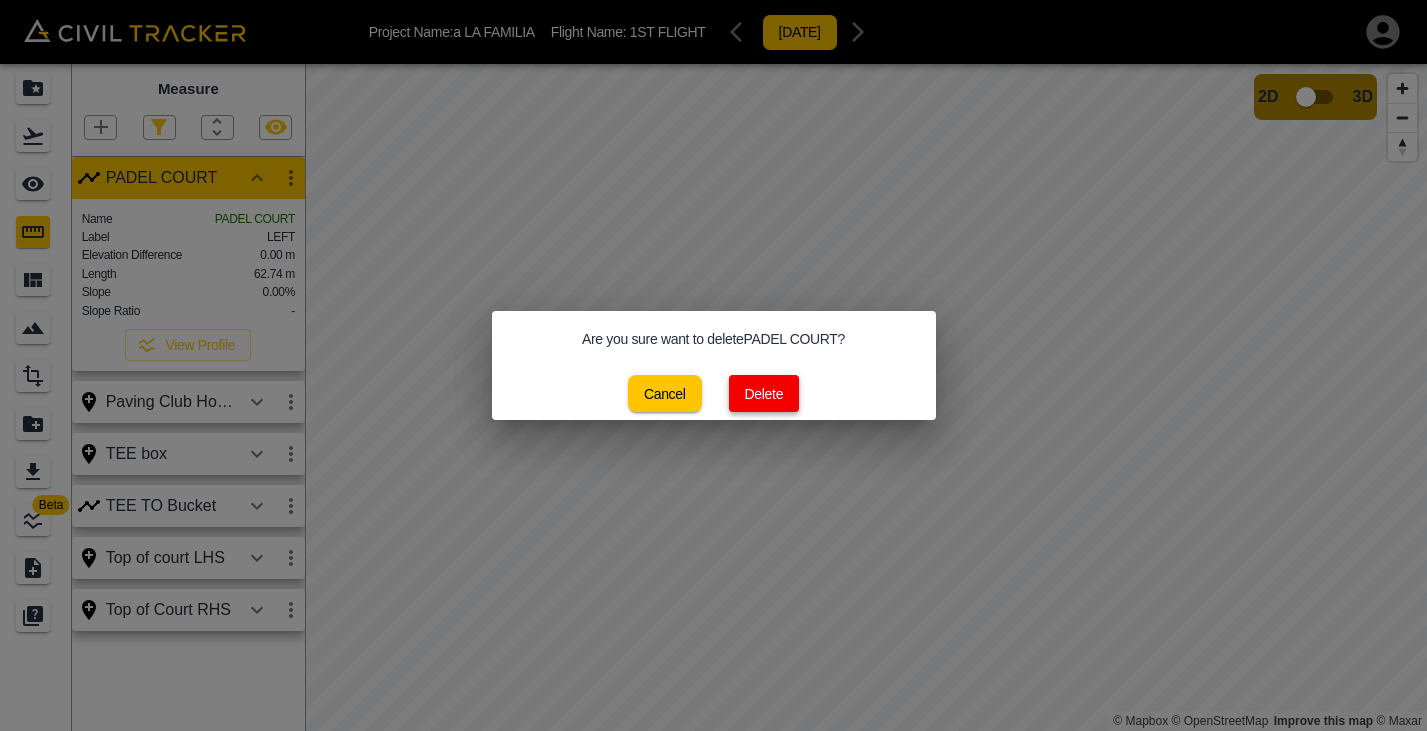click on "Delete" at bounding box center [764, 393] 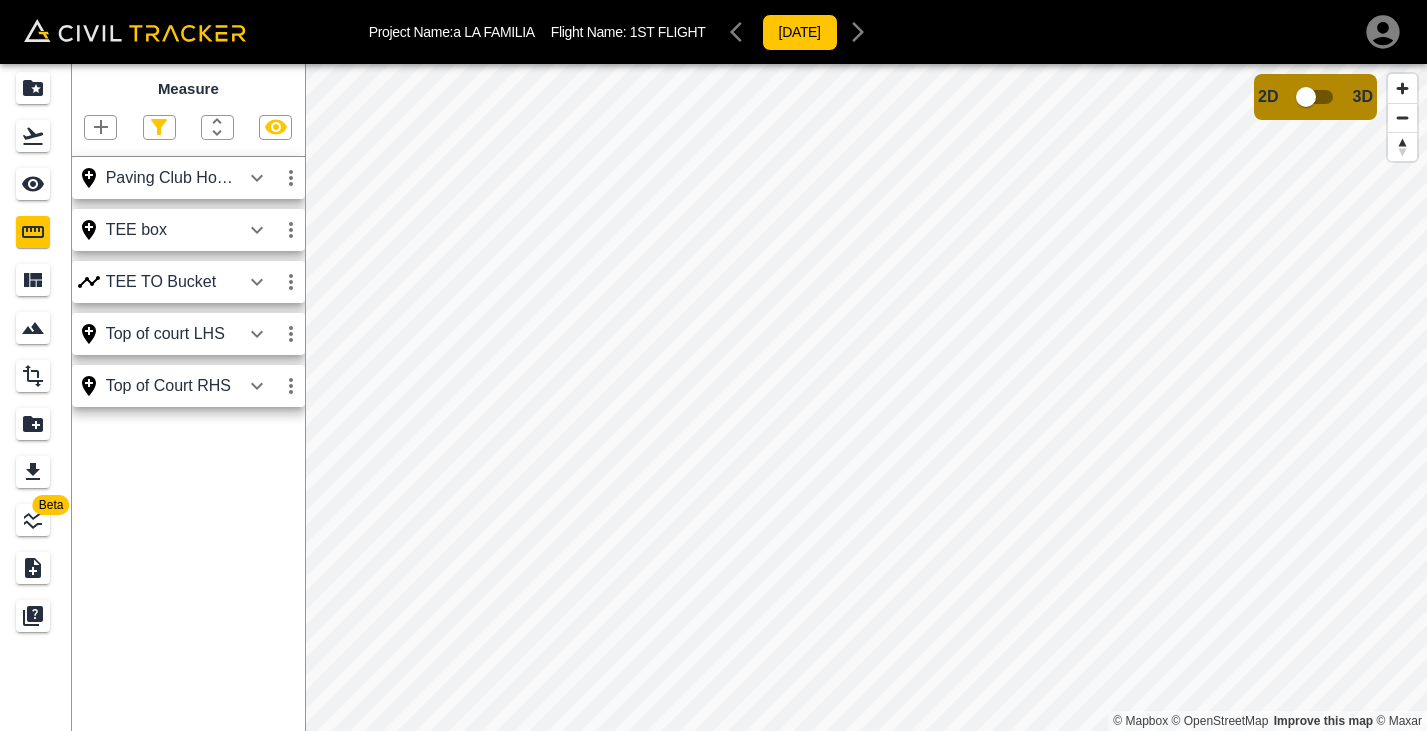 click 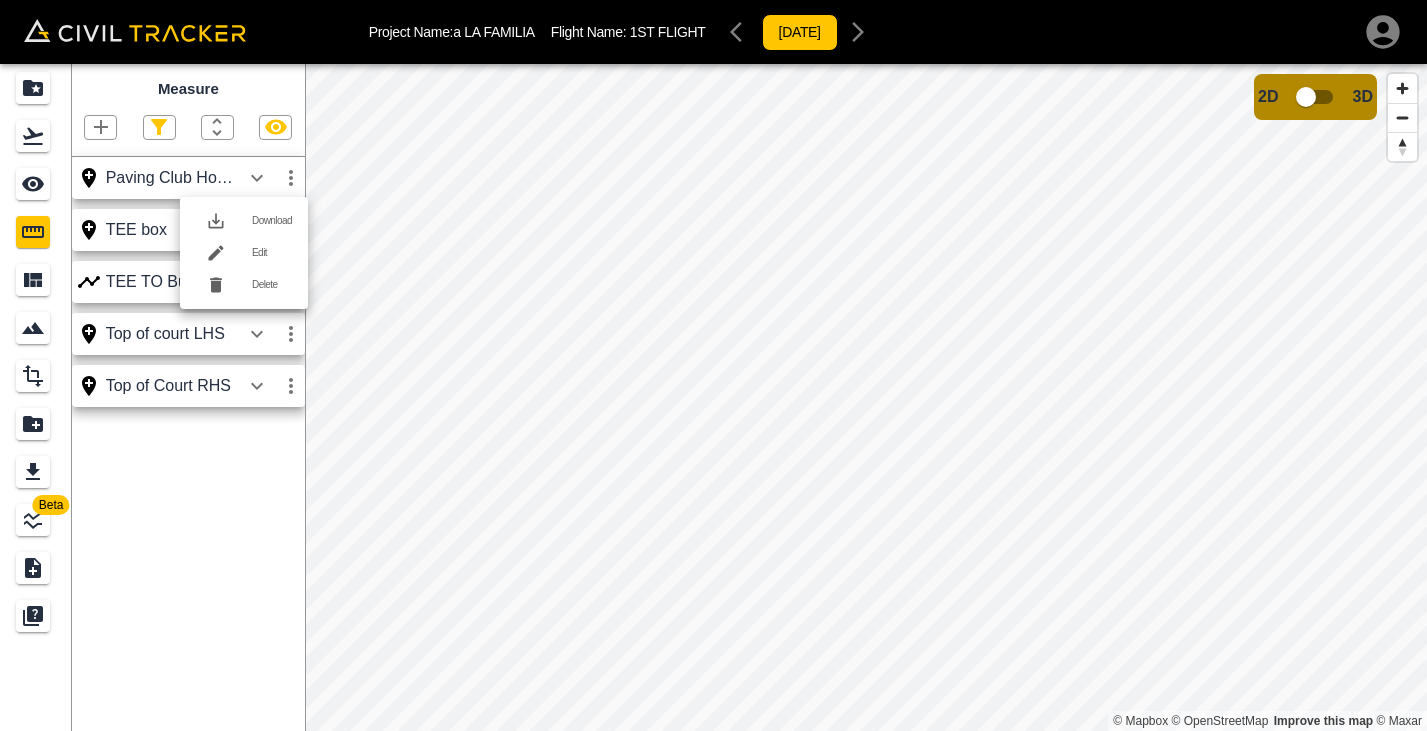 click on "Delete" at bounding box center [272, 285] 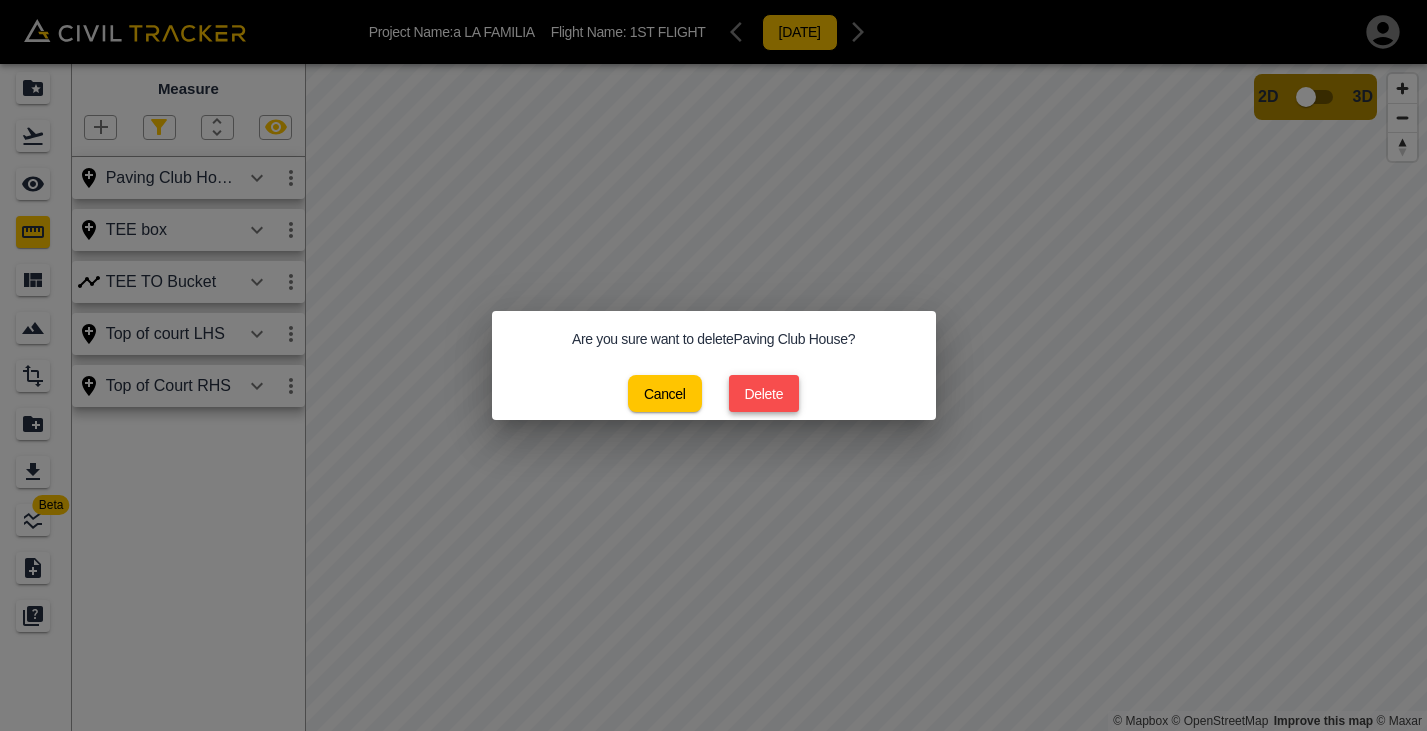 click on "Delete" at bounding box center (764, 393) 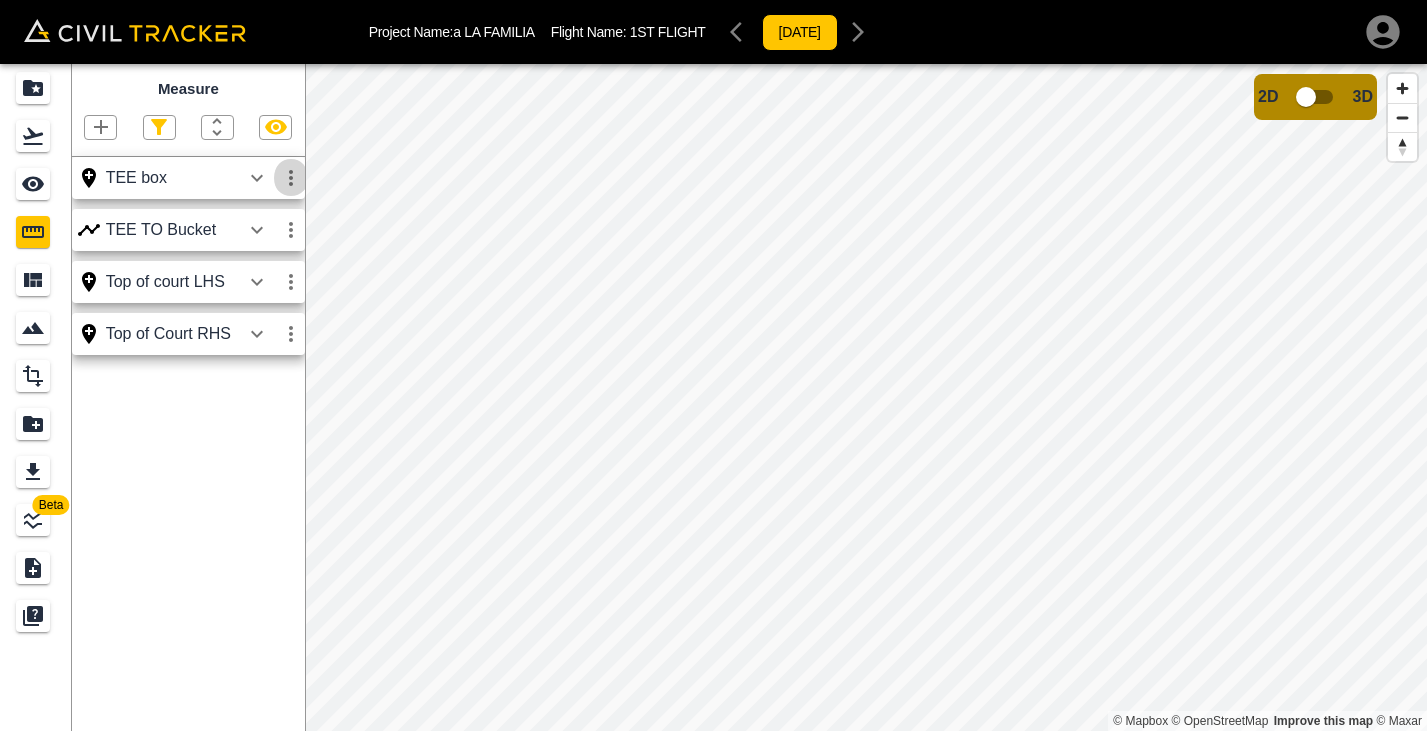 click 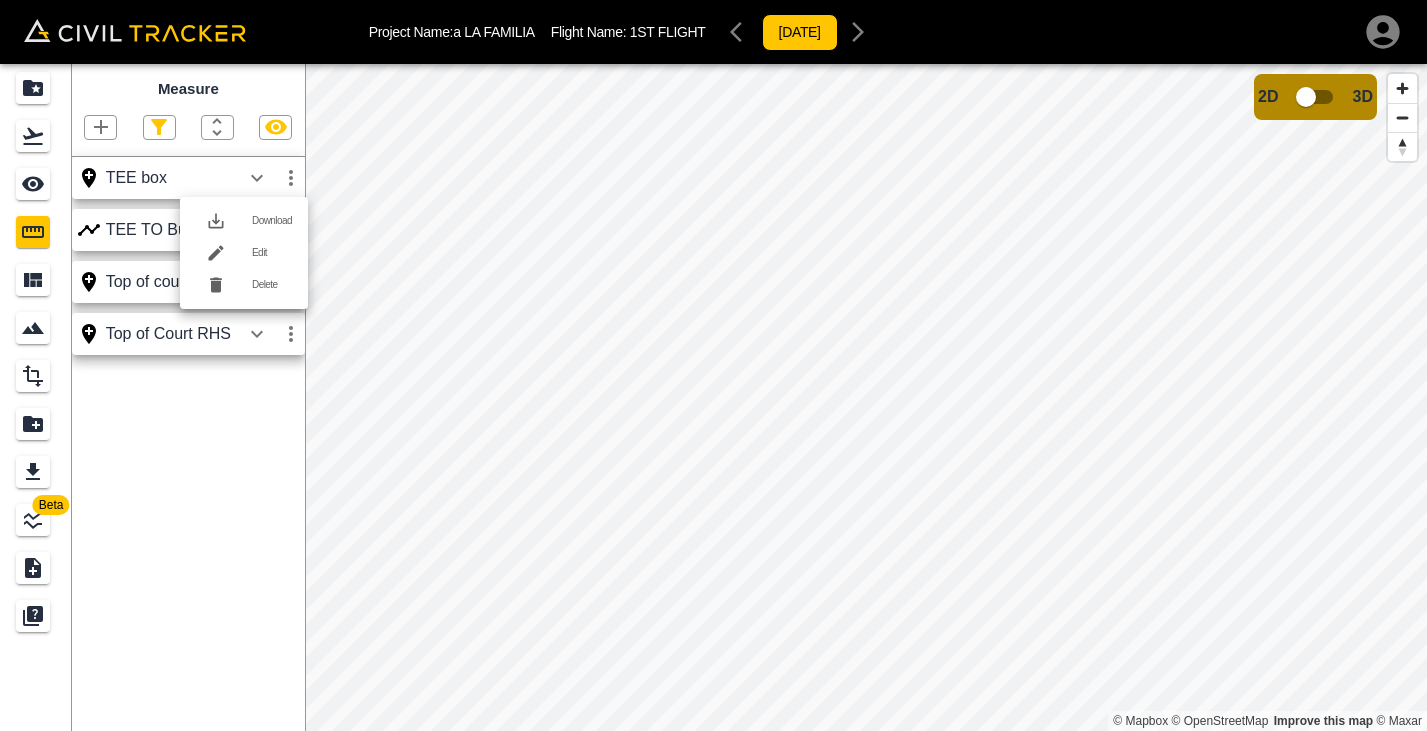 click on "Delete" at bounding box center (272, 285) 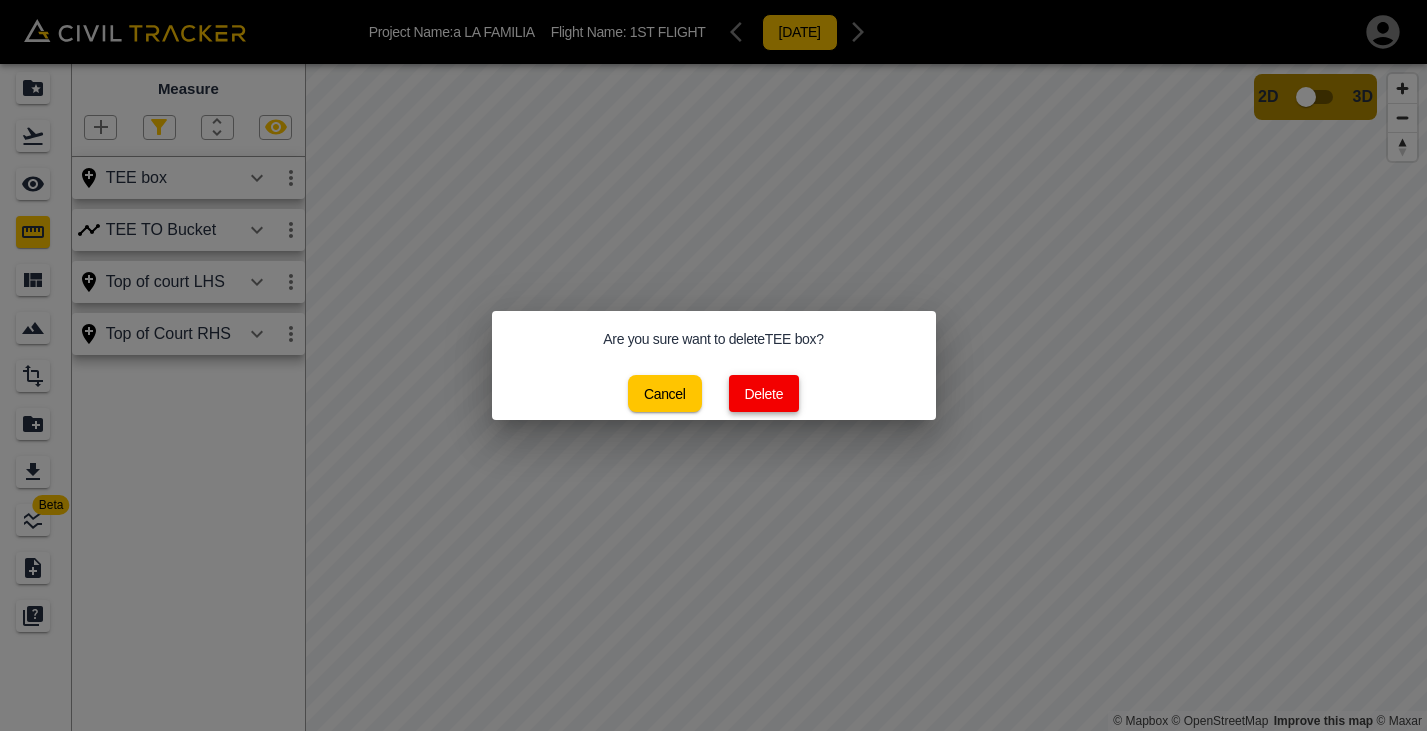 click on "Delete" at bounding box center (764, 393) 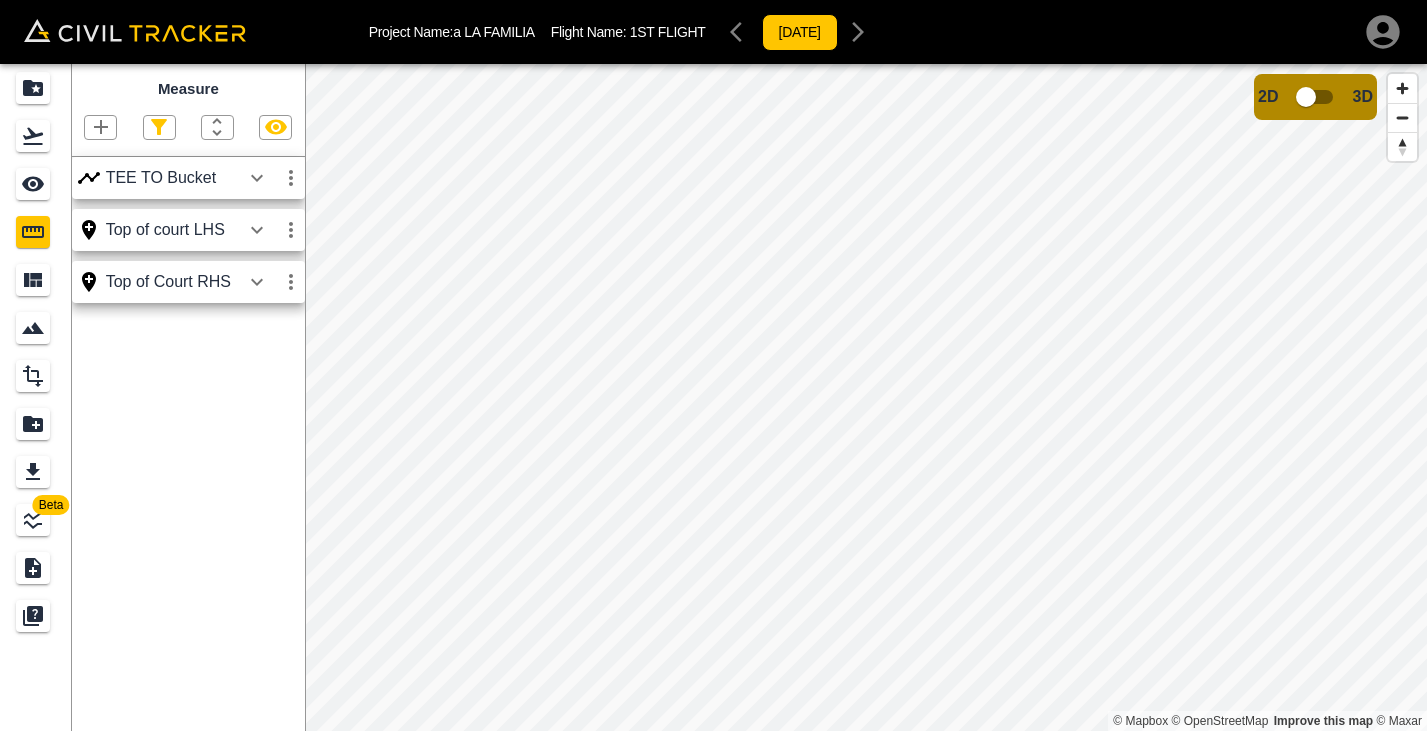 click 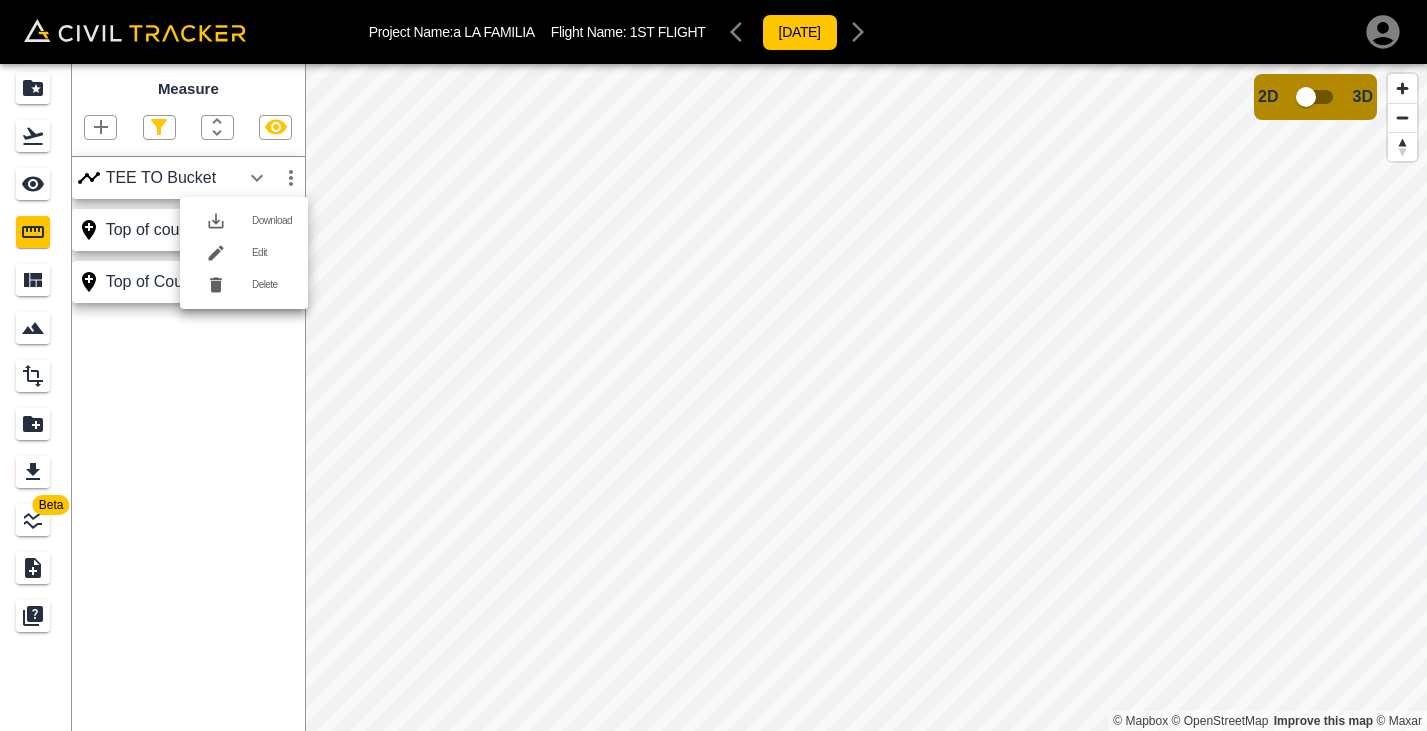 click on "Delete" at bounding box center (272, 285) 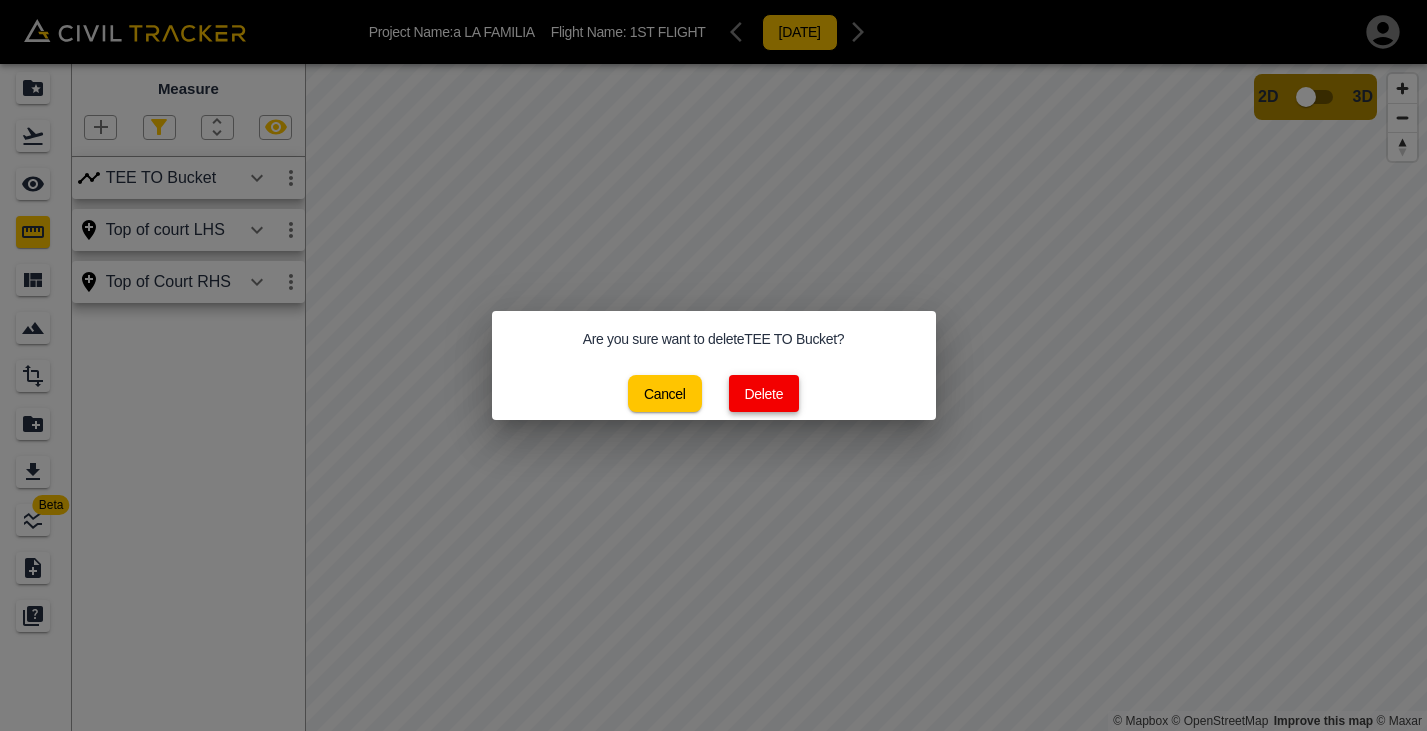 click on "Delete" at bounding box center (764, 393) 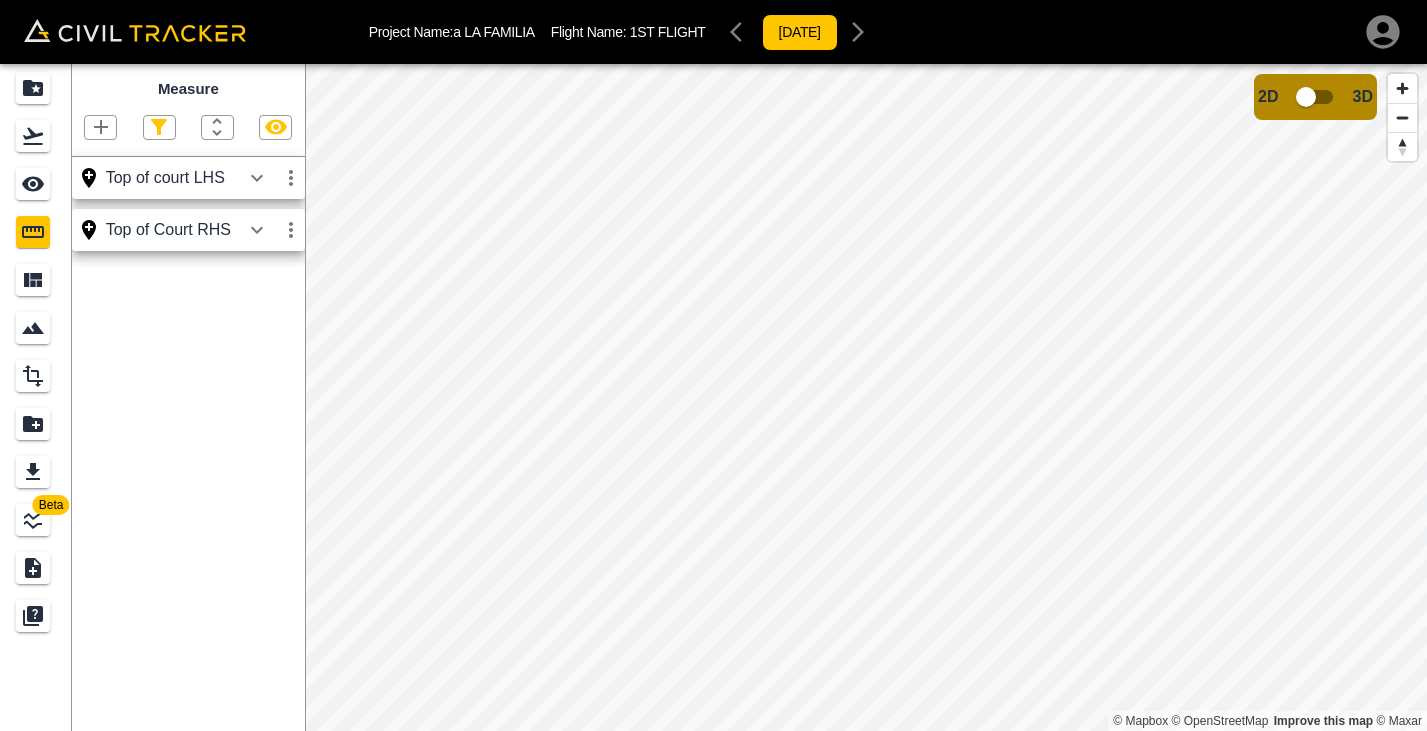 click 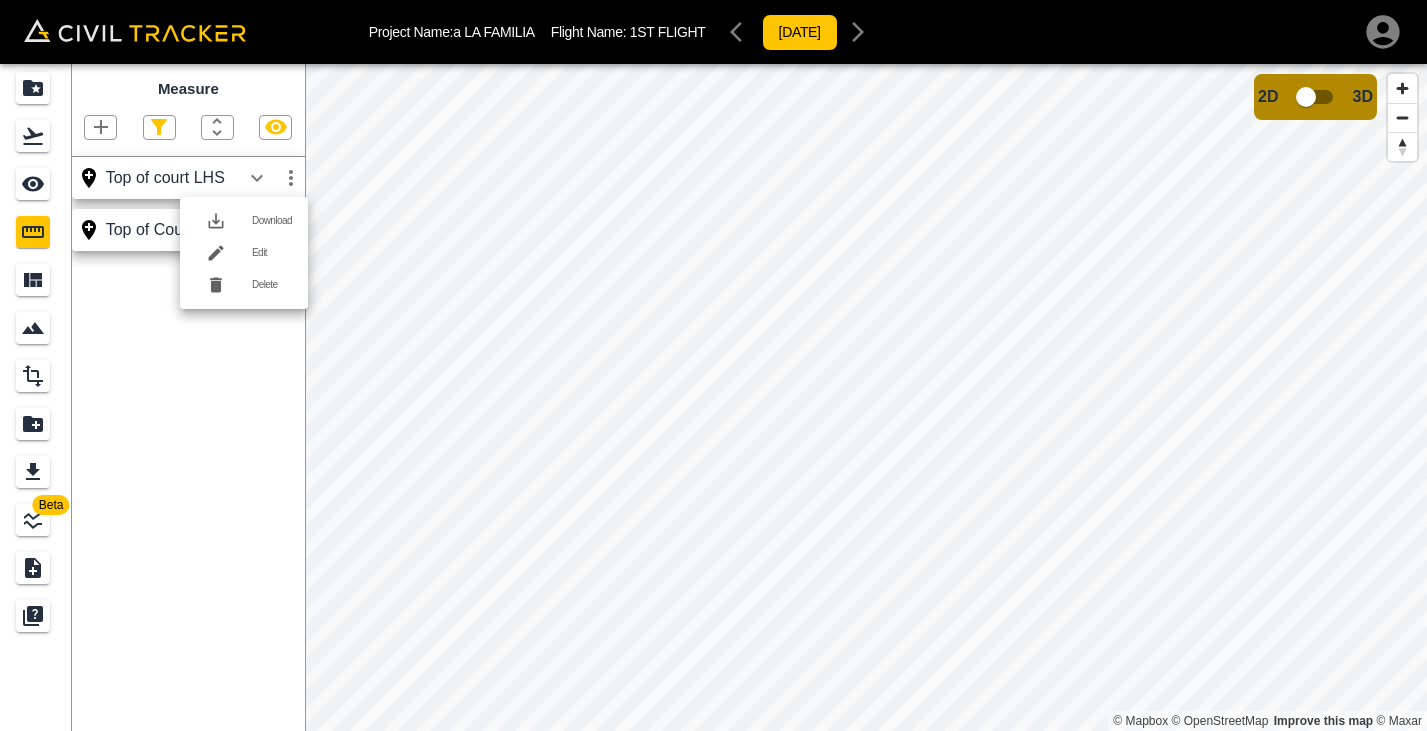 click on "Delete" at bounding box center (272, 285) 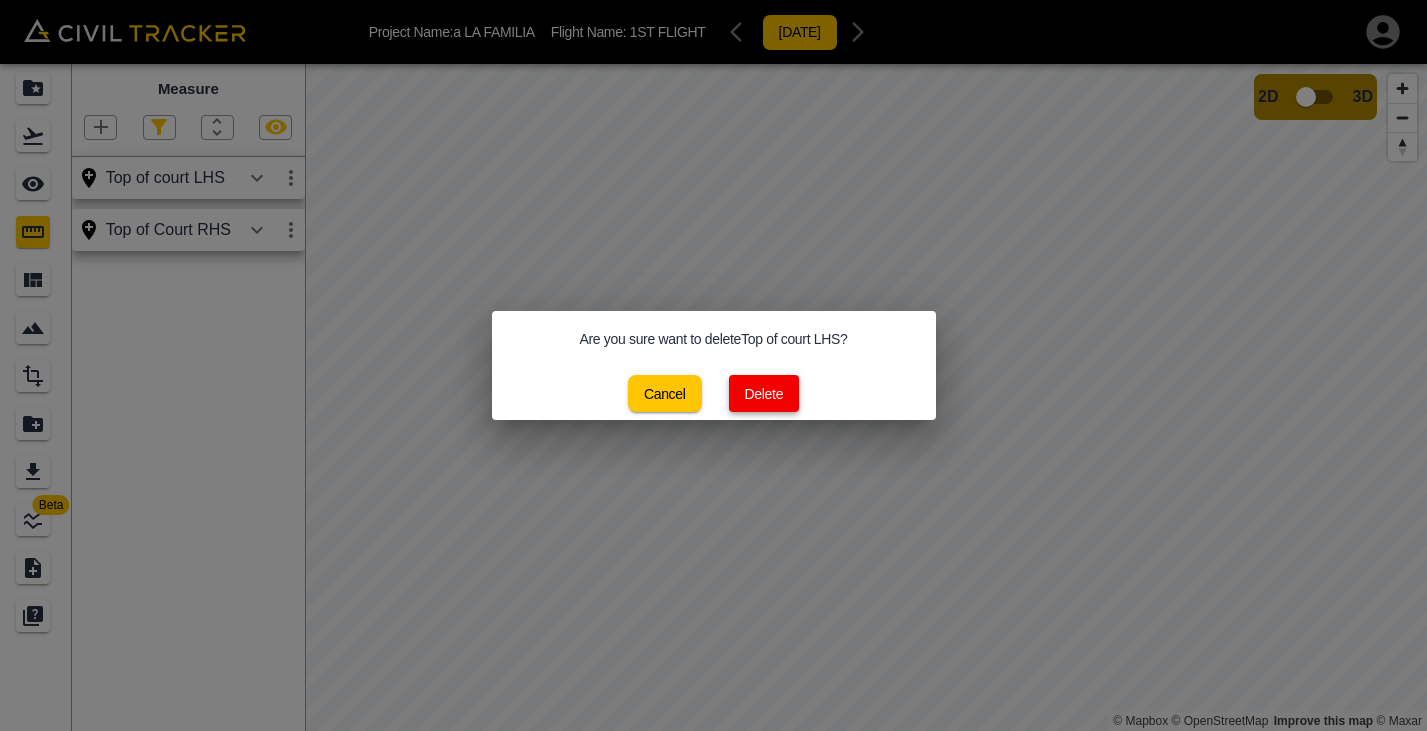 click on "Delete" at bounding box center [764, 393] 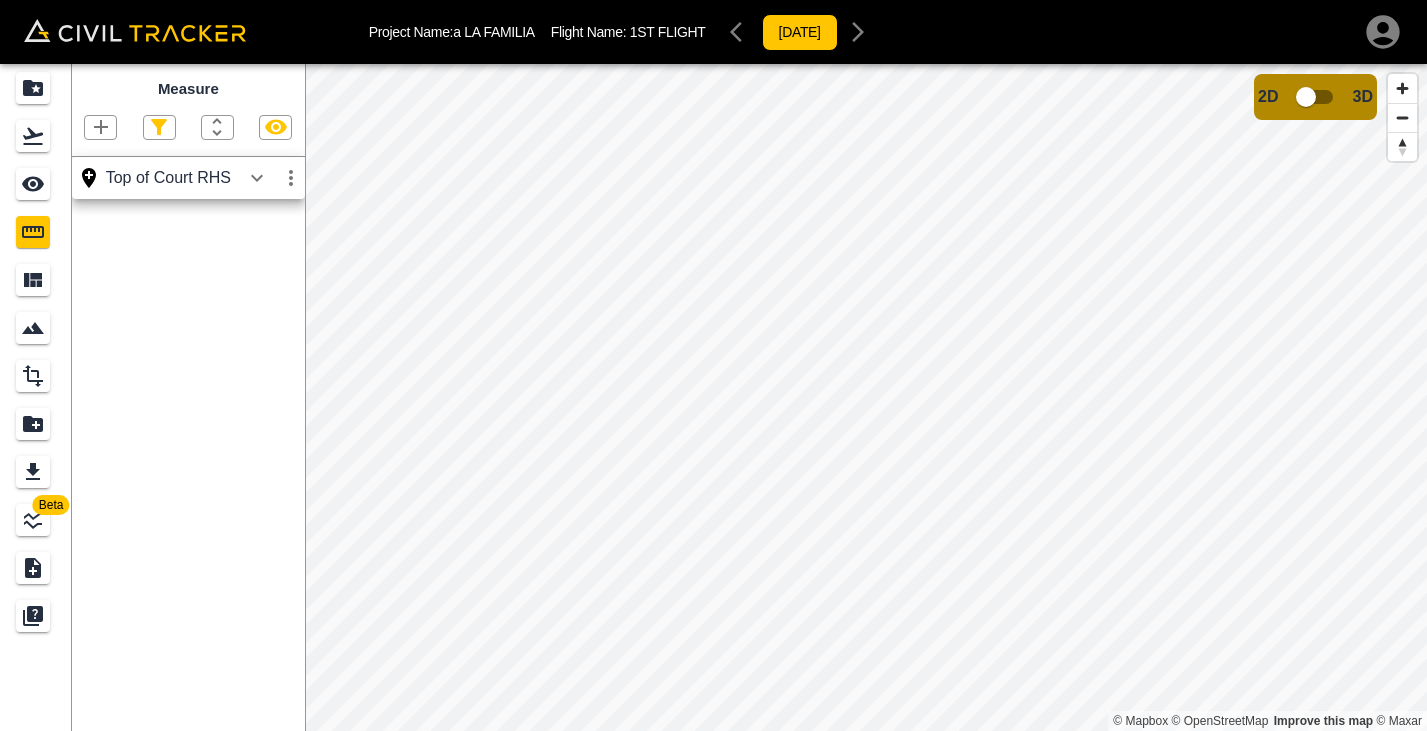 click 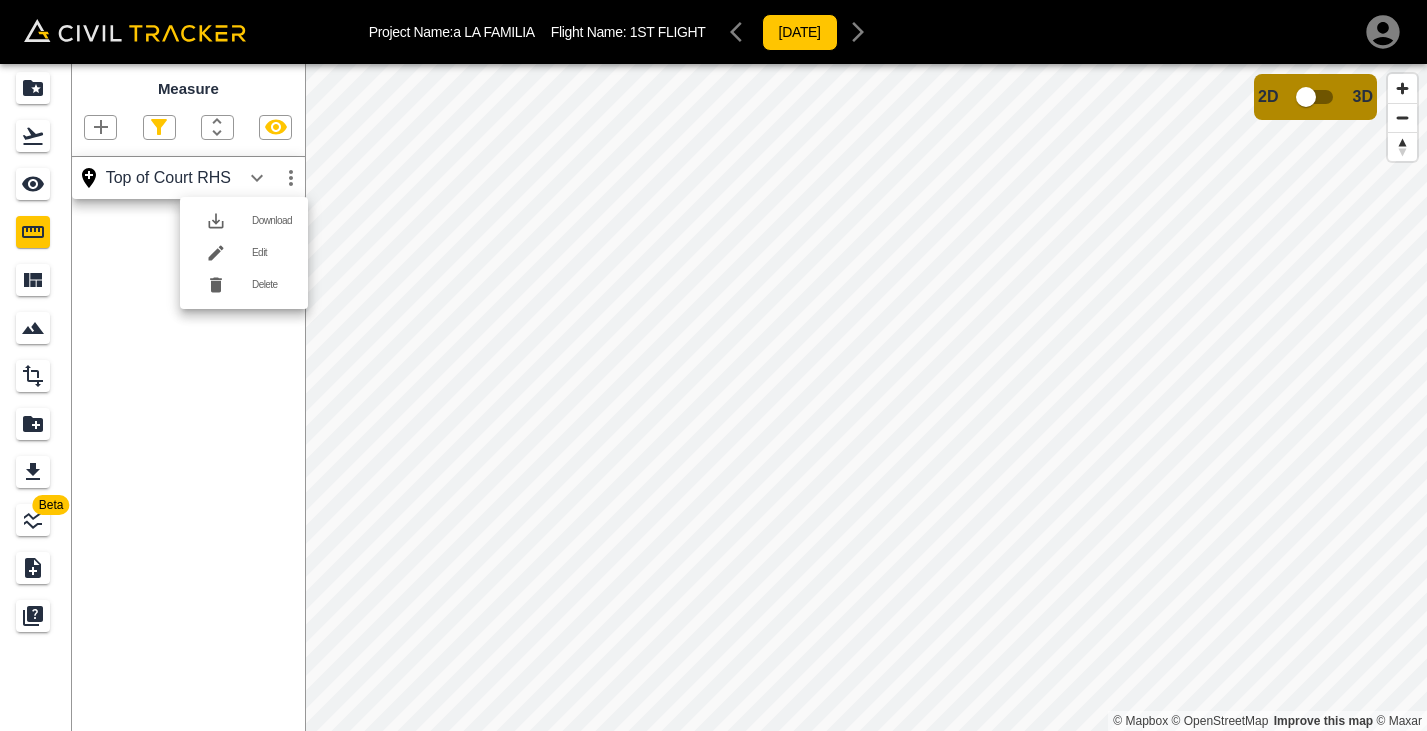 click on "Delete" at bounding box center (272, 285) 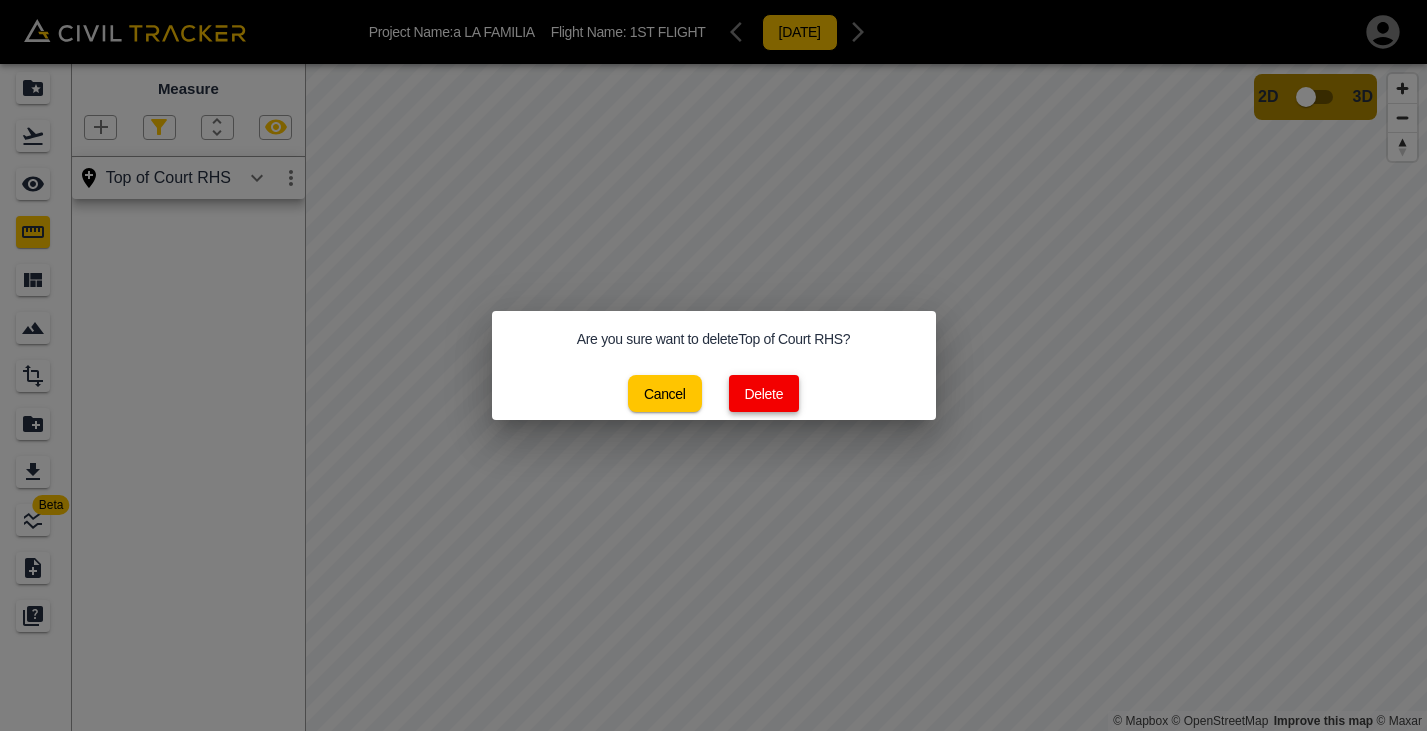 click on "Delete" at bounding box center (764, 393) 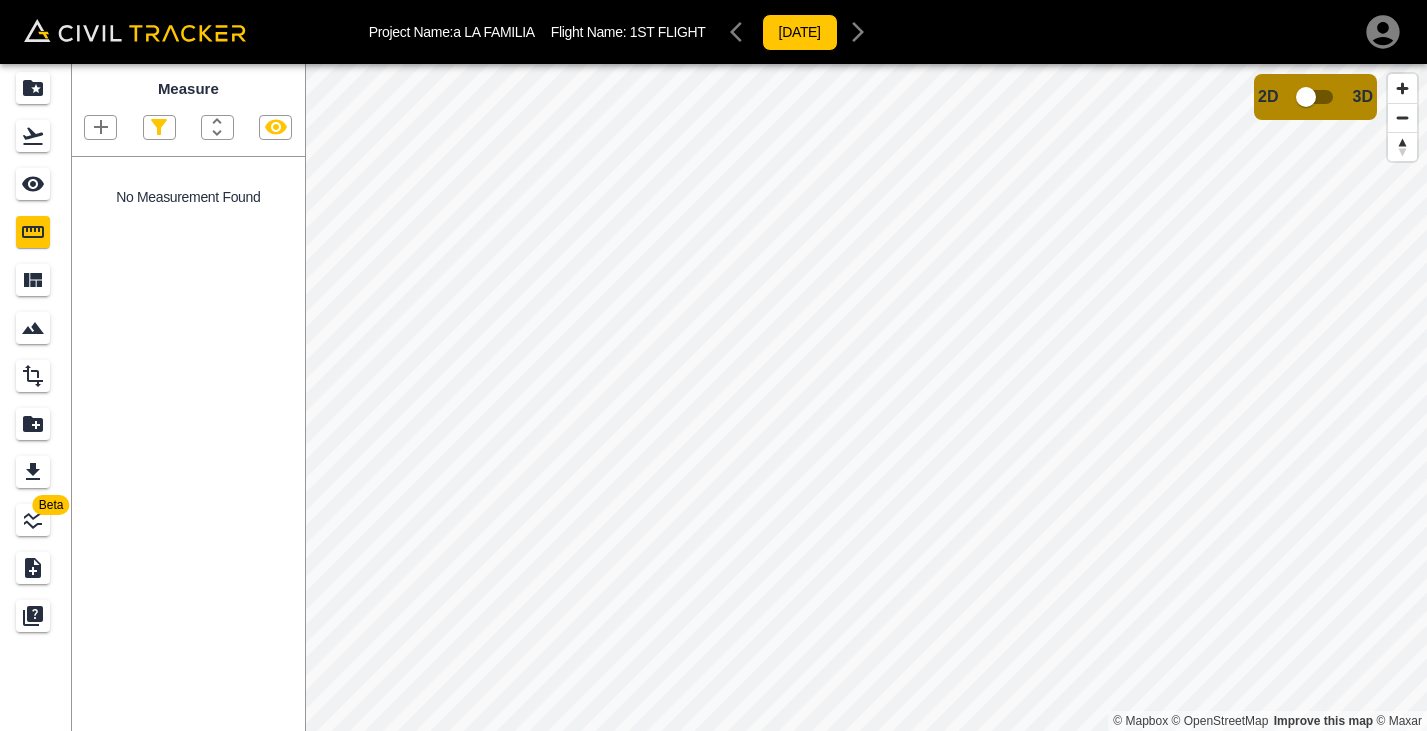 click 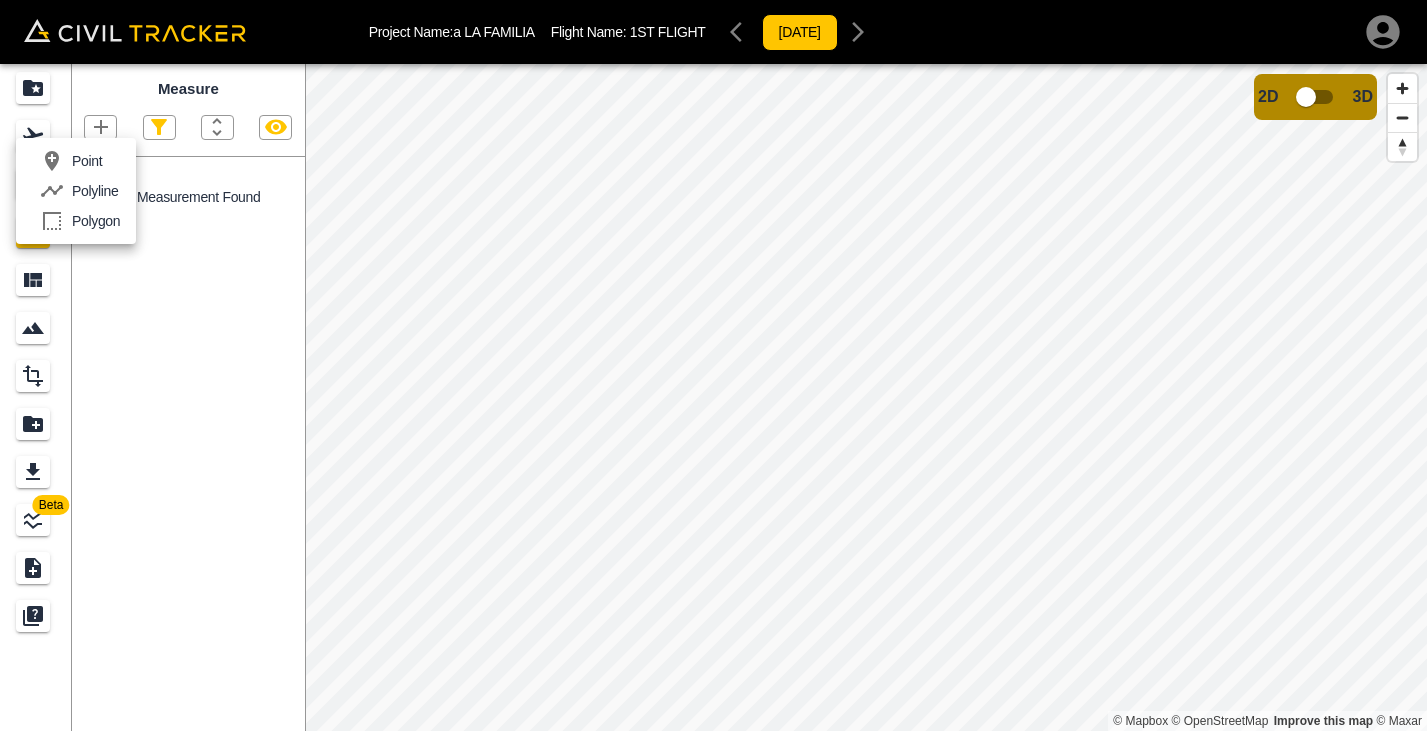 click on "Point" at bounding box center (67, 161) 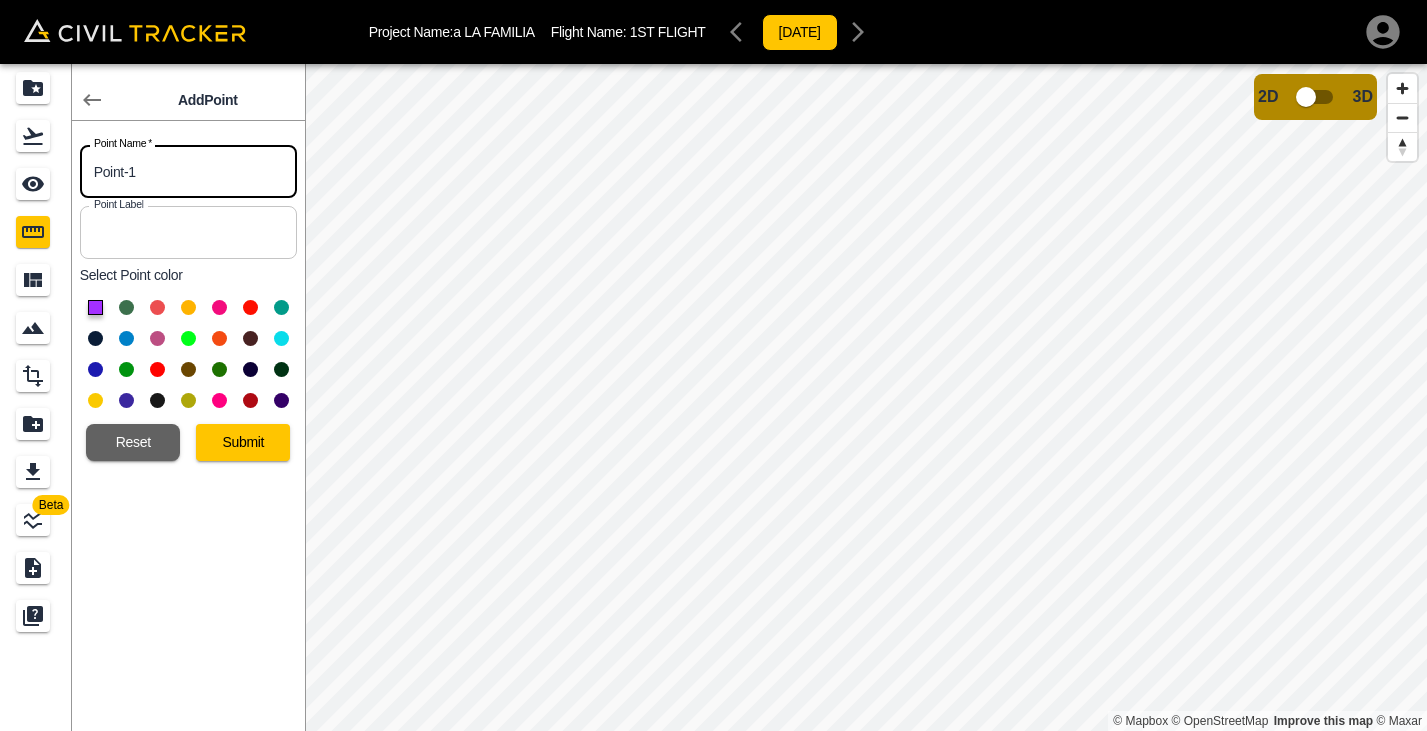 drag, startPoint x: 147, startPoint y: 172, endPoint x: 88, endPoint y: 171, distance: 59.008472 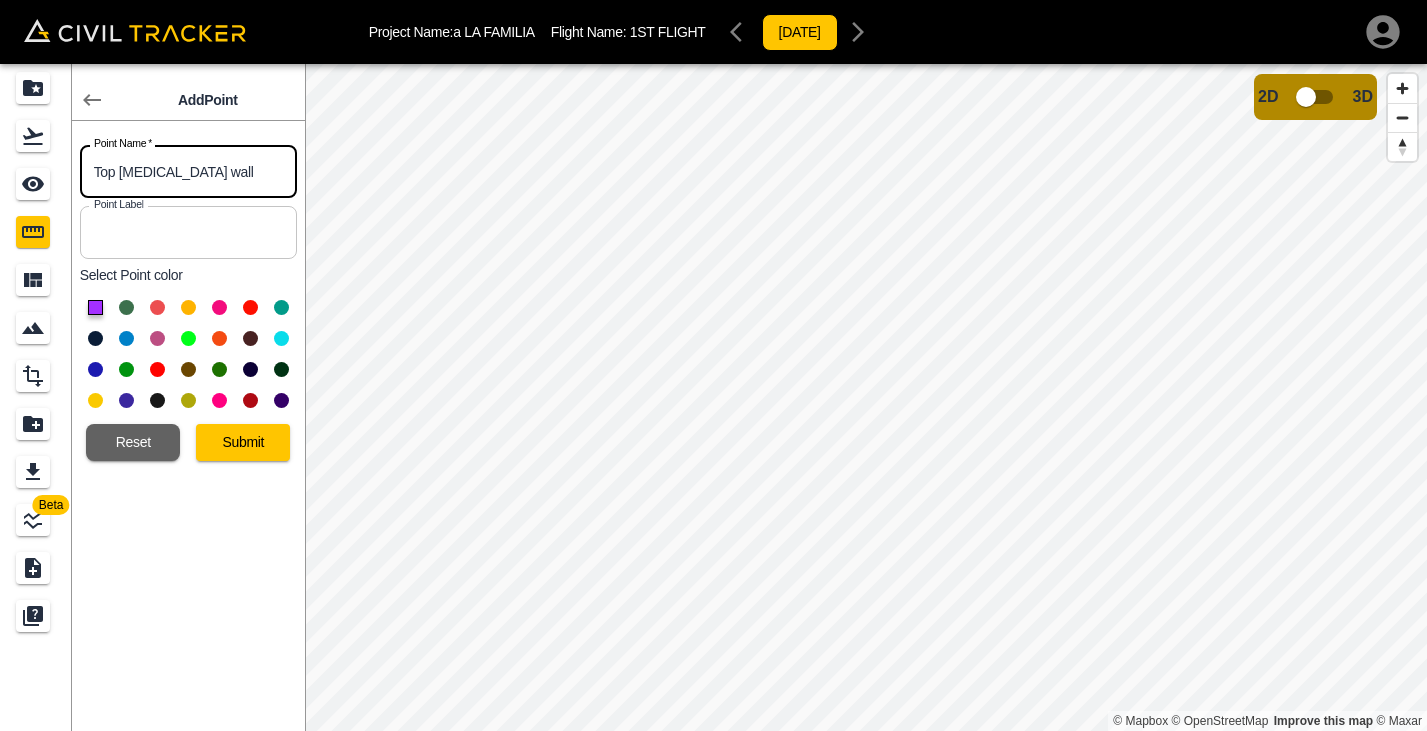 type on "Top [MEDICAL_DATA] wall" 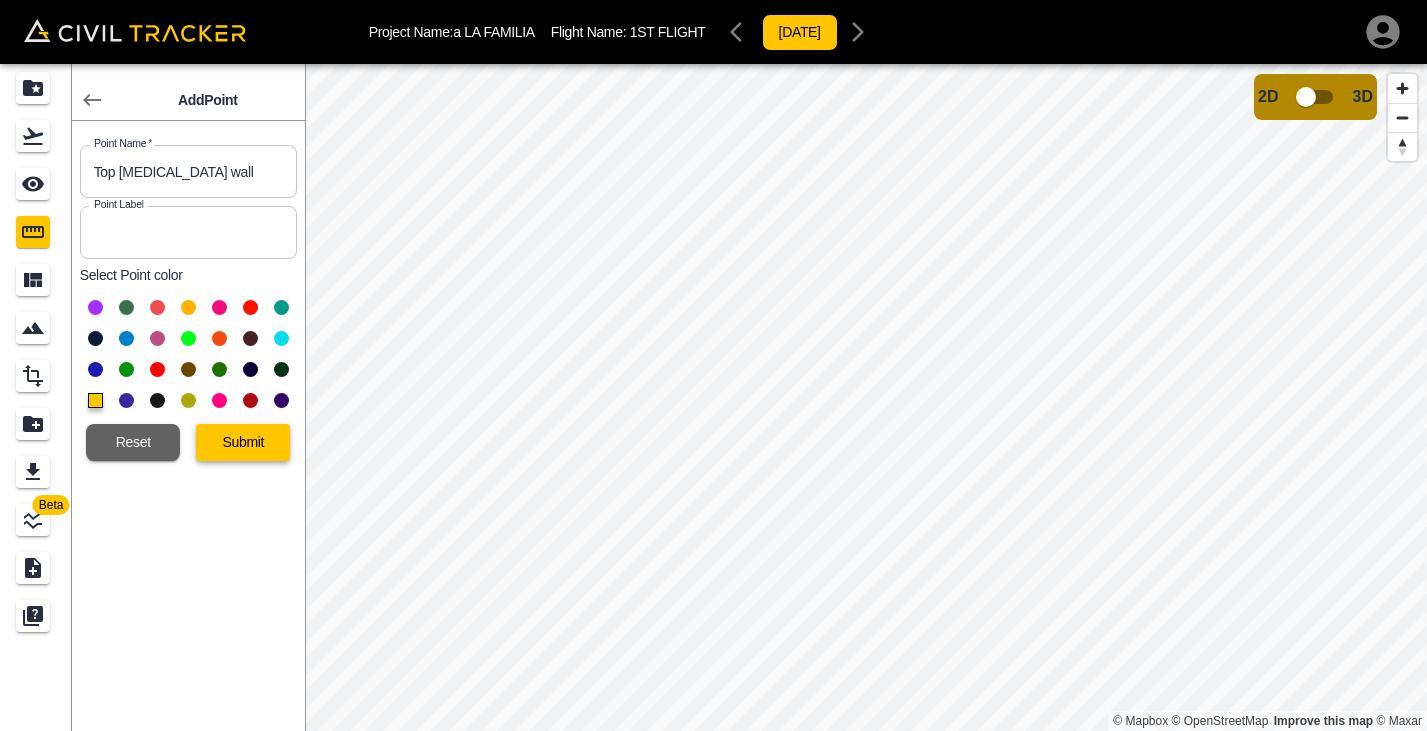 click on "Submit" at bounding box center (243, 442) 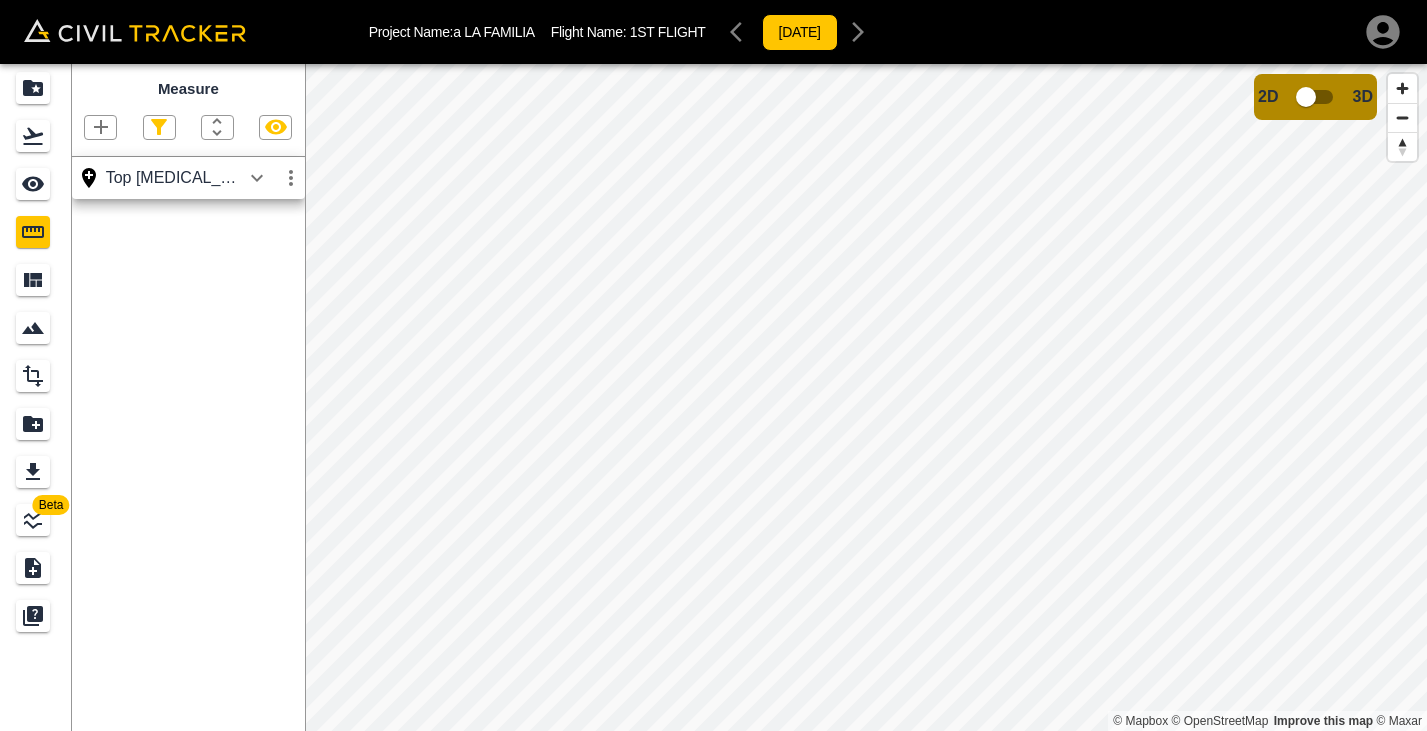 click 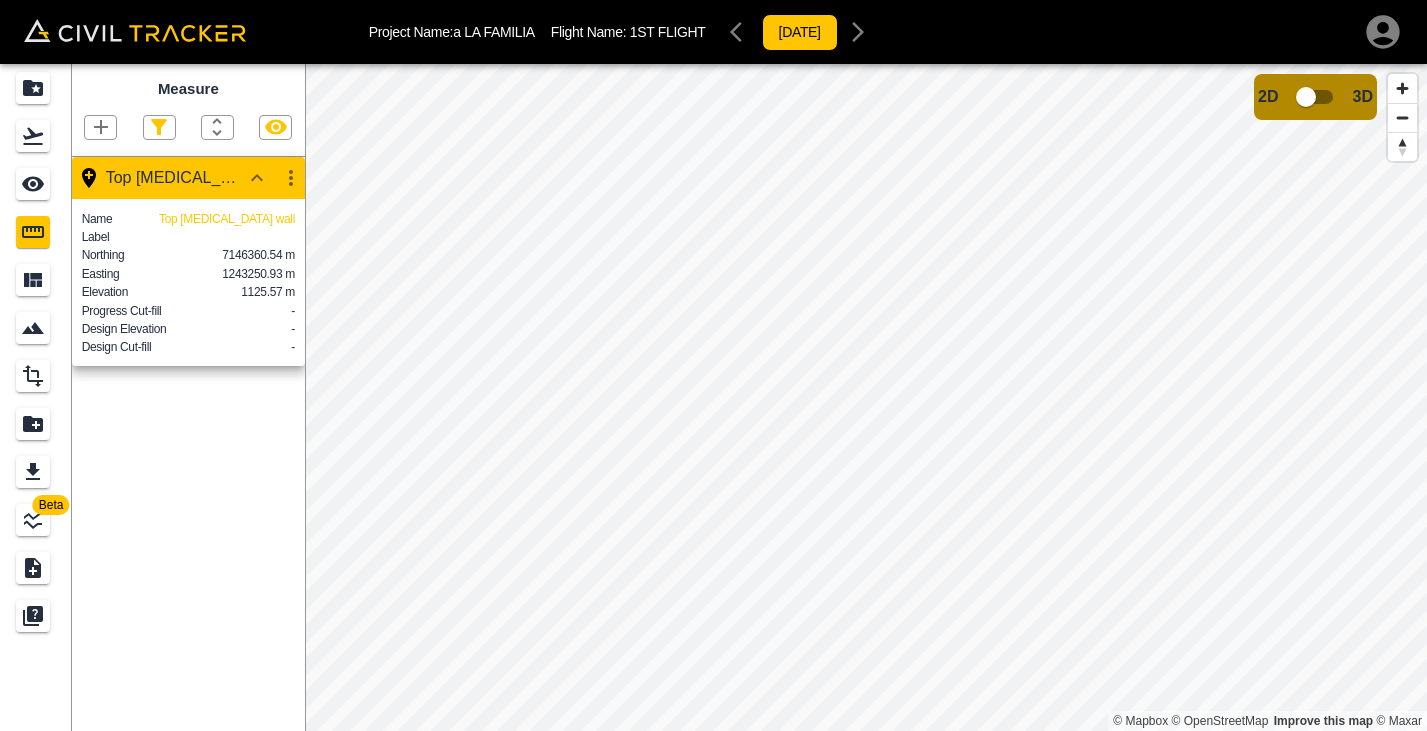 click 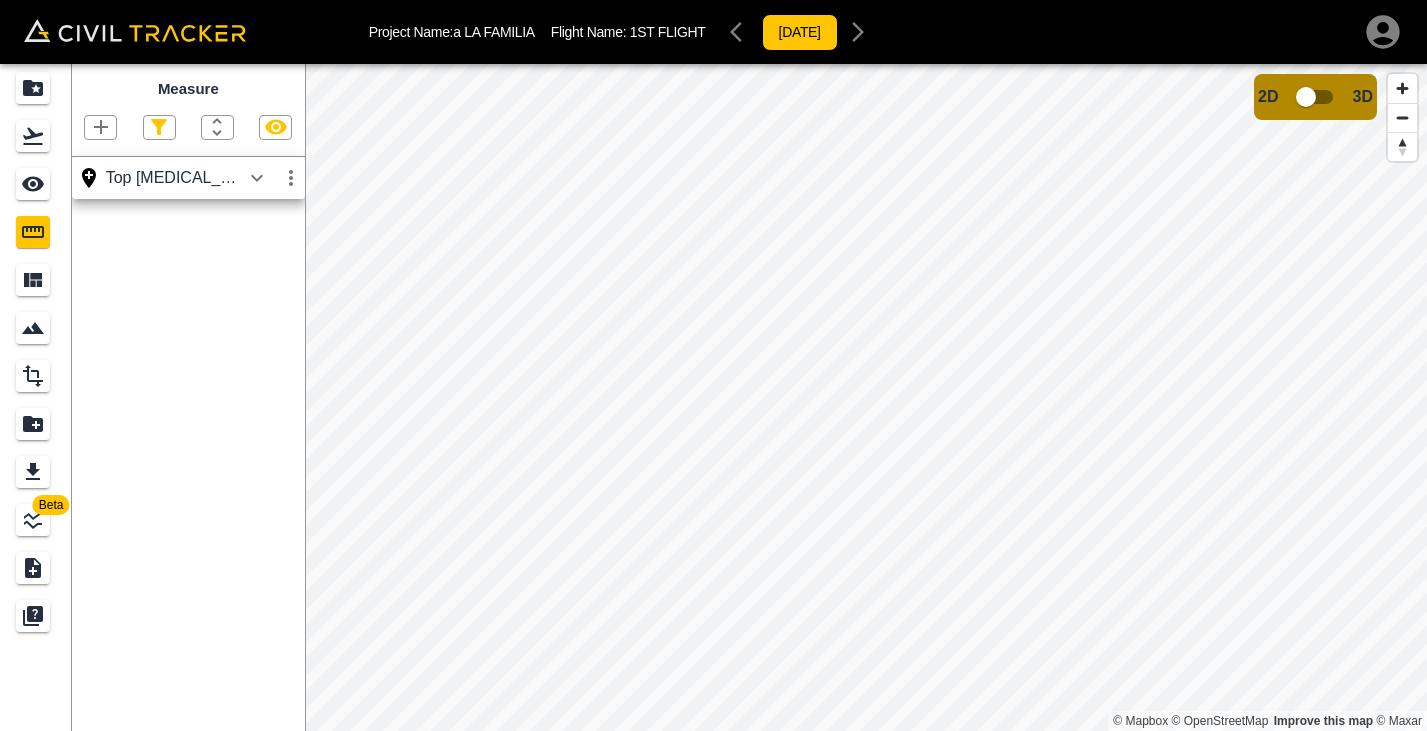 click 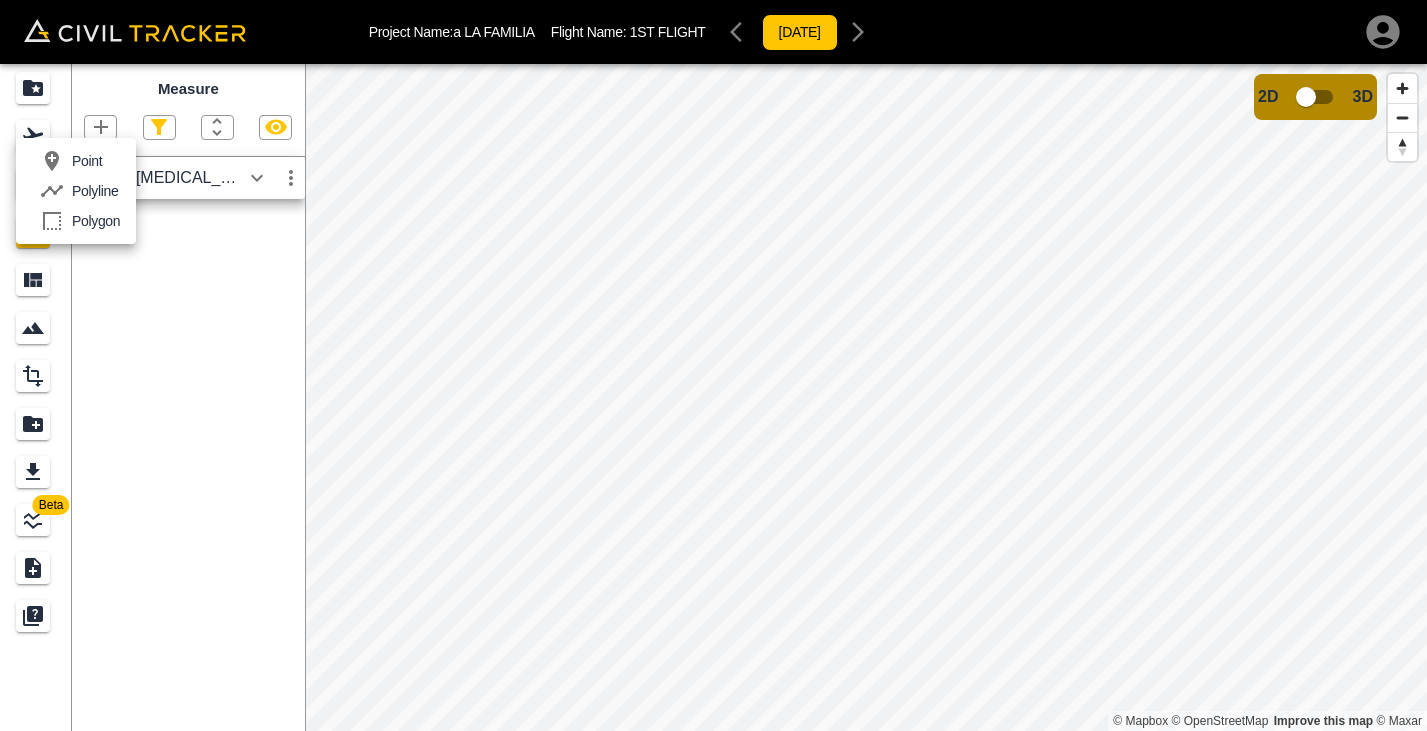 click on "Point" at bounding box center [87, 161] 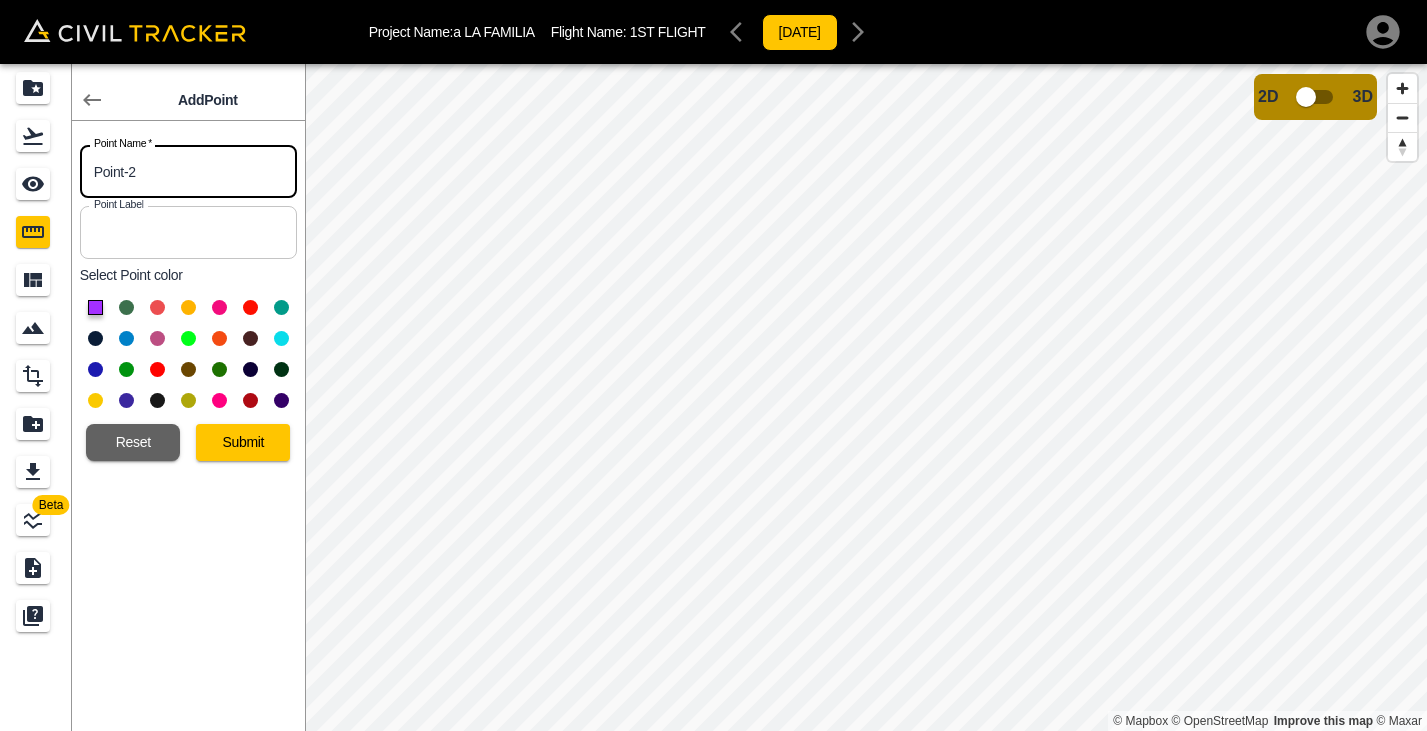drag, startPoint x: 153, startPoint y: 171, endPoint x: 90, endPoint y: 171, distance: 63 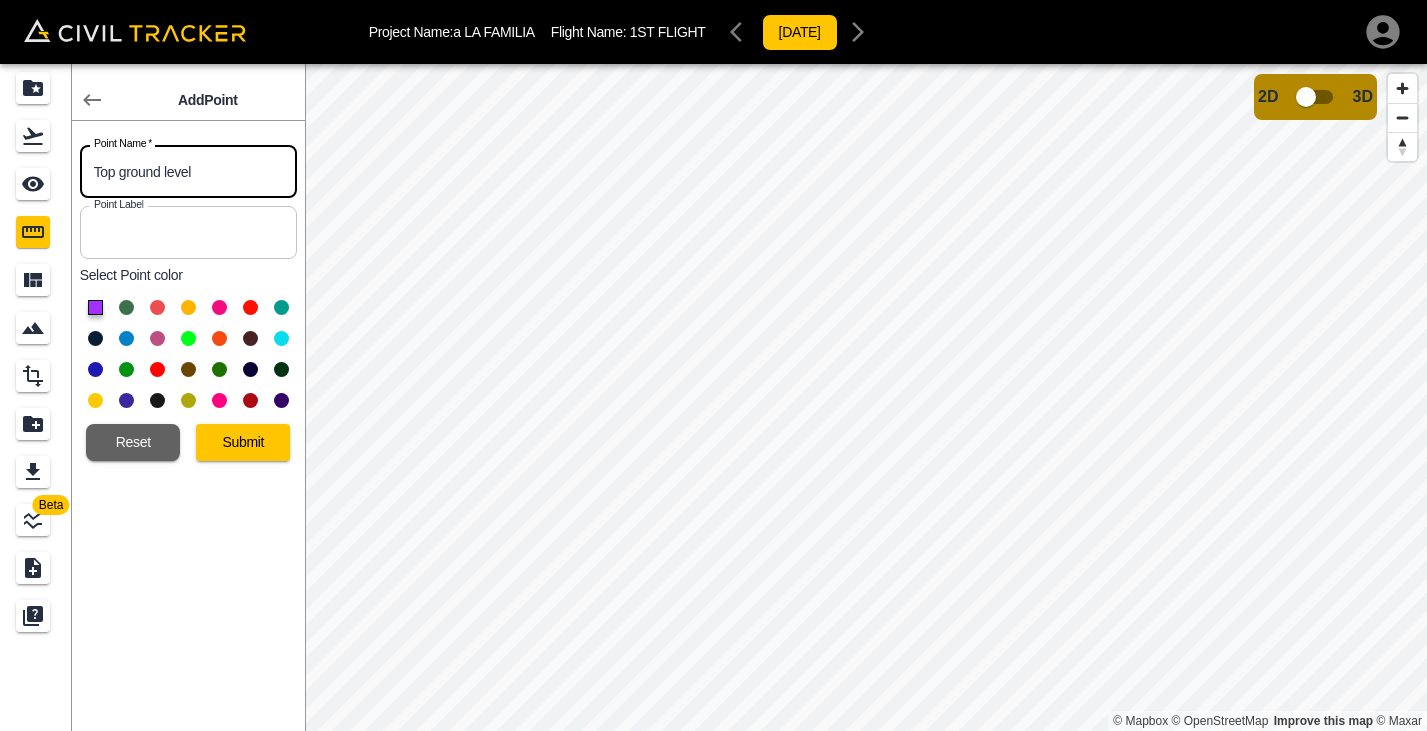 type on "Top ground level" 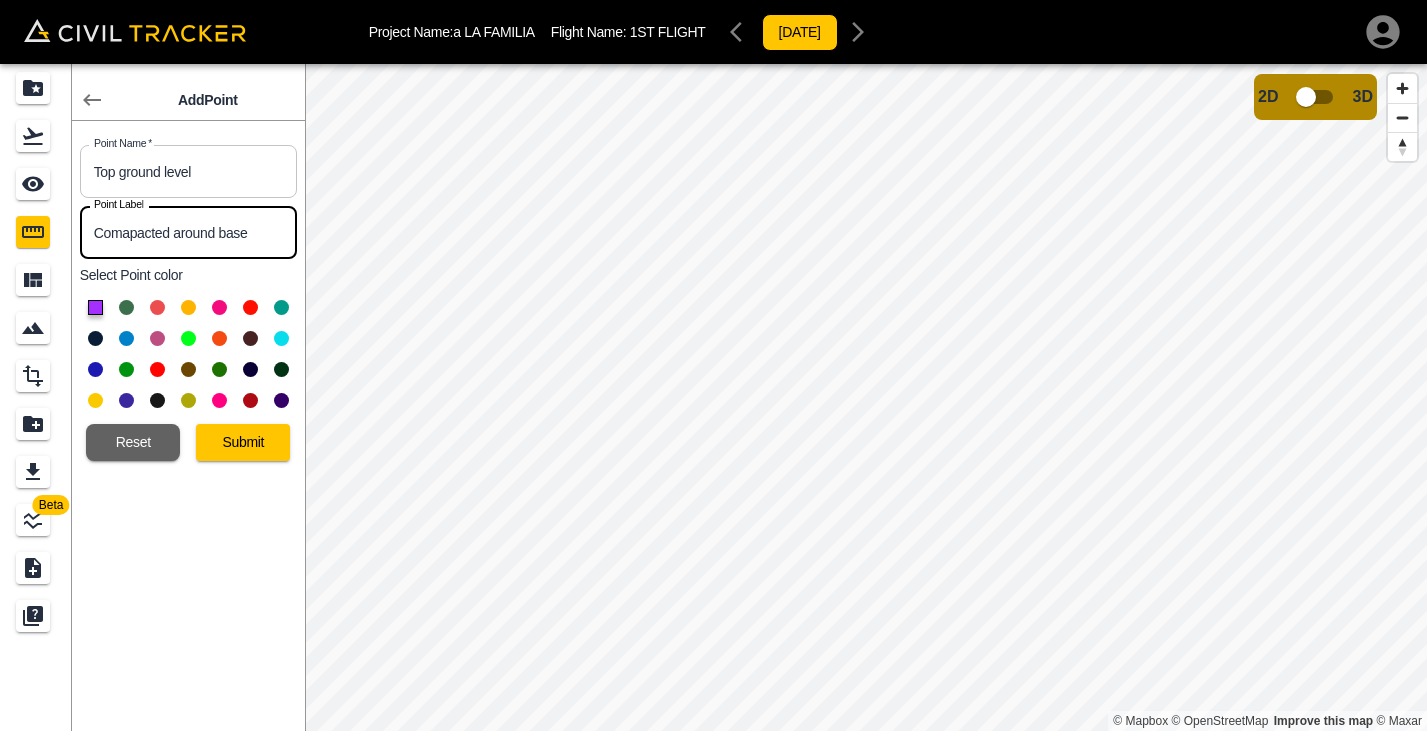 click on "Comapacted around base" at bounding box center (188, 232) 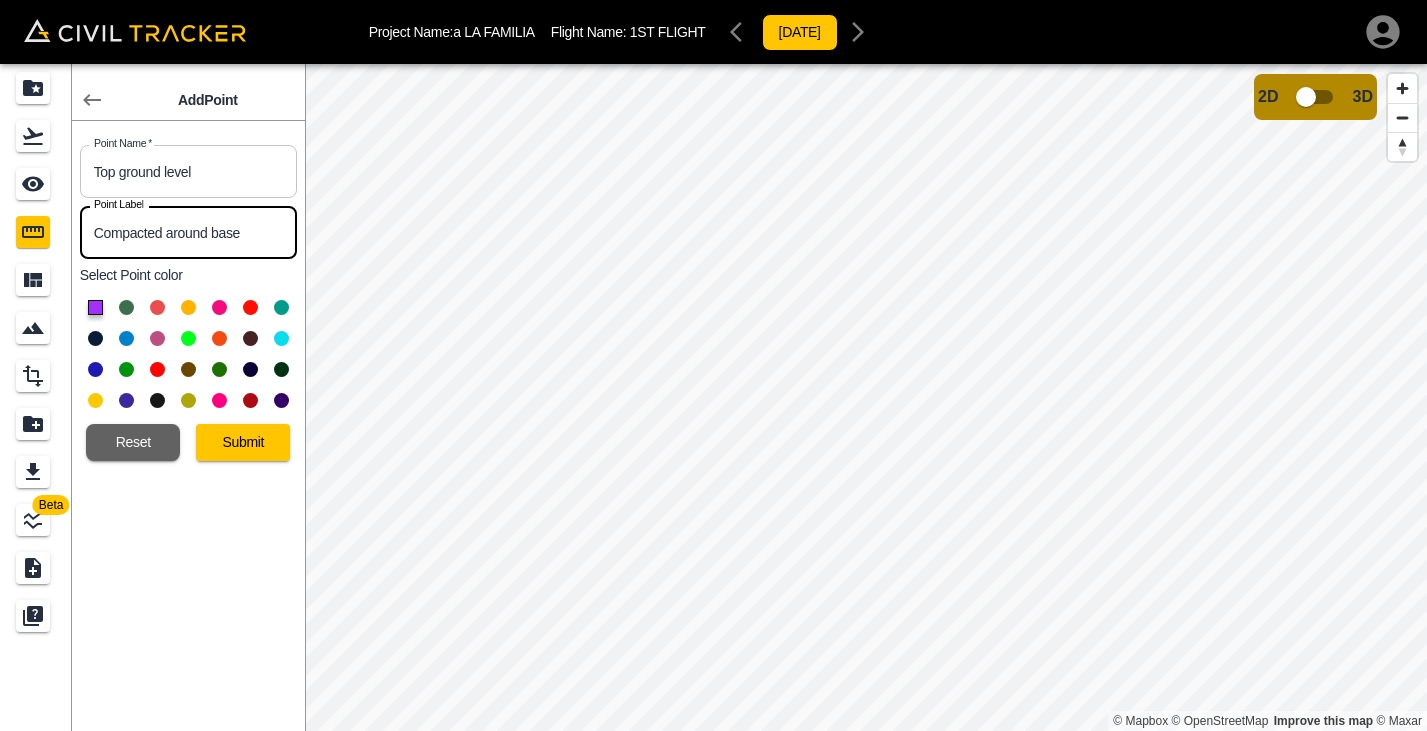 type on "Compacted around base" 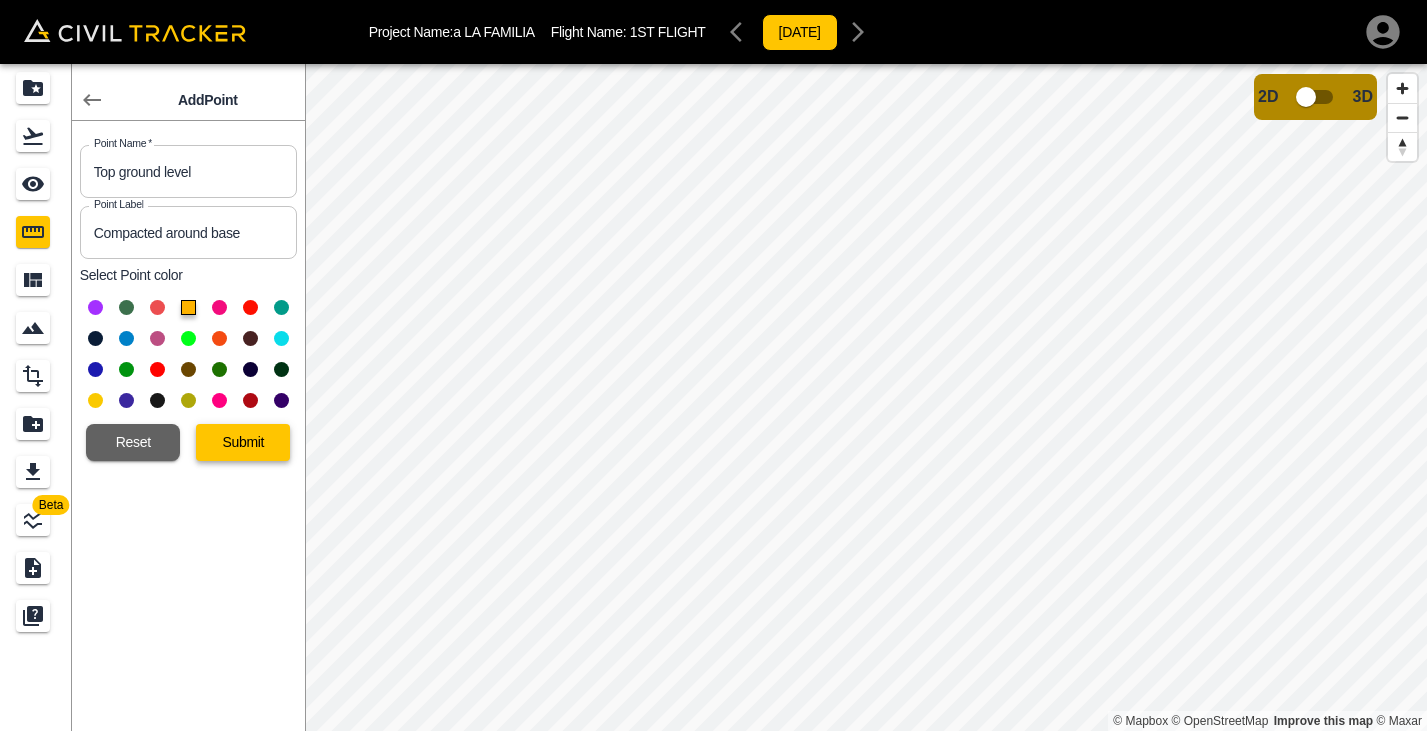 click on "Submit" at bounding box center [243, 442] 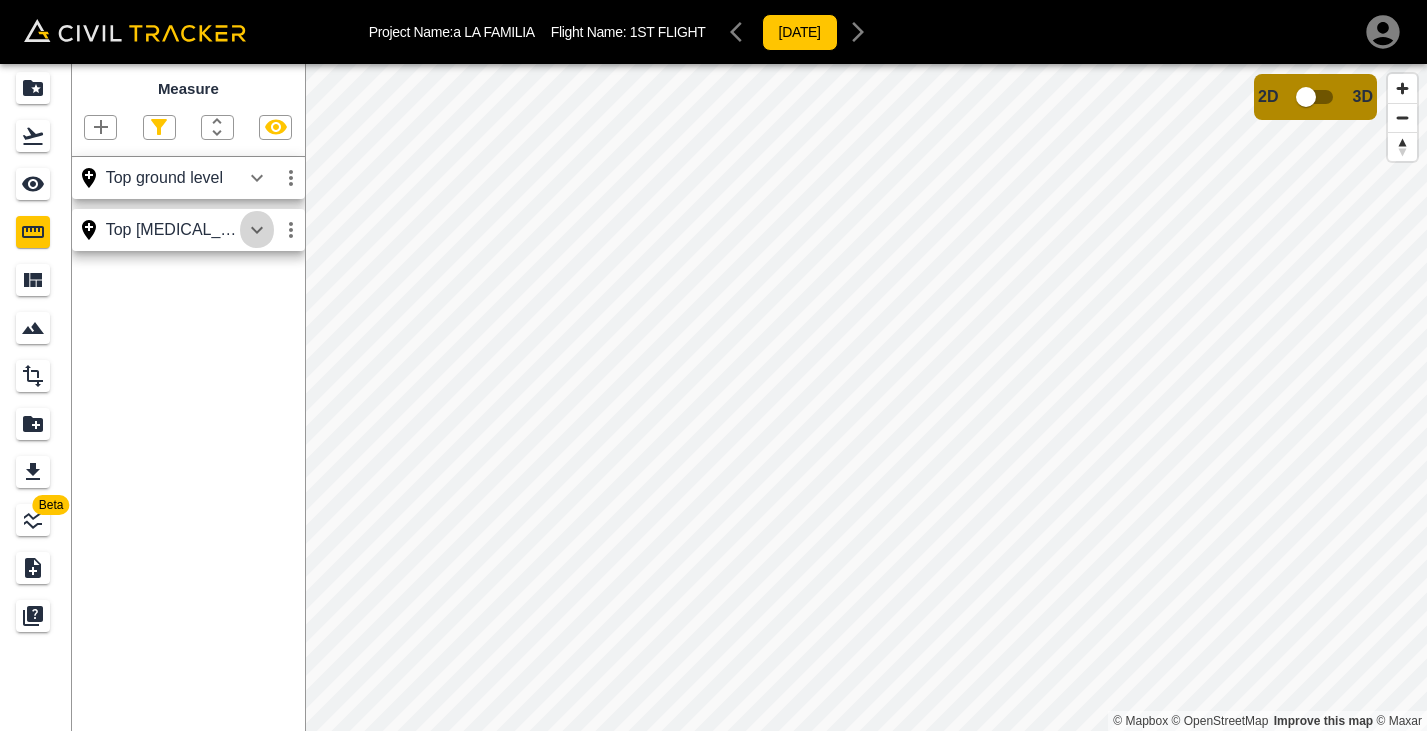 click 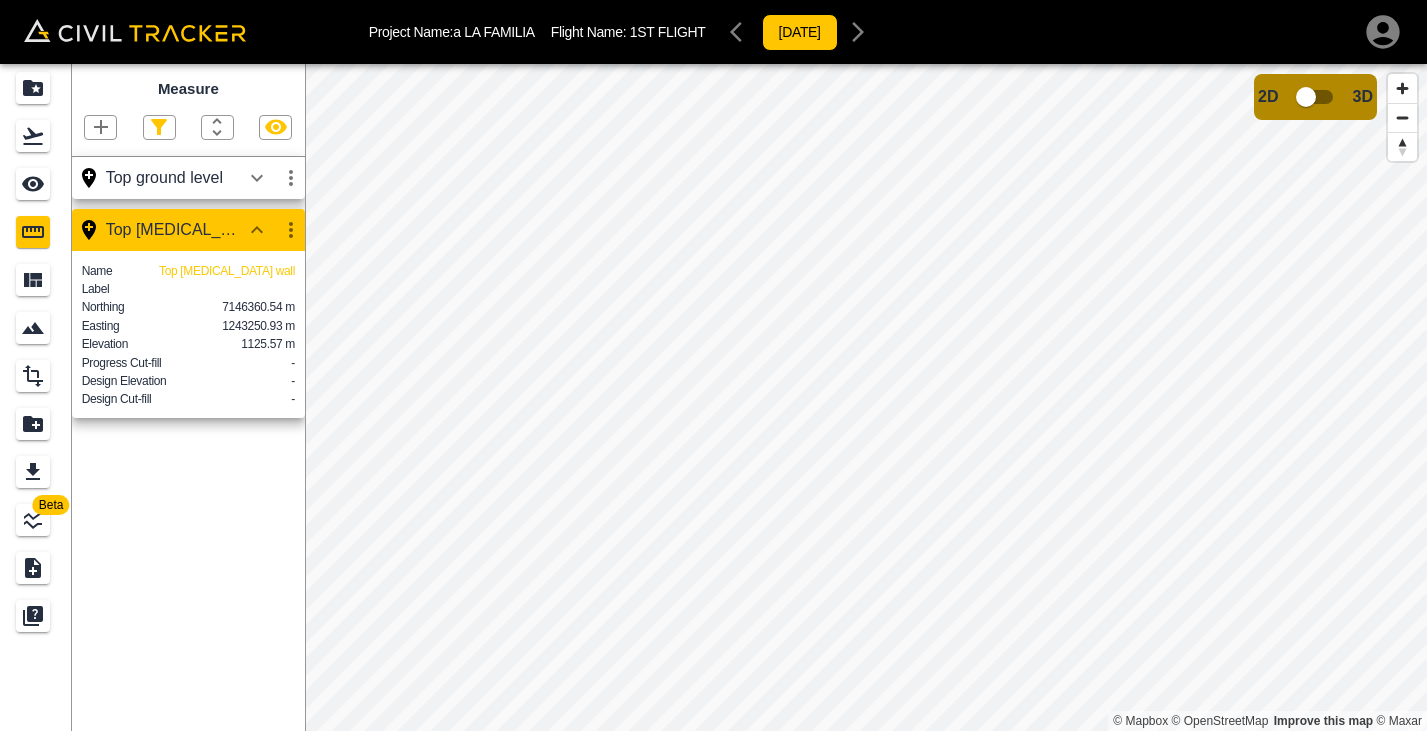 click 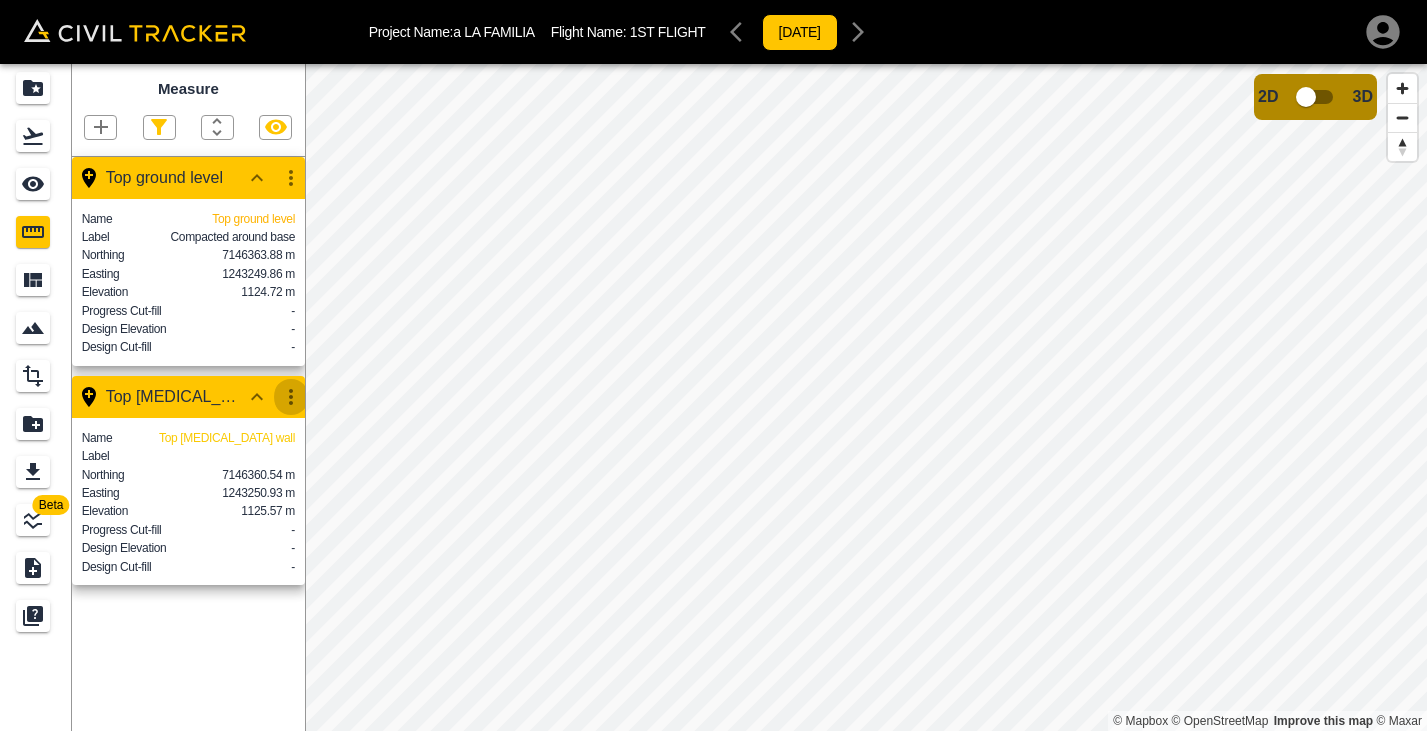 click 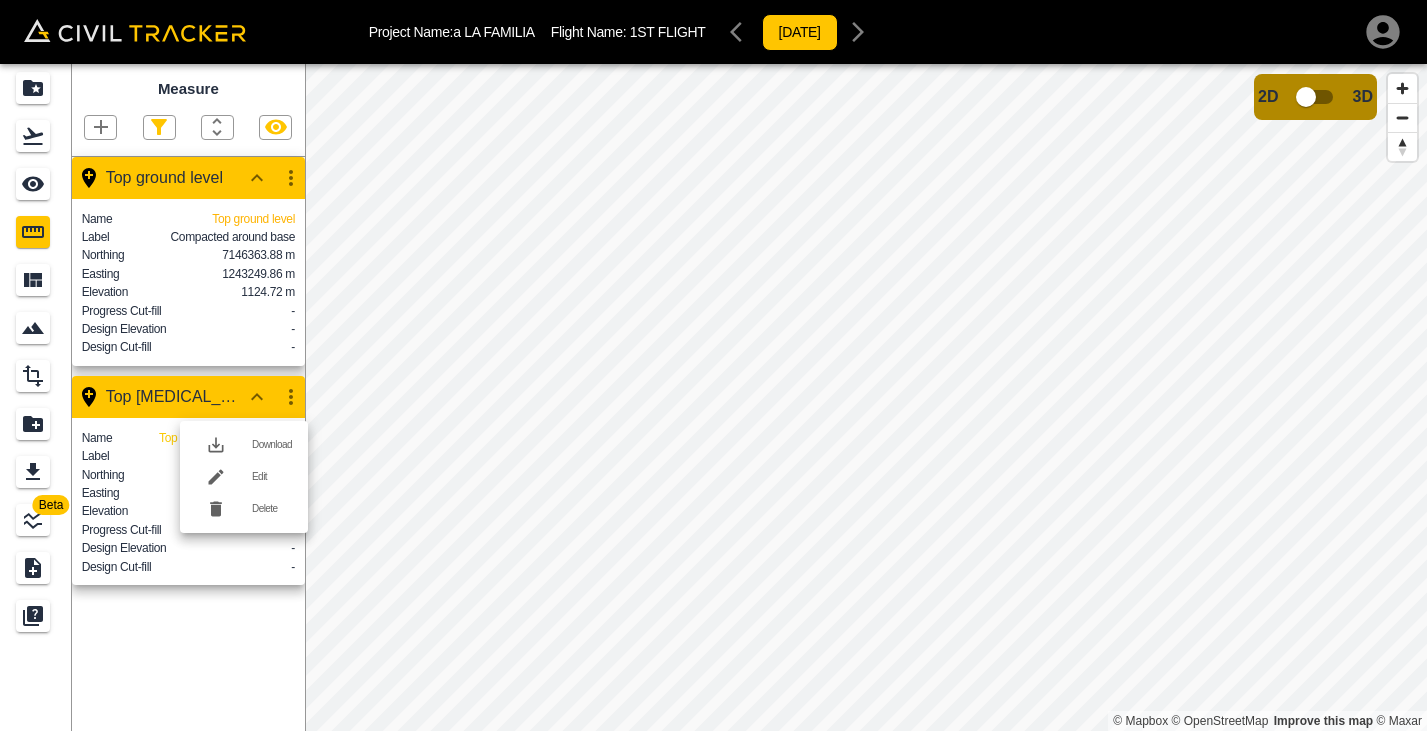click at bounding box center [713, 365] 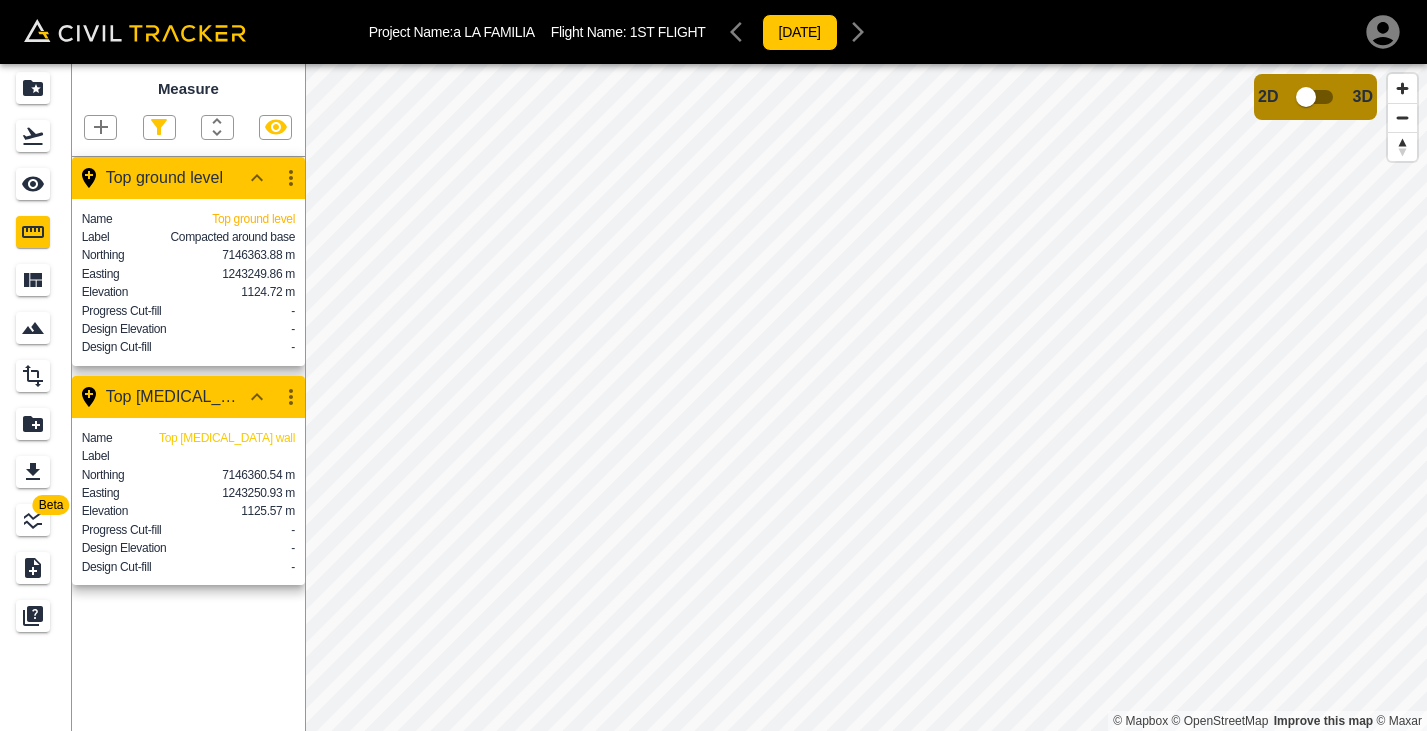 scroll, scrollTop: 0, scrollLeft: 3, axis: horizontal 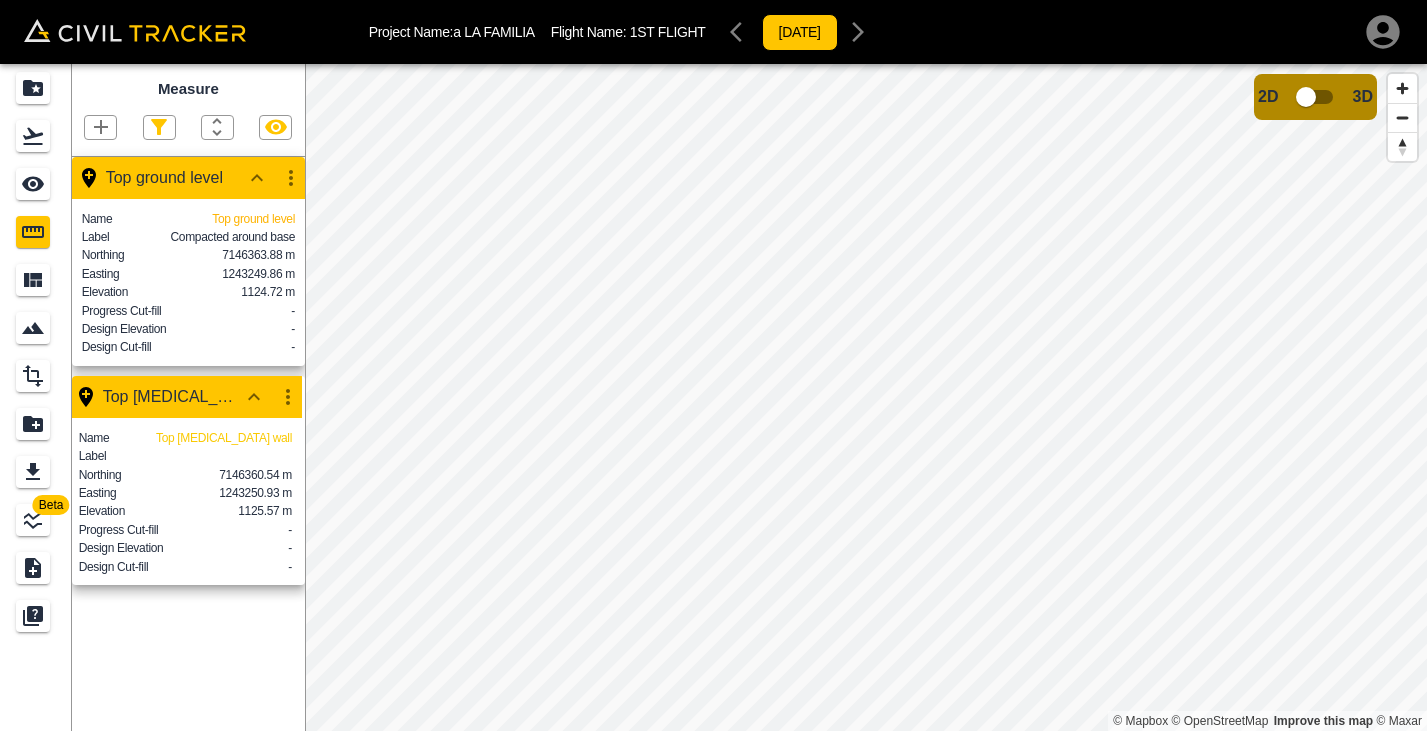 click on "Top [MEDICAL_DATA] wall" at bounding box center [170, 397] 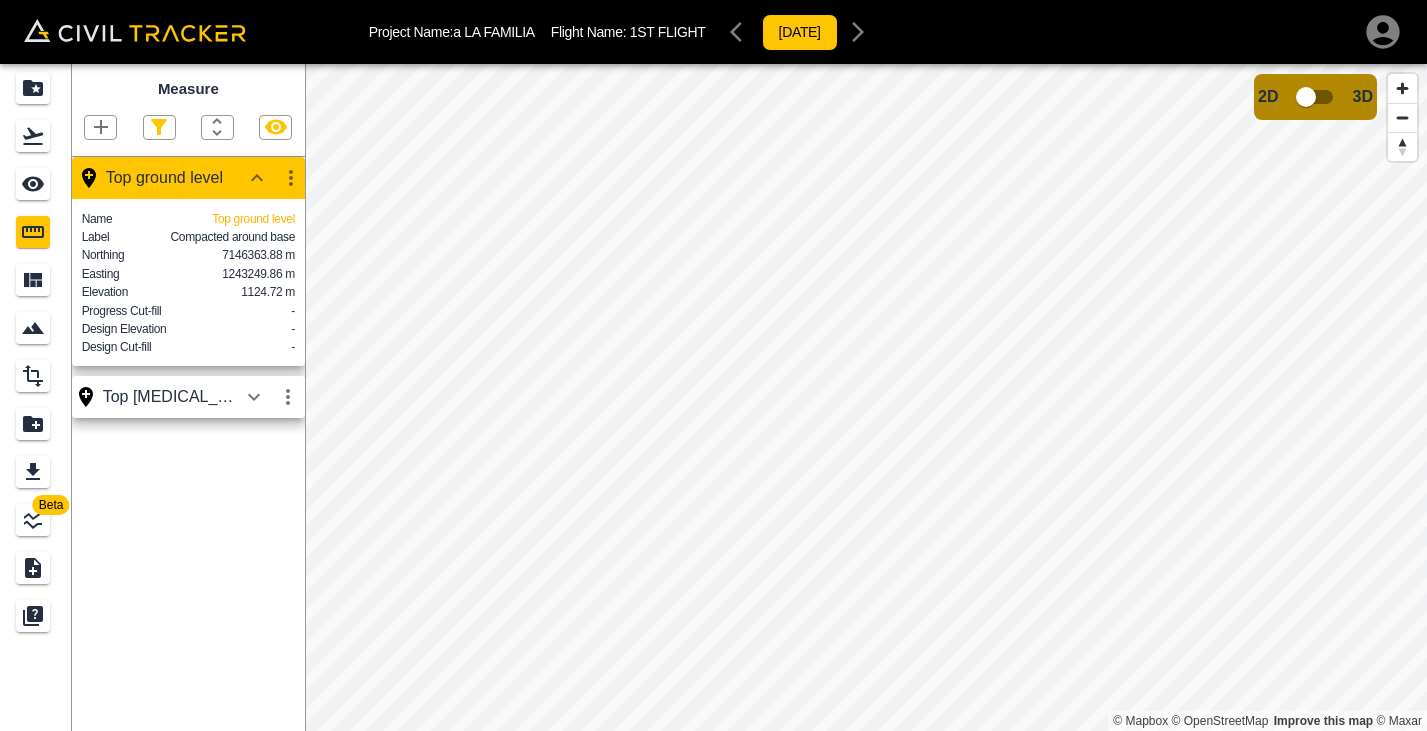 click on "Top [MEDICAL_DATA] wall" at bounding box center (170, 397) 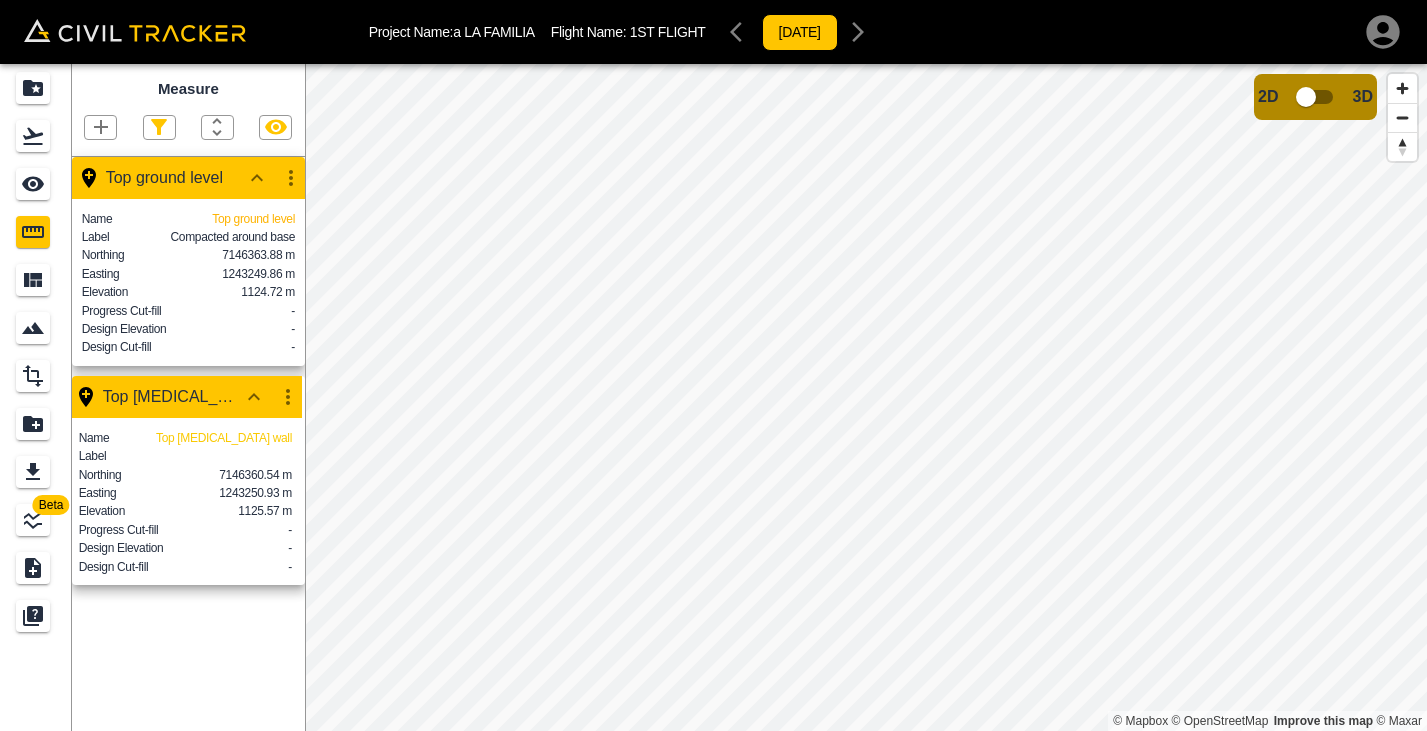 click on "Top ground level" at bounding box center (188, 178) 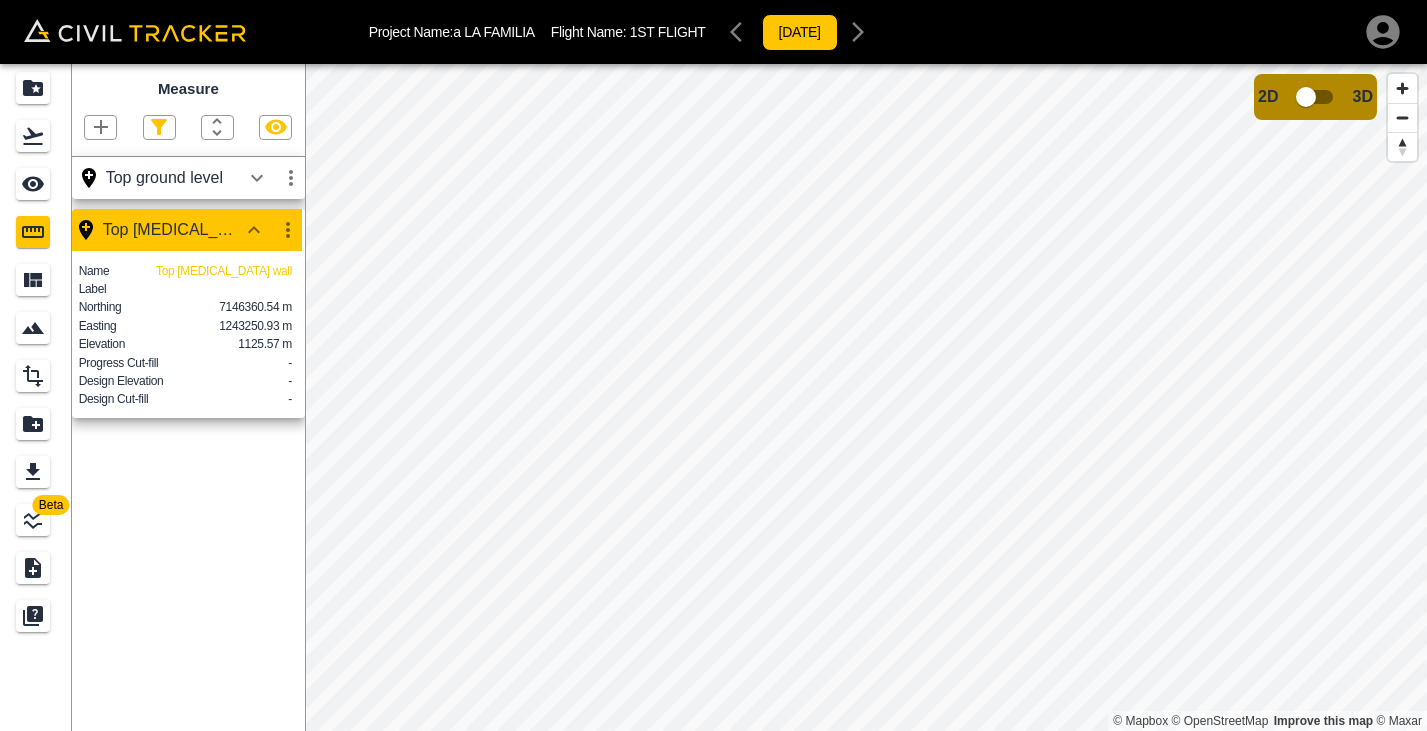 click on "Top ground level" at bounding box center [188, 178] 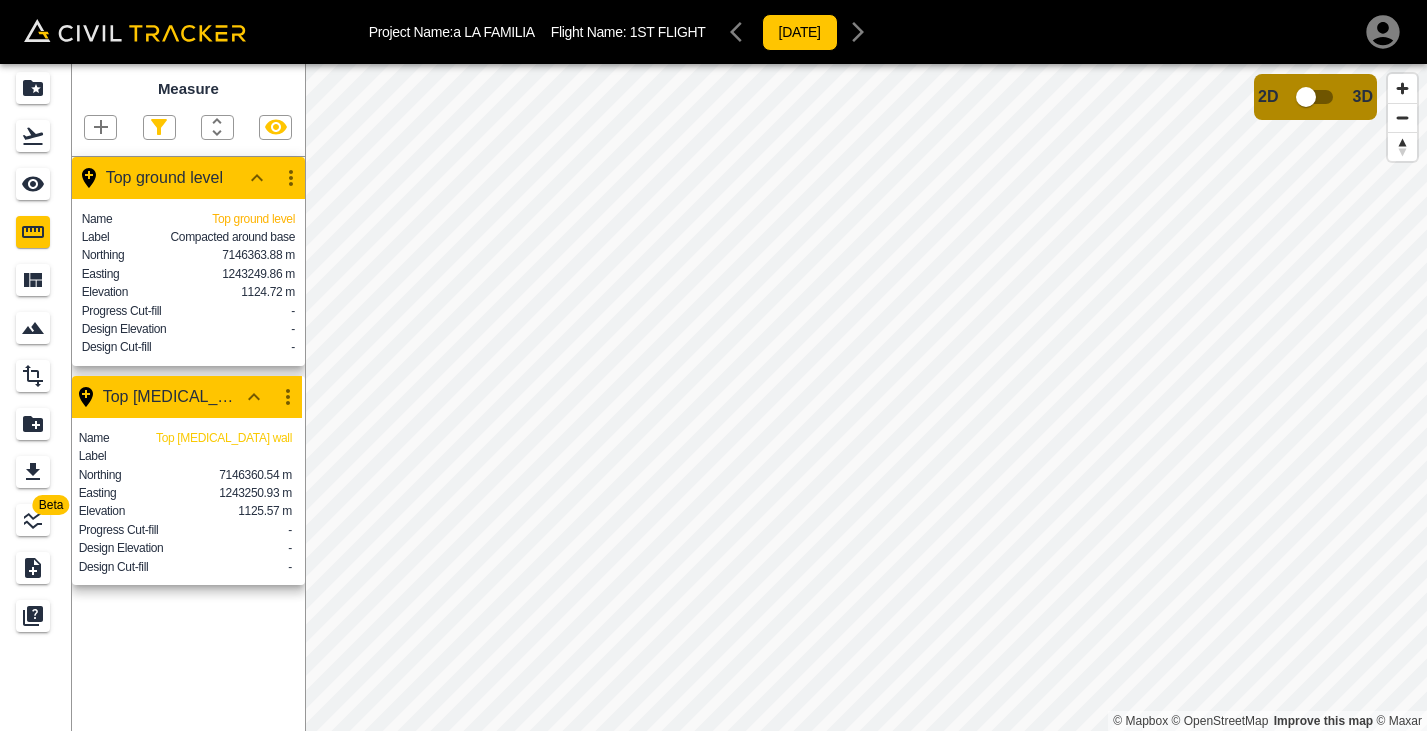 click on "Project Name:  a LA FAMILIA Flight Name:   1ST FLIGHT 2025-06-20 Beta Measure Top ground level Name   Top ground level Label Compacted around base Northing 7146363.88   m   Easting 1243249.86   m   Elevation 1124.72 m  Progress Cut-fill - Design Elevation - Design Cut-fill - Top retainer wall Name   Top retainer wall Label Northing 7146360.54   m   Easting 1243250.93   m   Elevation 1125.57 m  Progress Cut-fill - Design Elevation - Design Cut-fill - © Mapbox   © OpenStreetMap   Improve this map   © Maxar 2D 3D" at bounding box center (713, 365) 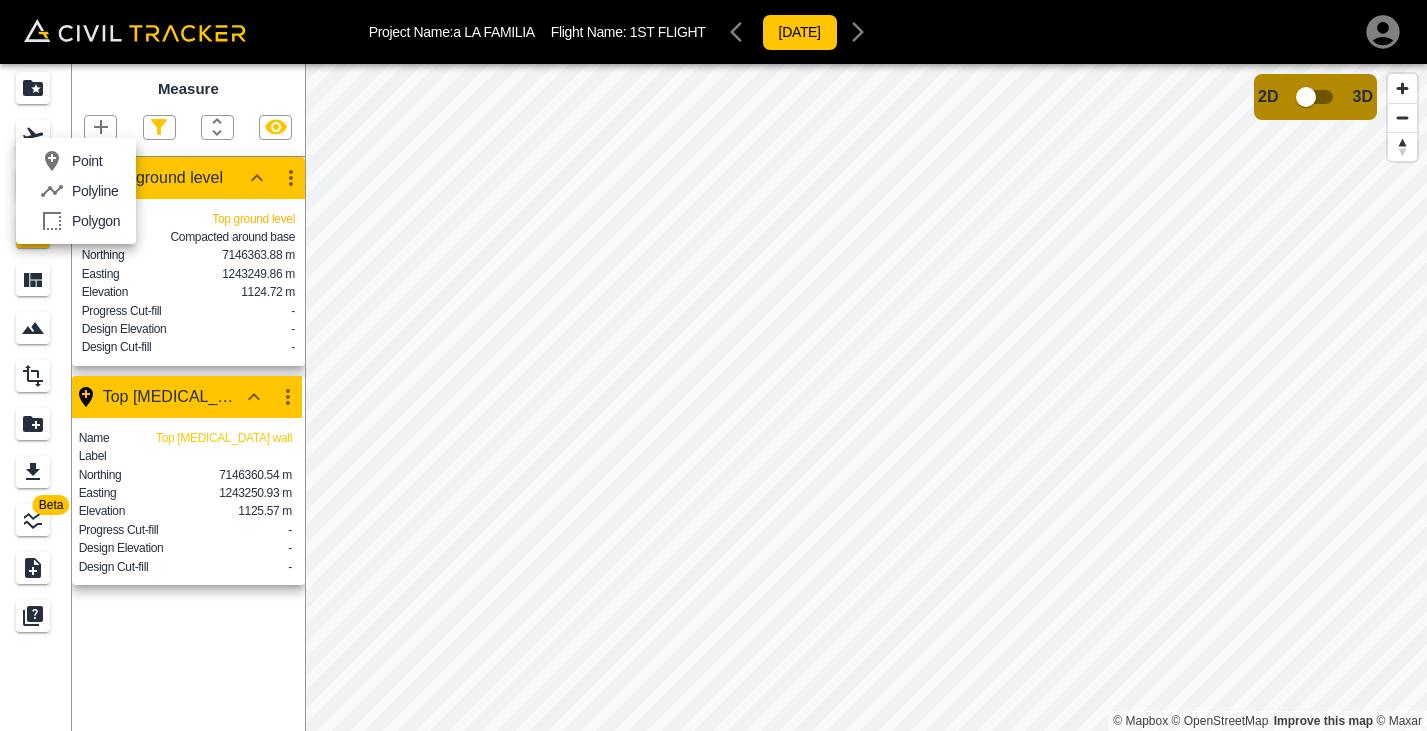 click on "Point" at bounding box center [87, 161] 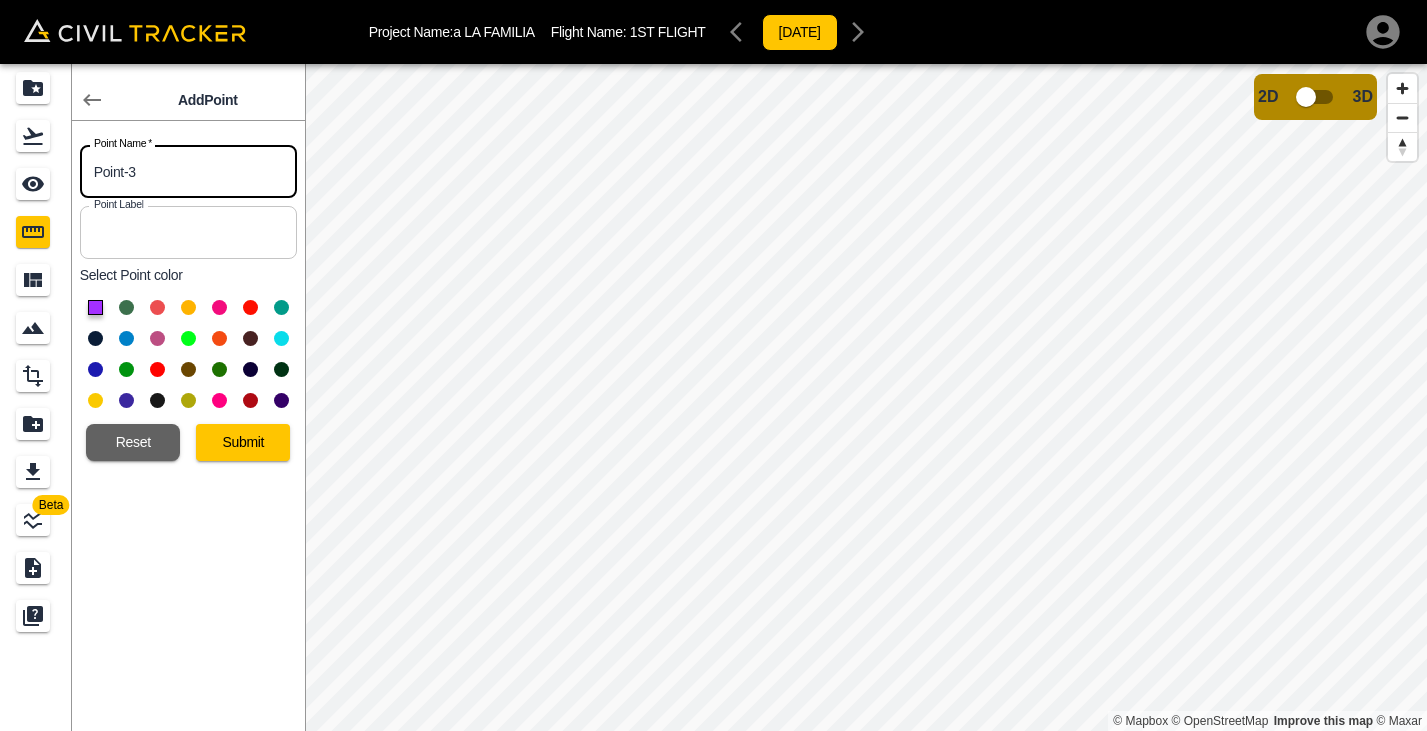 drag, startPoint x: 151, startPoint y: 167, endPoint x: 89, endPoint y: 167, distance: 62 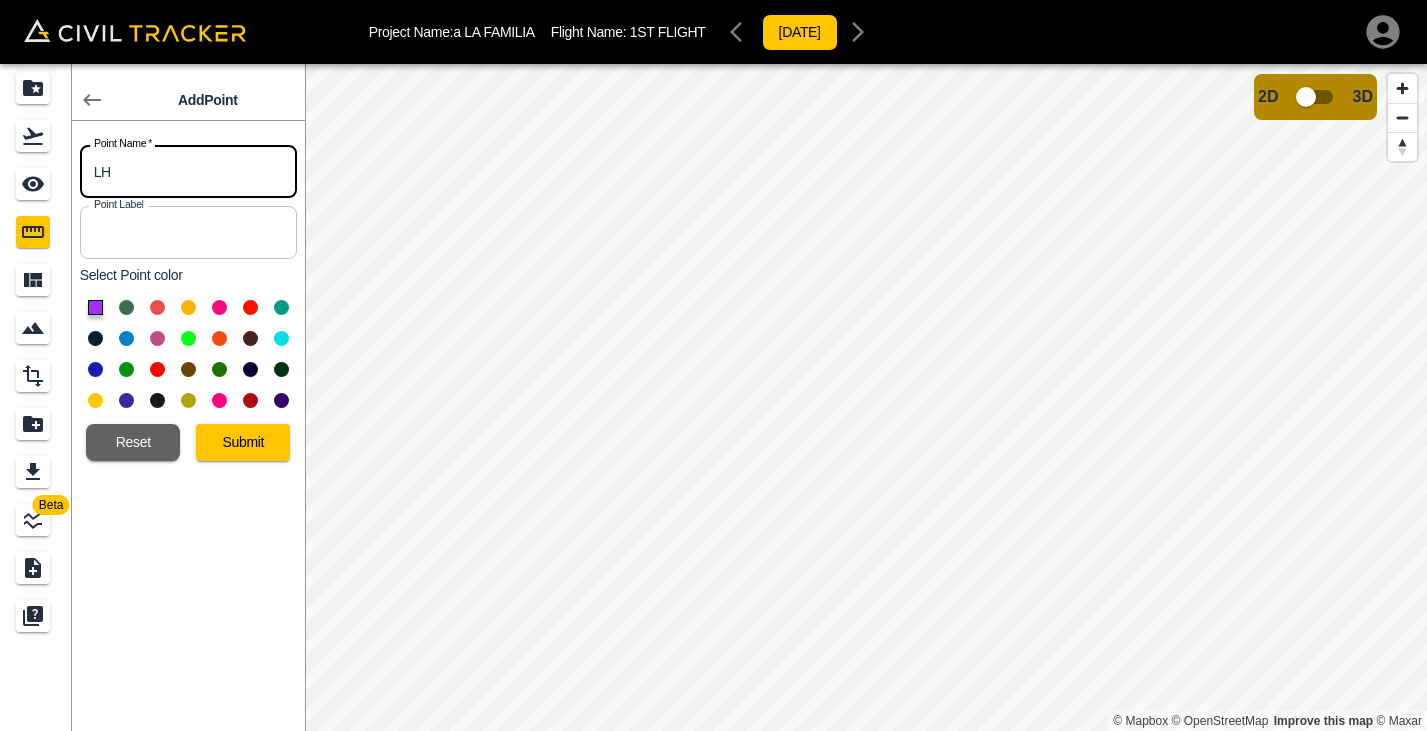type on "L" 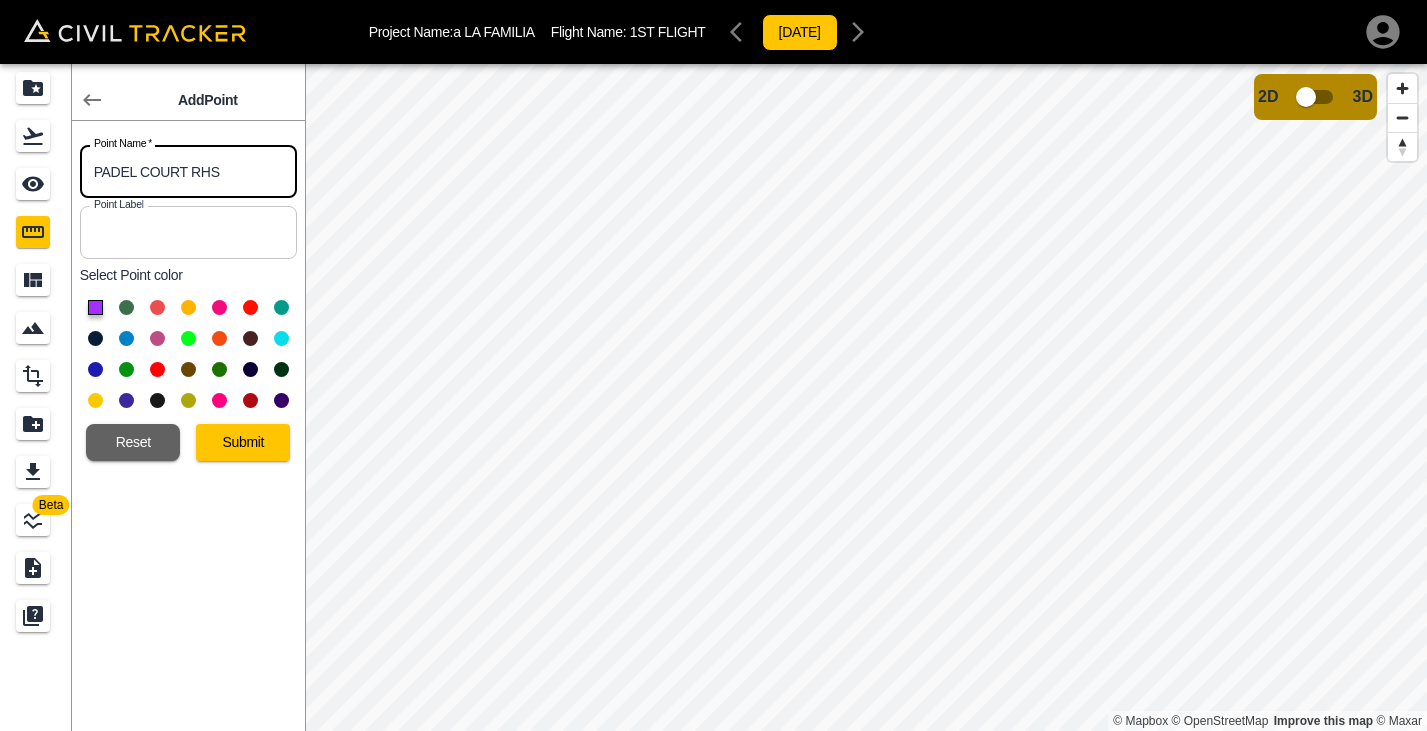 type on "PADEL COURT RHS" 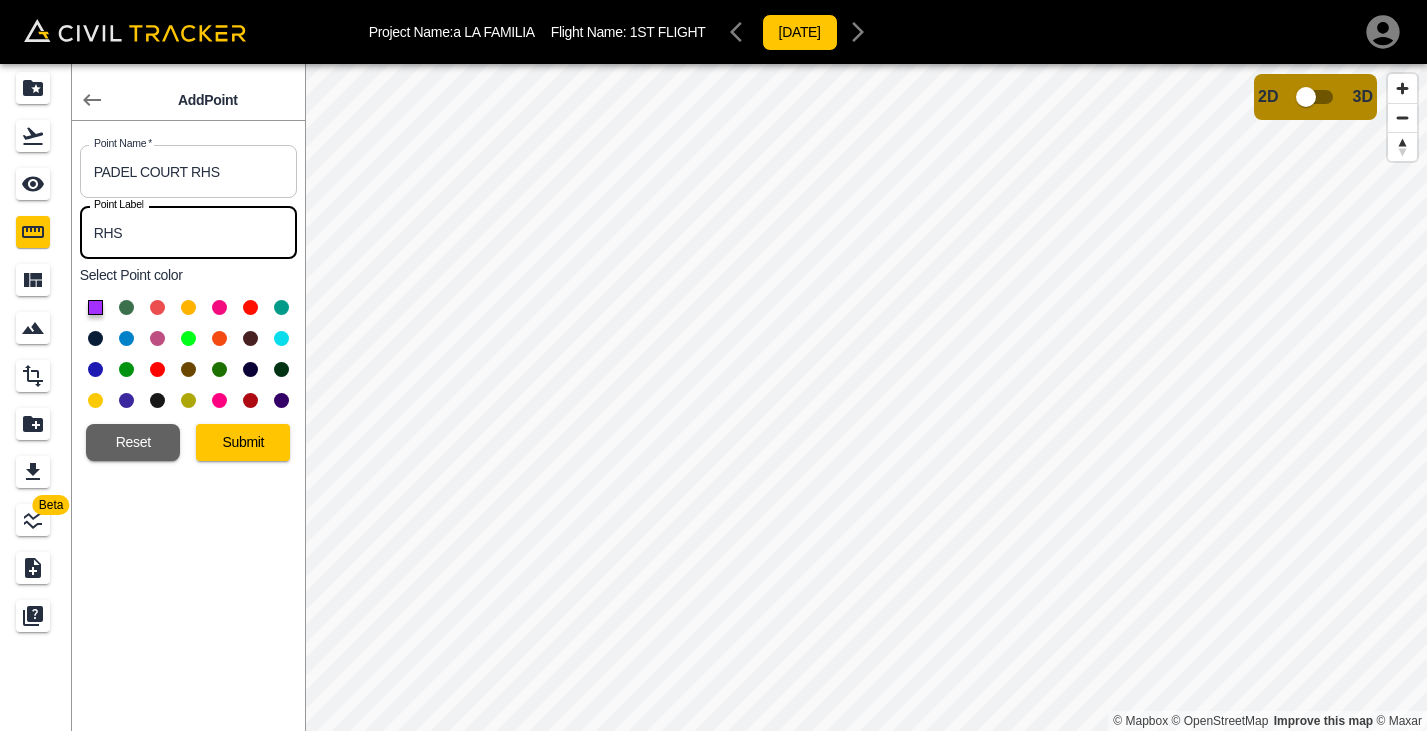type on "RHS" 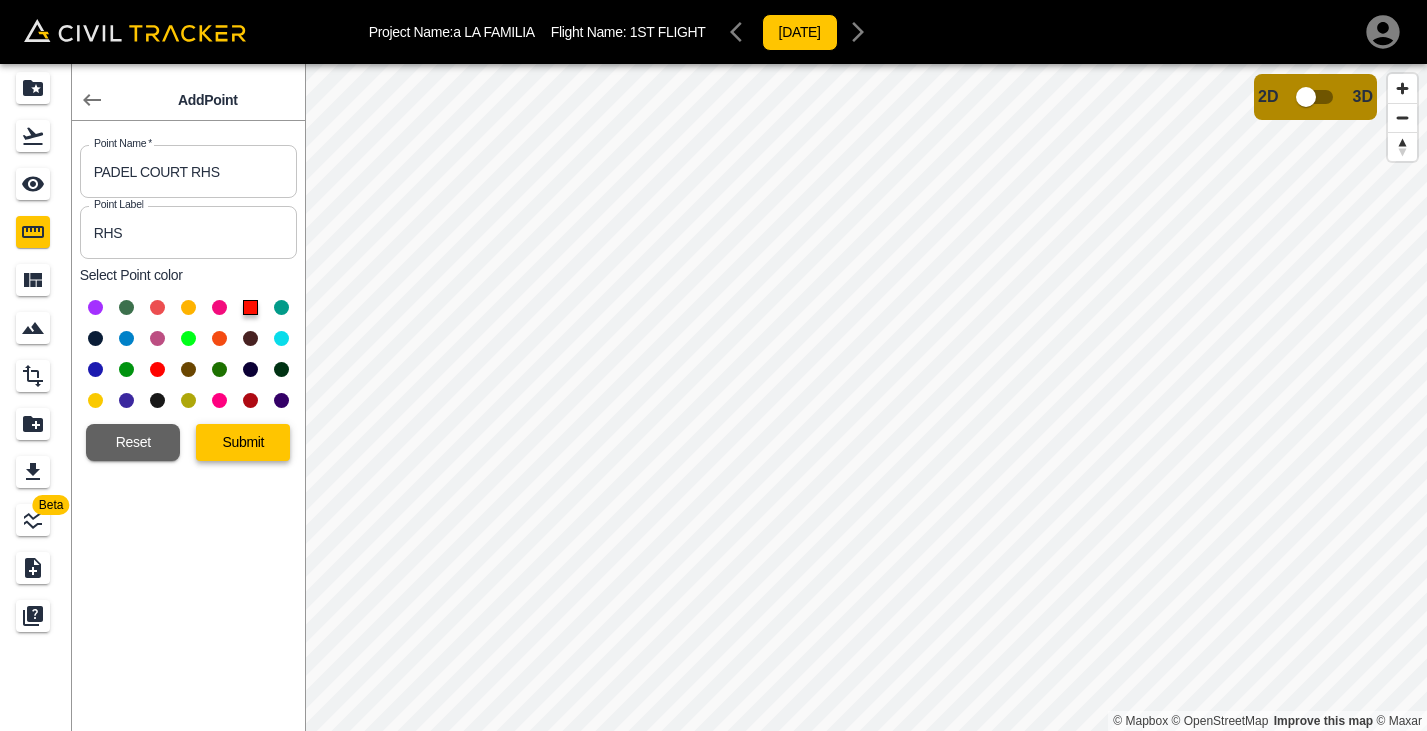 click on "Submit" at bounding box center (243, 442) 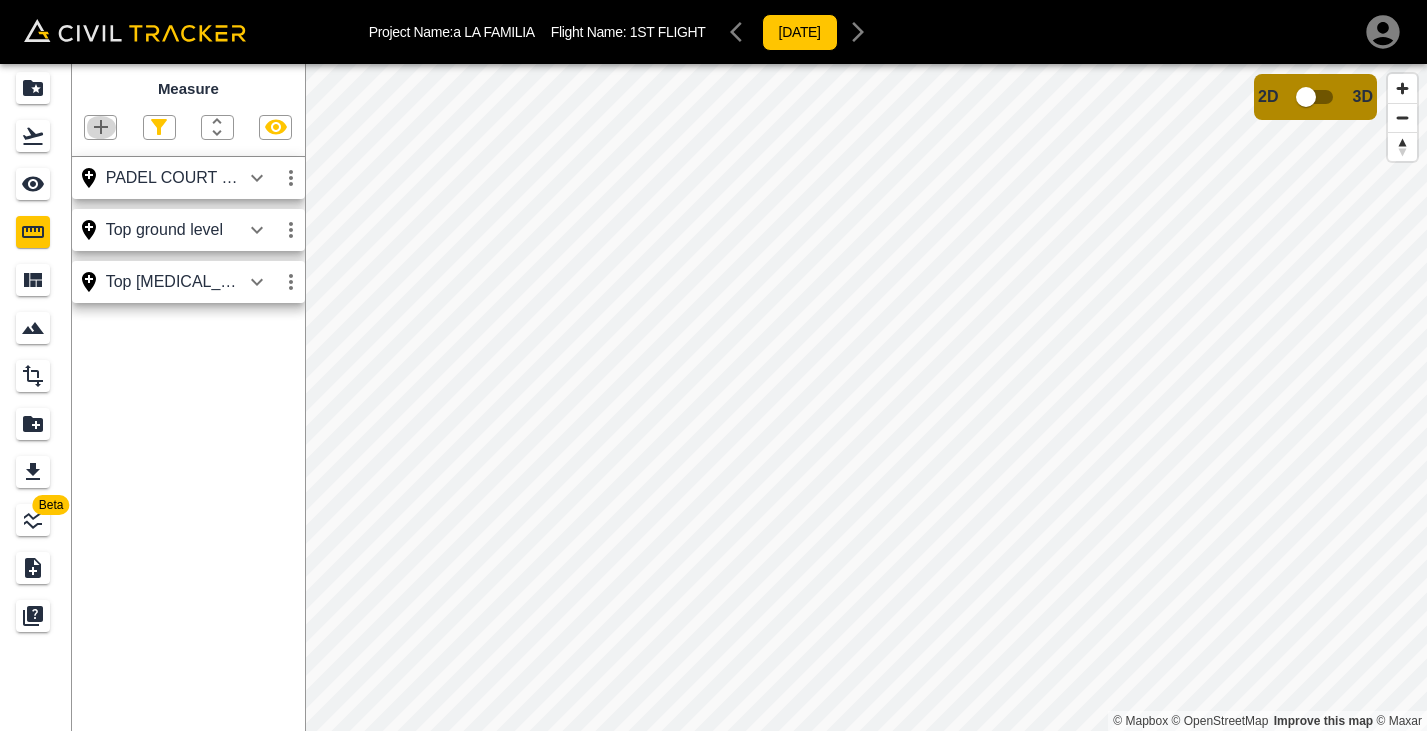 click 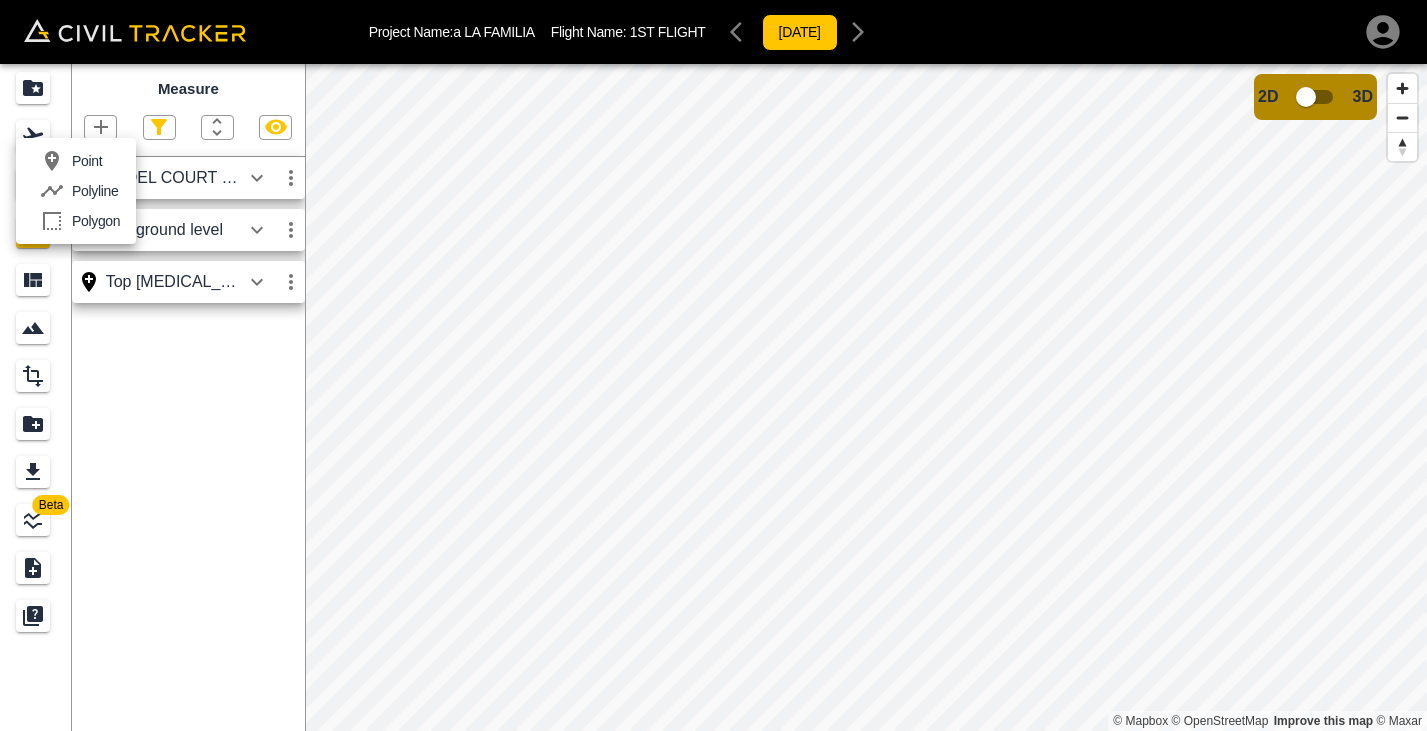 click on "Point" at bounding box center [87, 161] 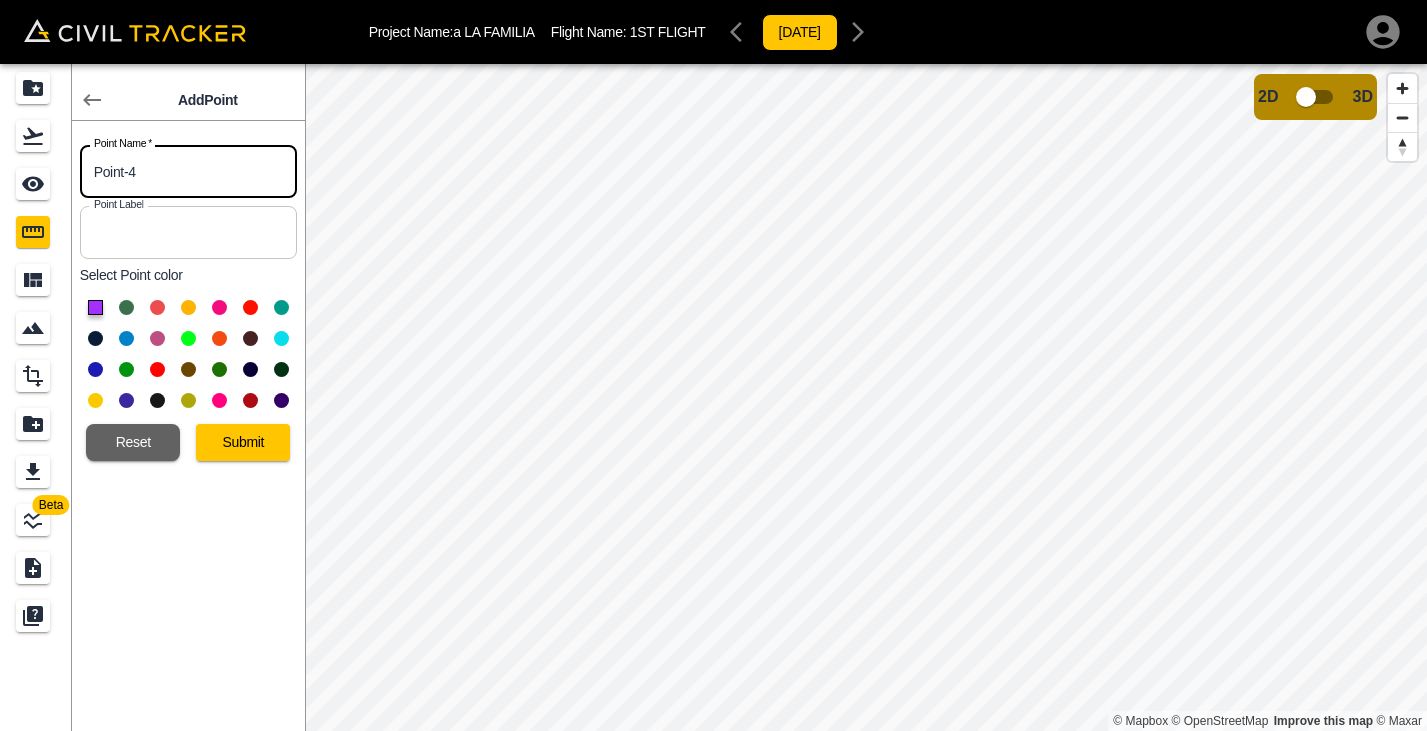 click on "Point-4" at bounding box center (188, 171) 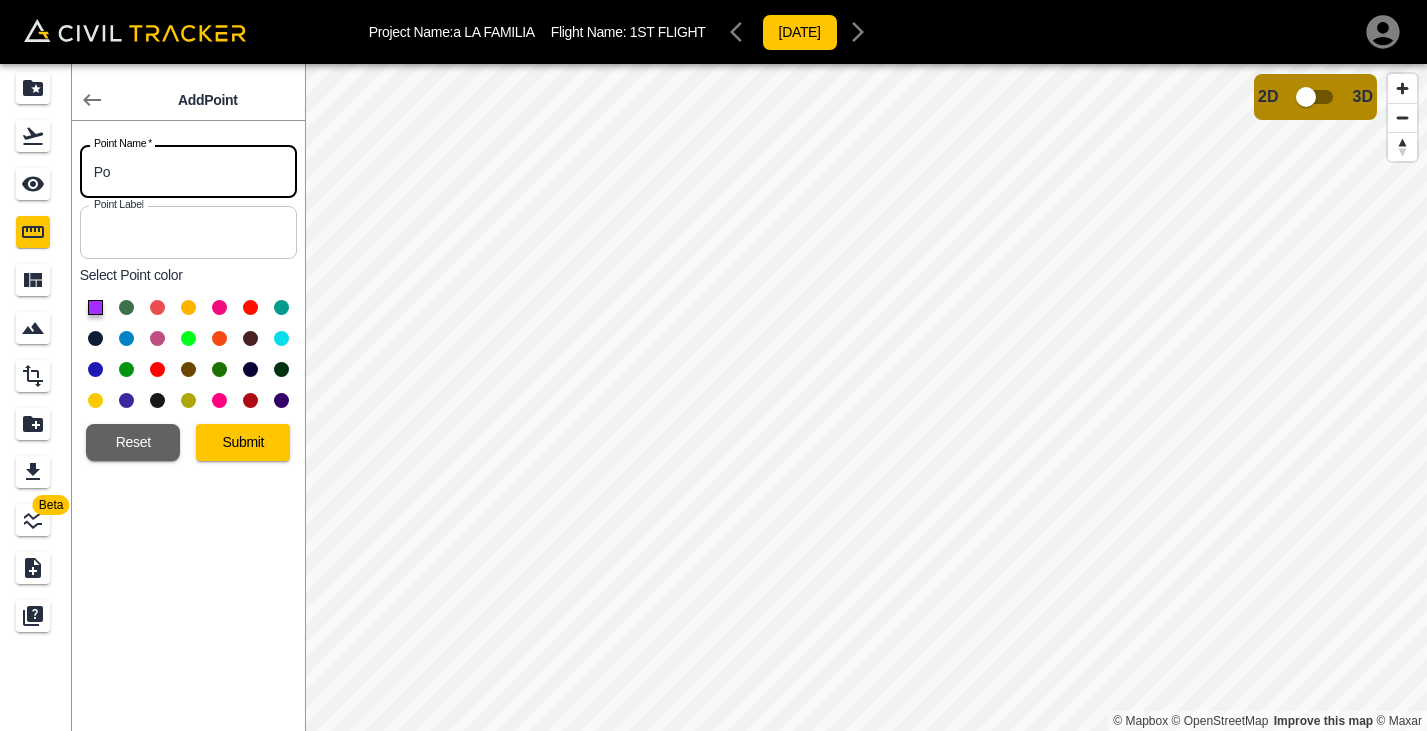 type on "P" 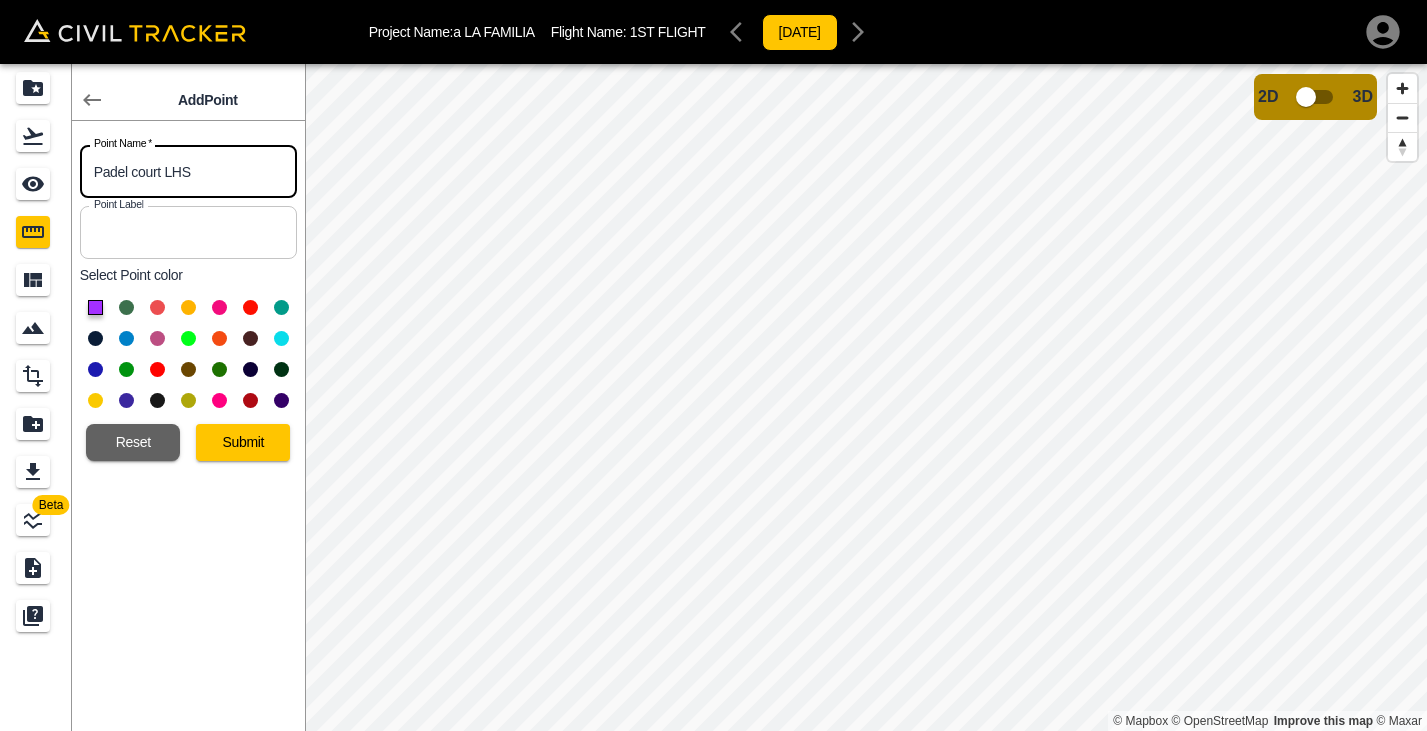 type on "Padel court LHS" 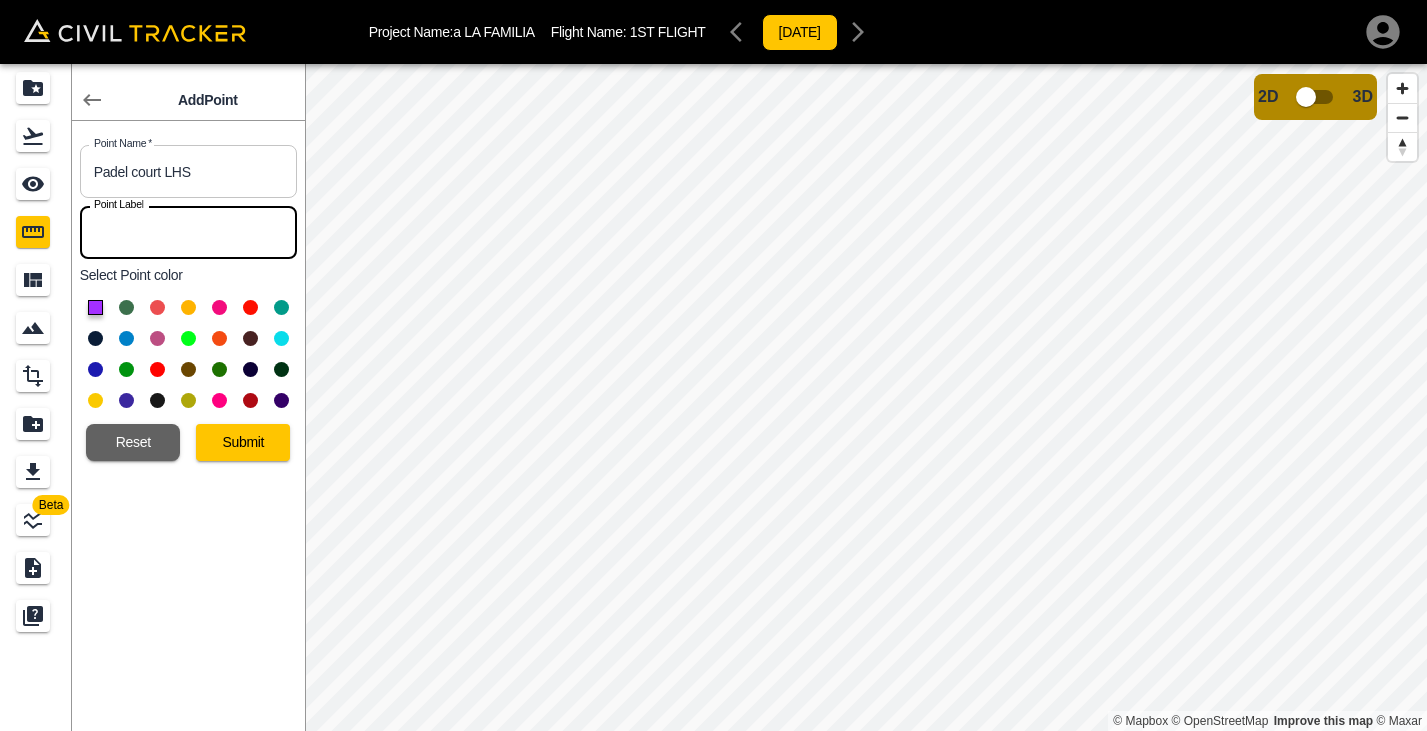 click at bounding box center [188, 232] 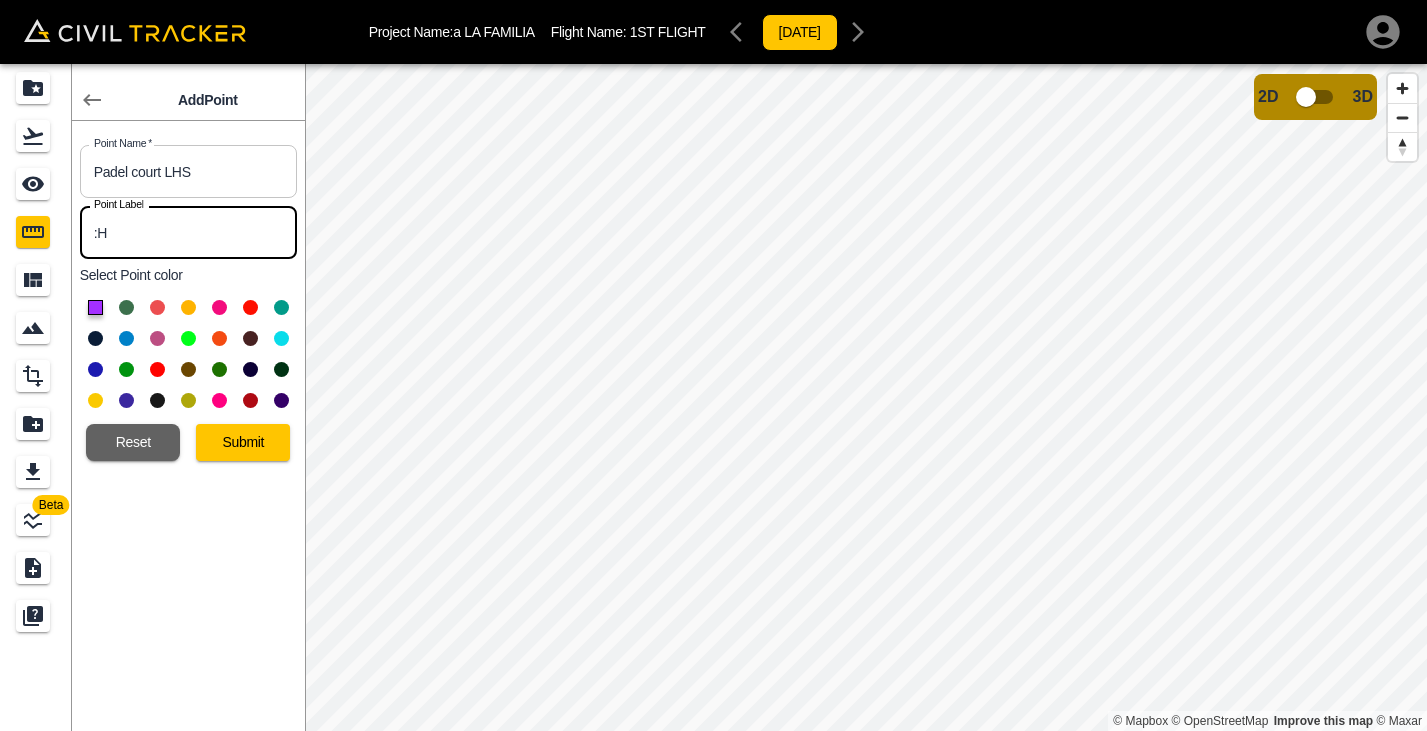 type on ":" 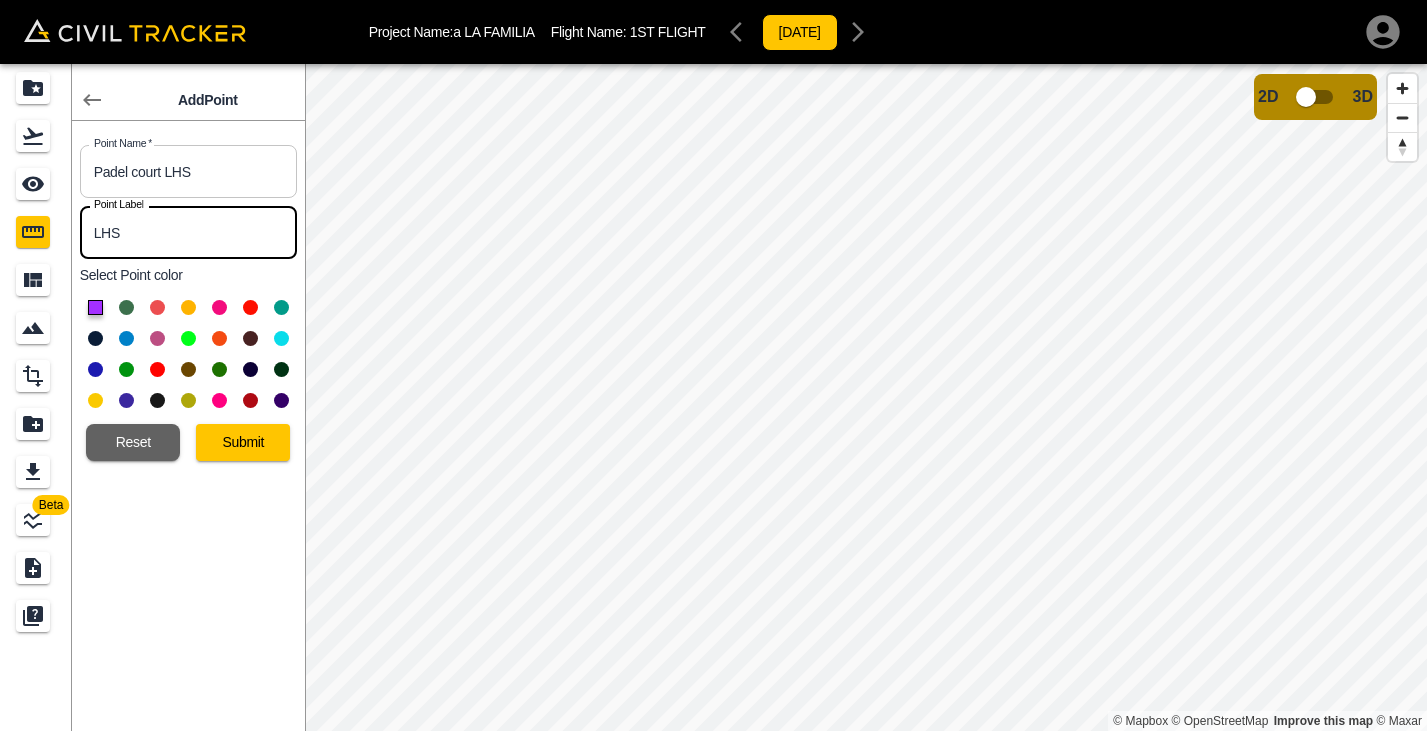 type on "LHS" 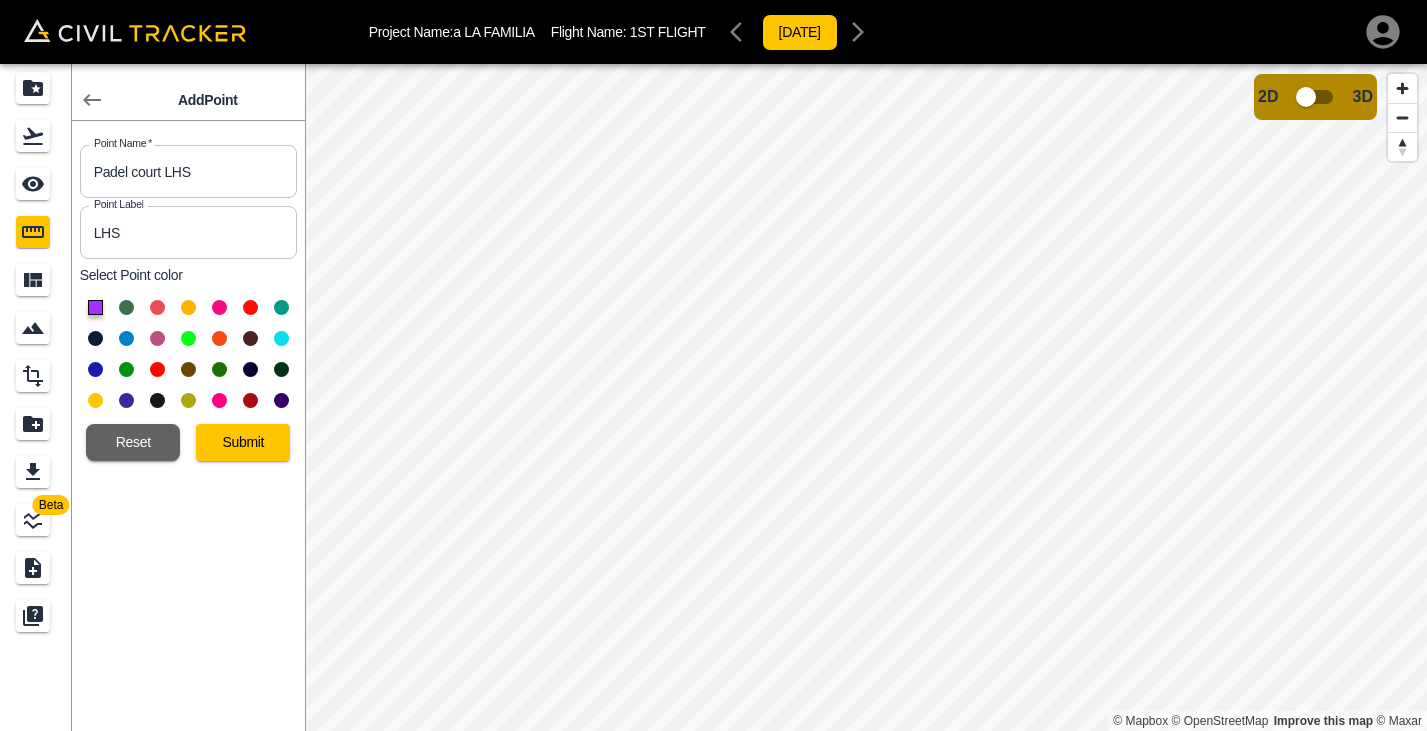 click at bounding box center [250, 307] 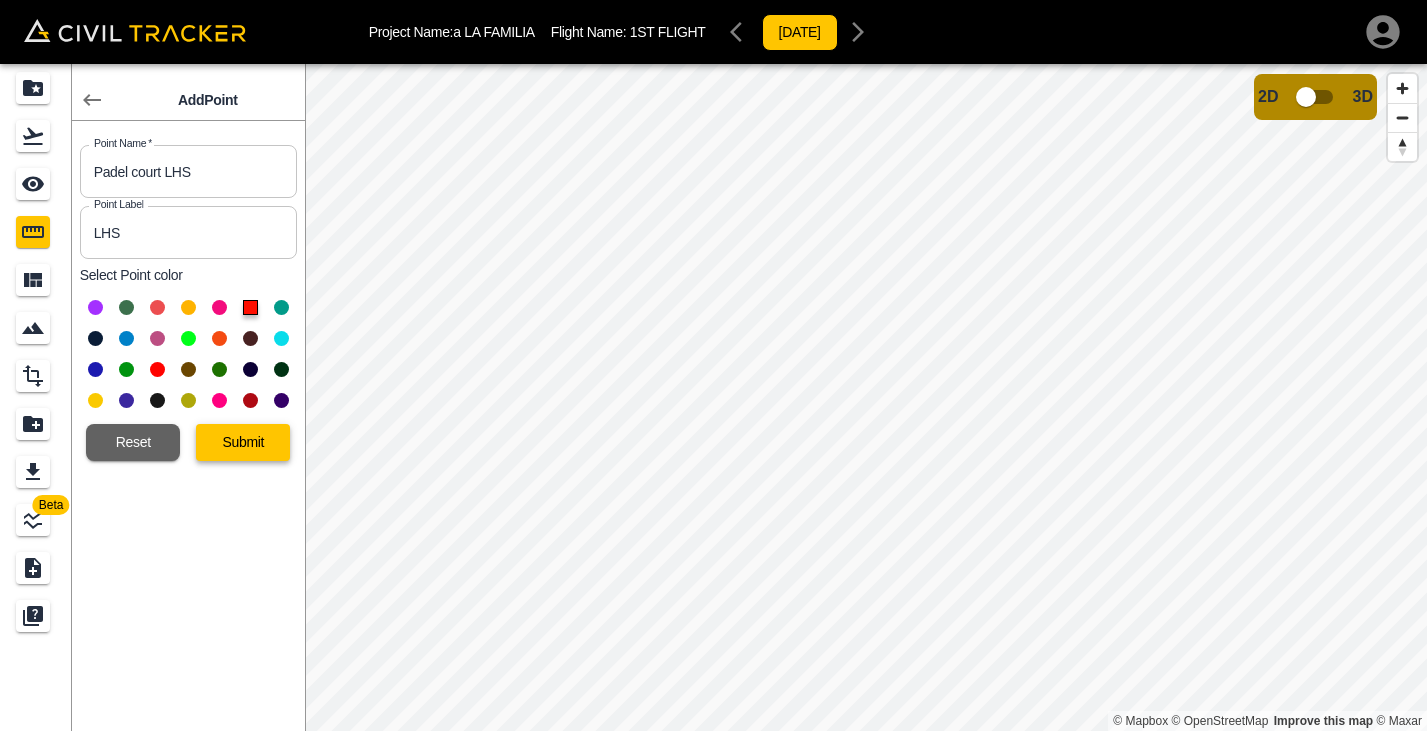 click on "Submit" at bounding box center [243, 442] 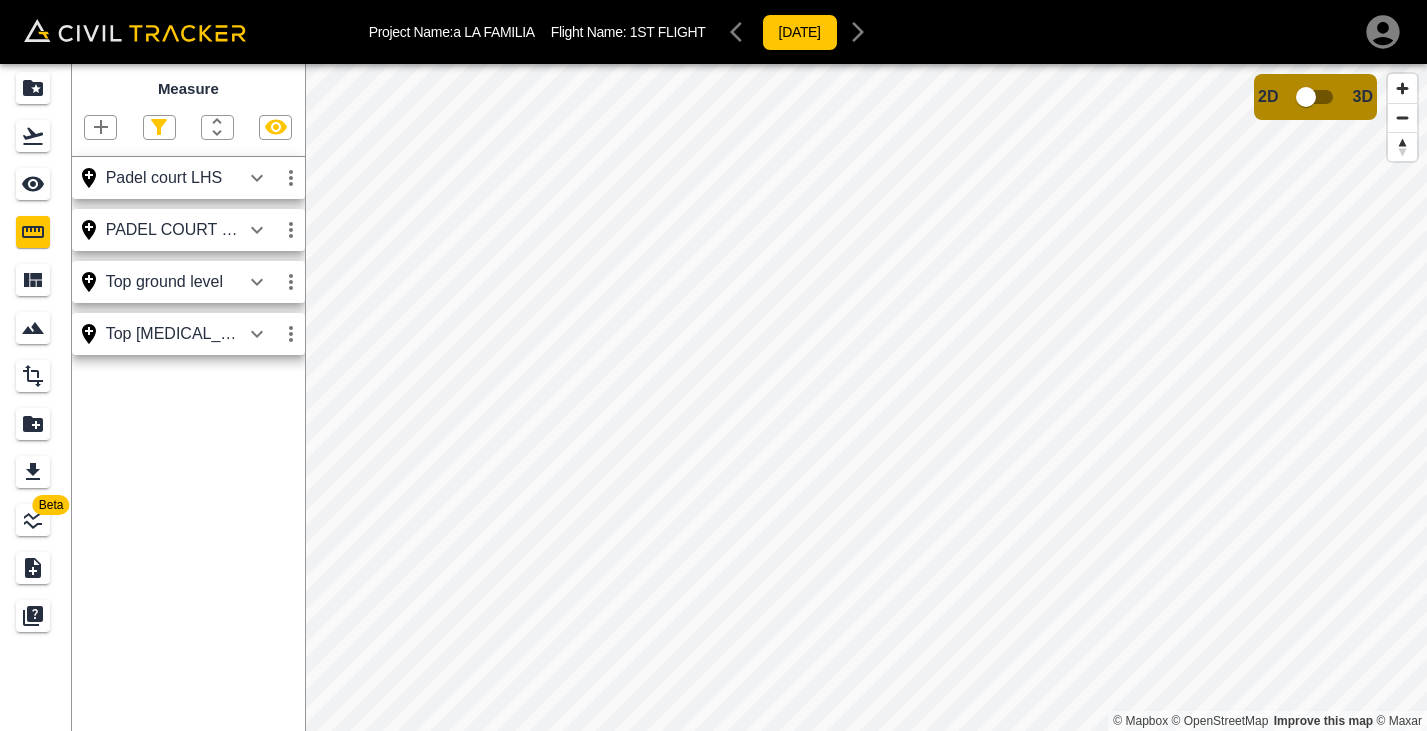 click 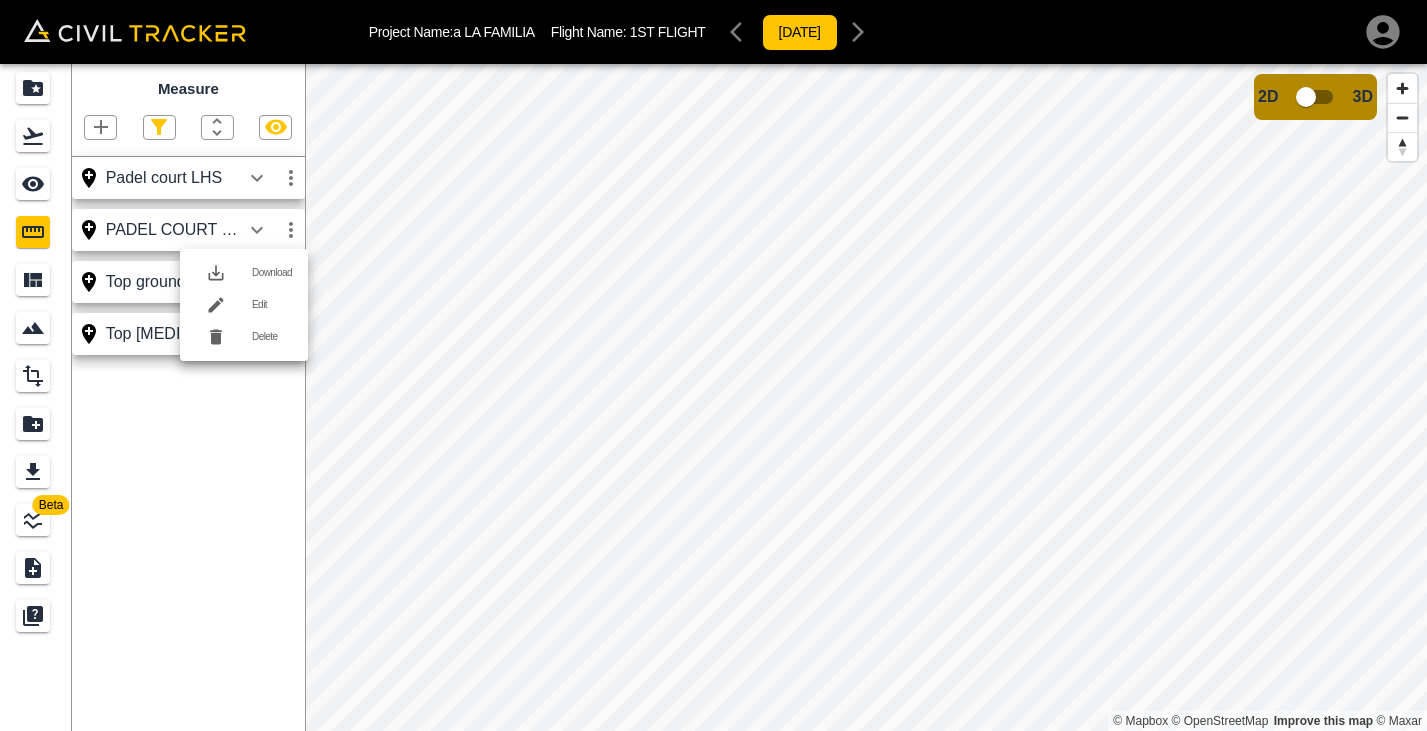 click on "Edit" at bounding box center [272, 305] 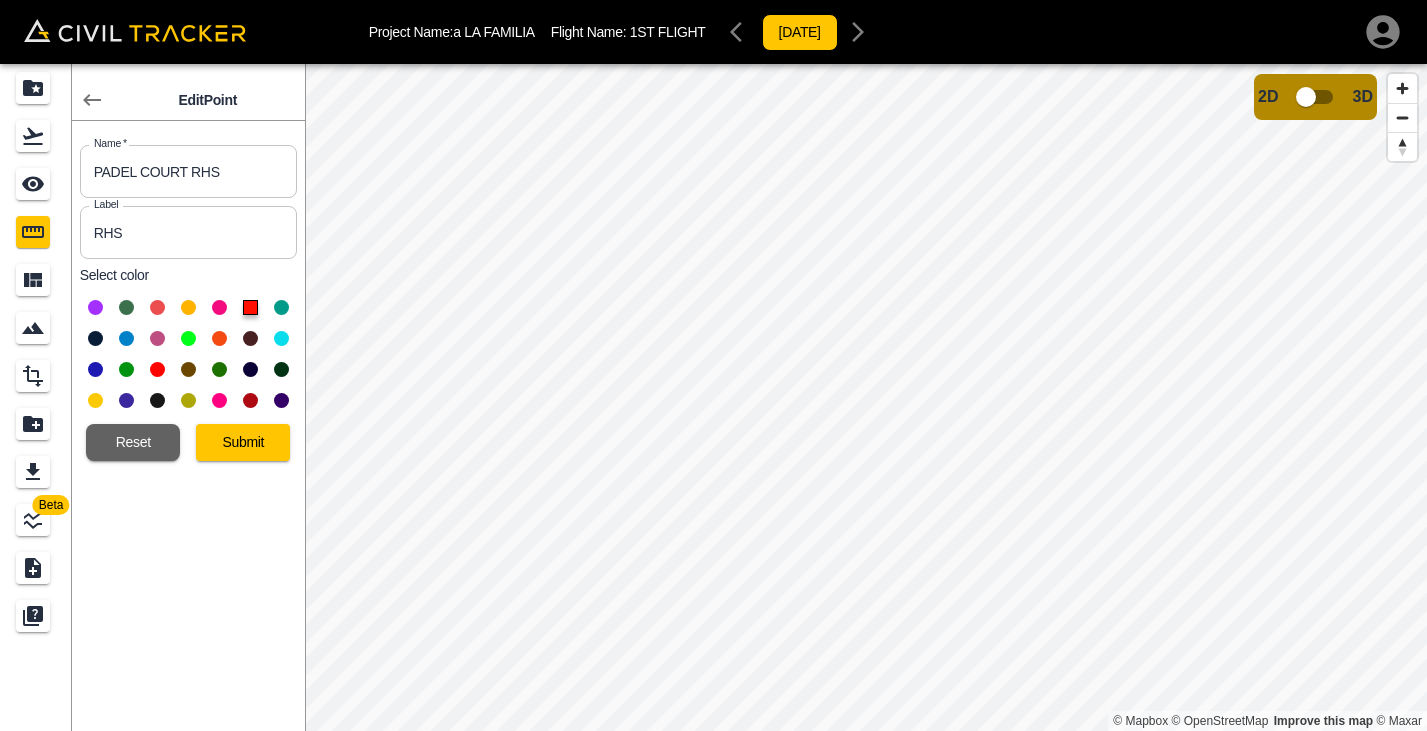 click on "PADEL COURT RHS" at bounding box center (188, 171) 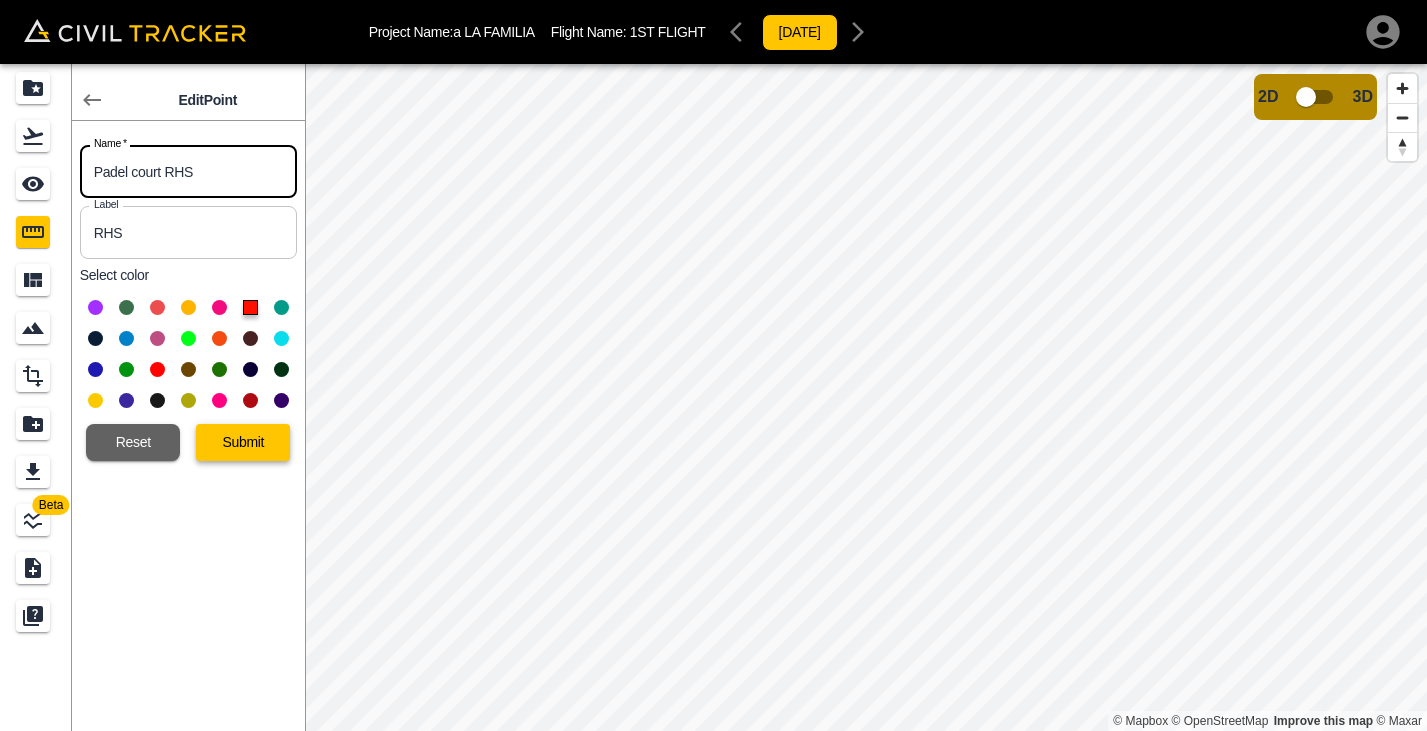 type on "Padel court RHS" 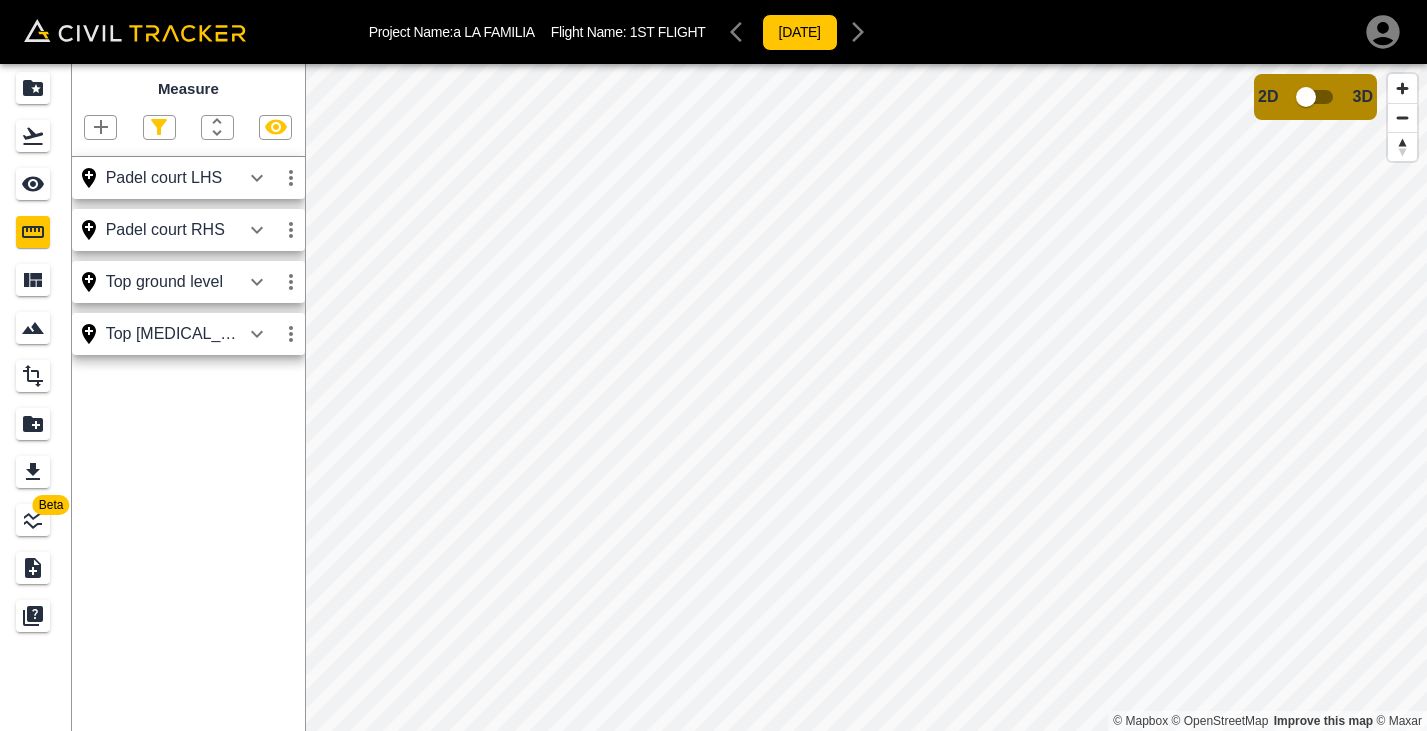 click on "Padel court RHS" at bounding box center [173, 230] 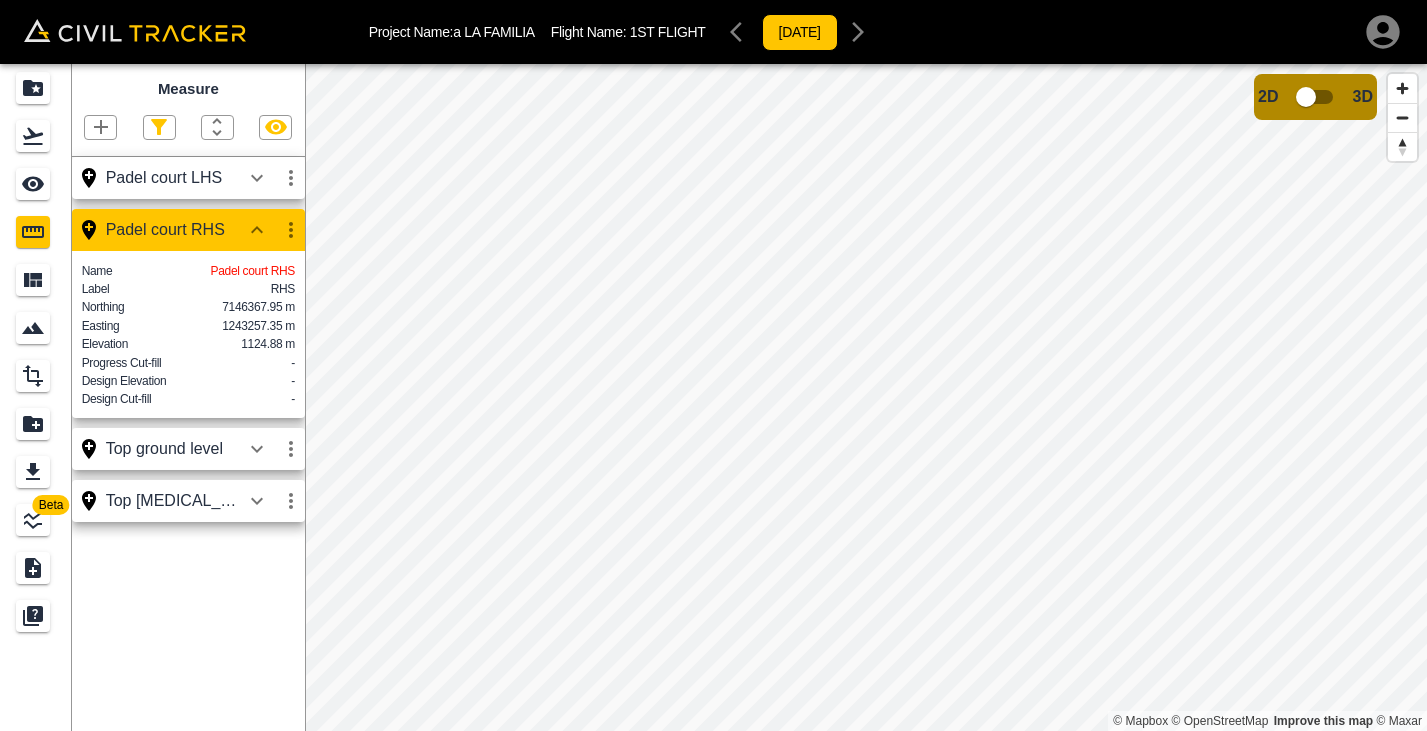 click on "Padel court LHS" at bounding box center [188, 178] 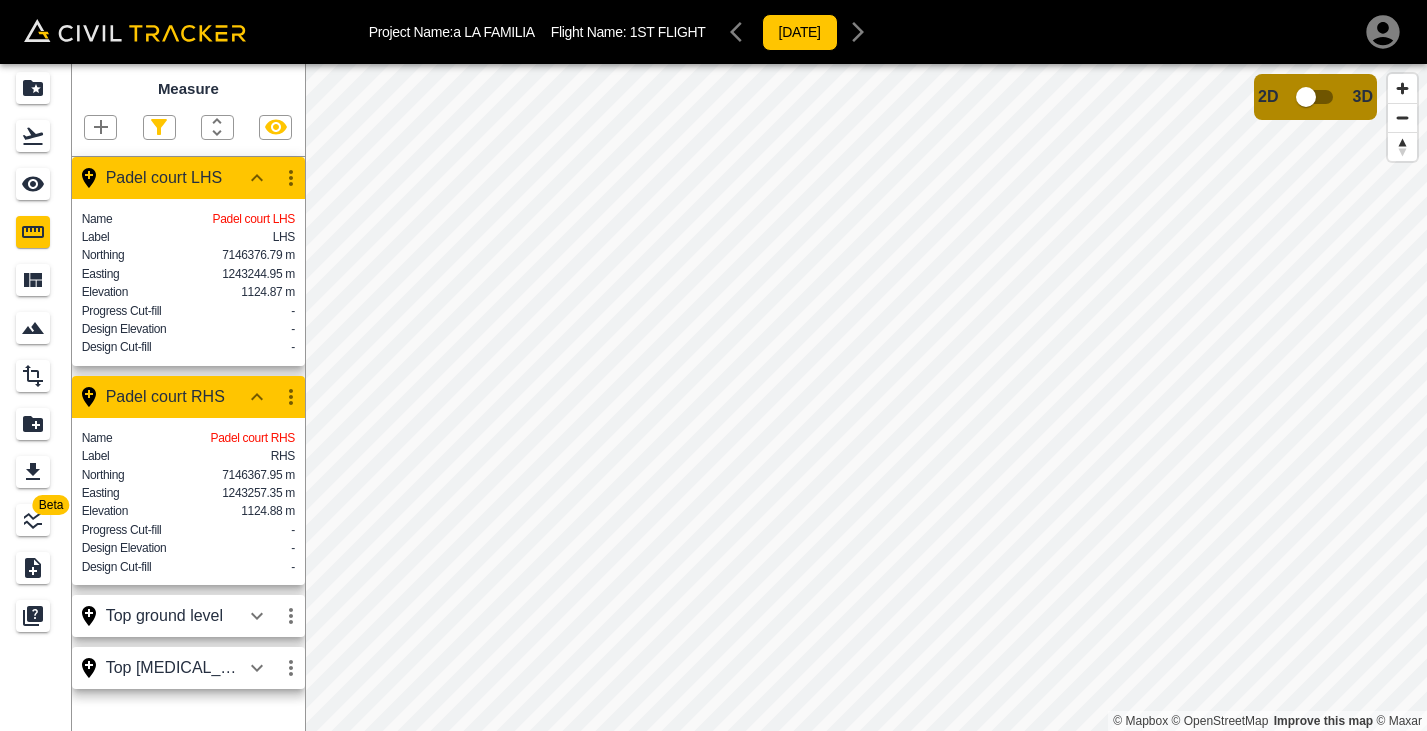 click on "Top ground level" at bounding box center [173, 616] 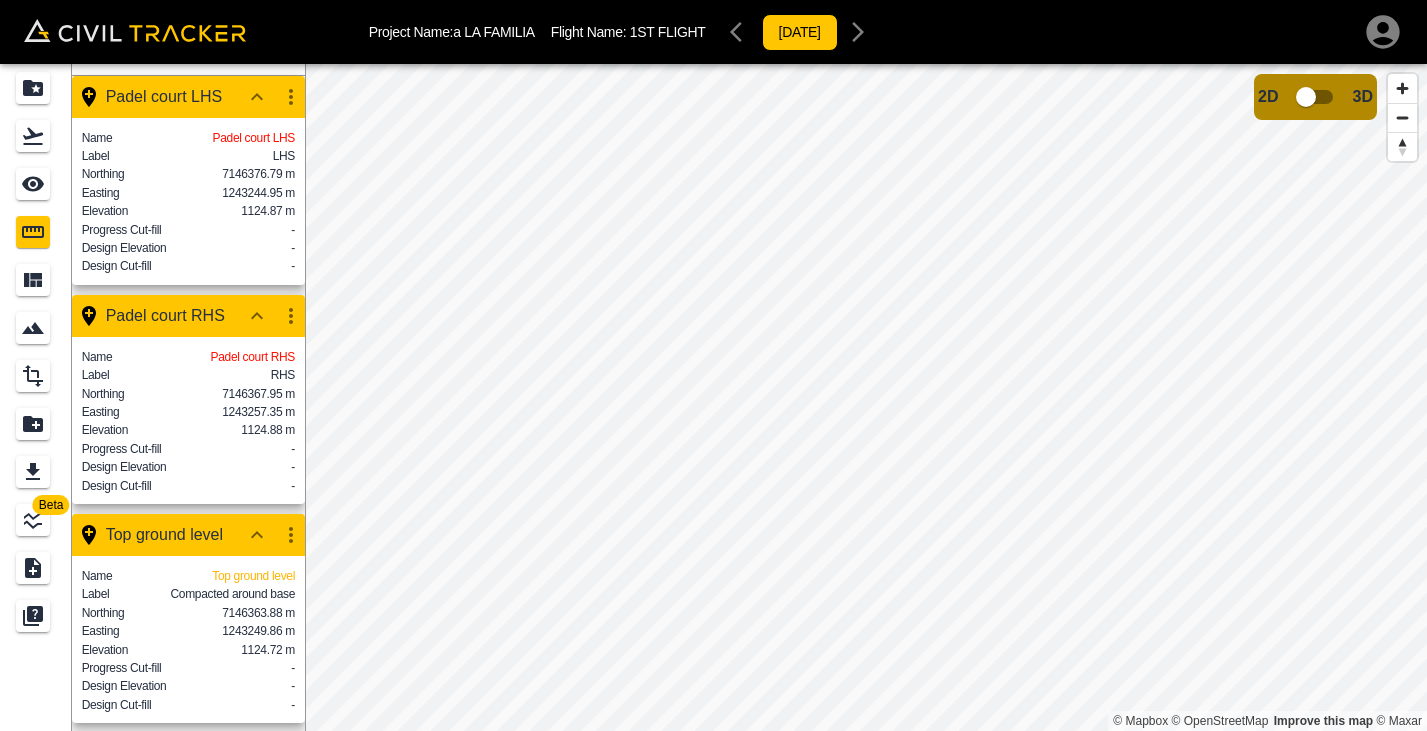scroll, scrollTop: 95, scrollLeft: 0, axis: vertical 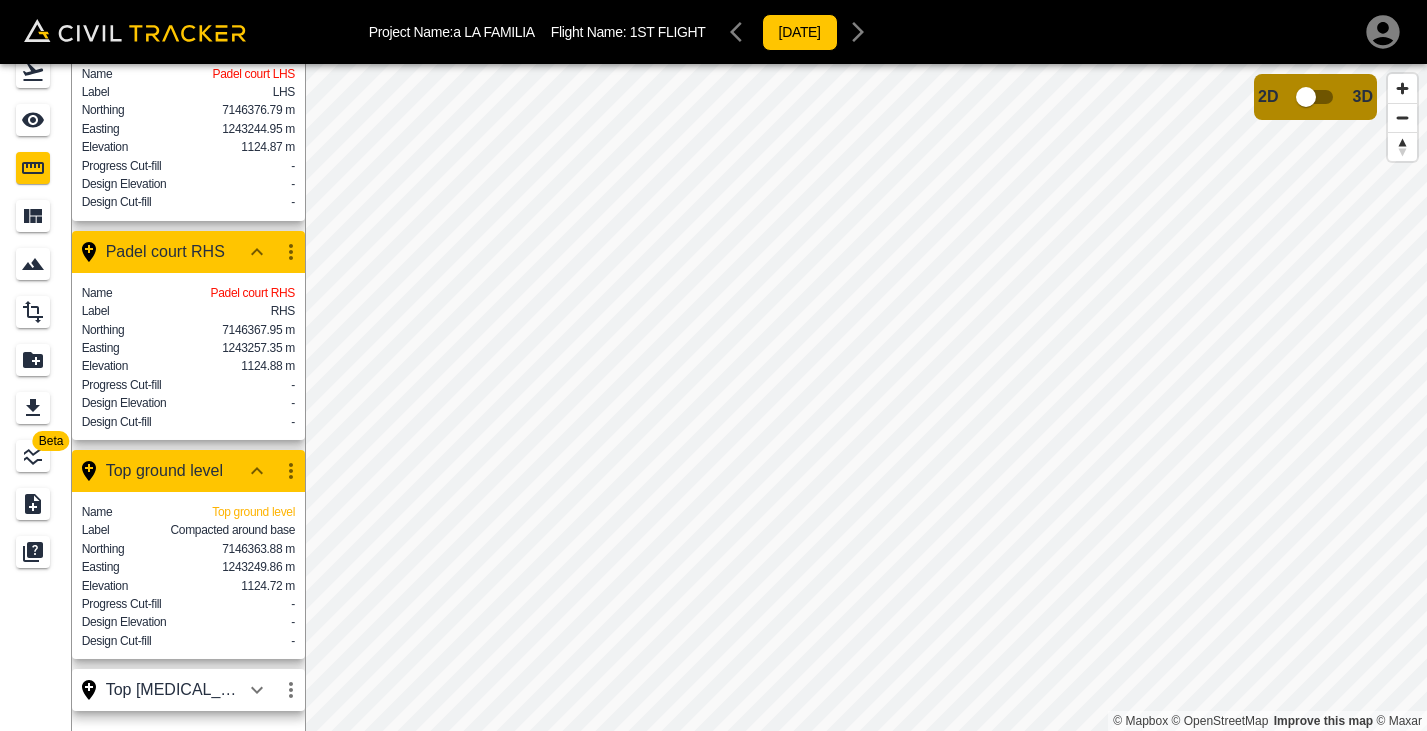 click on "Top [MEDICAL_DATA] wall" at bounding box center (173, 690) 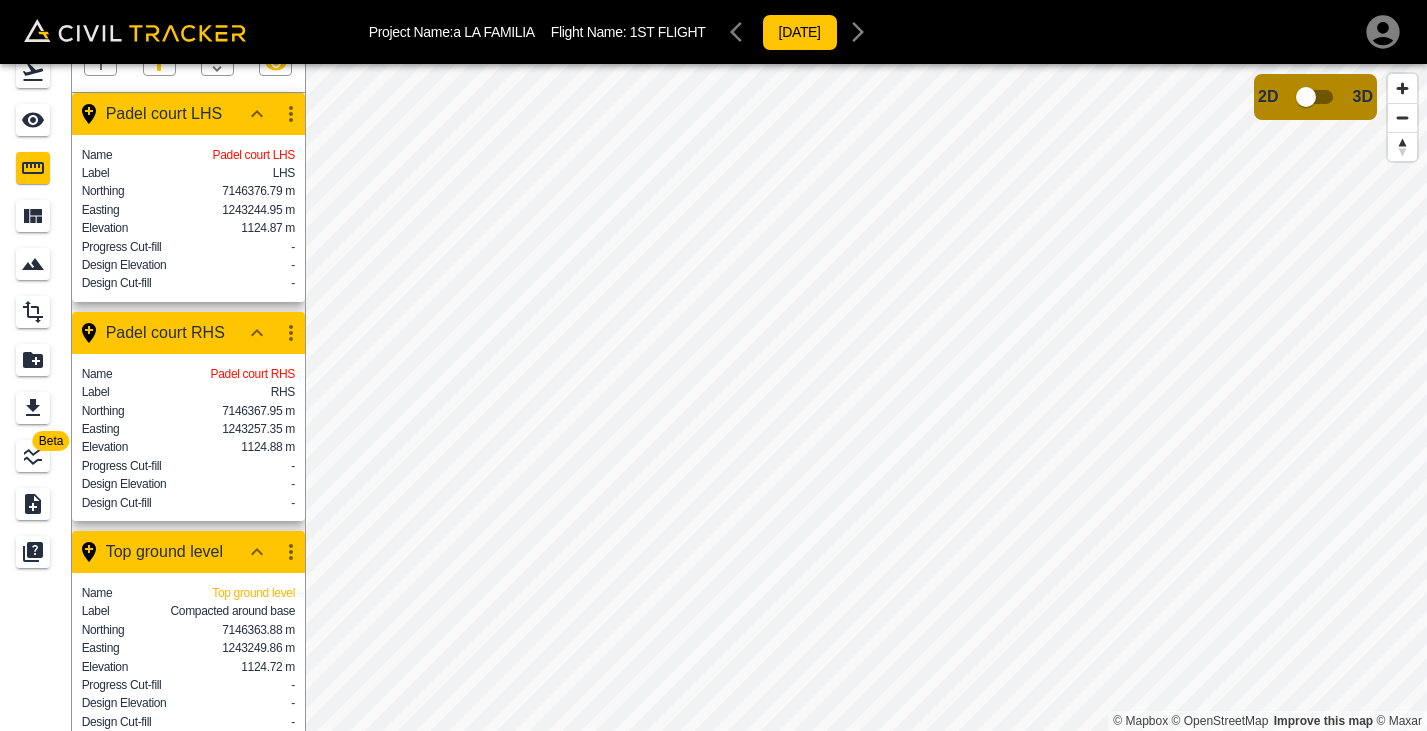 scroll, scrollTop: 0, scrollLeft: 0, axis: both 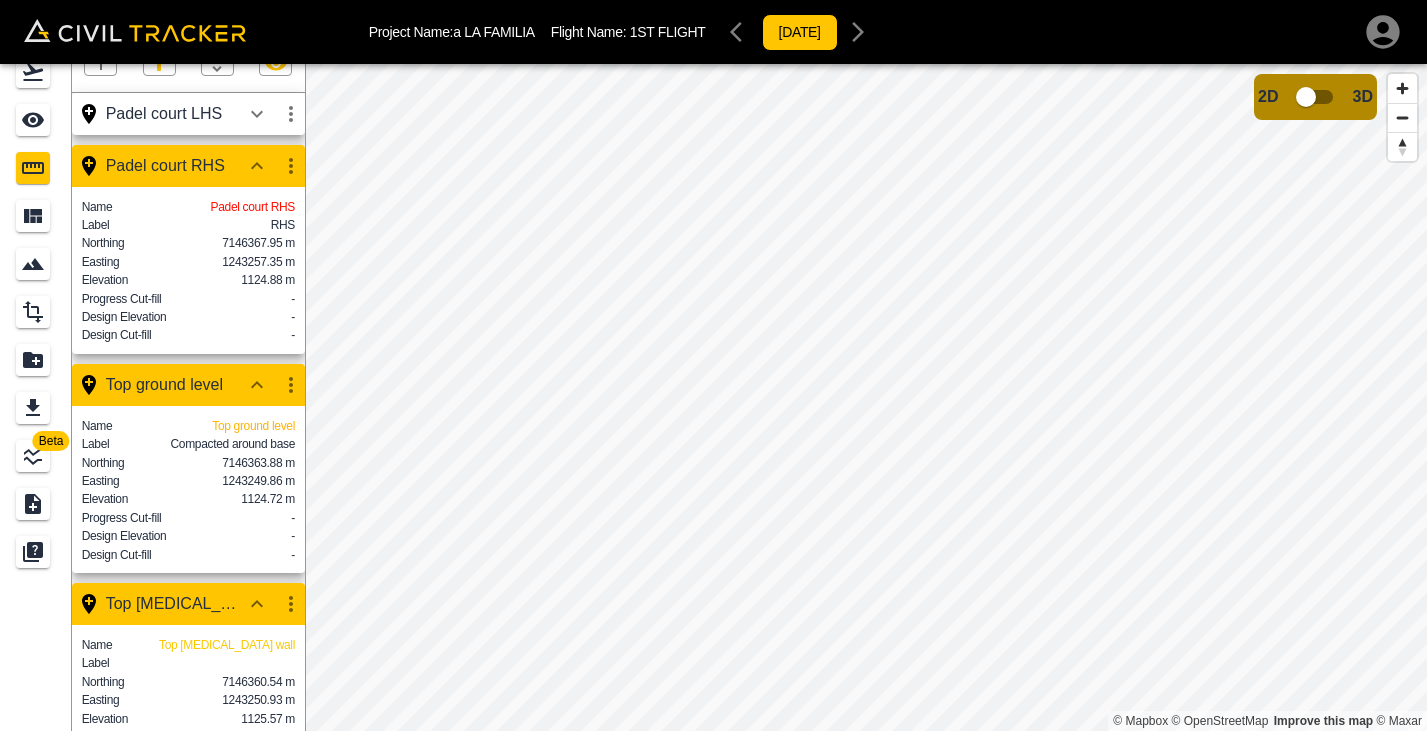 click on "Padel court RHS" at bounding box center [173, 166] 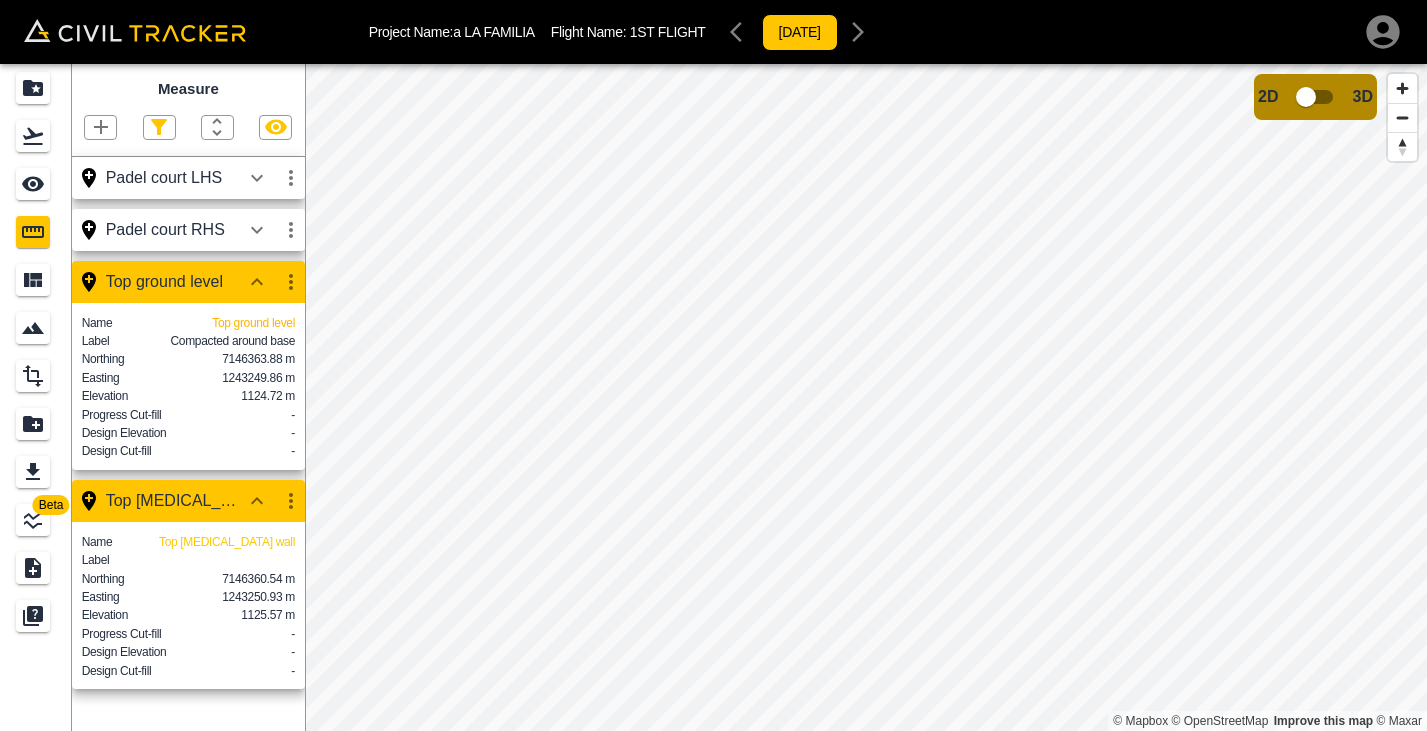 scroll, scrollTop: 0, scrollLeft: 0, axis: both 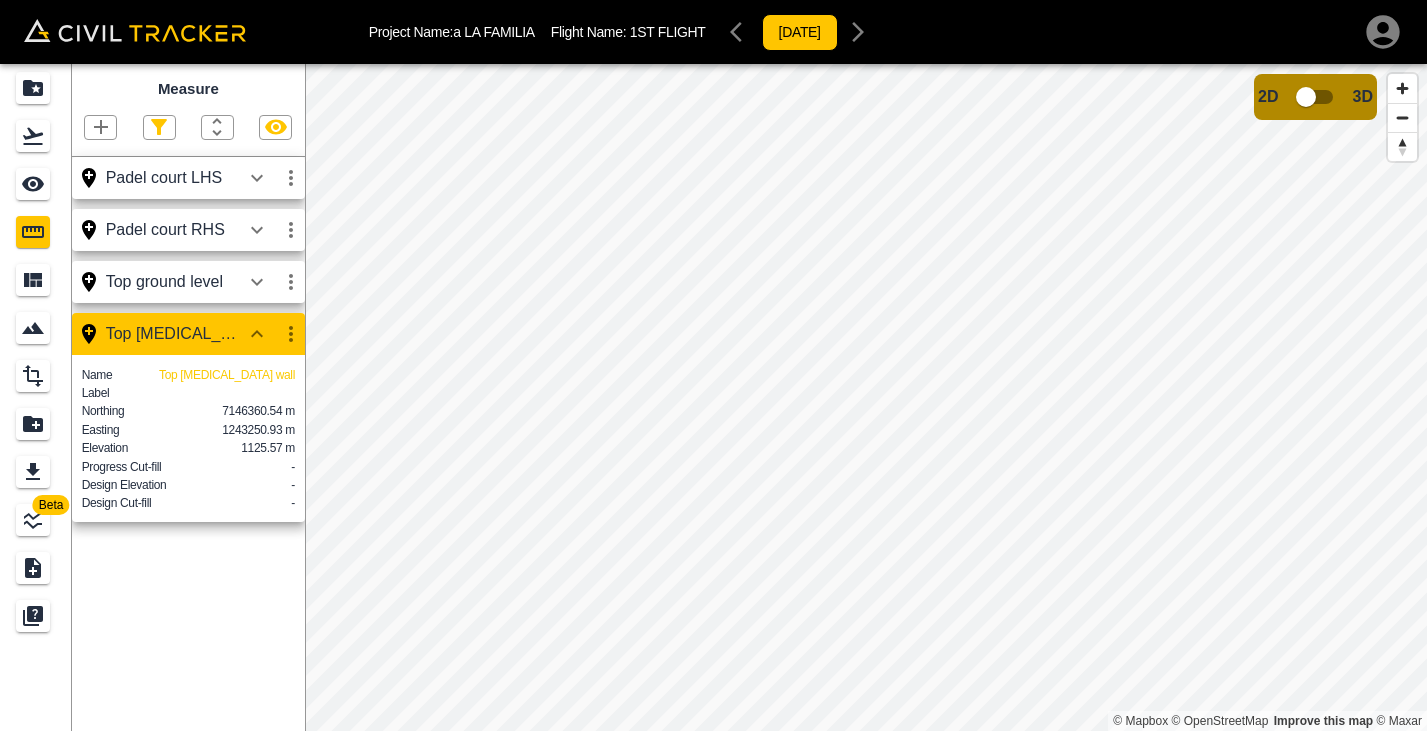 click on "Top [MEDICAL_DATA] wall" at bounding box center [173, 334] 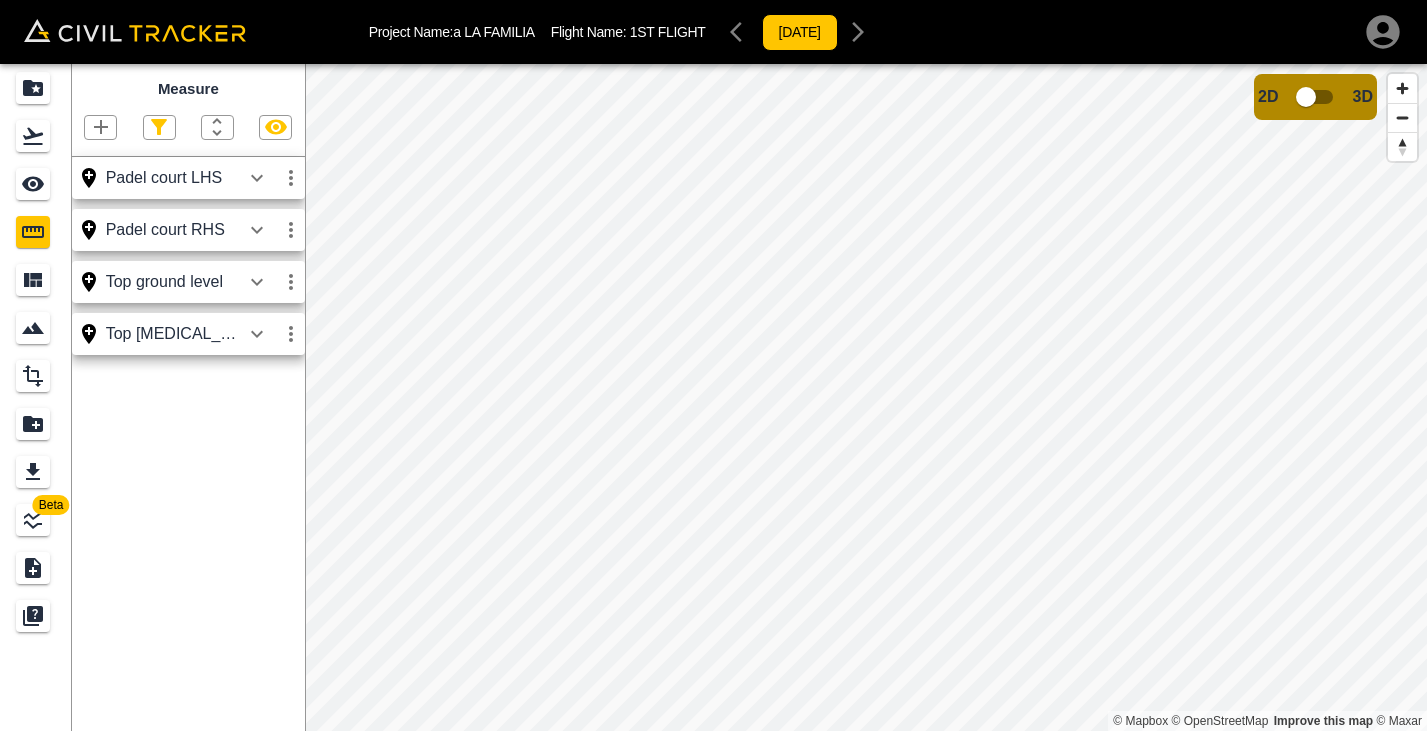 click 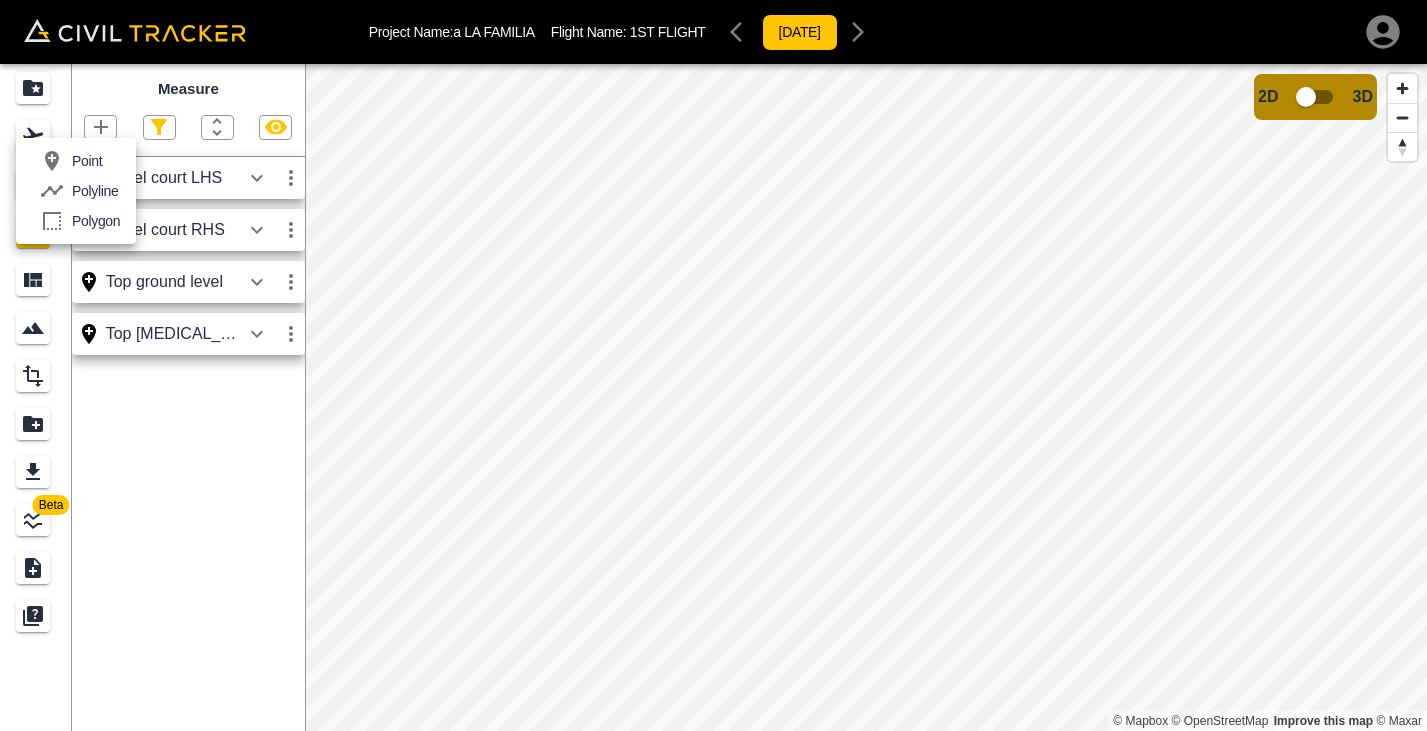 click on "Polyline" at bounding box center (95, 191) 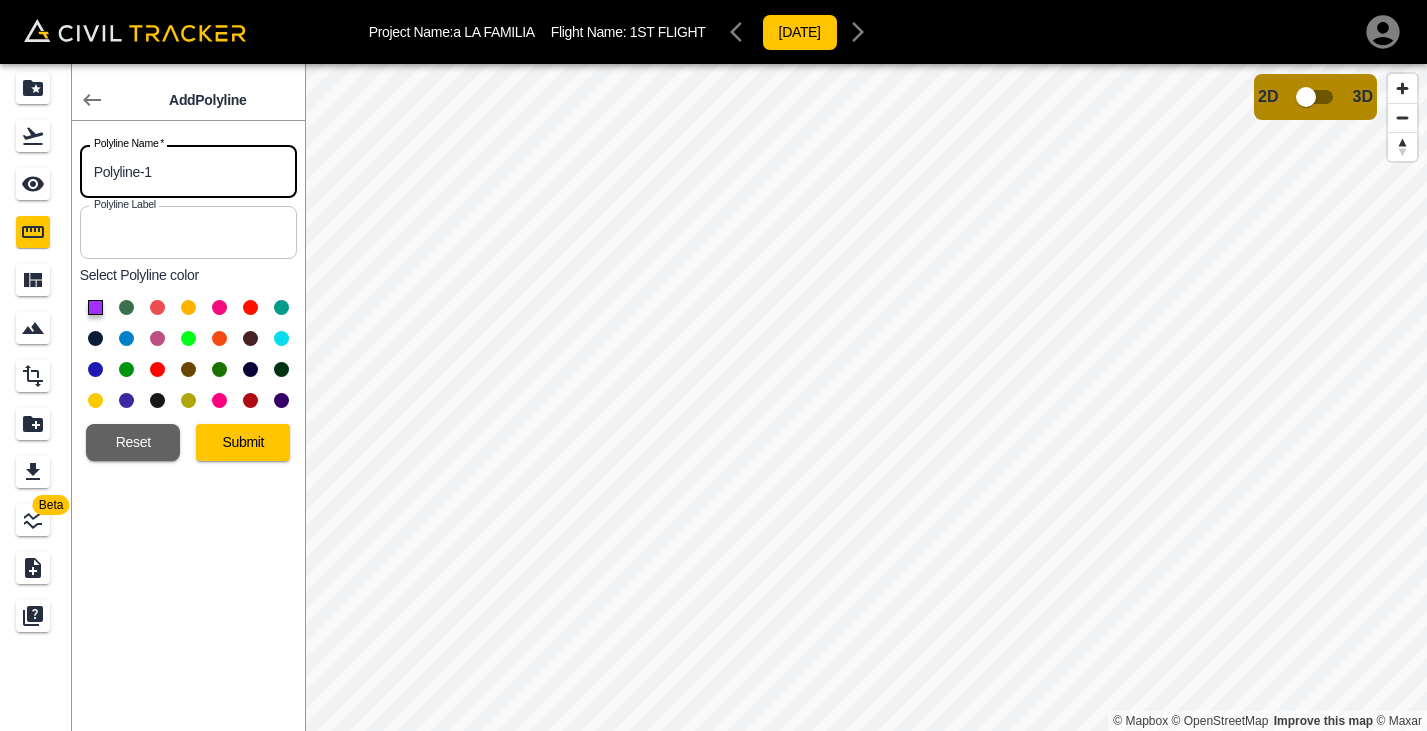 drag, startPoint x: 173, startPoint y: 172, endPoint x: 81, endPoint y: 173, distance: 92.00543 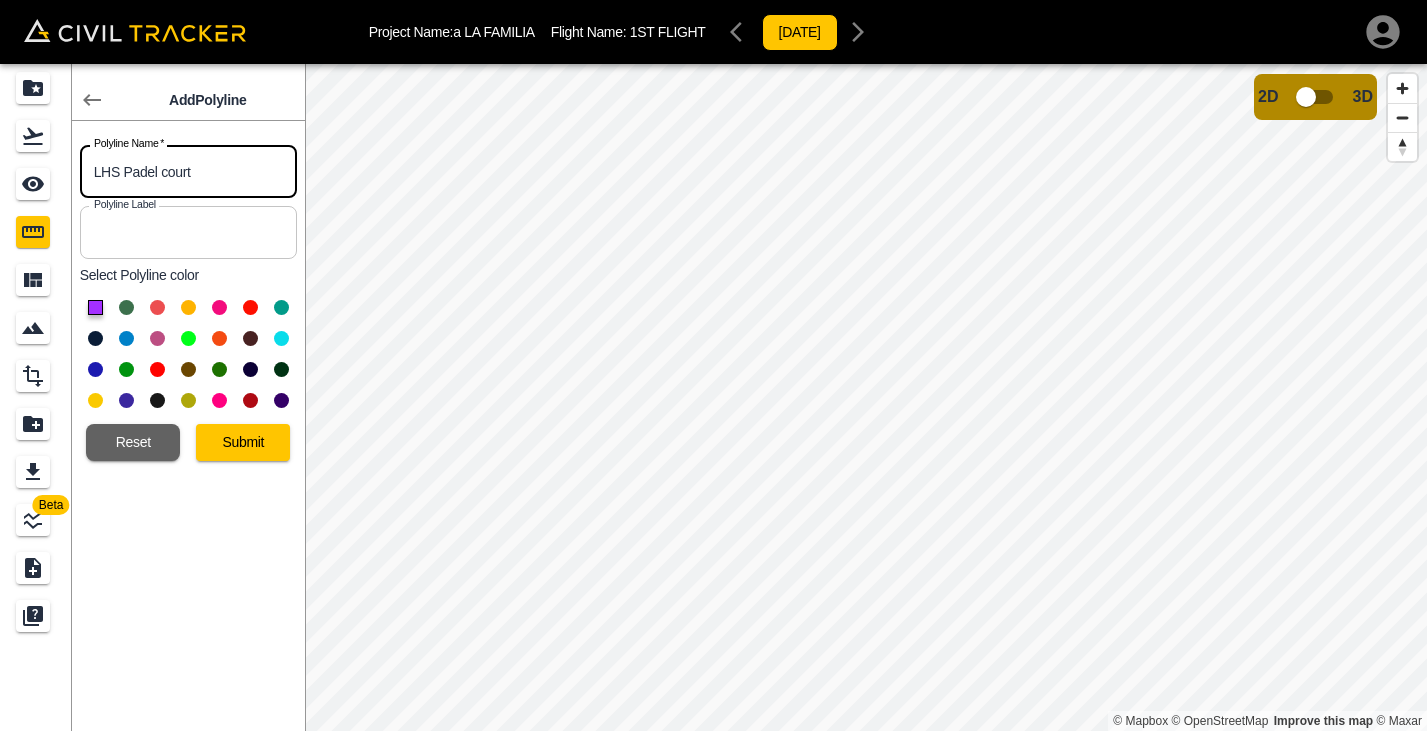 type on "LHS Padel court" 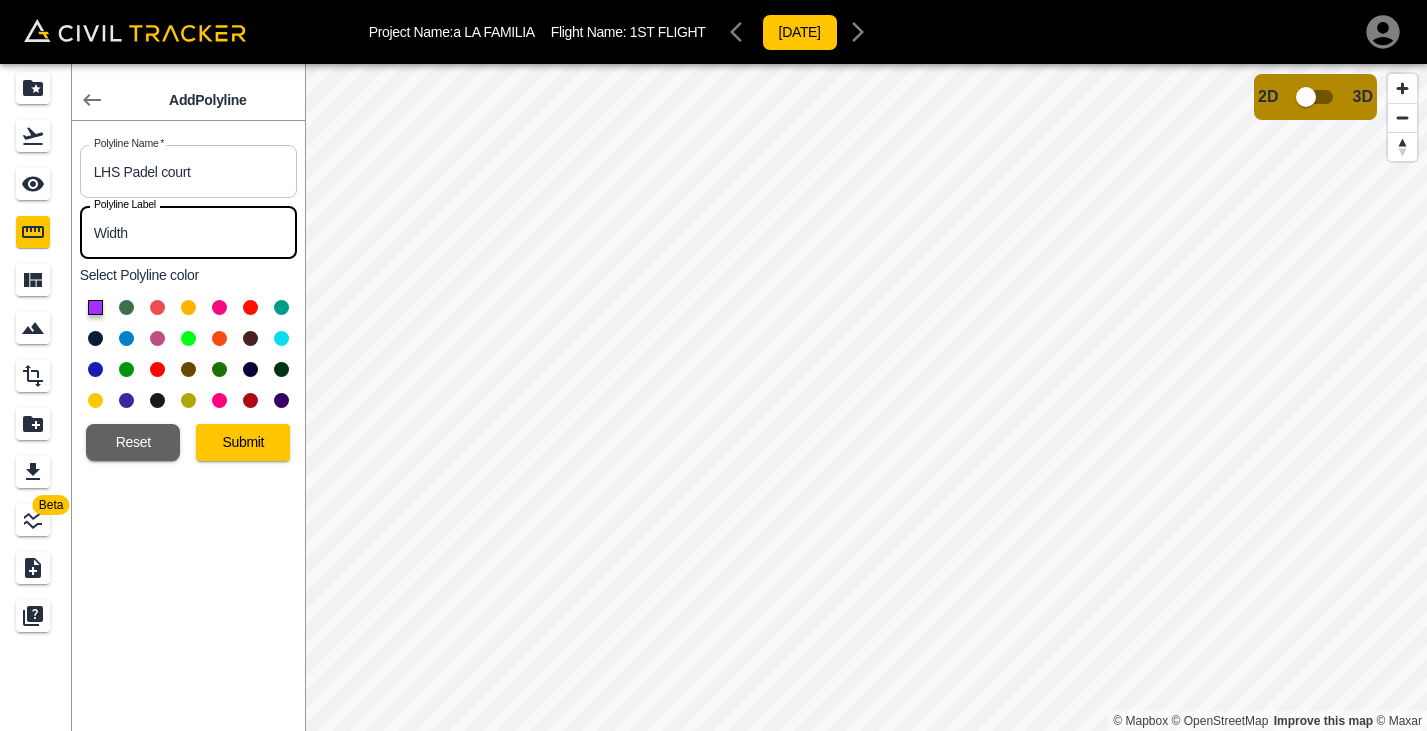 type on "Width" 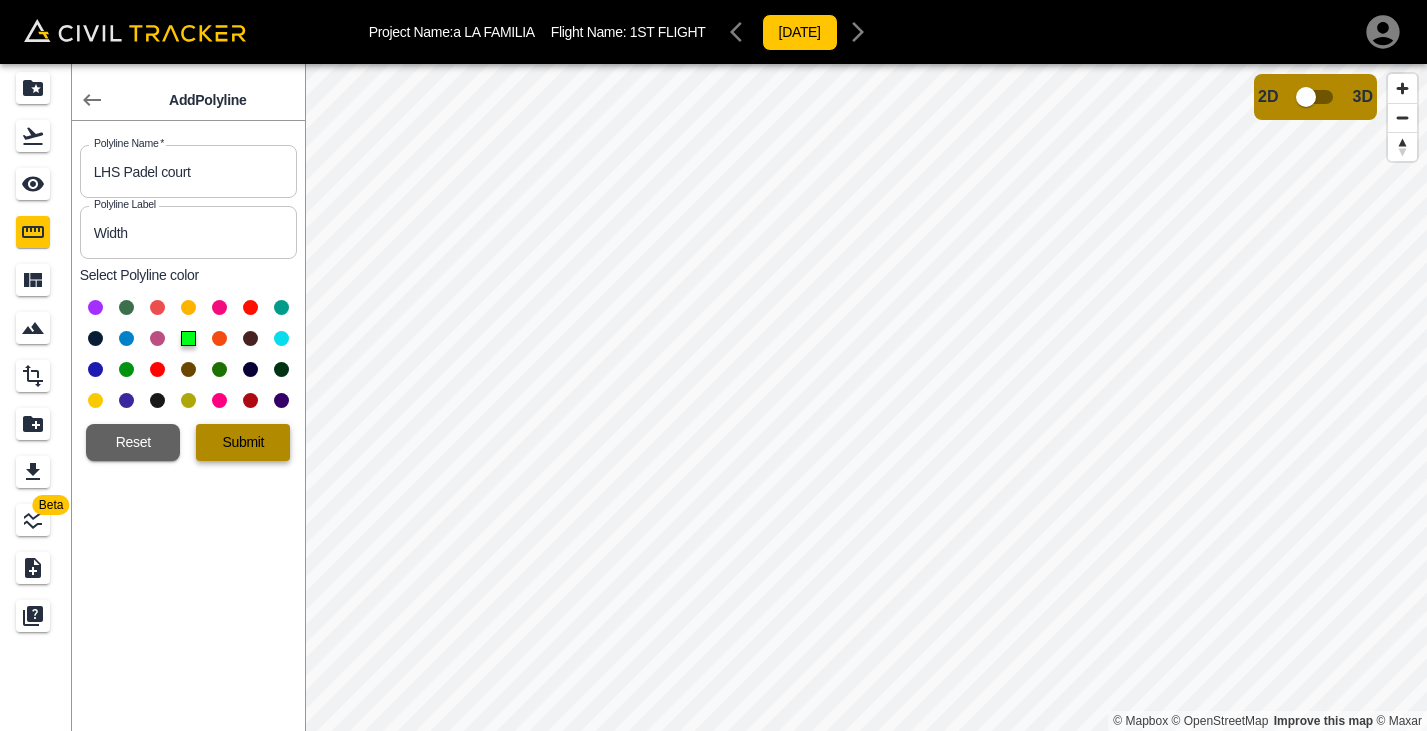 click on "Submit" at bounding box center (243, 442) 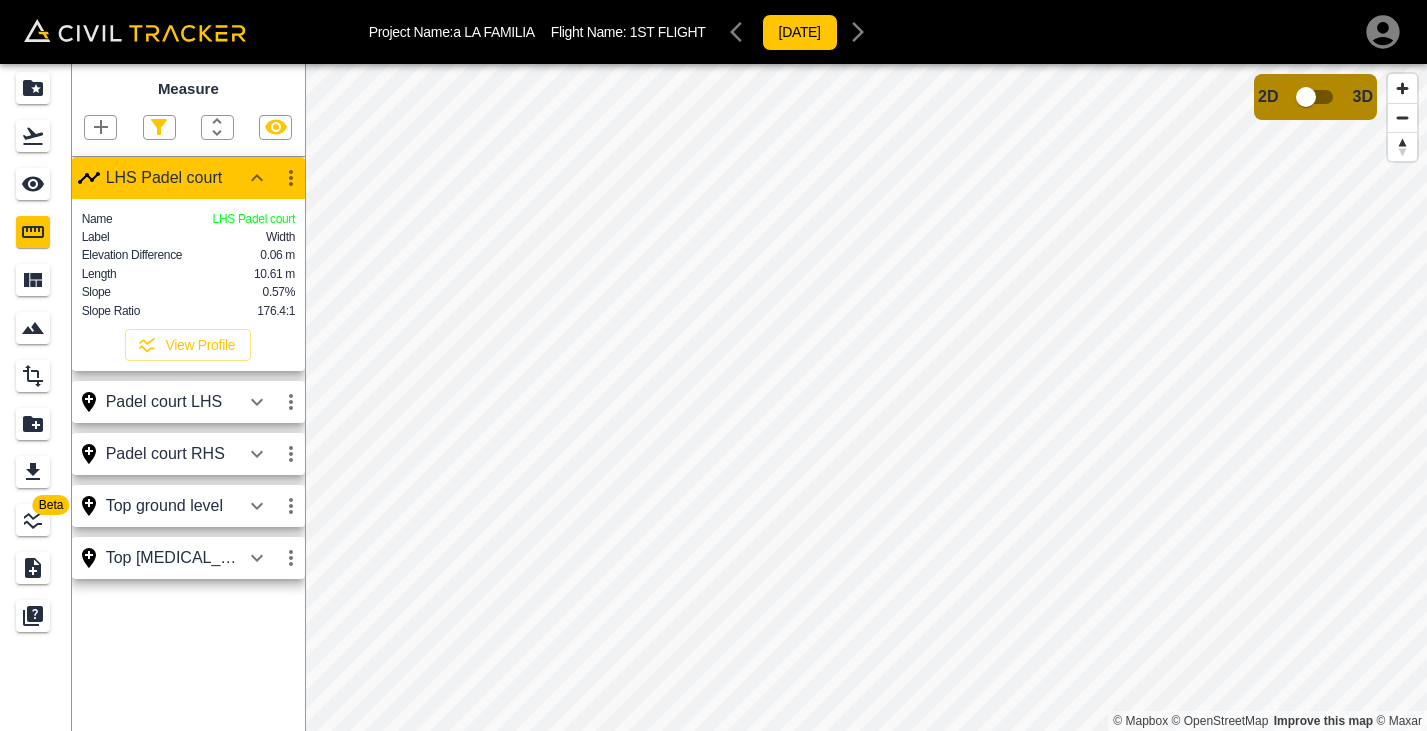 click 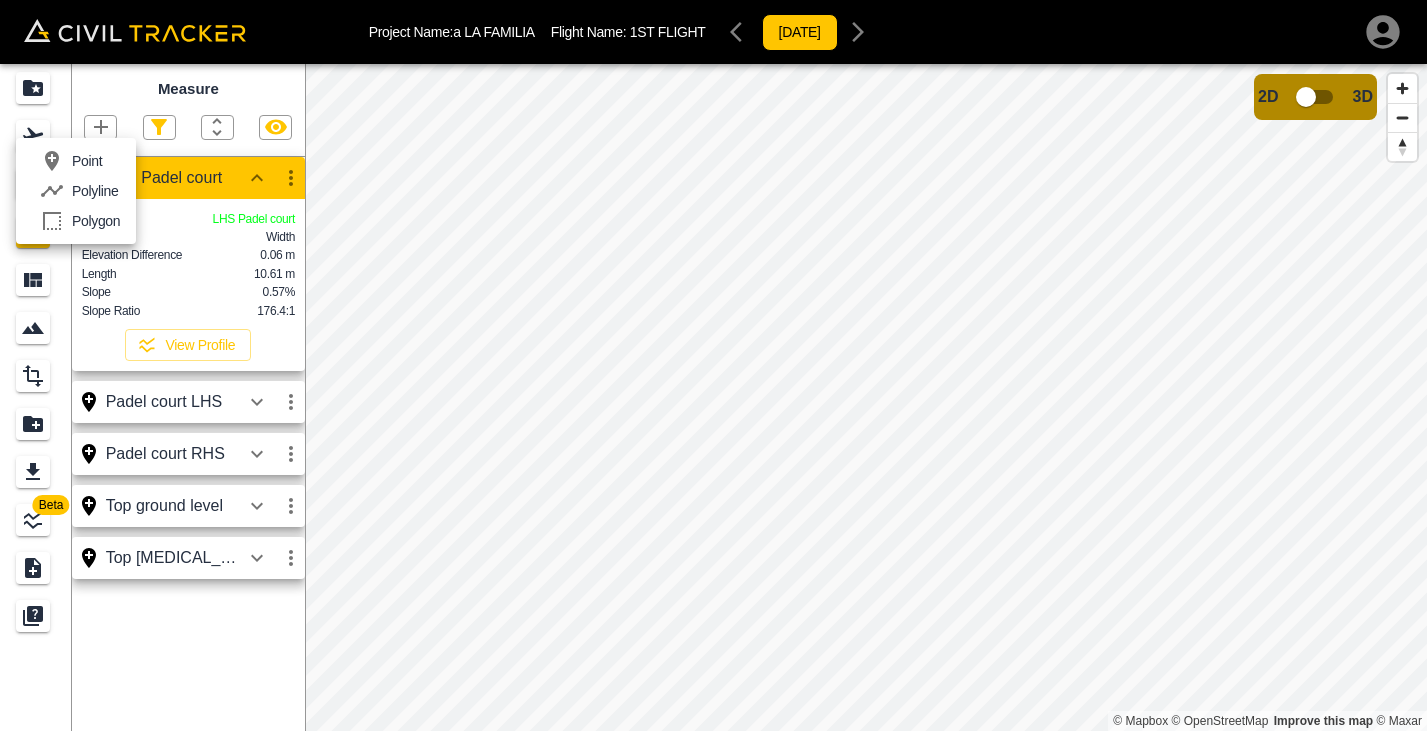 click at bounding box center [713, 365] 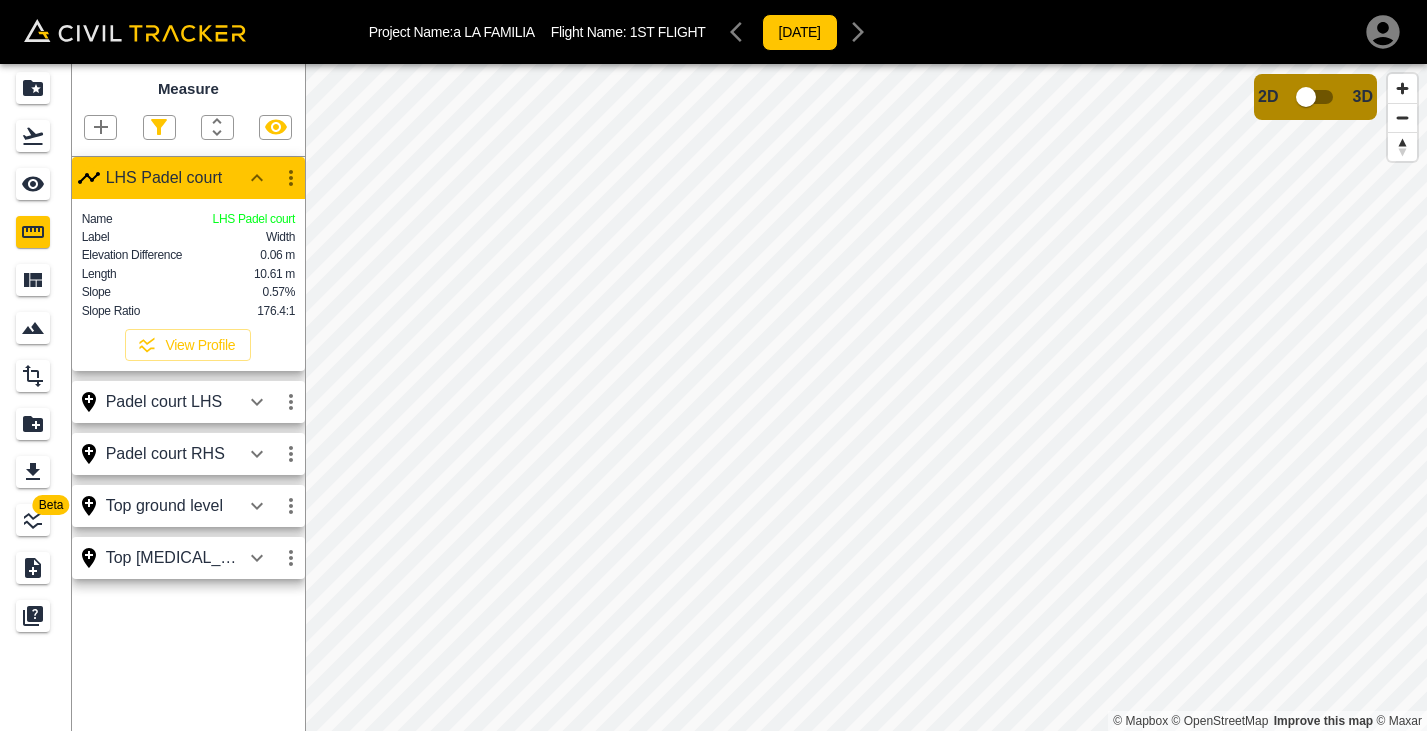 click 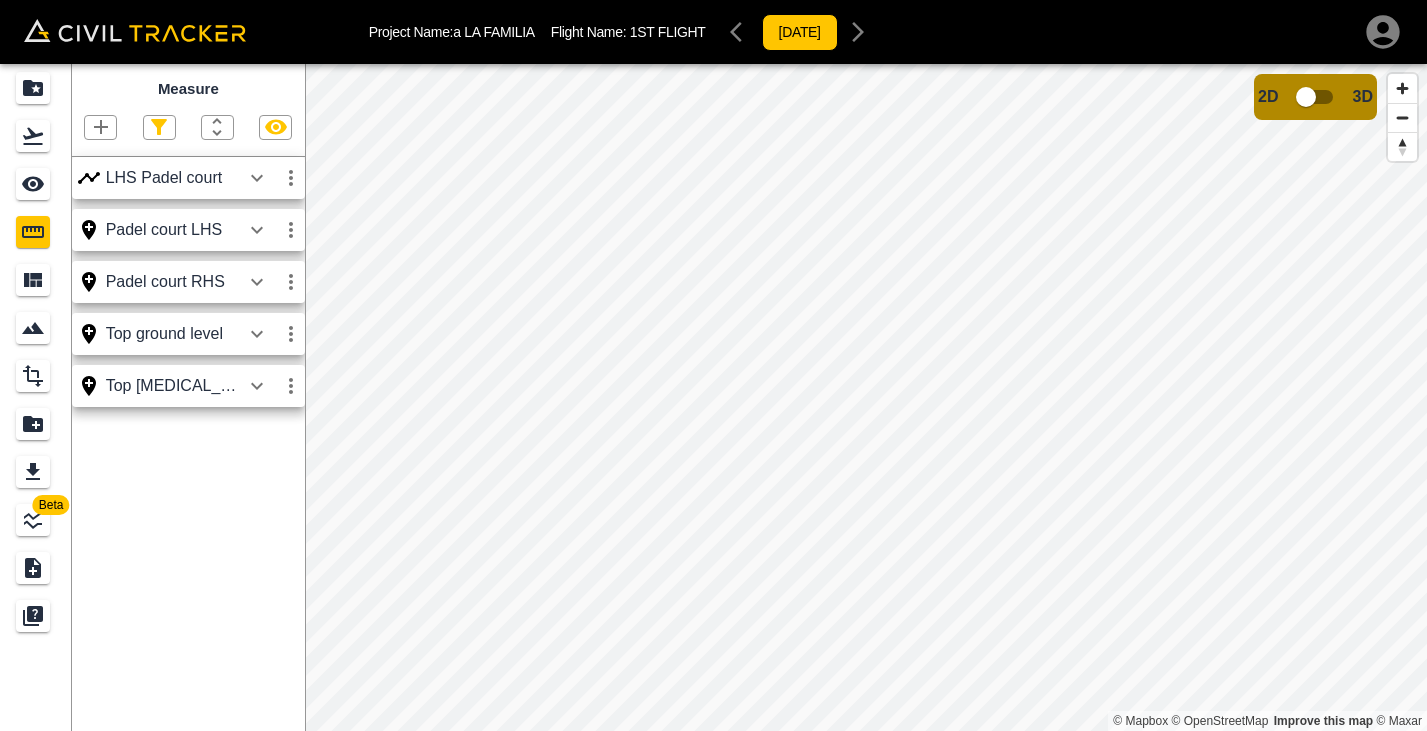 click 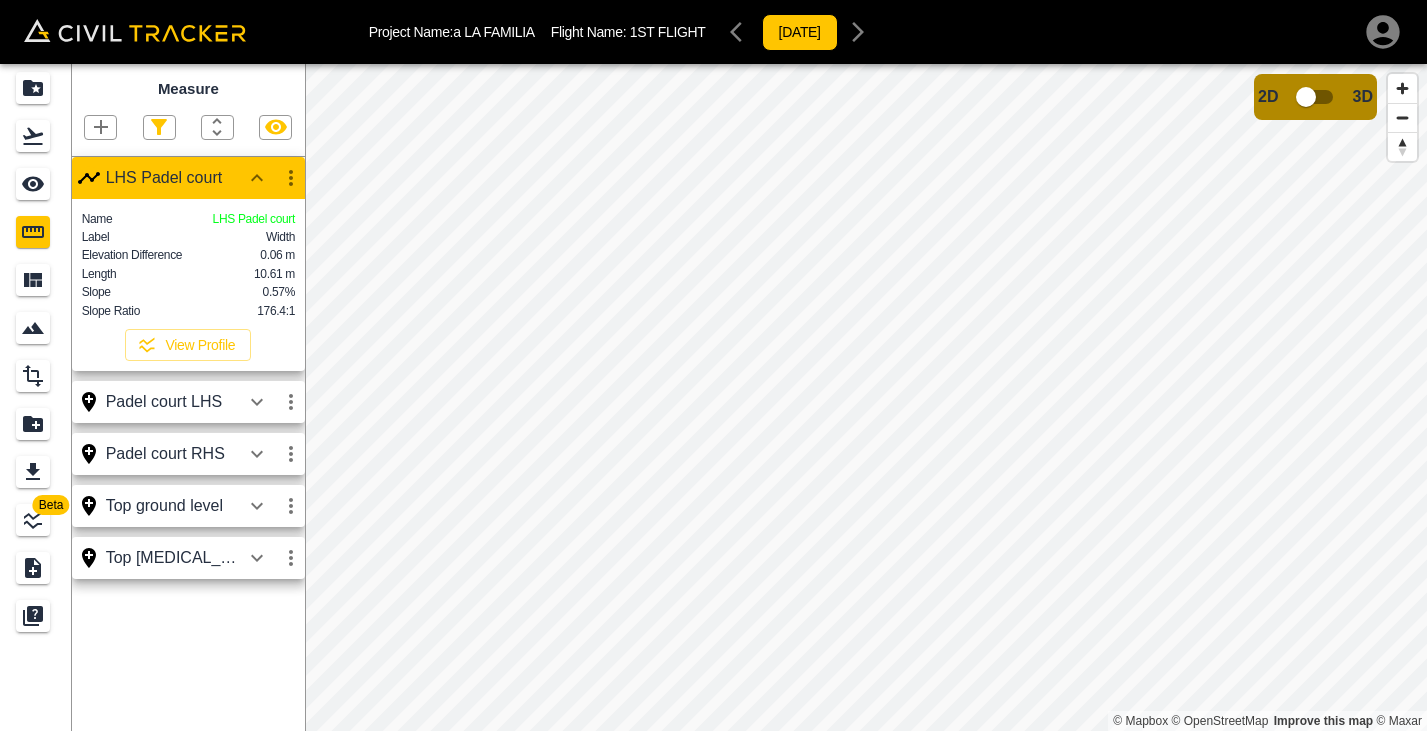 click 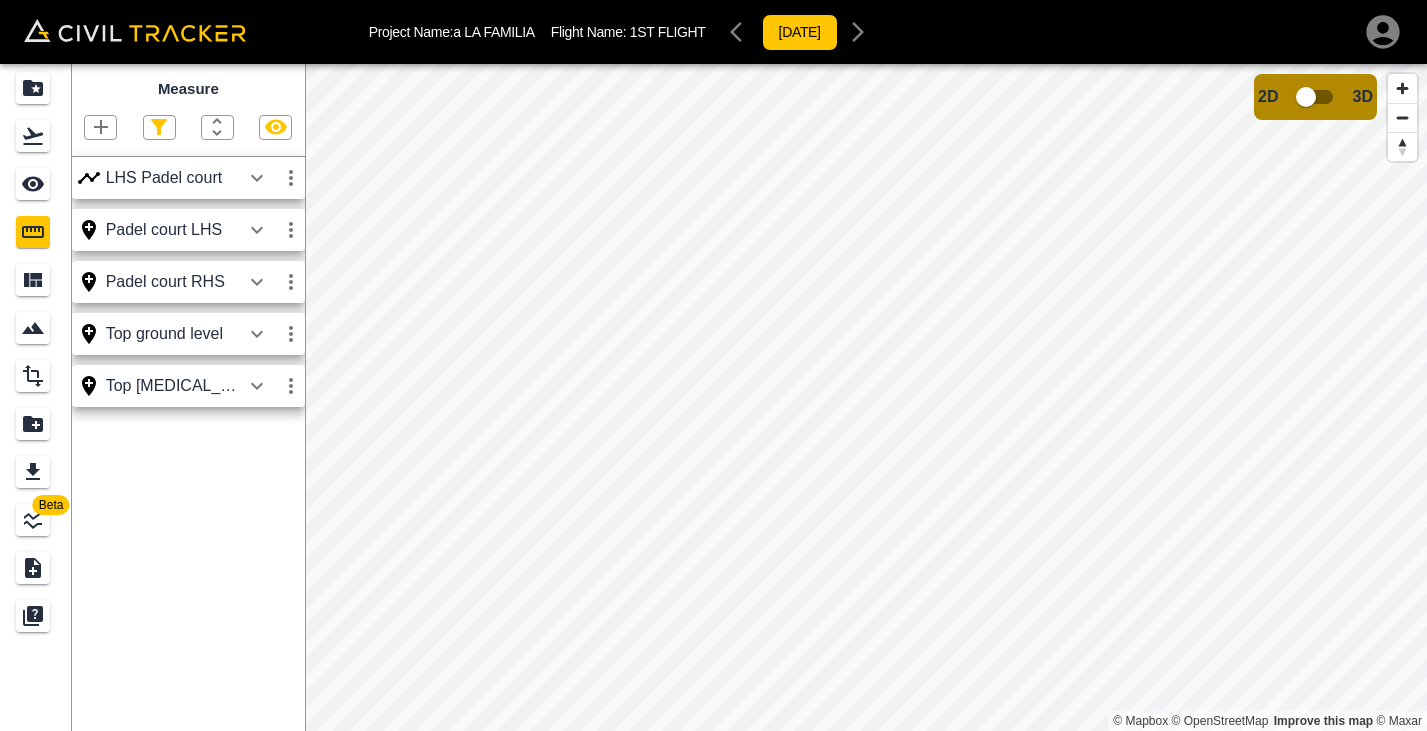 click 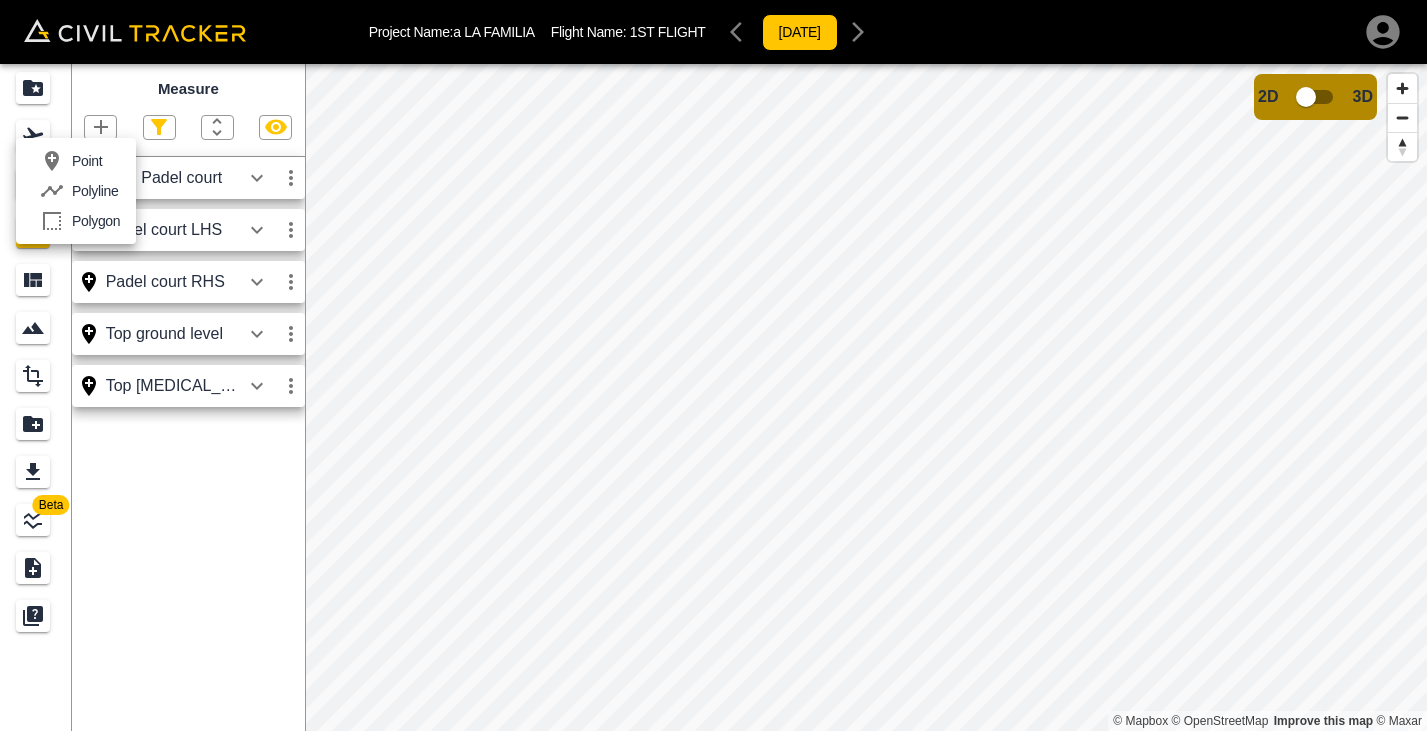 click on "Polyline" at bounding box center (95, 191) 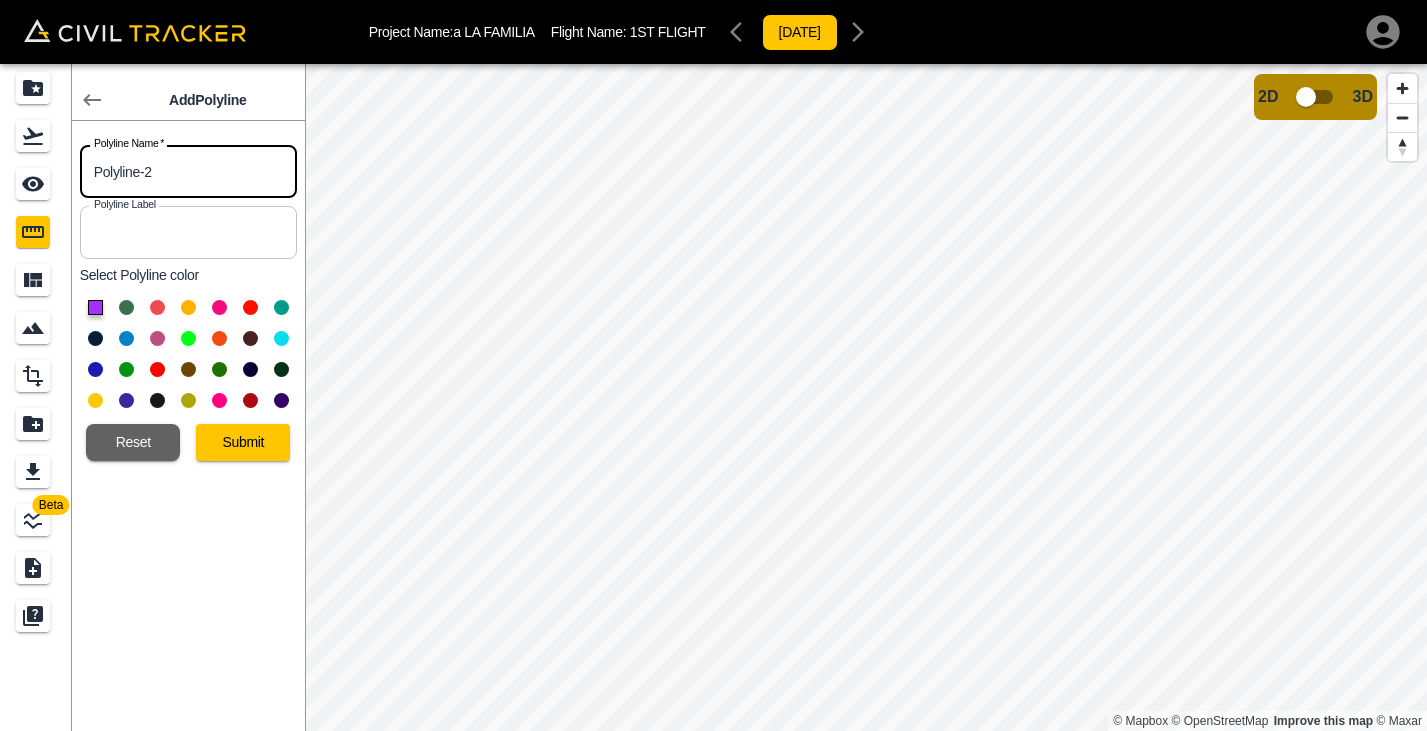 drag, startPoint x: 162, startPoint y: 174, endPoint x: 82, endPoint y: 177, distance: 80.05623 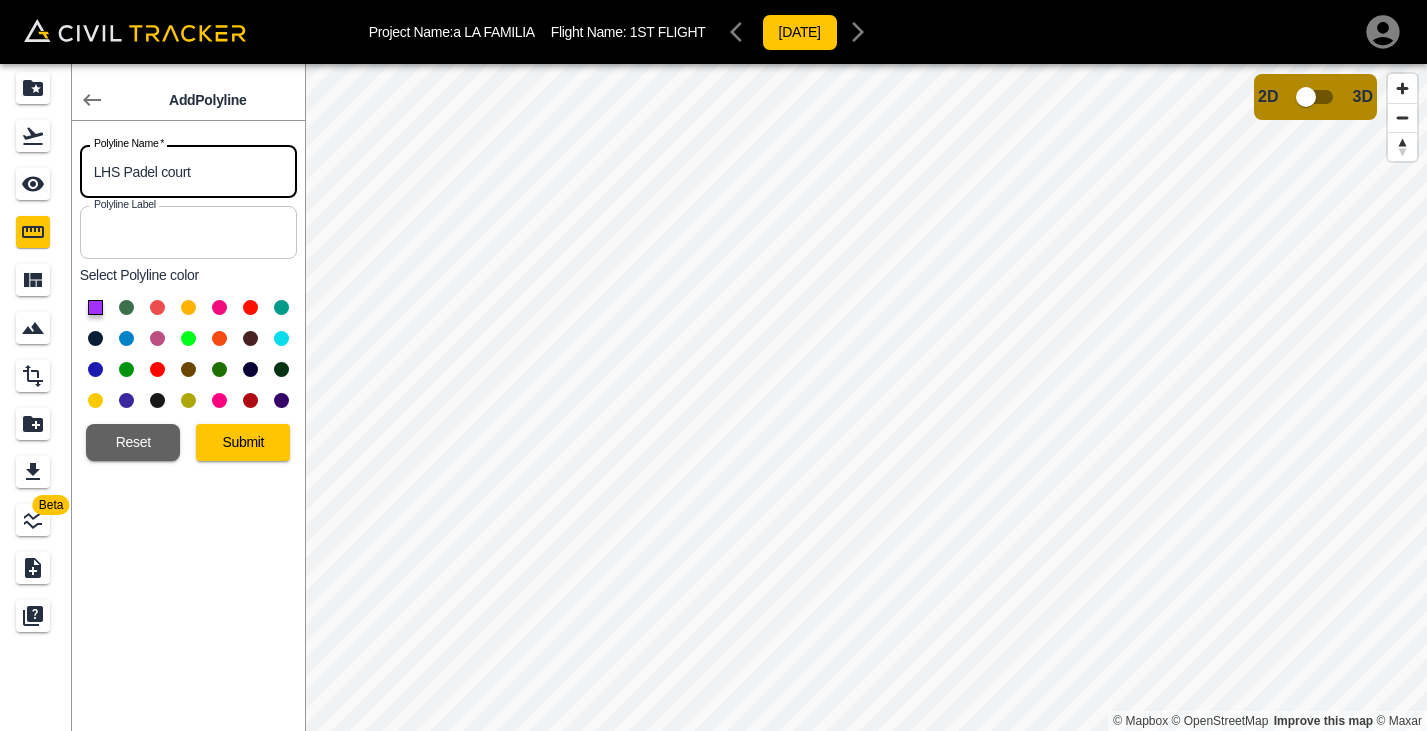 type on "LHS Padel court" 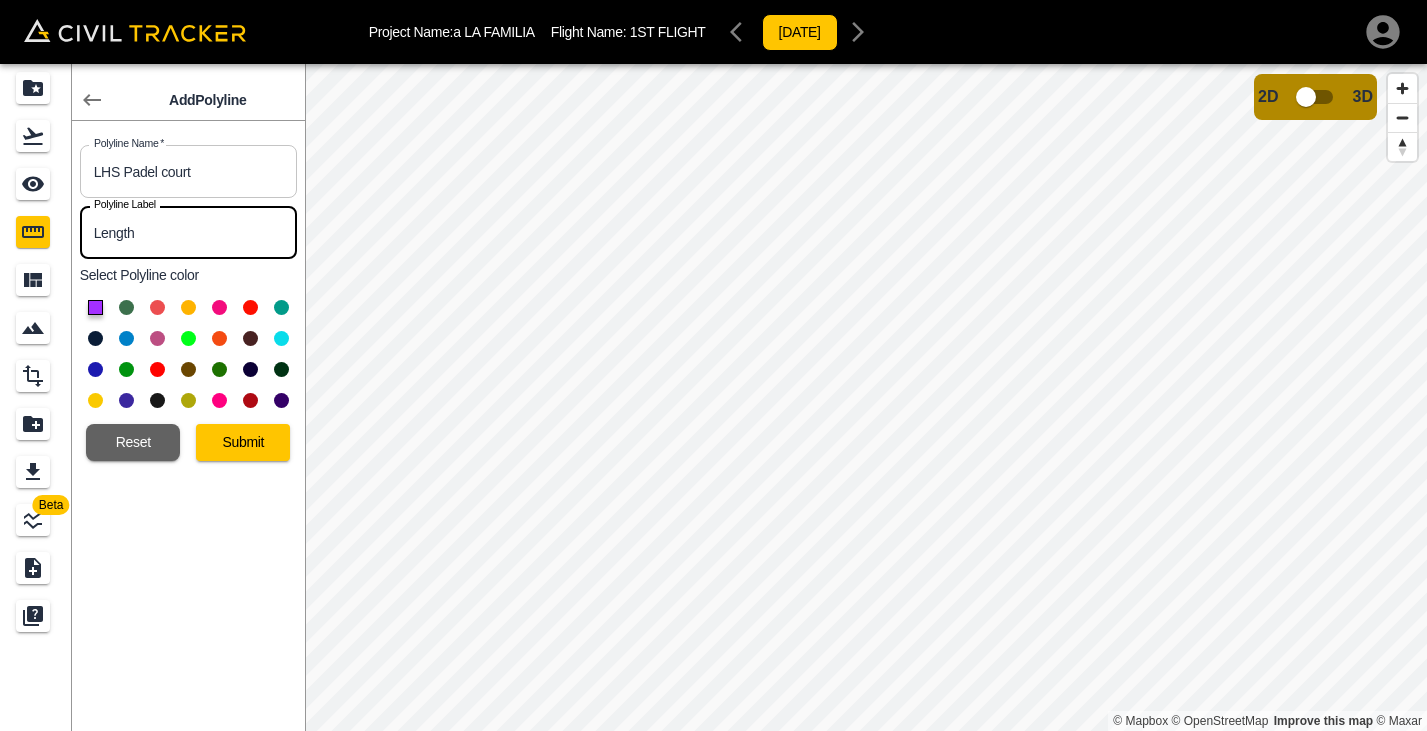 type on "Length" 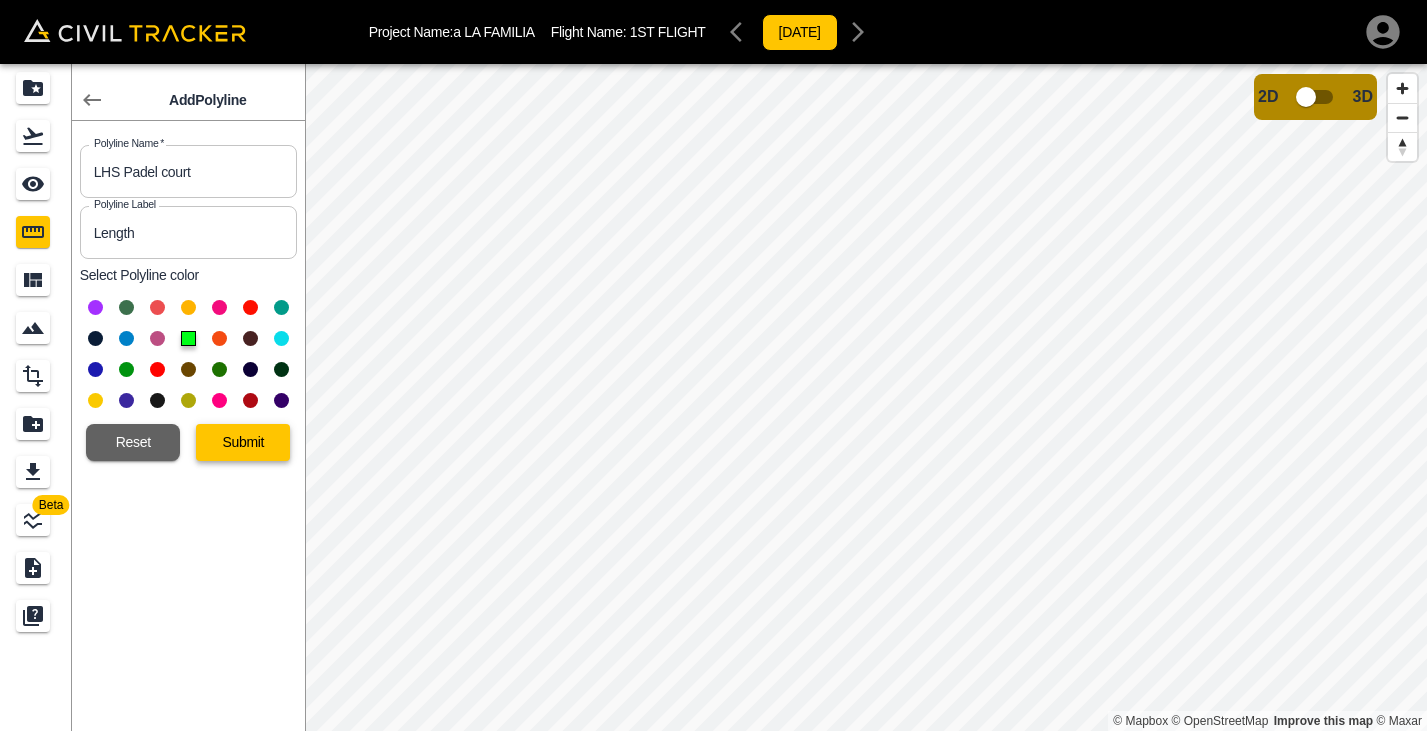 click on "Submit" at bounding box center [243, 442] 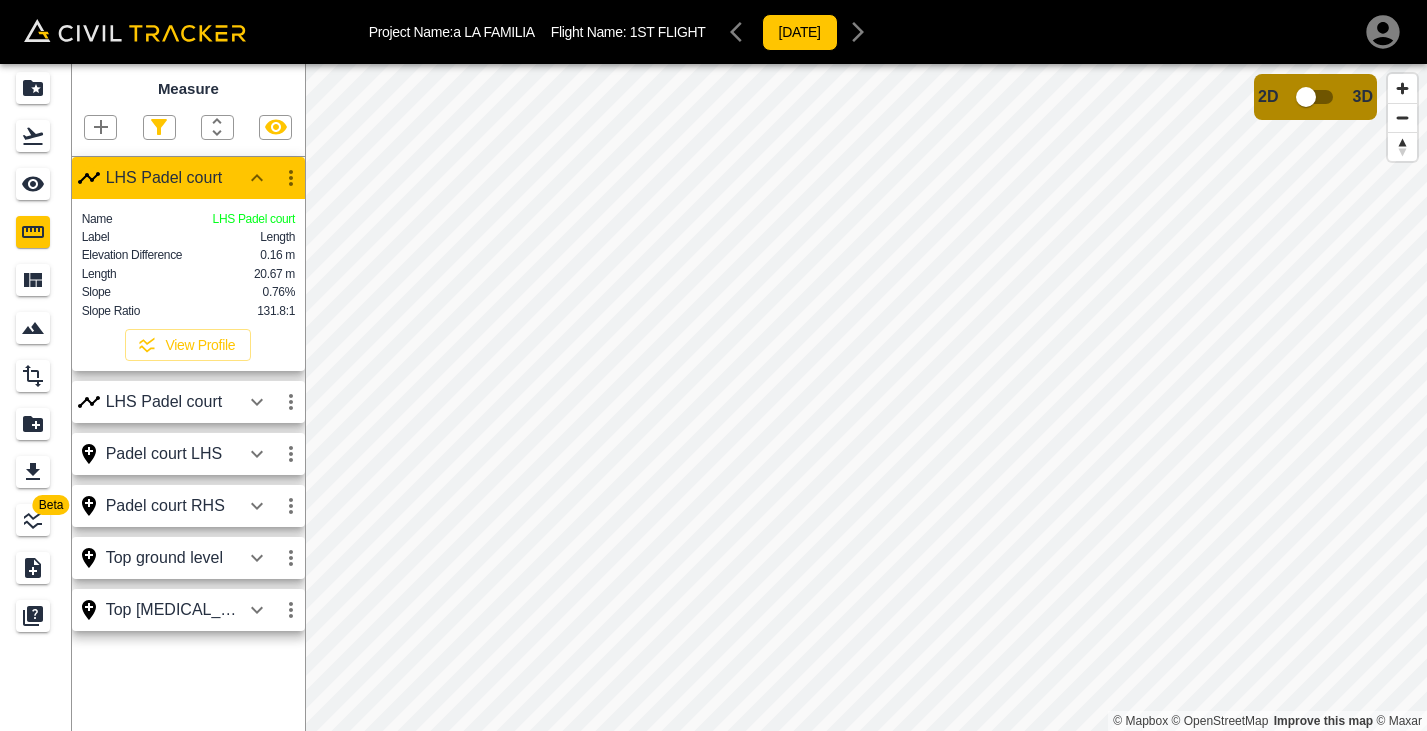 click on "LHS Padel court" at bounding box center (173, 402) 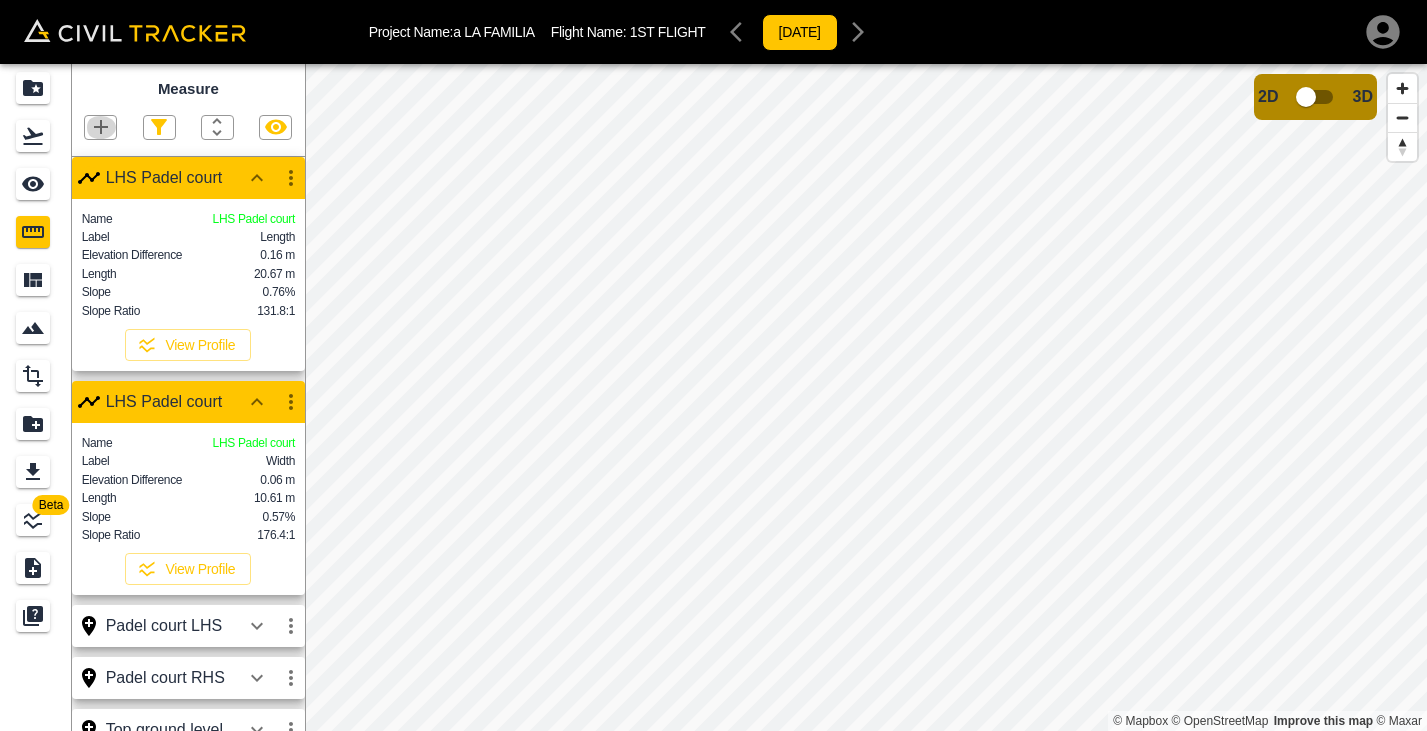 click 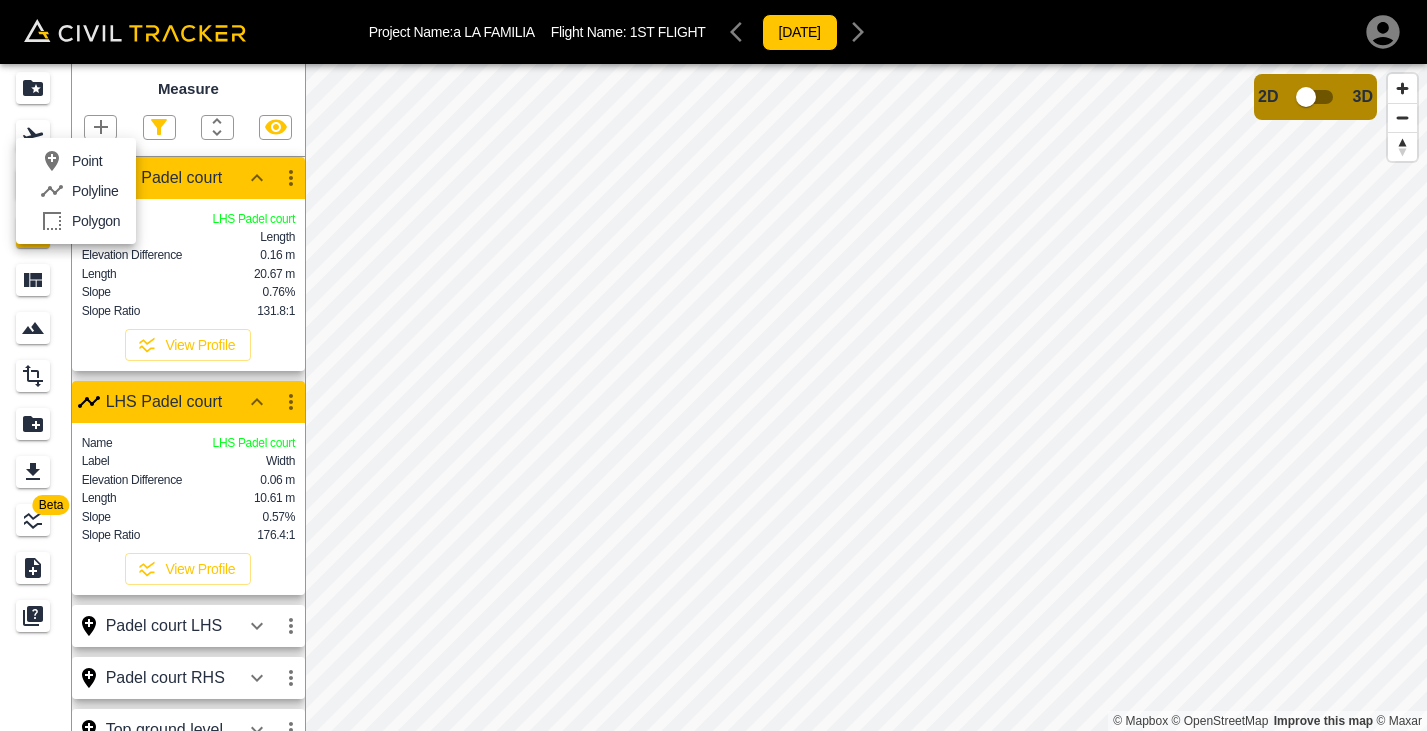 click on "Polyline" at bounding box center (95, 191) 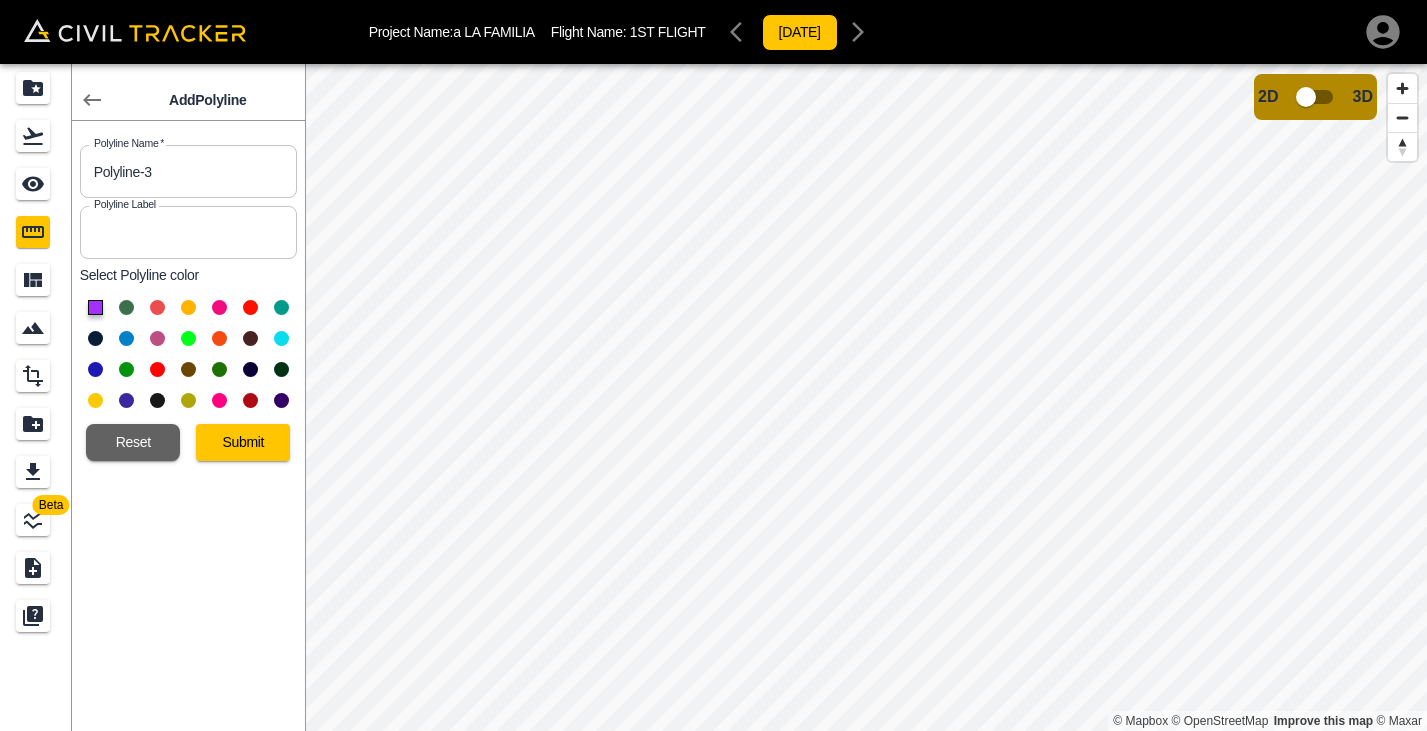 click on "Polyline-3" at bounding box center [188, 171] 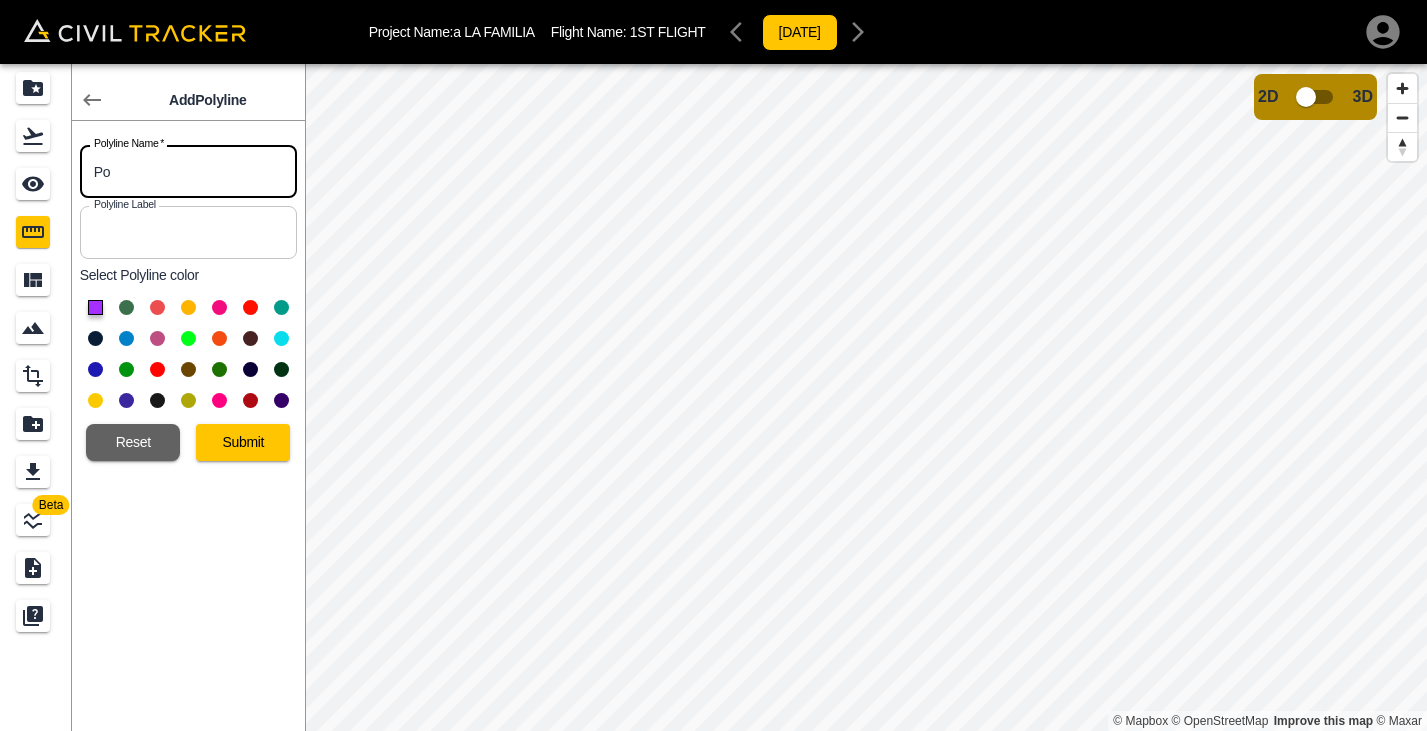 type on "P" 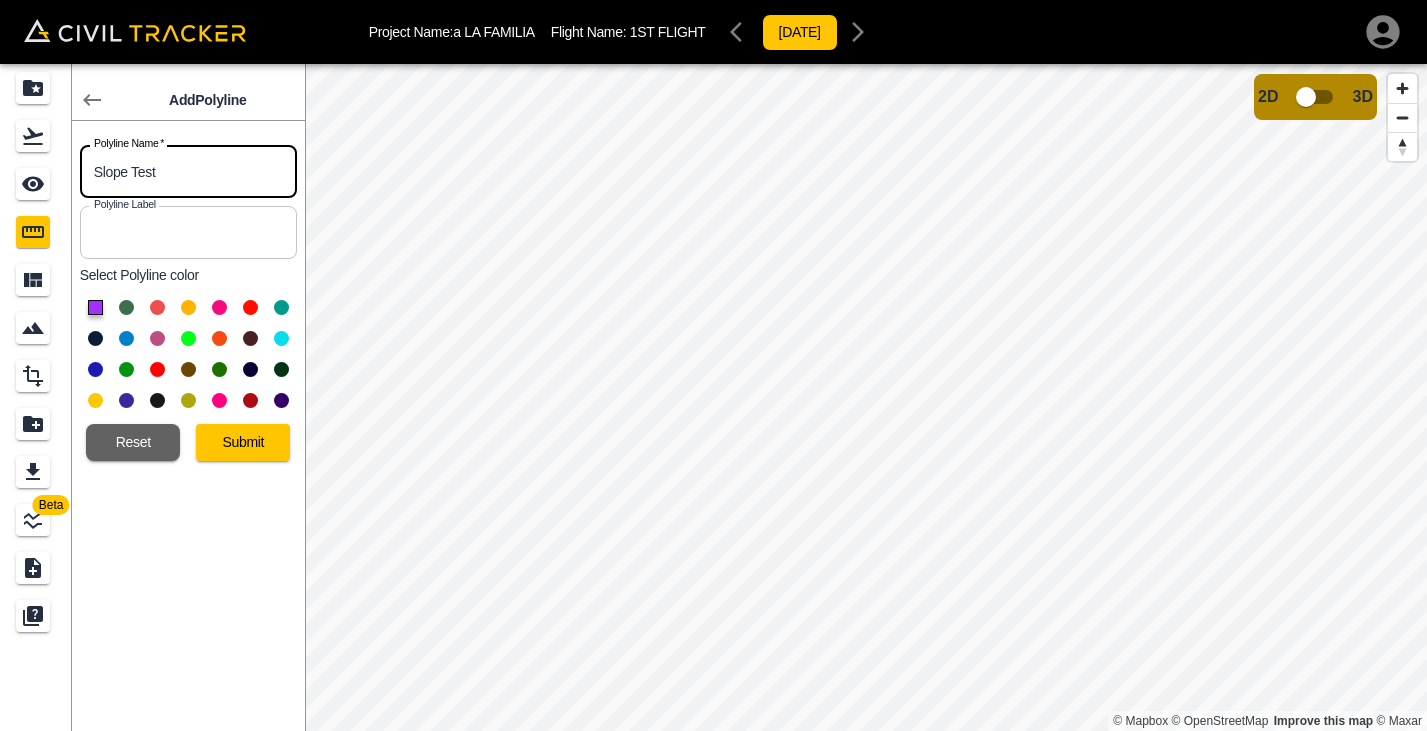 type on "Slope Test" 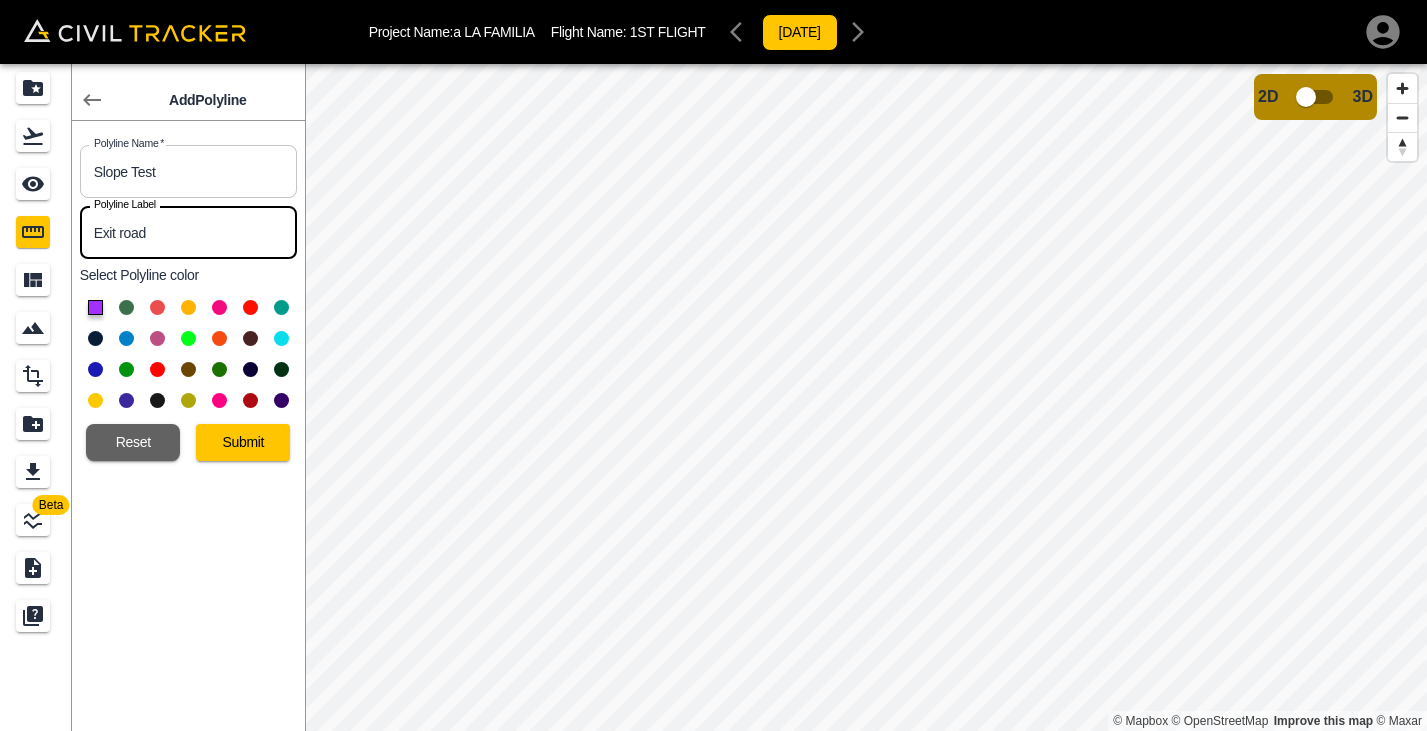 type on "Exit road" 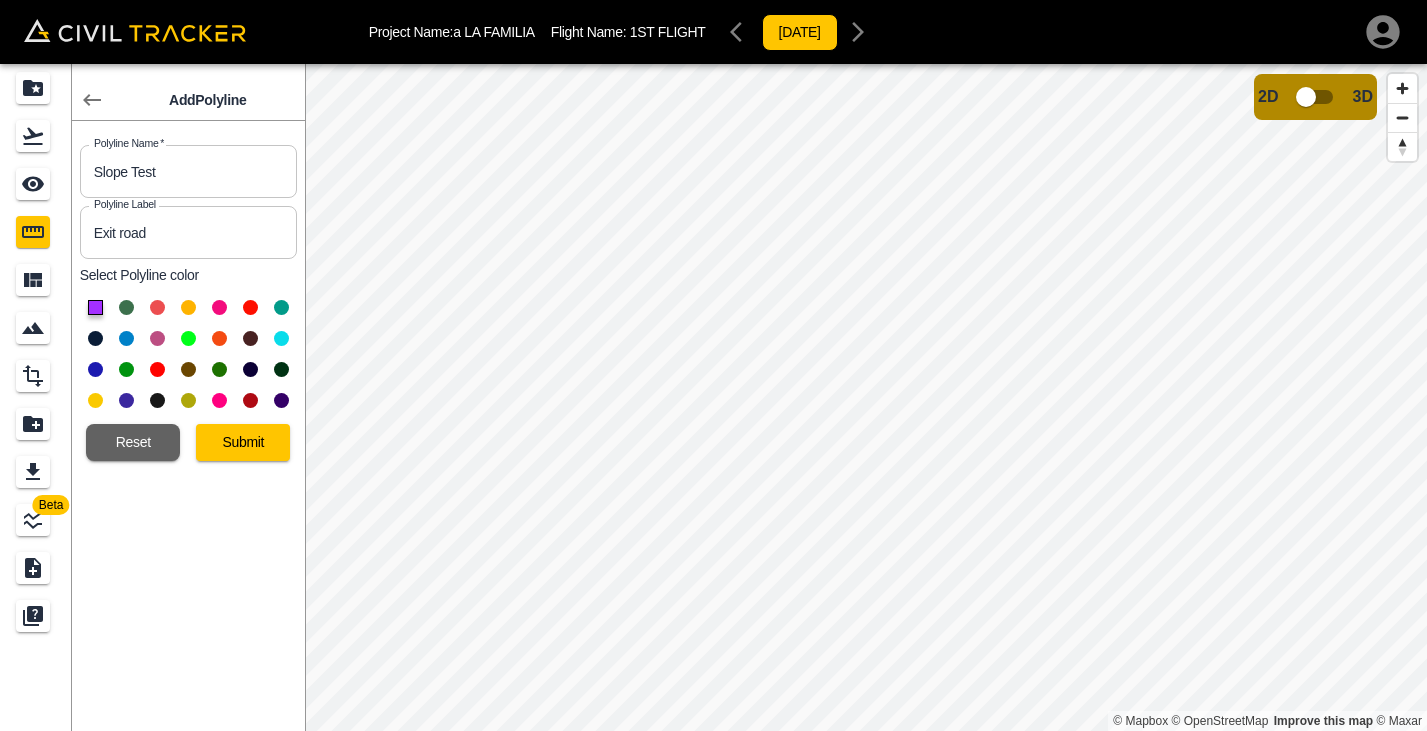 click at bounding box center [281, 338] 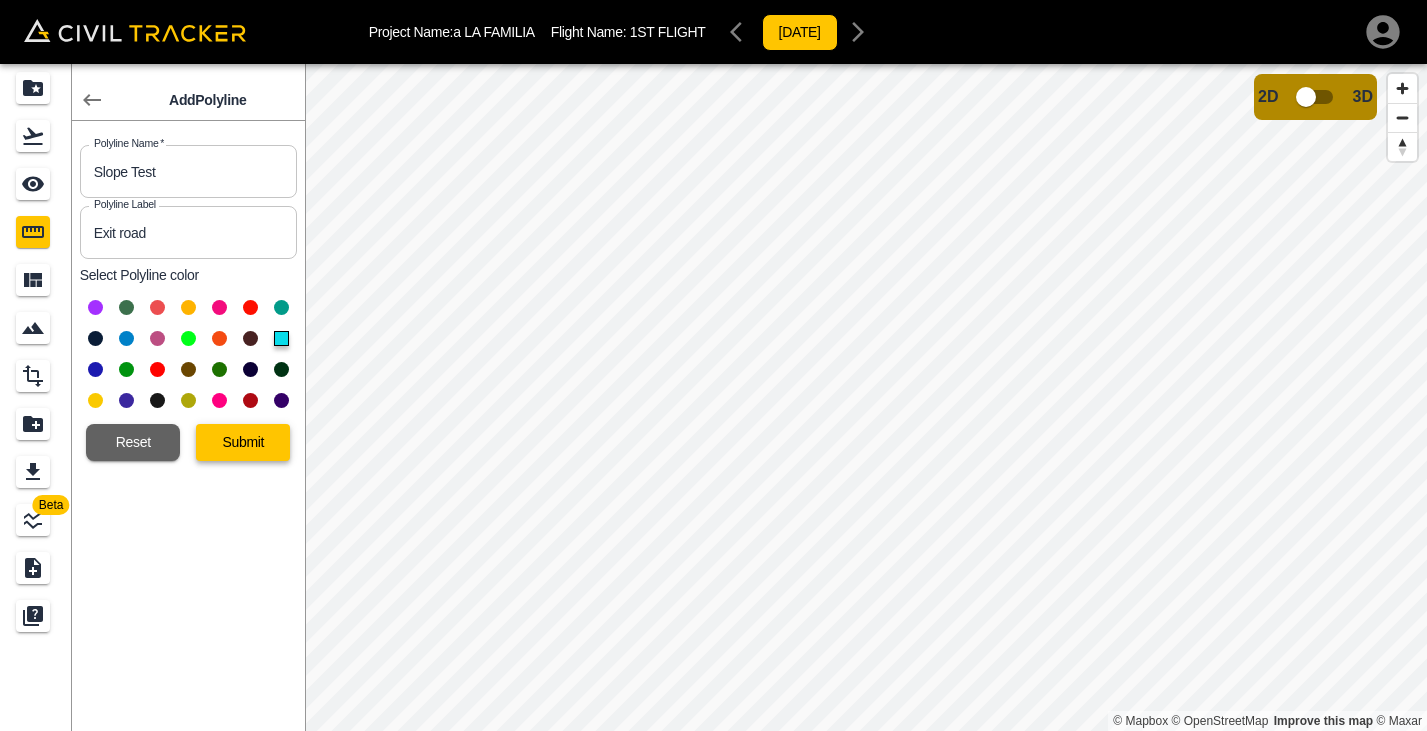 click on "Submit" at bounding box center (243, 442) 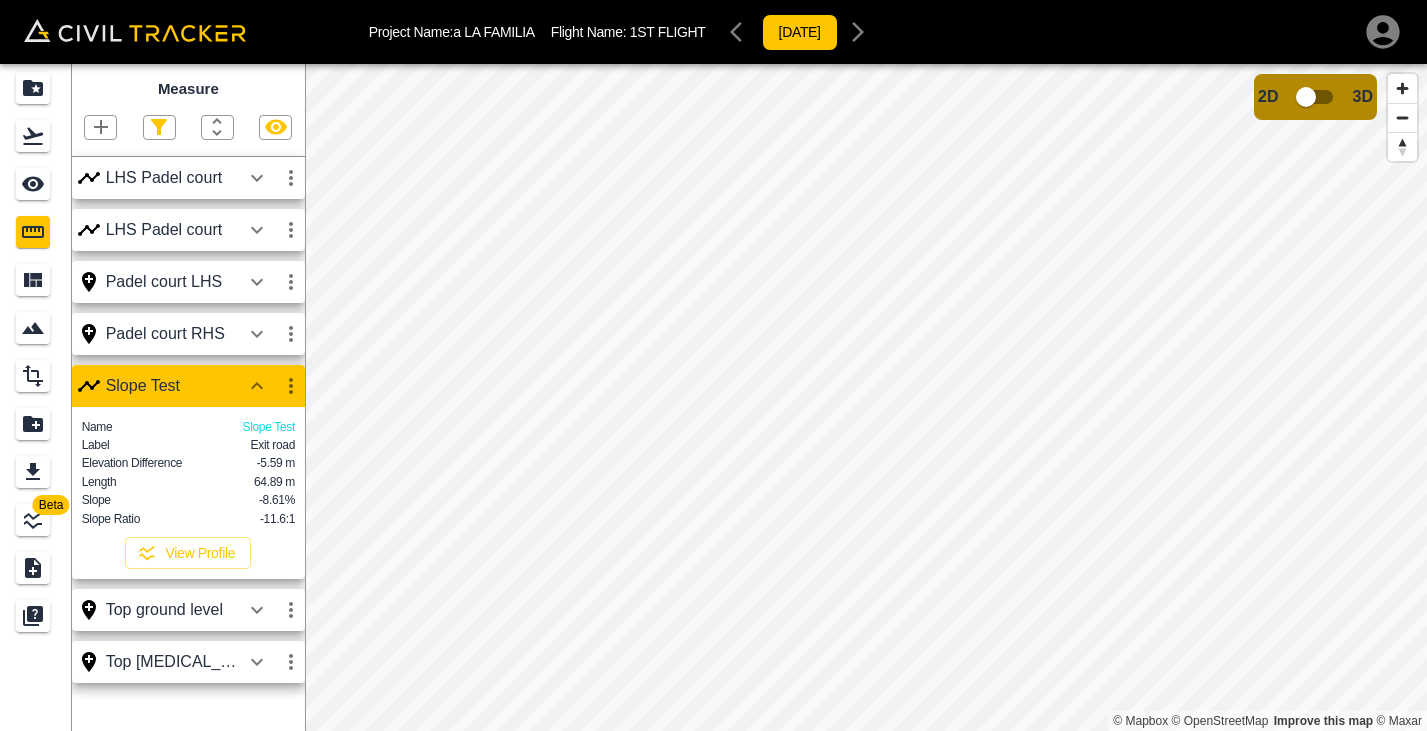 click 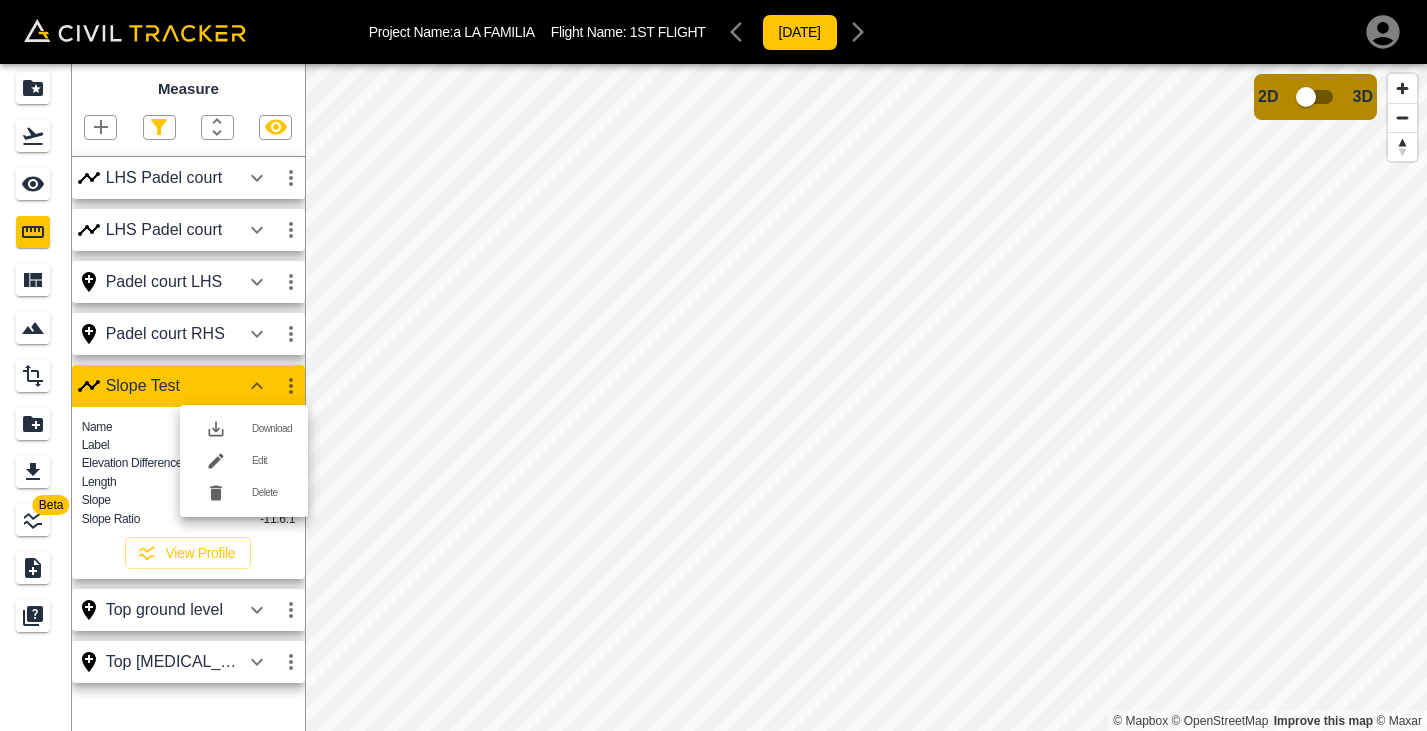 click on "Edit" at bounding box center [244, 461] 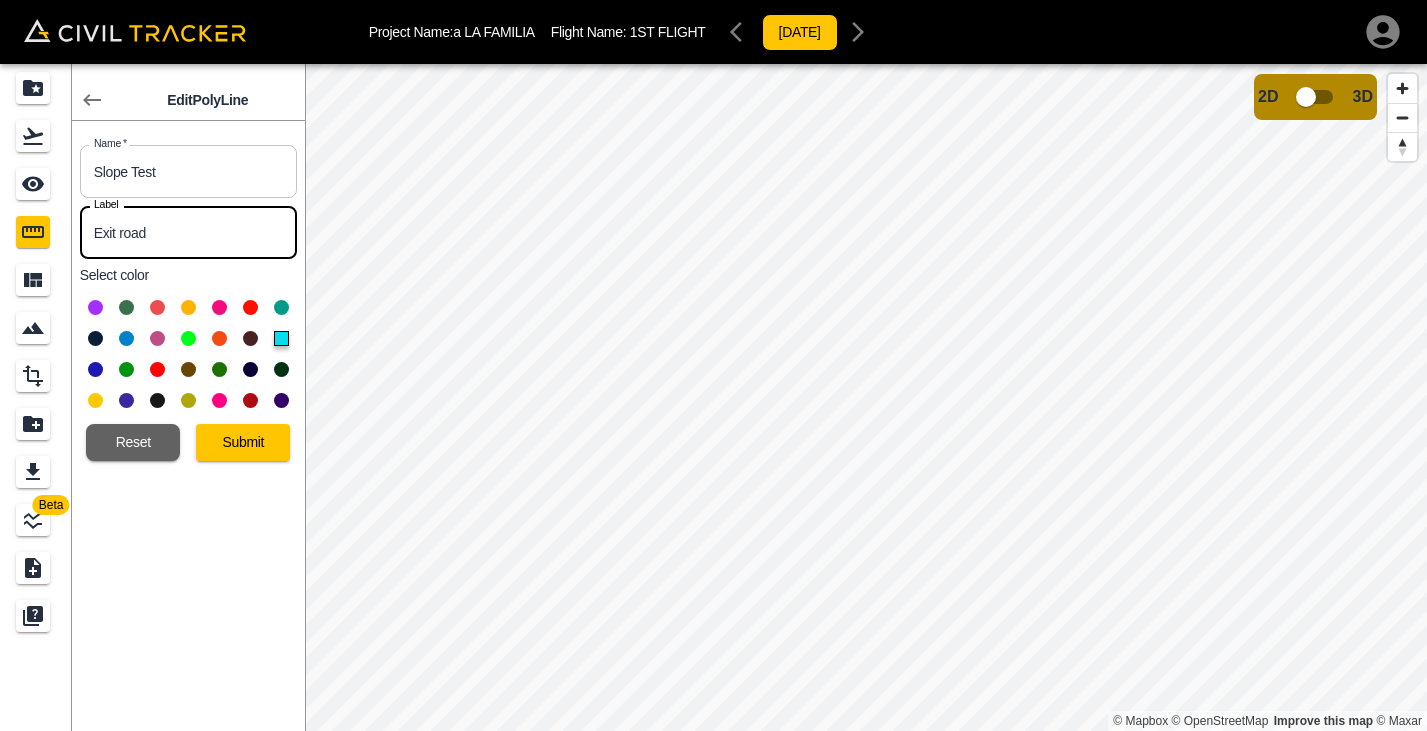 click on "Exit road" at bounding box center (188, 232) 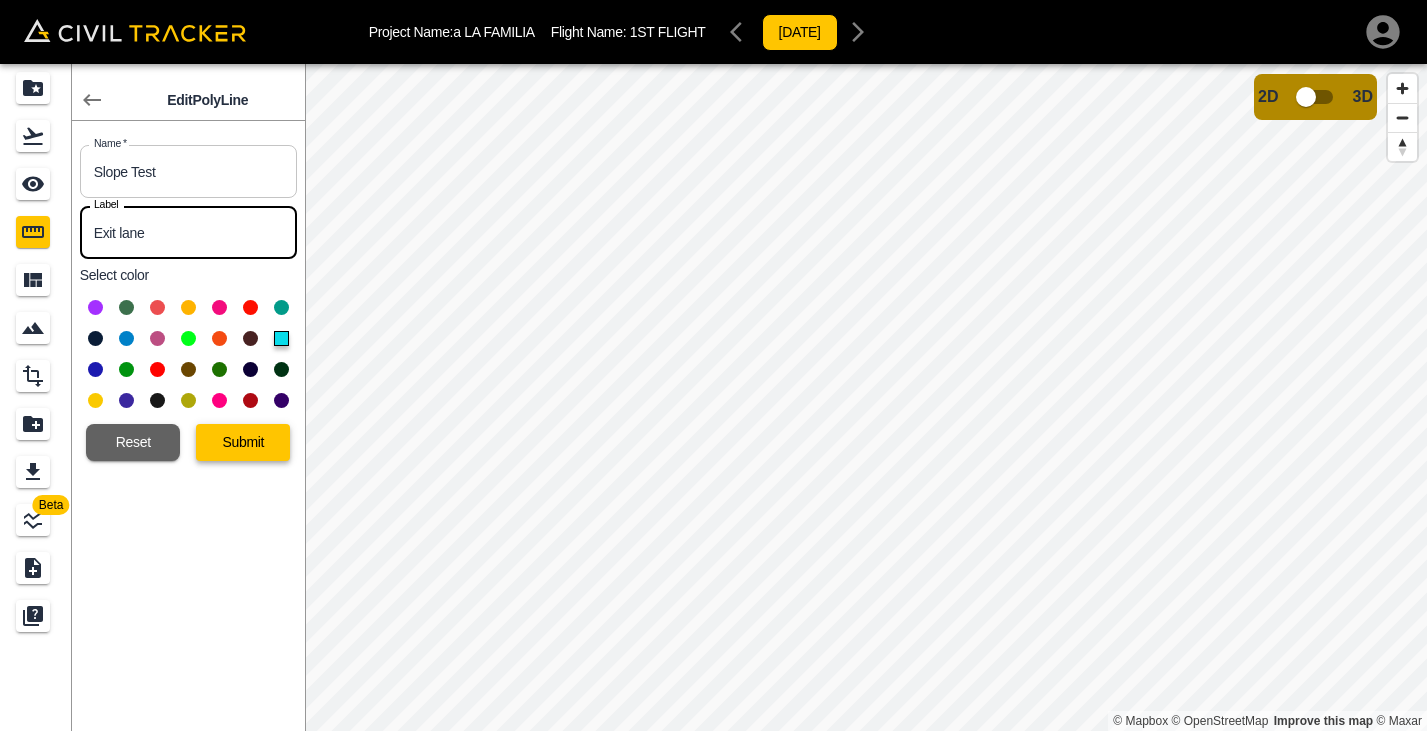 type on "Exit lane" 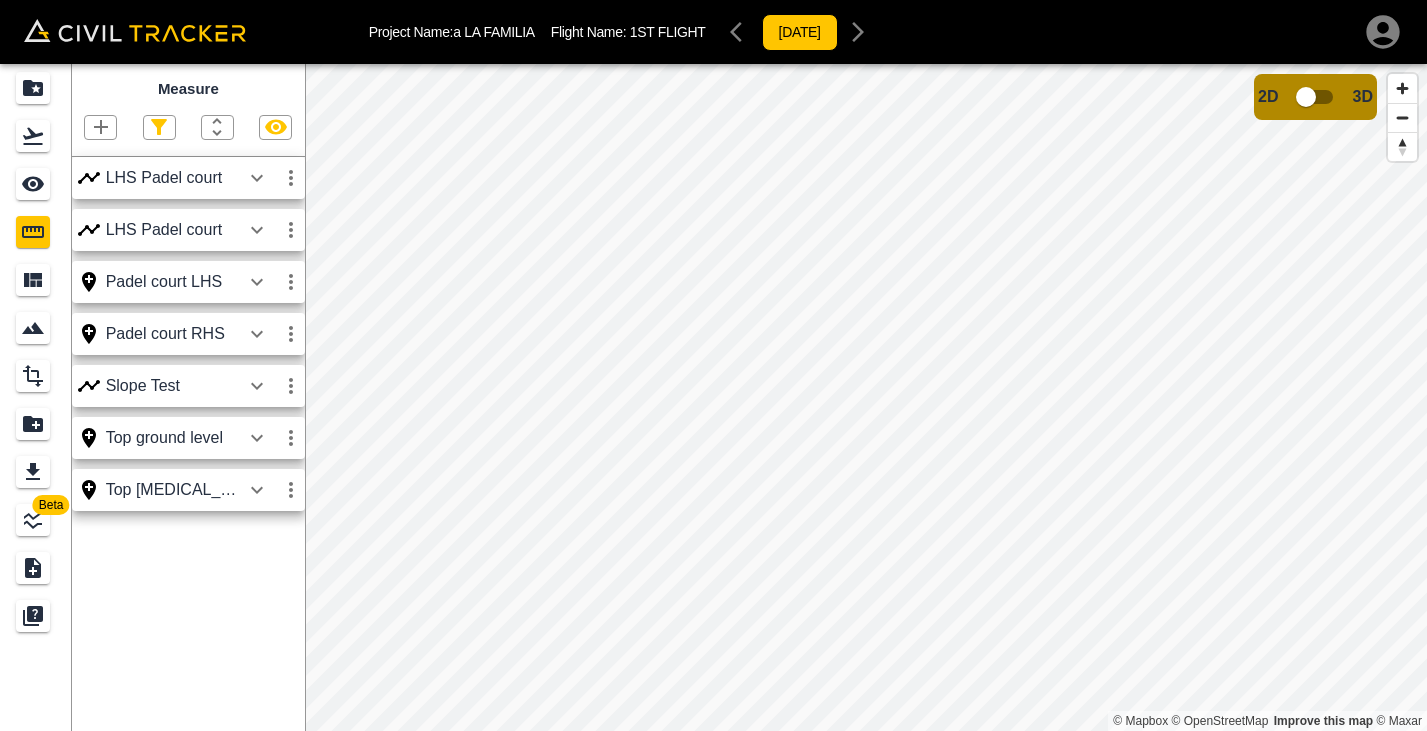 click 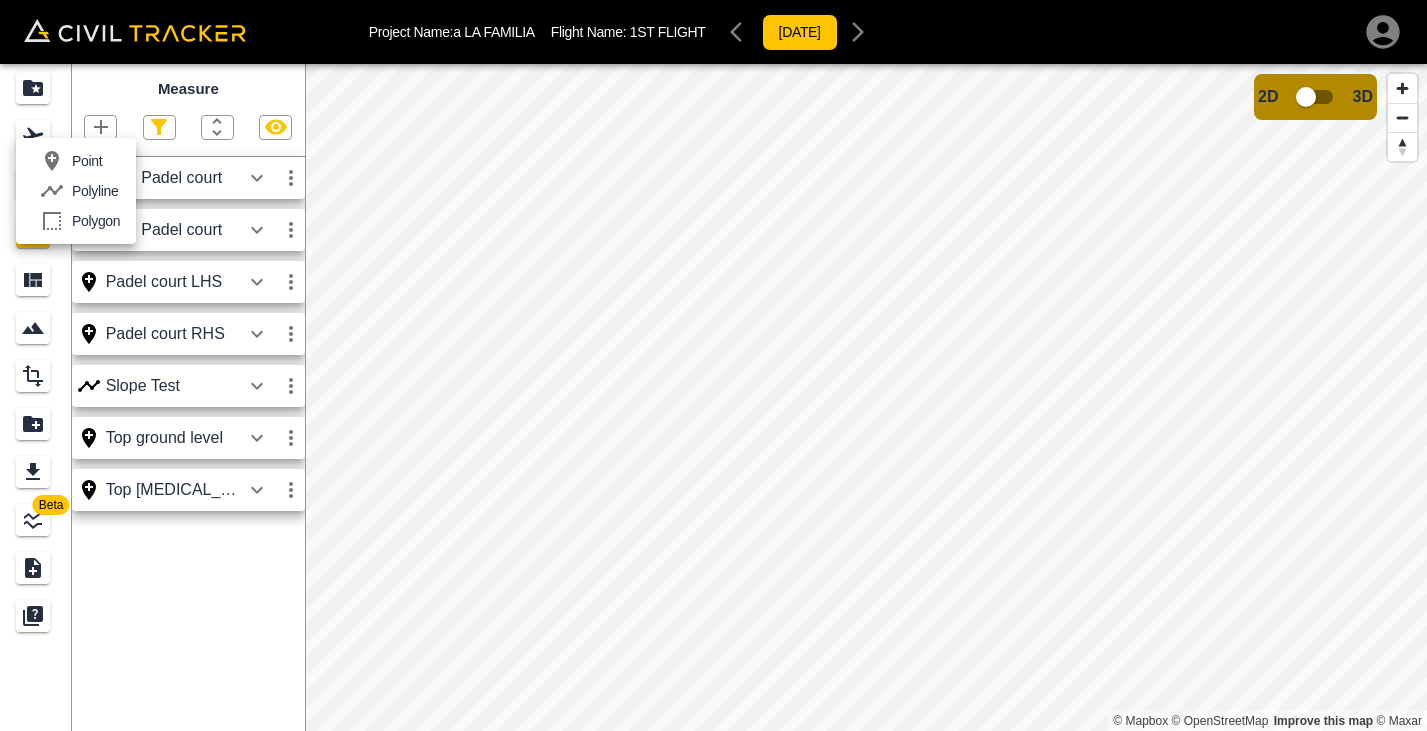 click on "Polyline" at bounding box center (95, 191) 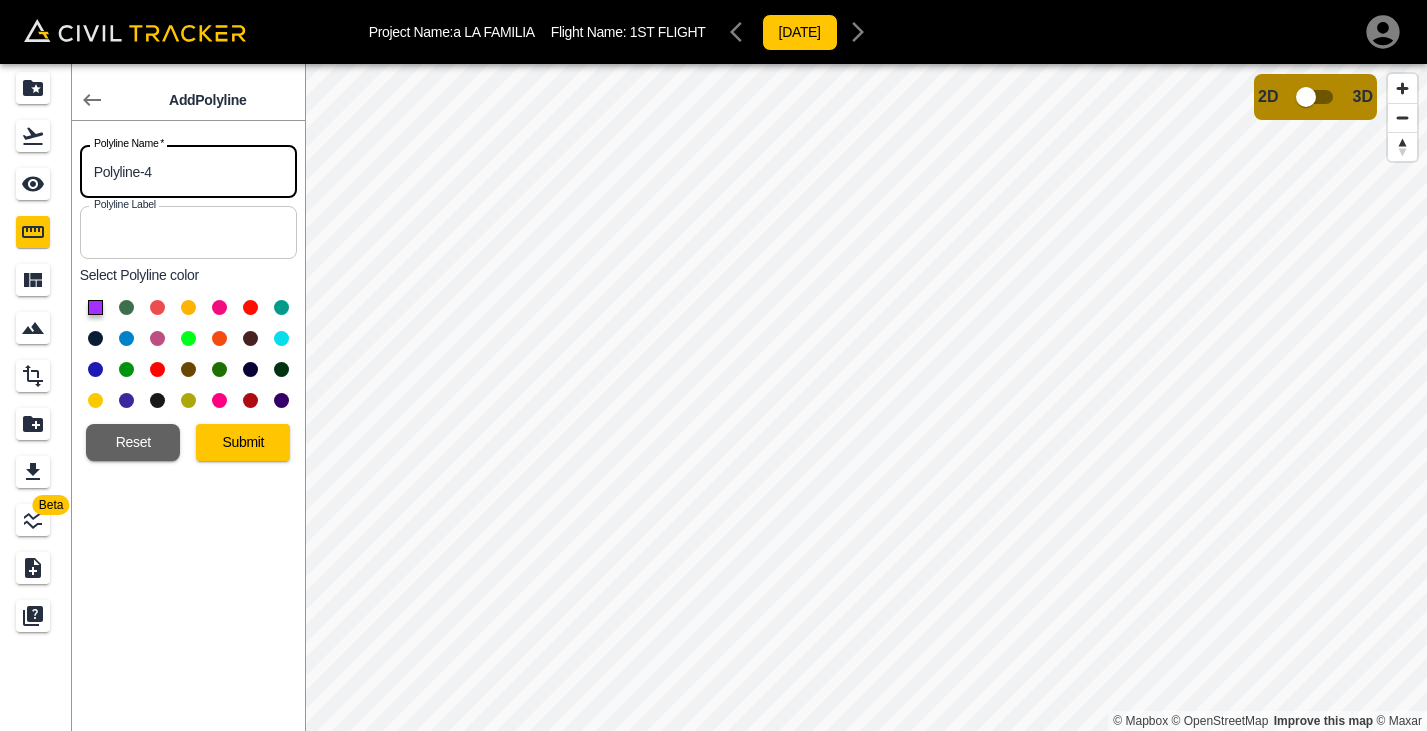 drag, startPoint x: 159, startPoint y: 171, endPoint x: 84, endPoint y: 172, distance: 75.00667 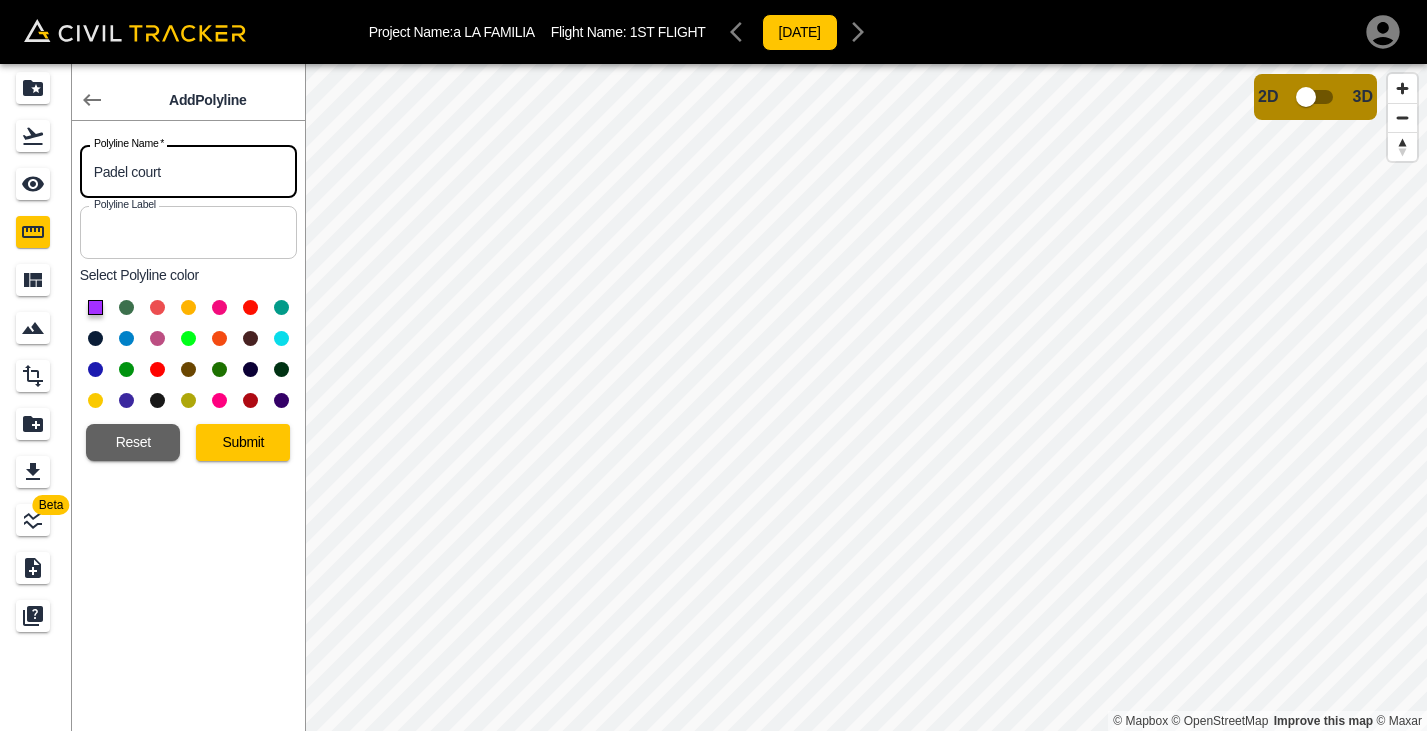 type on "Padel court" 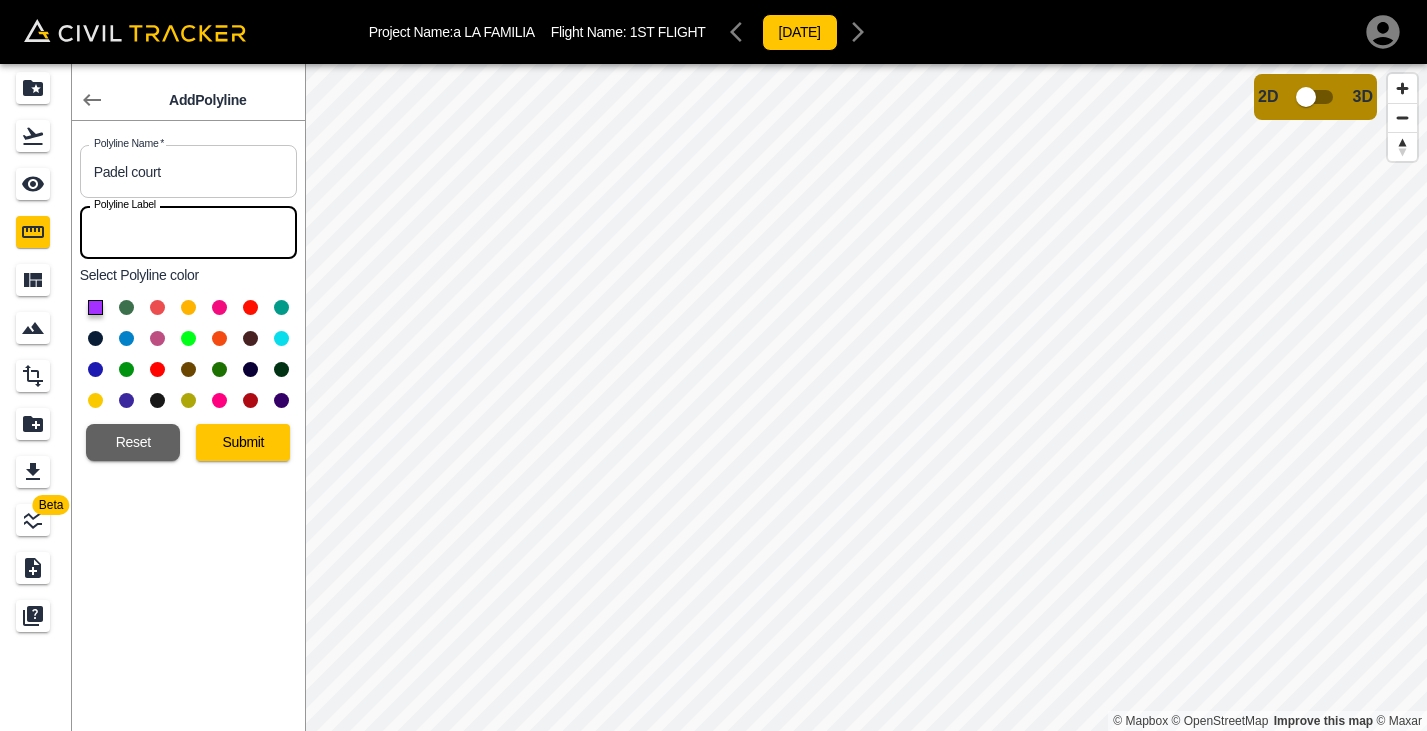 click at bounding box center (188, 232) 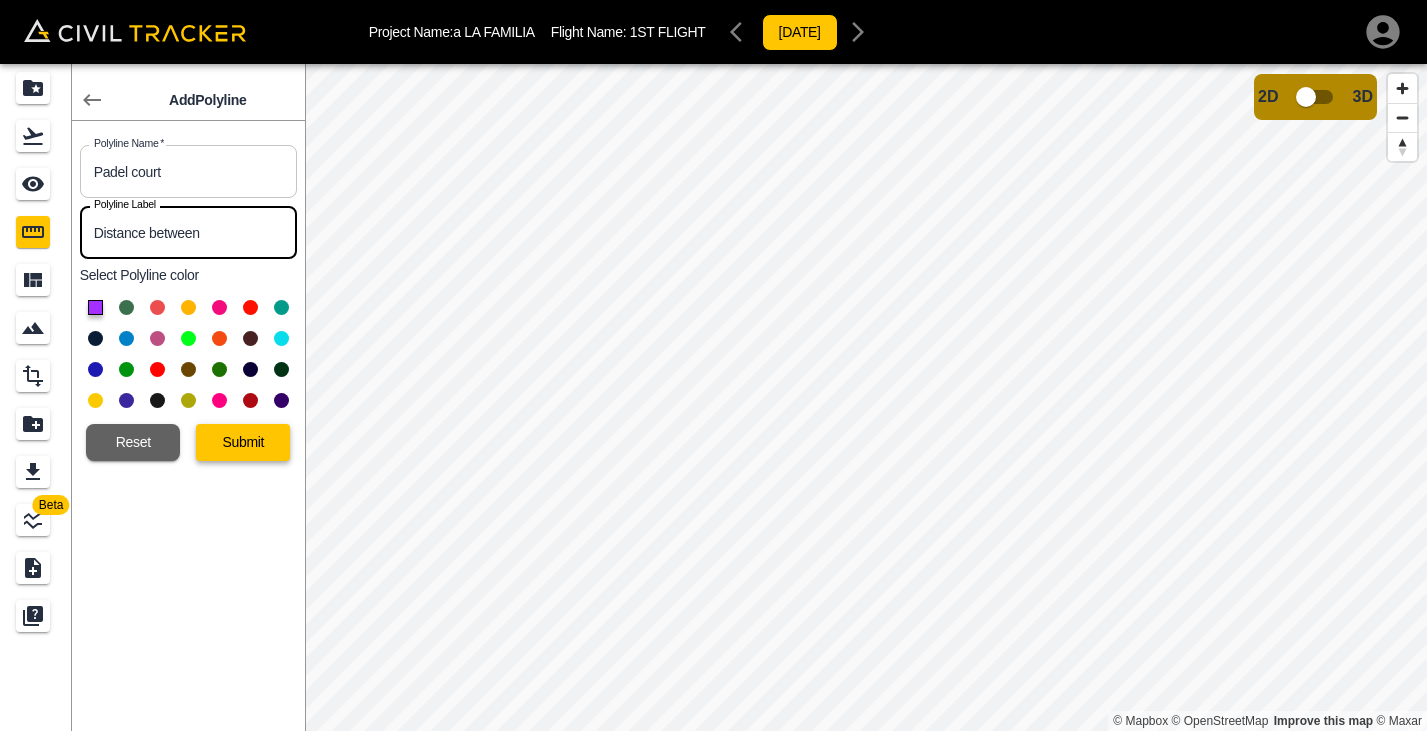 type on "Distance between" 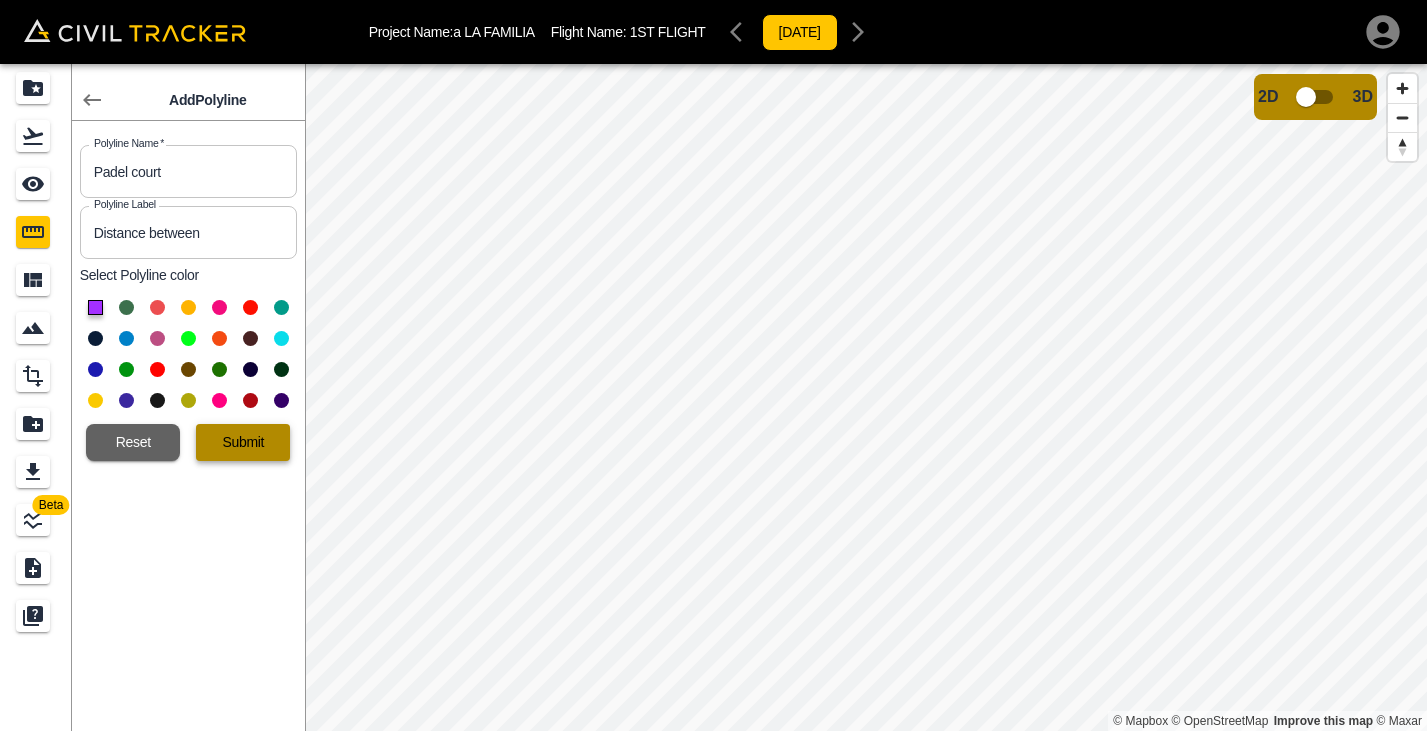 click on "Submit" at bounding box center [243, 442] 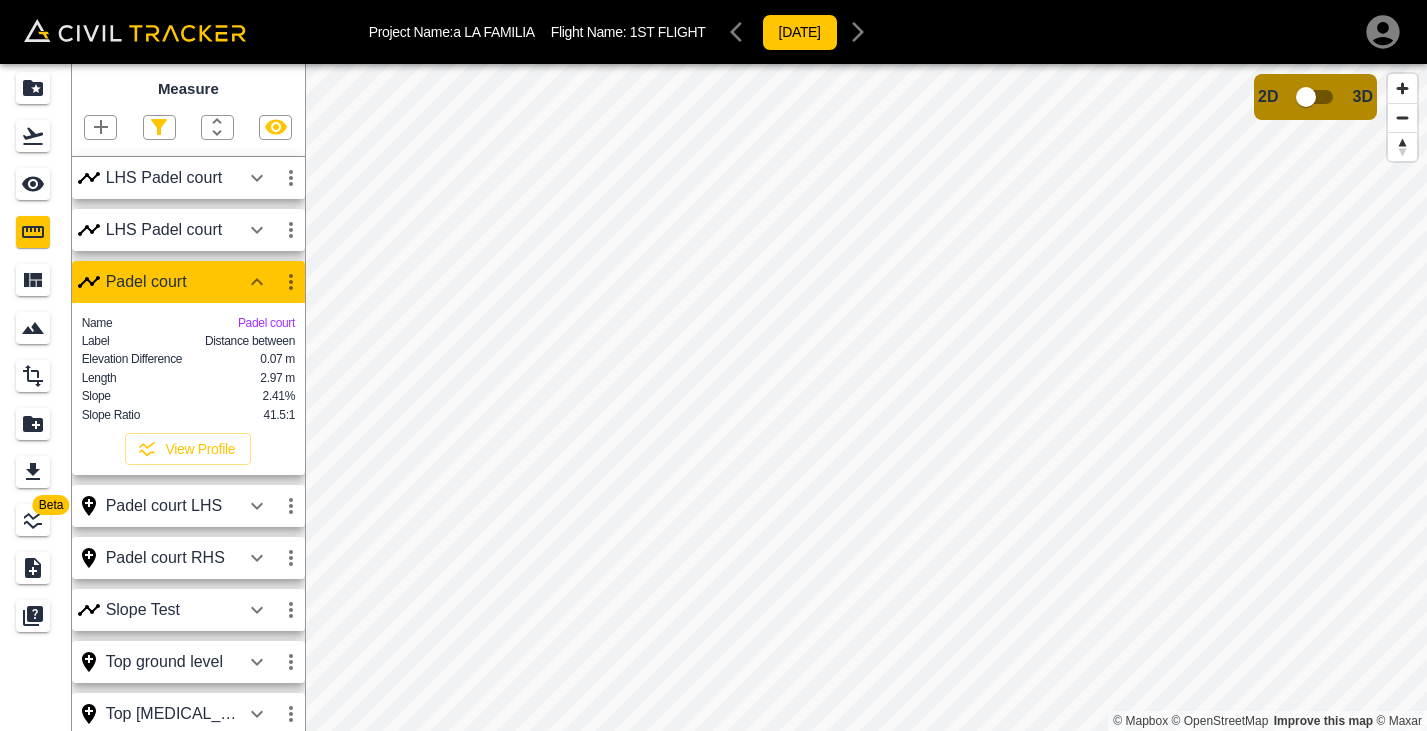 click on "Padel court" at bounding box center [266, 323] 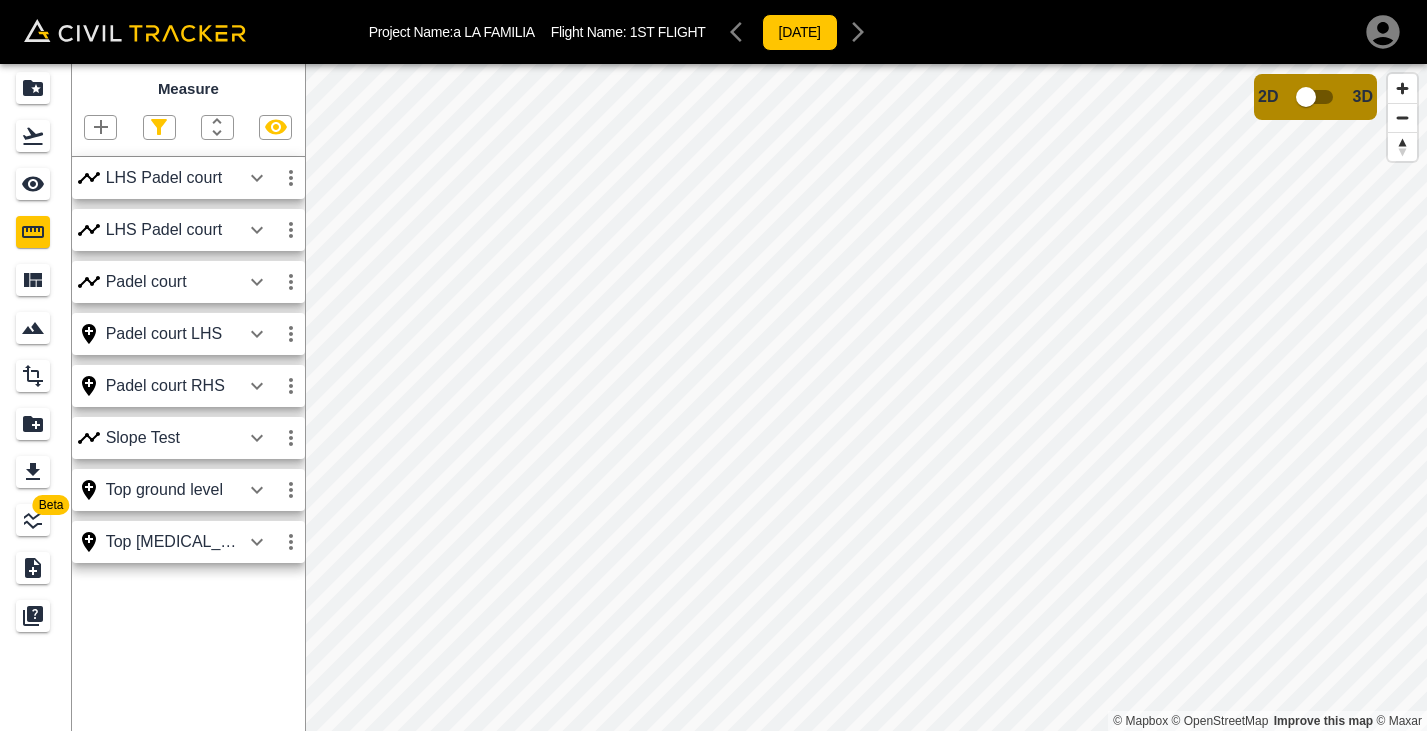 click 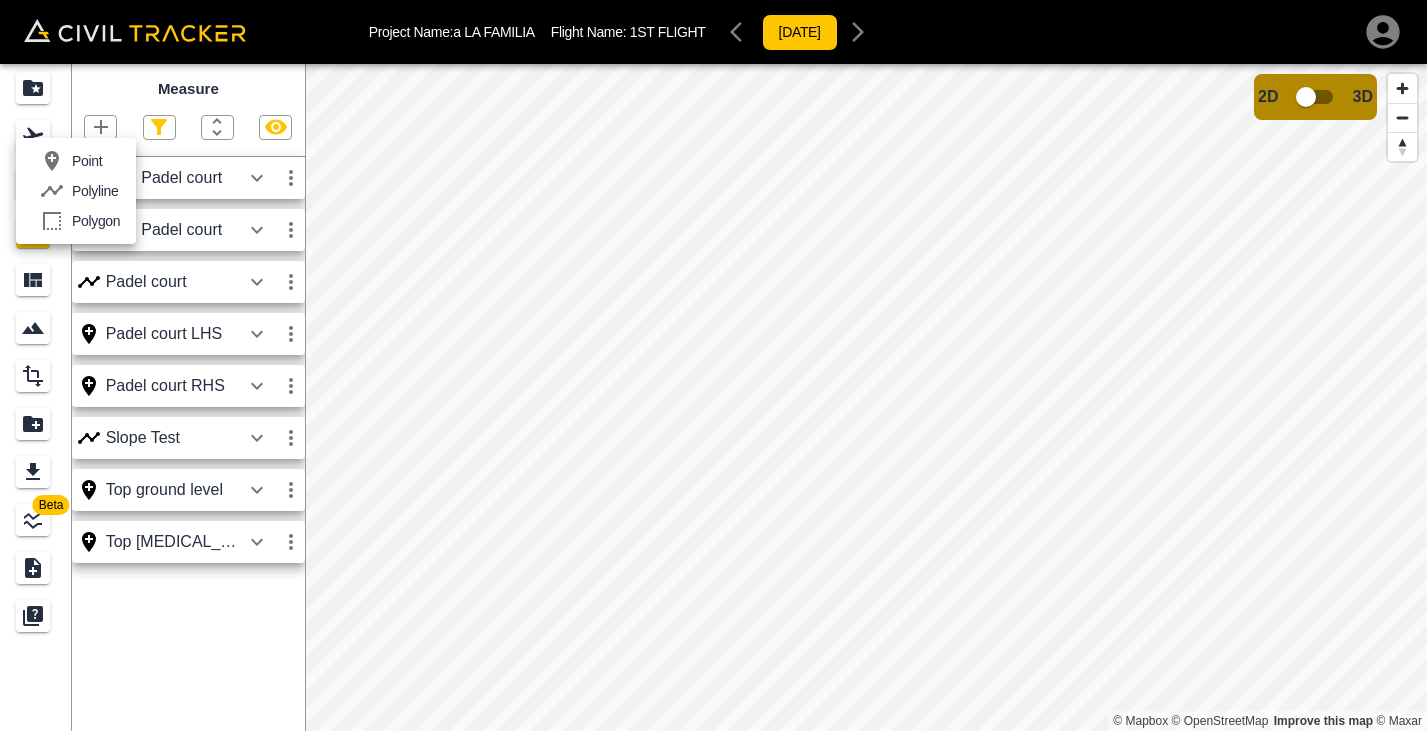 click on "Polyline" at bounding box center (95, 191) 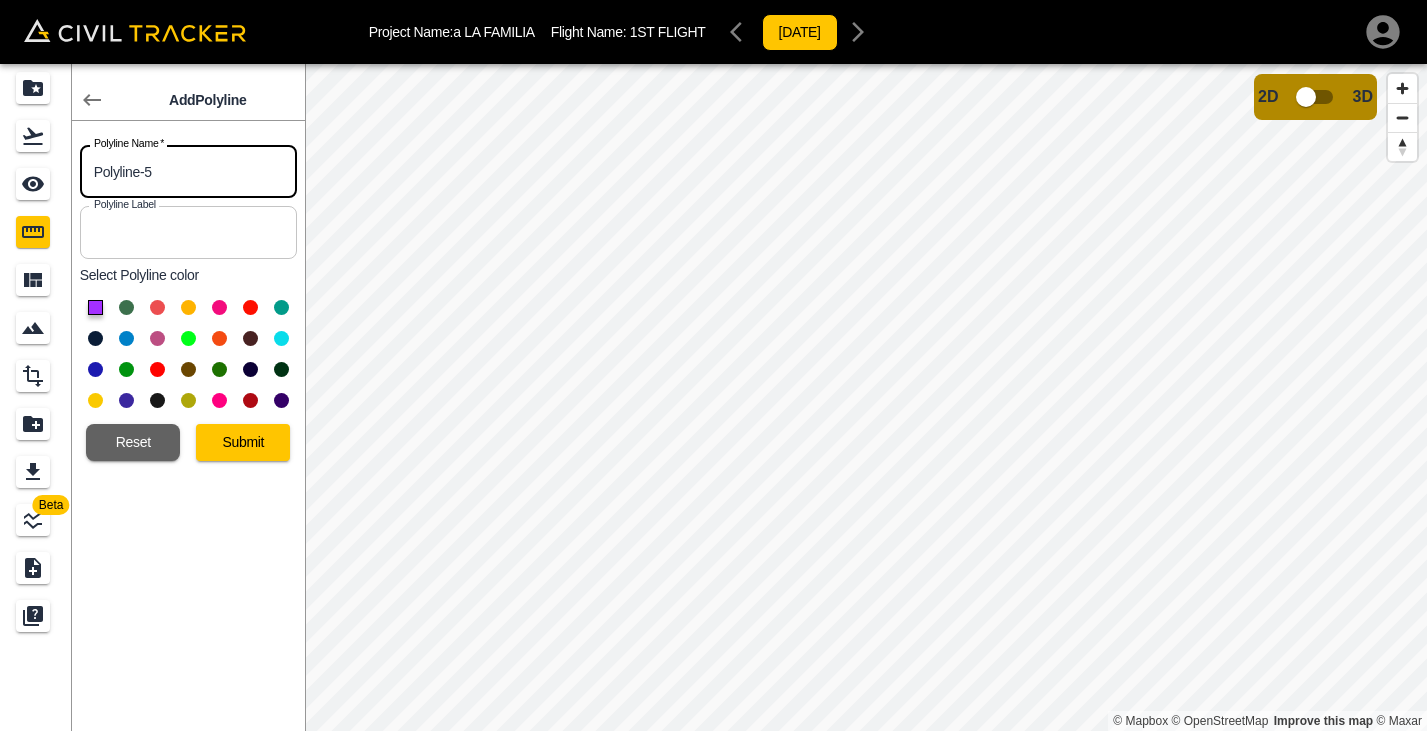 drag, startPoint x: 165, startPoint y: 168, endPoint x: 88, endPoint y: 169, distance: 77.00649 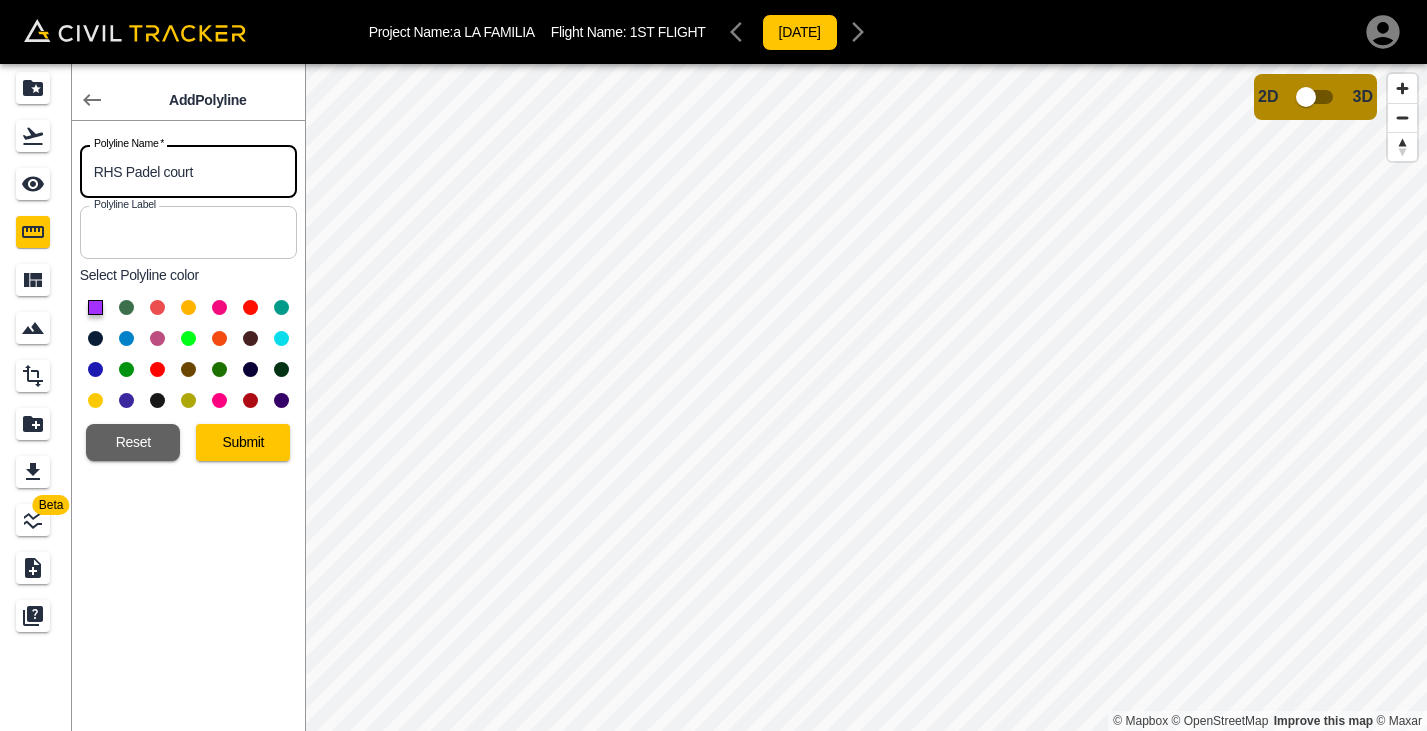 type on "RHS Padel court" 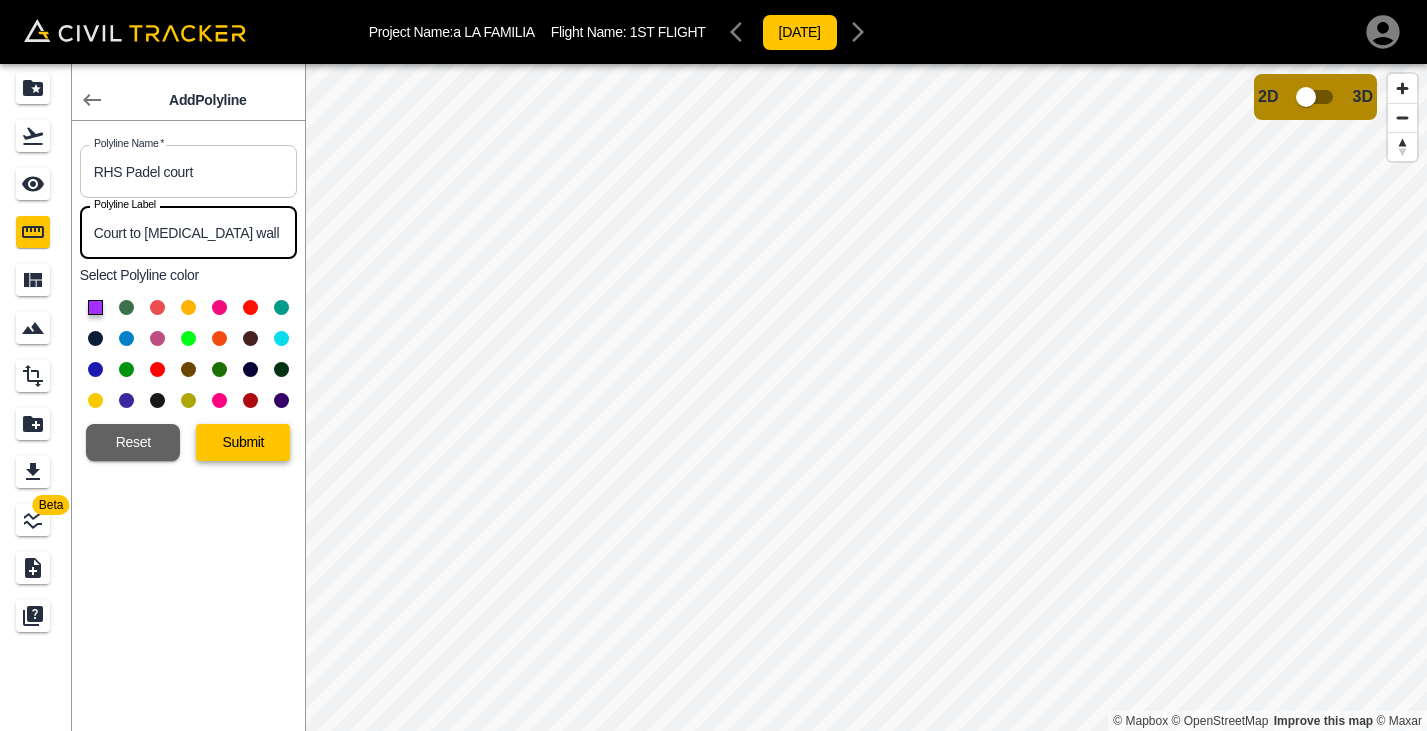 type on "Court to Retainer wall" 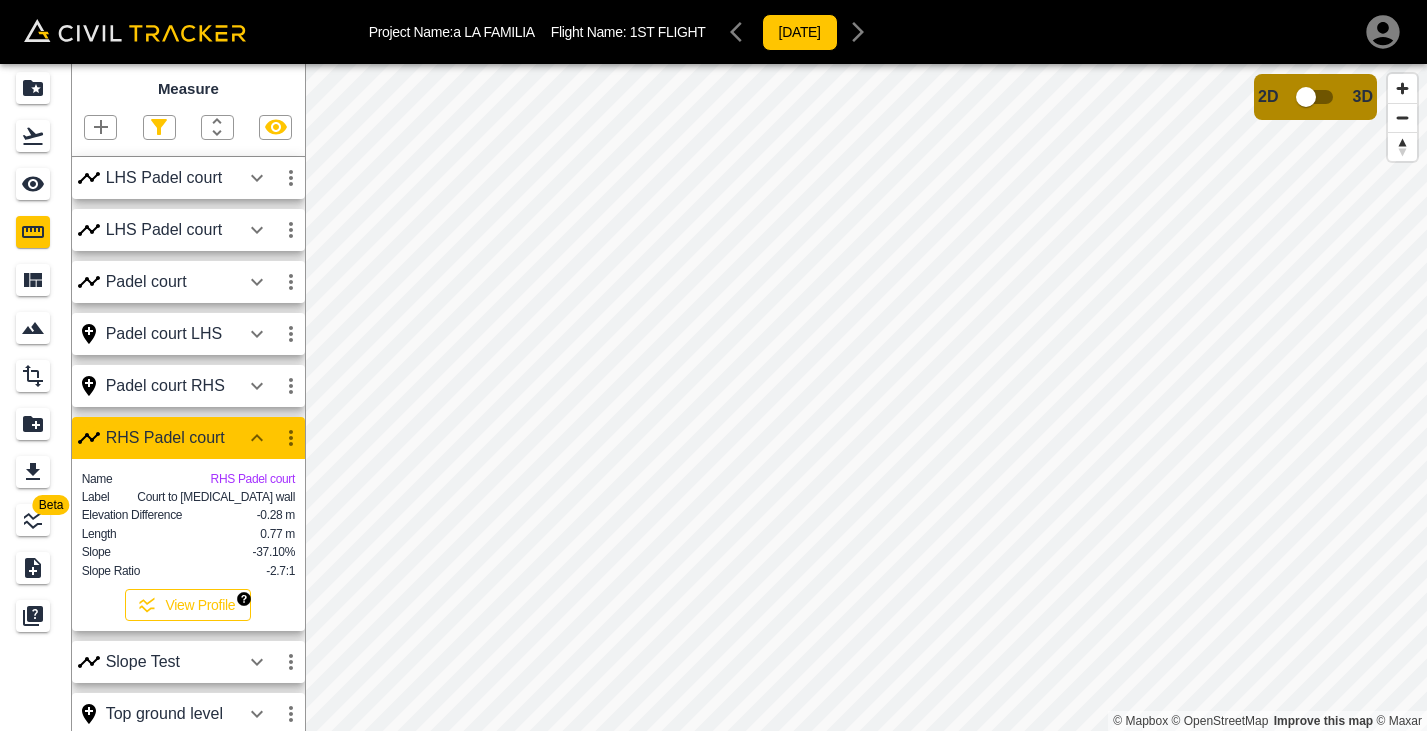 click on "View Profile" at bounding box center (188, 605) 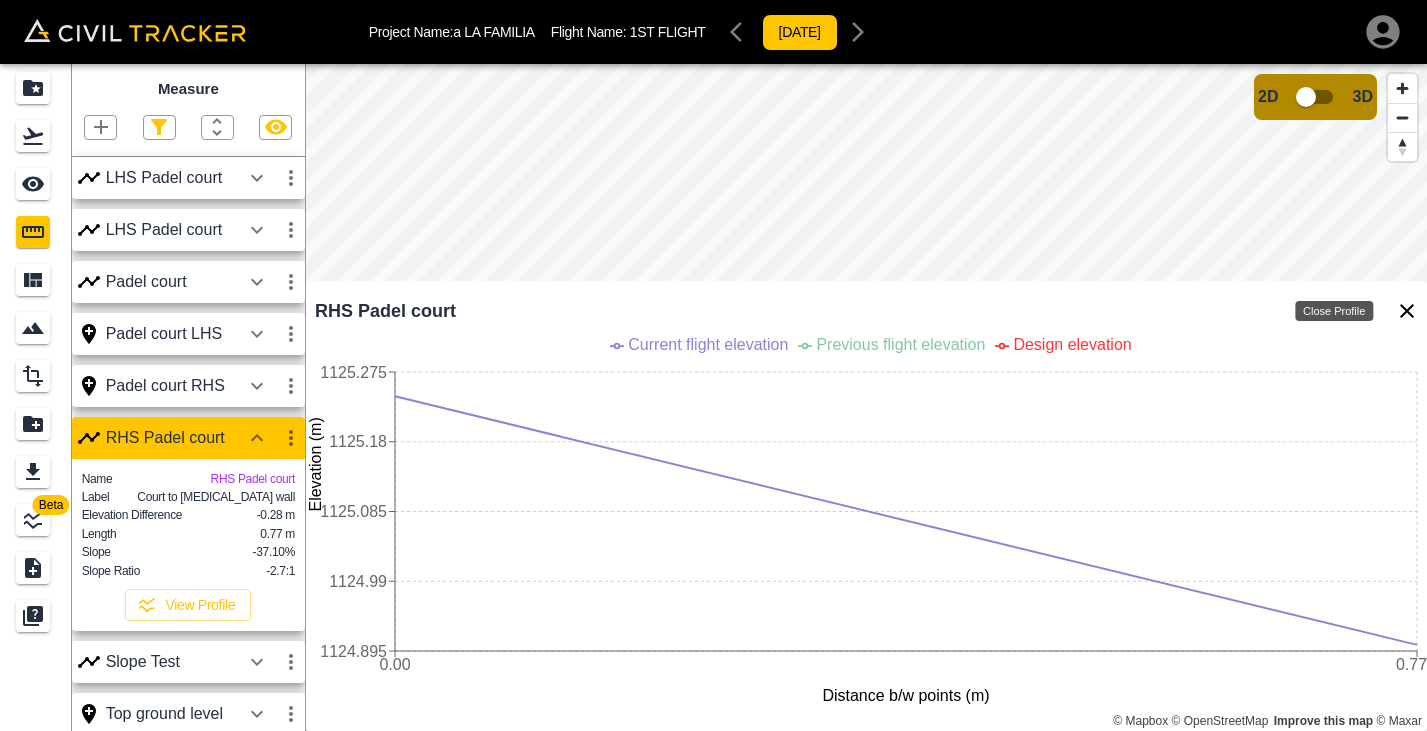 click 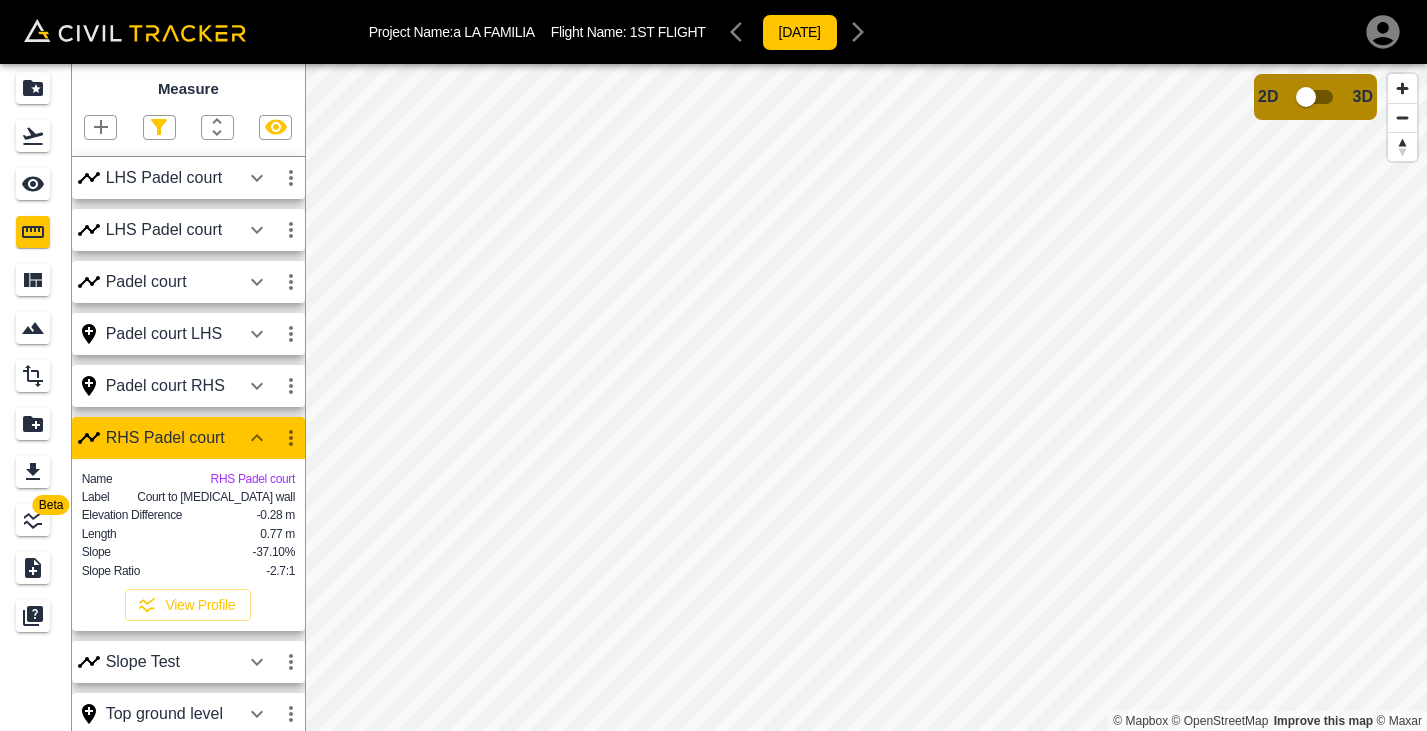click on "Project Name:  a LA FAMILIA Flight Name:   1ST FLIGHT 2025-06-20 Beta Measure LHS Padel court LHS Padel court Padel court Padel court LHS Padel court RHS RHS Padel court Name RHS Padel court Label Court to Retainer wall Elevation Difference -0.28 m Length 0.77 m Slope -37.10% Slope Ratio -2.7:1 View Profile Slope Test Top ground level Top retainer wall © Mapbox   © OpenStreetMap   Improve this map   © Maxar 2D 3D Account Dean Dry Sign out" at bounding box center [713, 365] 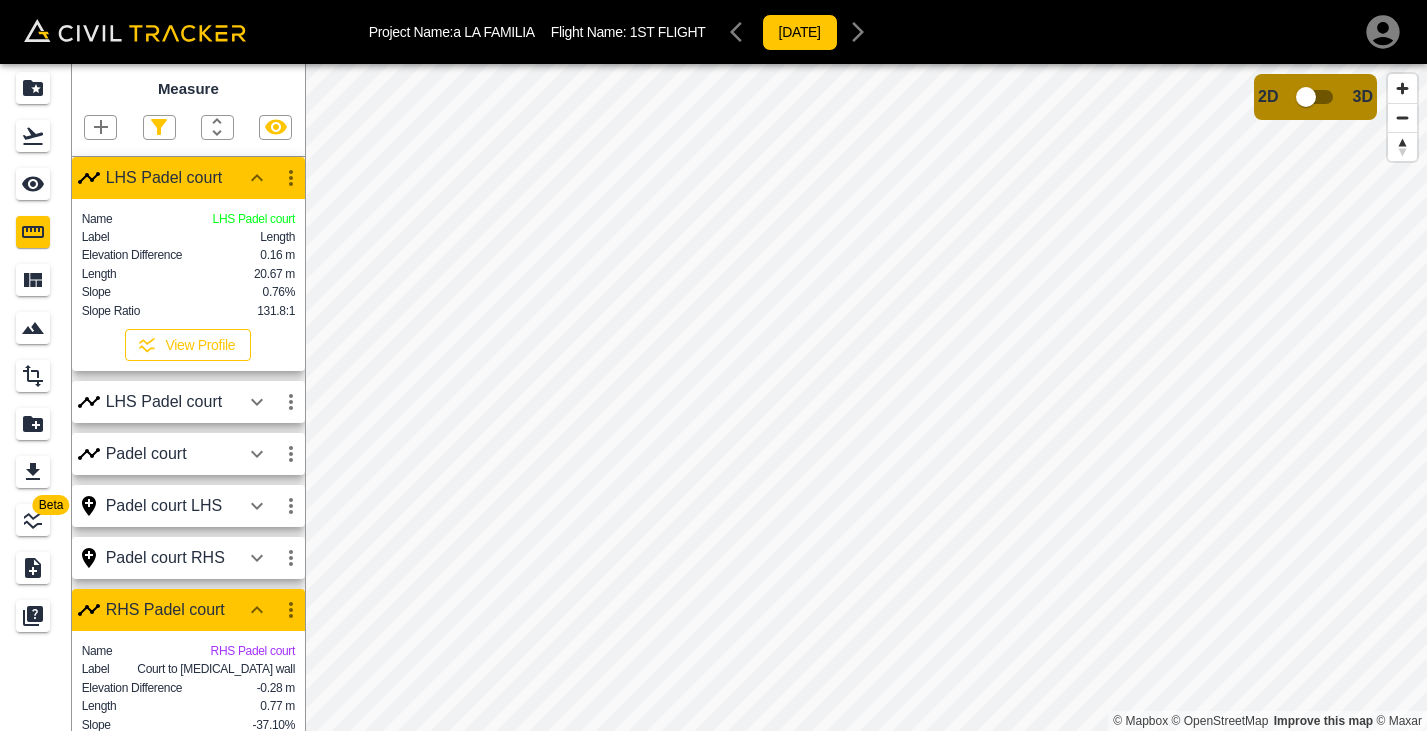 click on "View Profile" at bounding box center [188, 345] 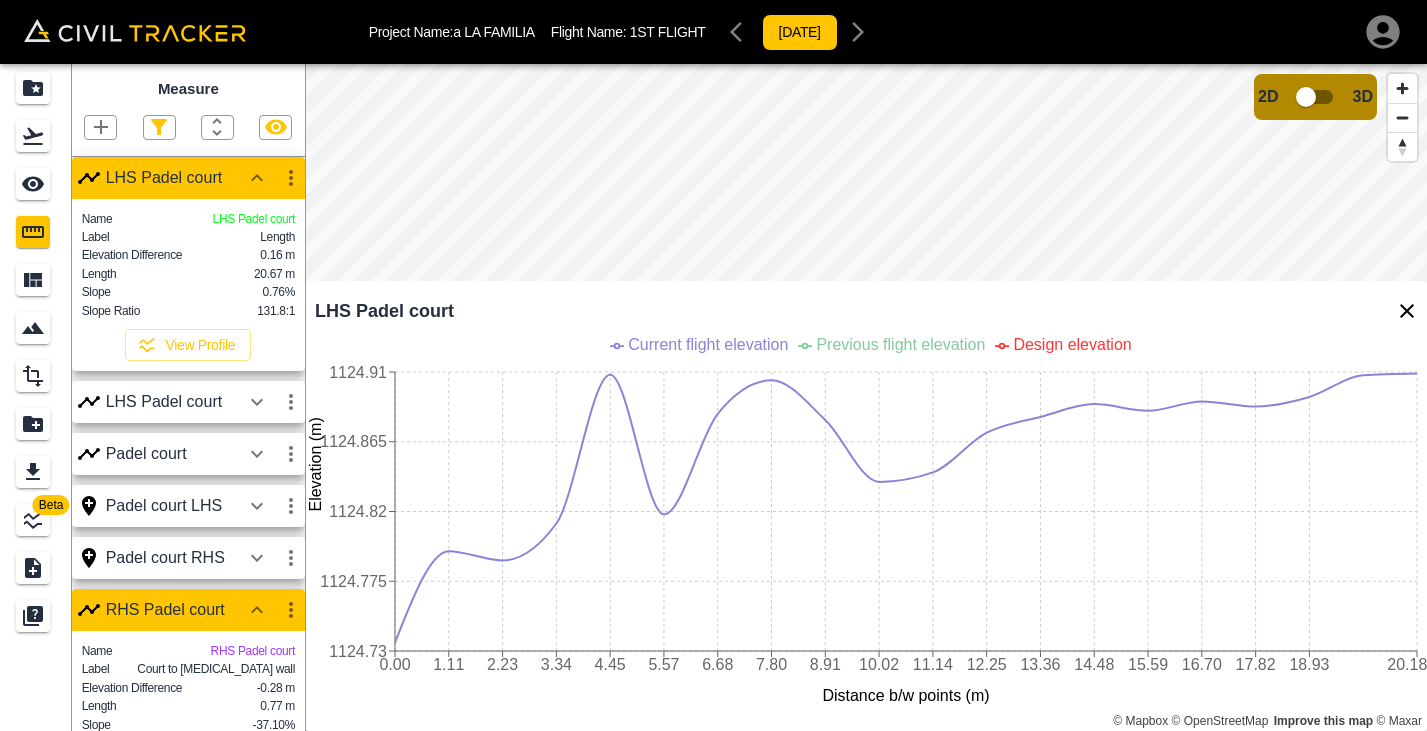 click on "Previous flight elevation" at bounding box center [900, 344] 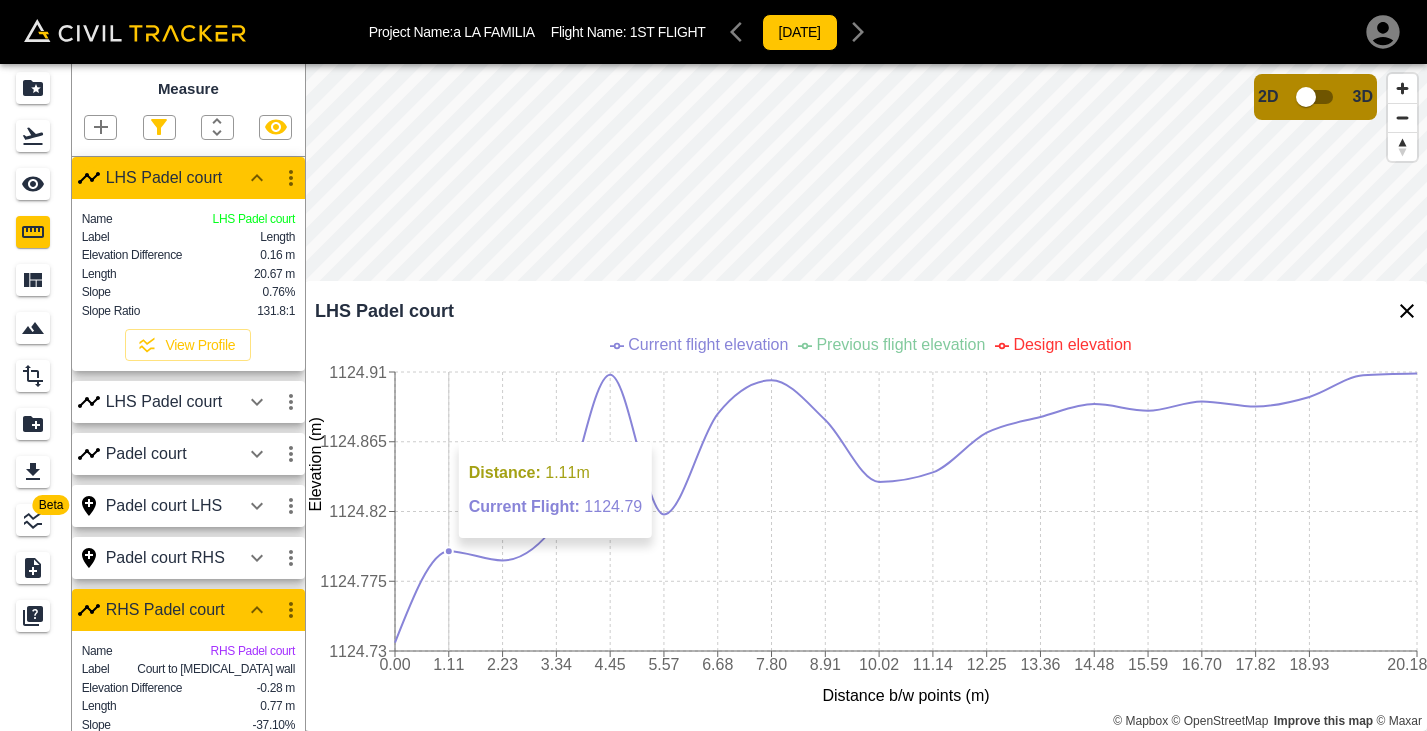 click 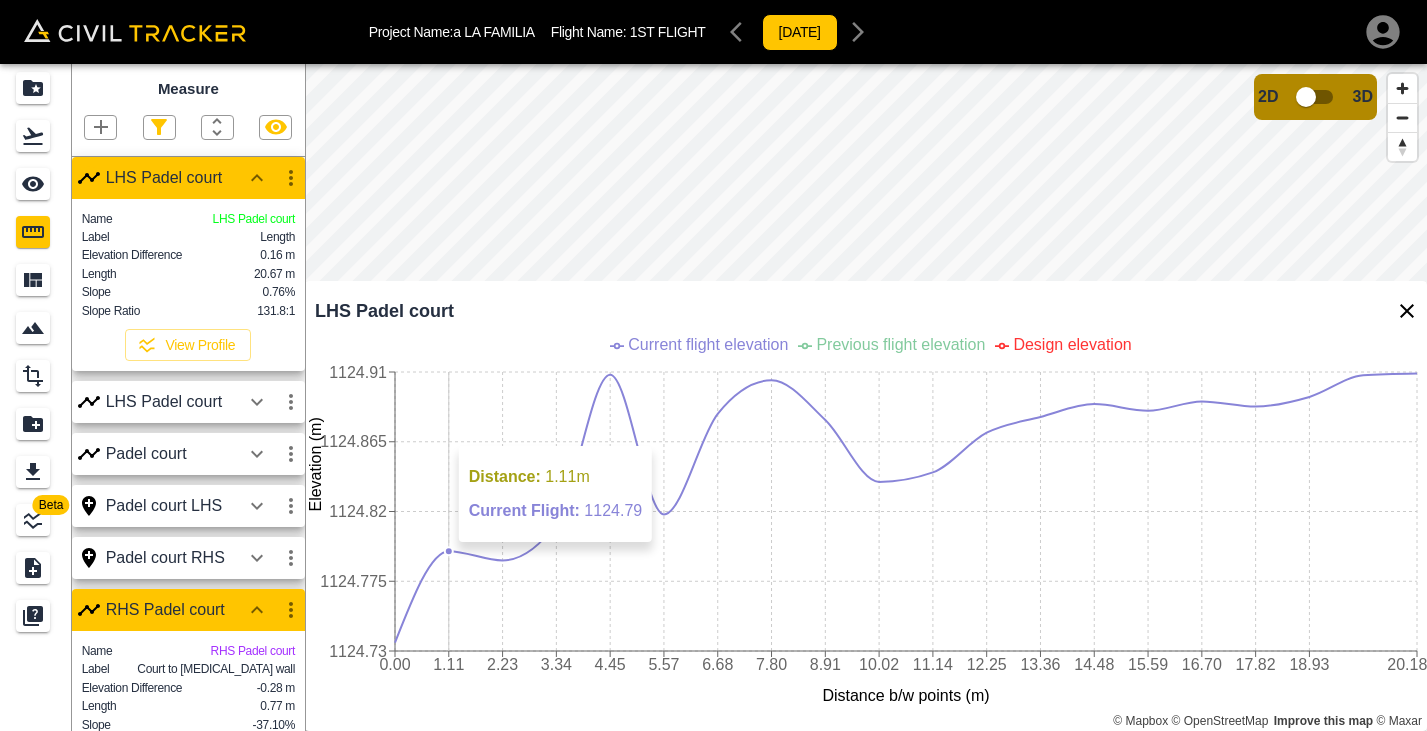 click 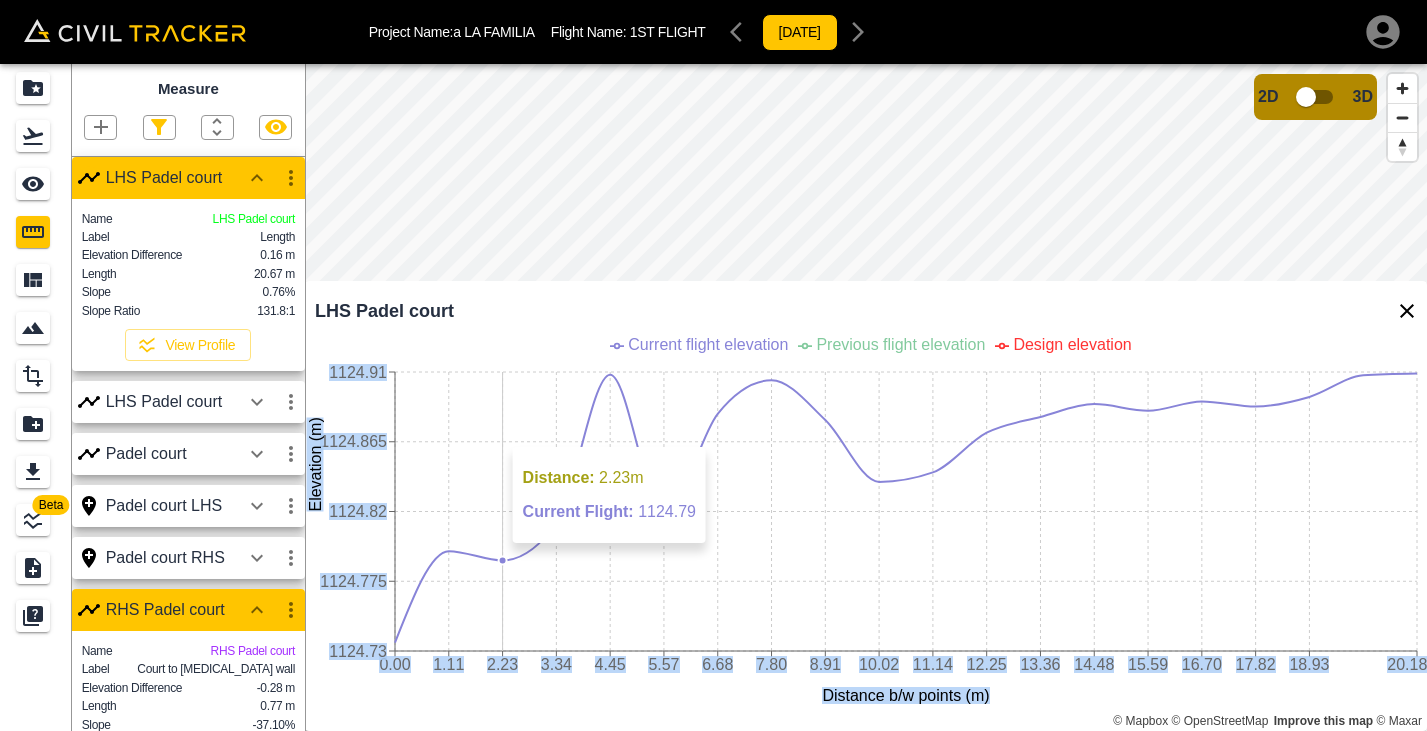 drag, startPoint x: 452, startPoint y: 550, endPoint x: 529, endPoint y: 553, distance: 77.05842 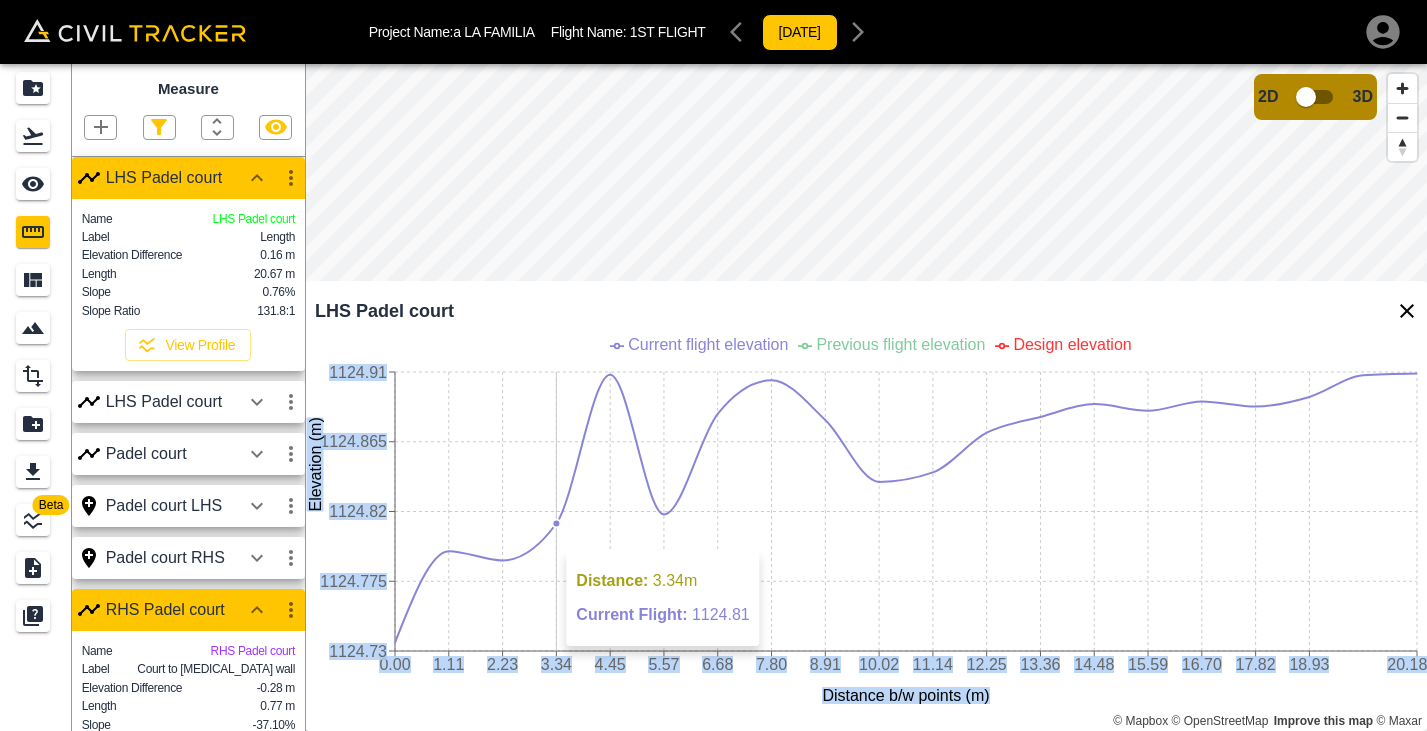 click on "0.00 1.11 2.23 3.34 4.45 5.57 6.68 7.80 8.91 10.02 11.14 12.25 13.36 14.48 15.59 16.70 17.82 18.93 20.18 Distance b/w points (m) 1124.73 1124.775 1124.82 1124.865 1124.91 Elevation (m)" 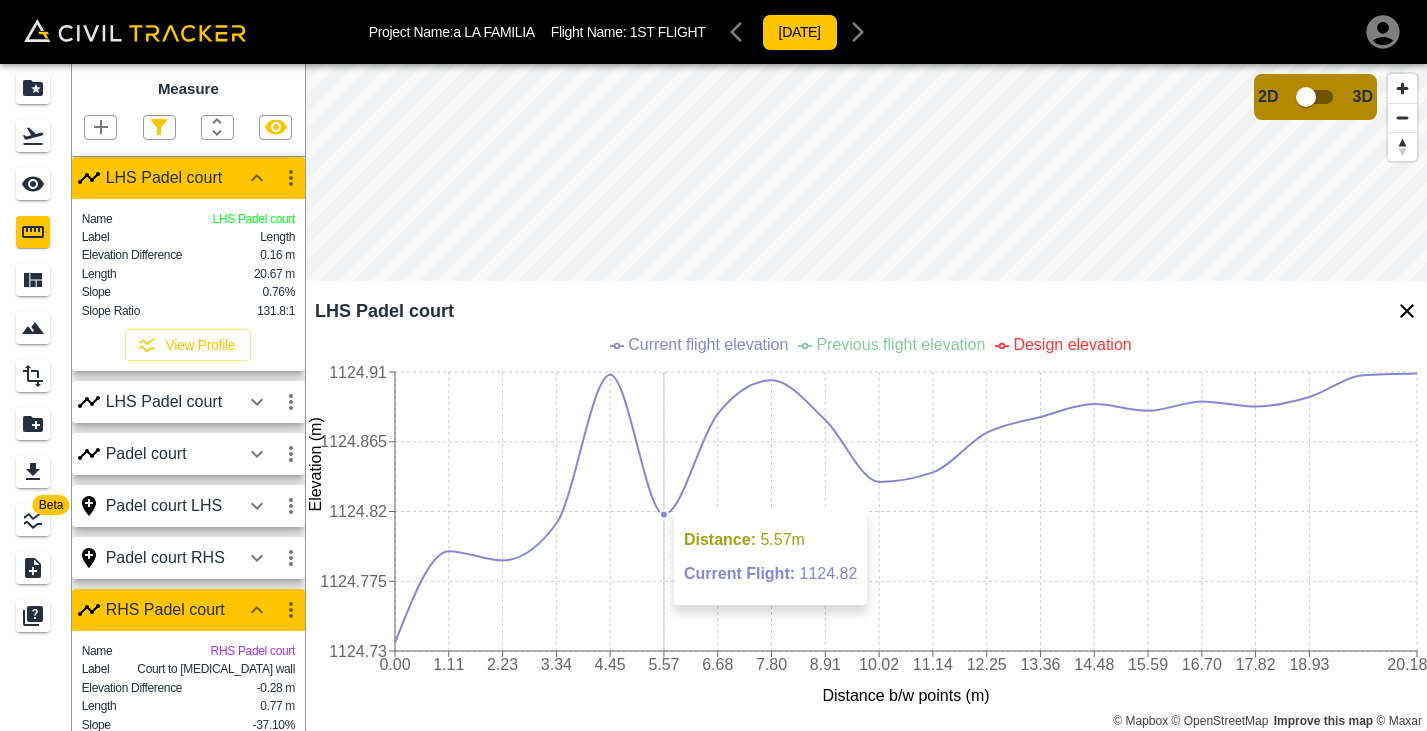 click on "0.00 1.11 2.23 3.34 4.45 5.57 6.68 7.80 8.91 10.02 11.14 12.25 13.36 14.48 15.59 16.70 17.82 18.93 20.18 Distance b/w points (m) 1124.73 1124.775 1124.82 1124.865 1124.91 Elevation (m)" 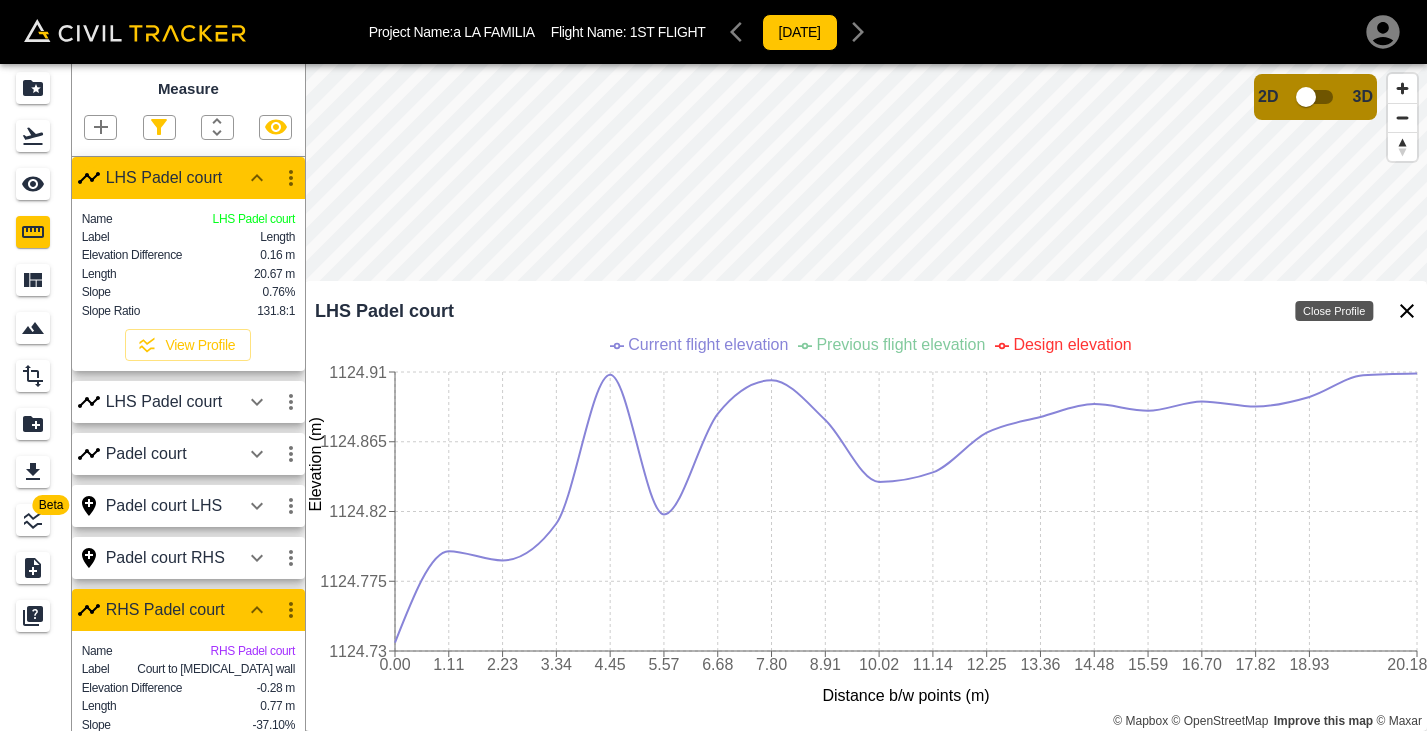 click 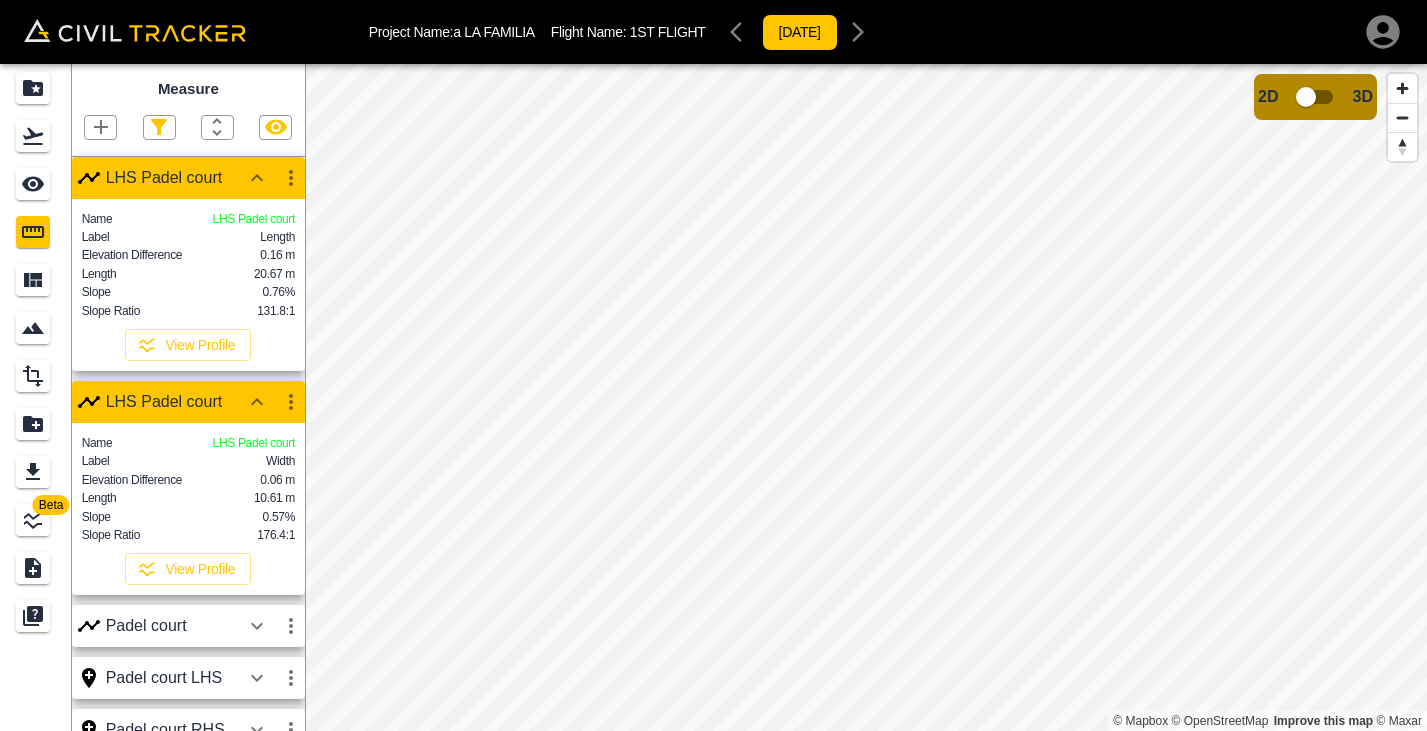 click on "LHS Padel court" at bounding box center [173, 178] 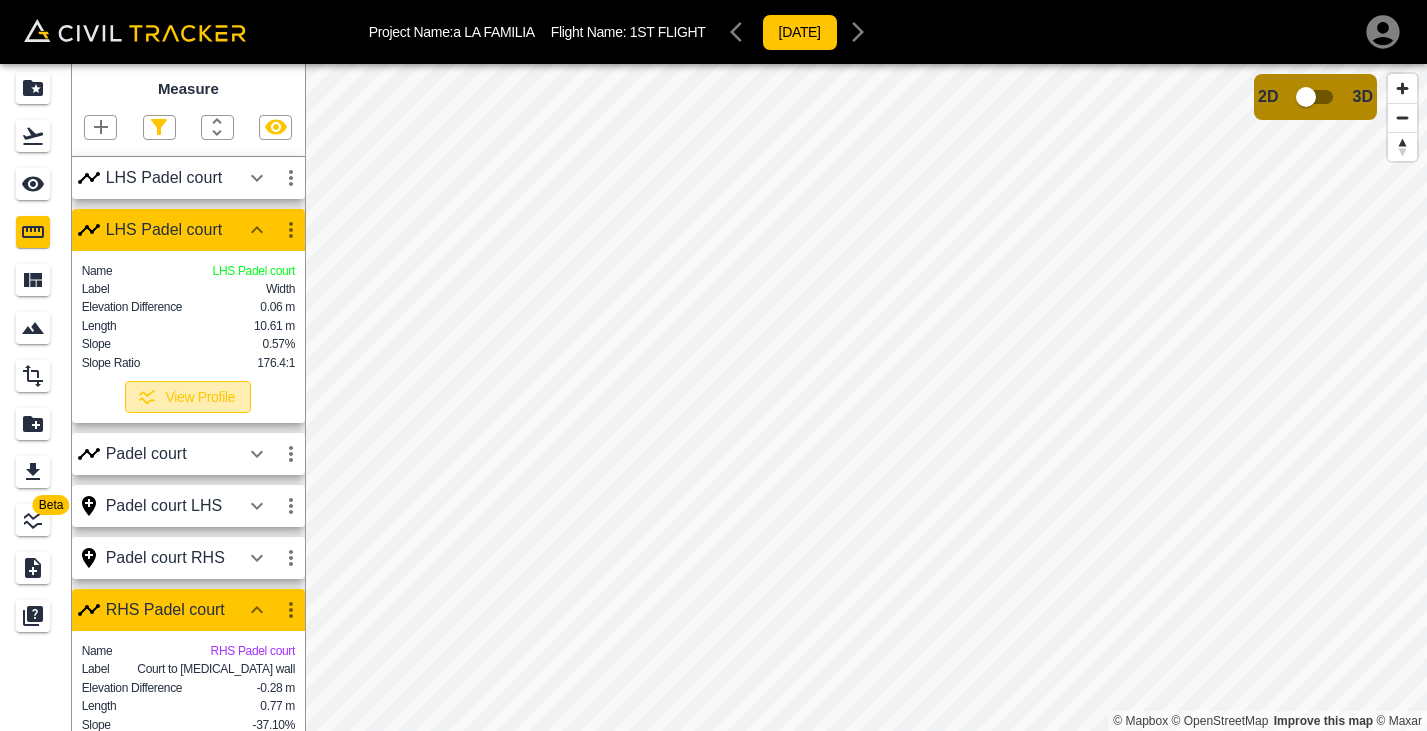 click on "View Profile" at bounding box center (188, 397) 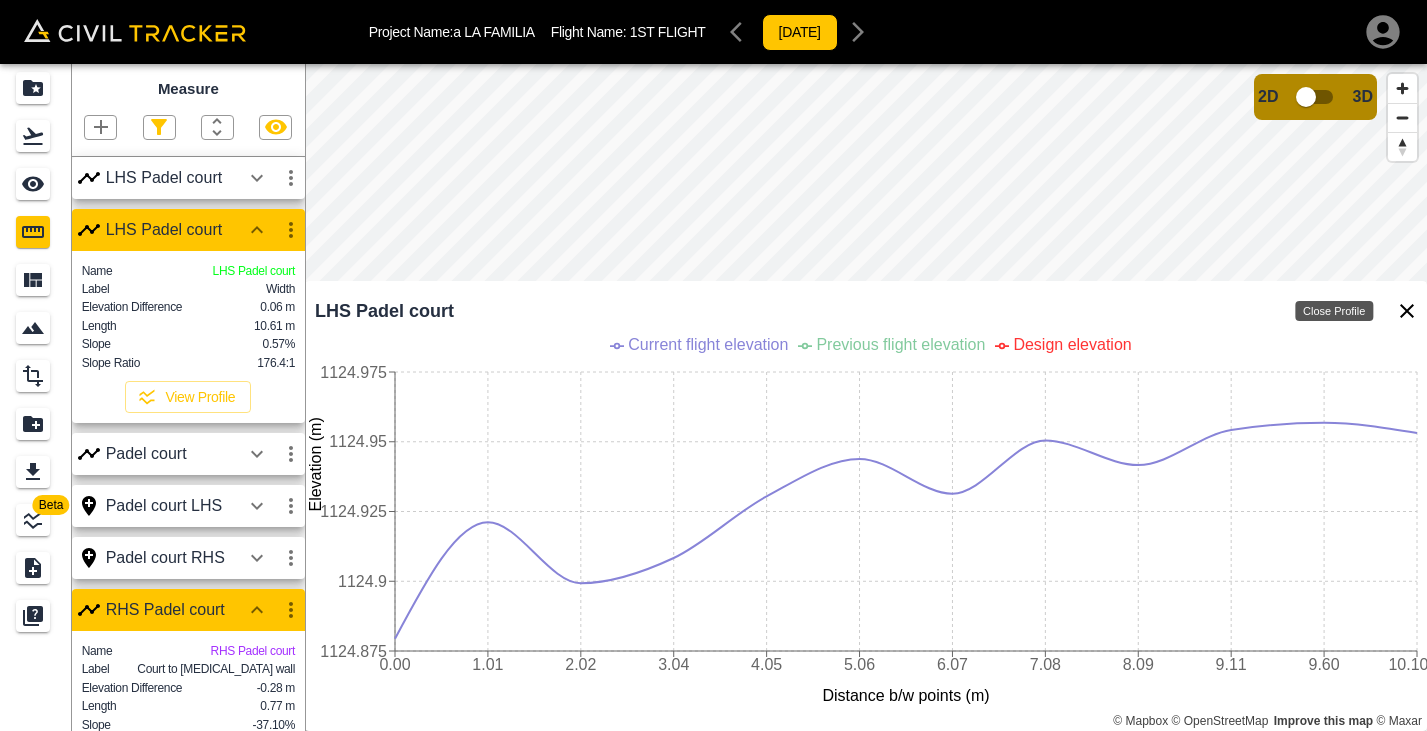 click 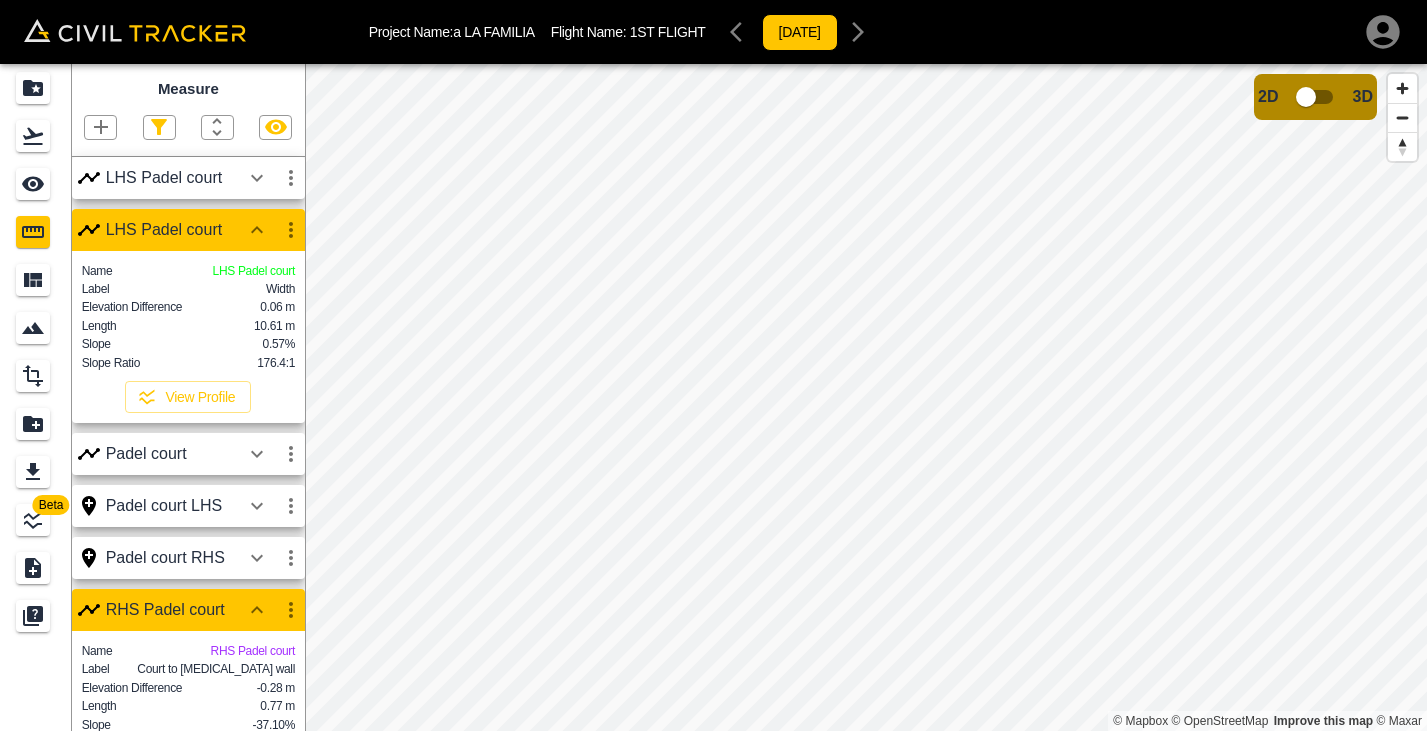 scroll, scrollTop: 64, scrollLeft: 0, axis: vertical 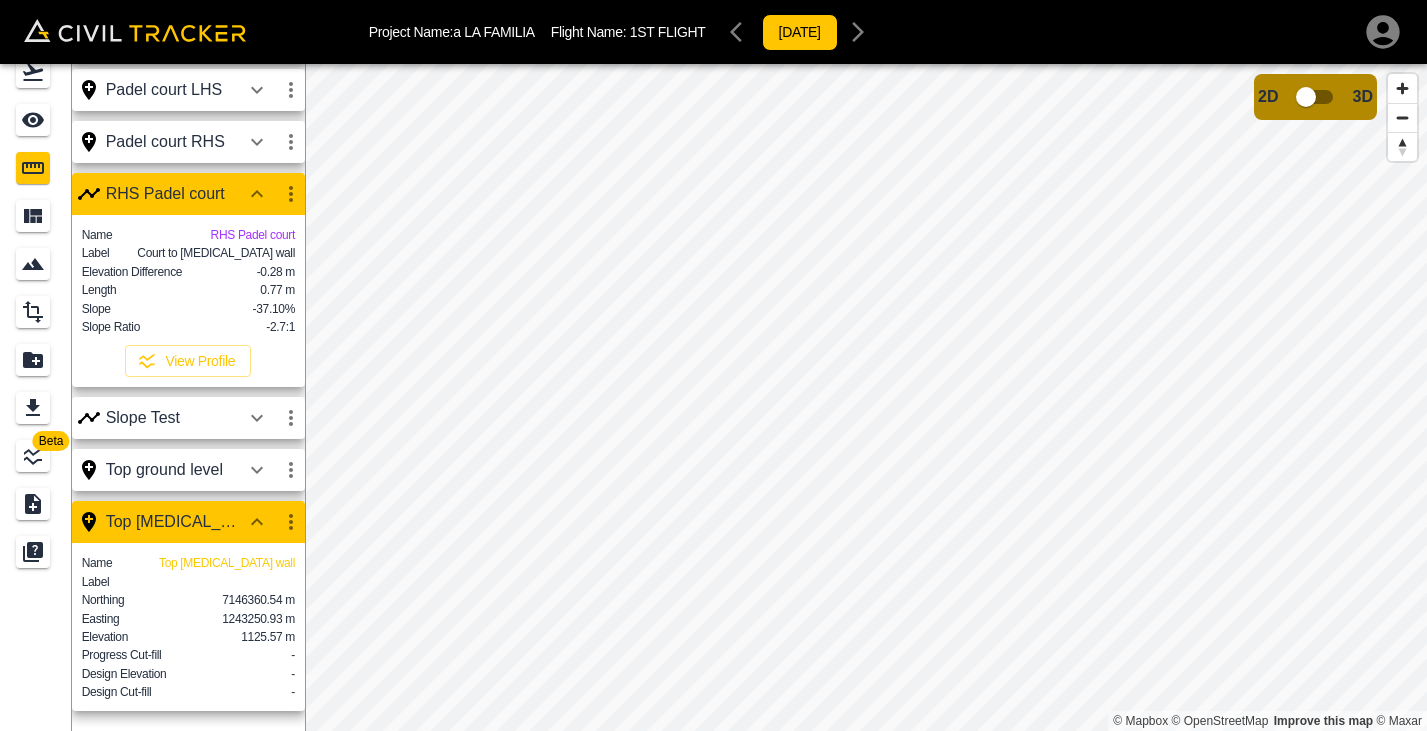 click 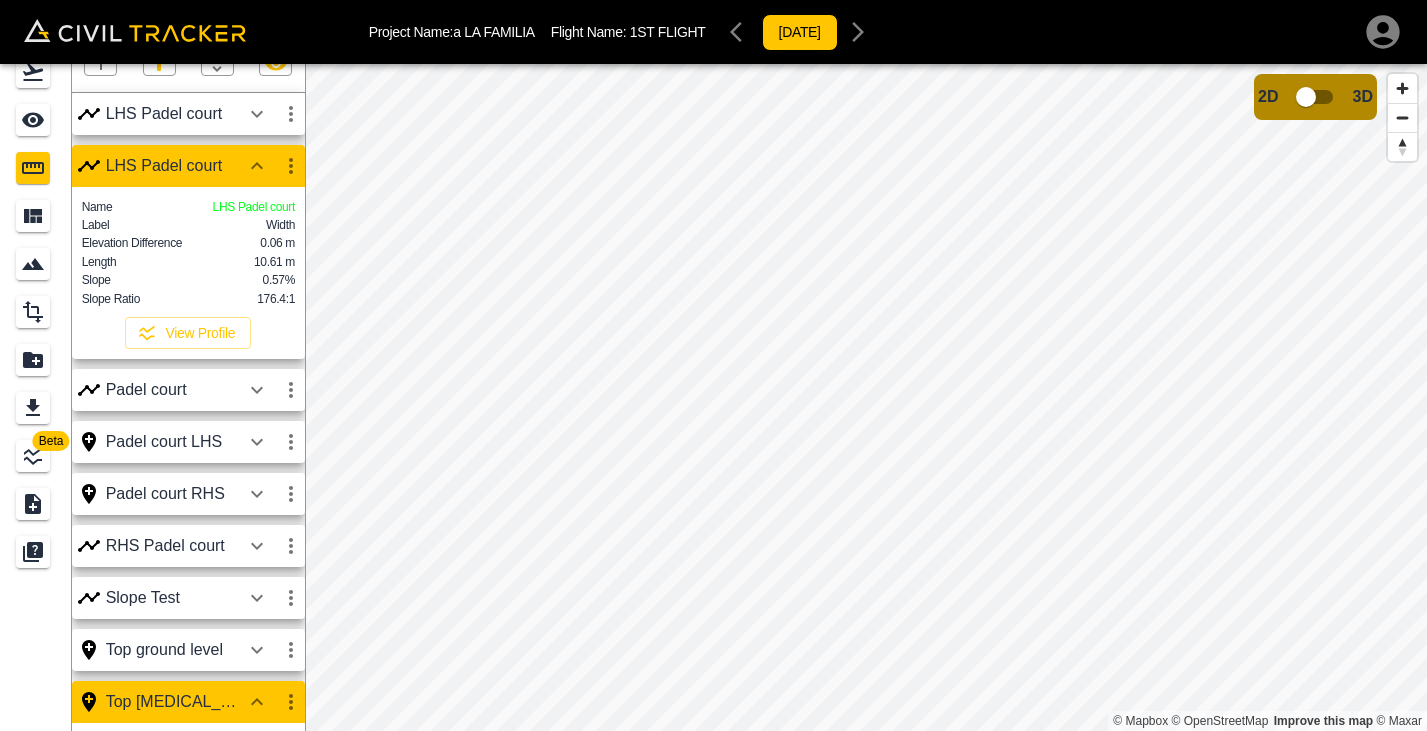 scroll, scrollTop: 0, scrollLeft: 0, axis: both 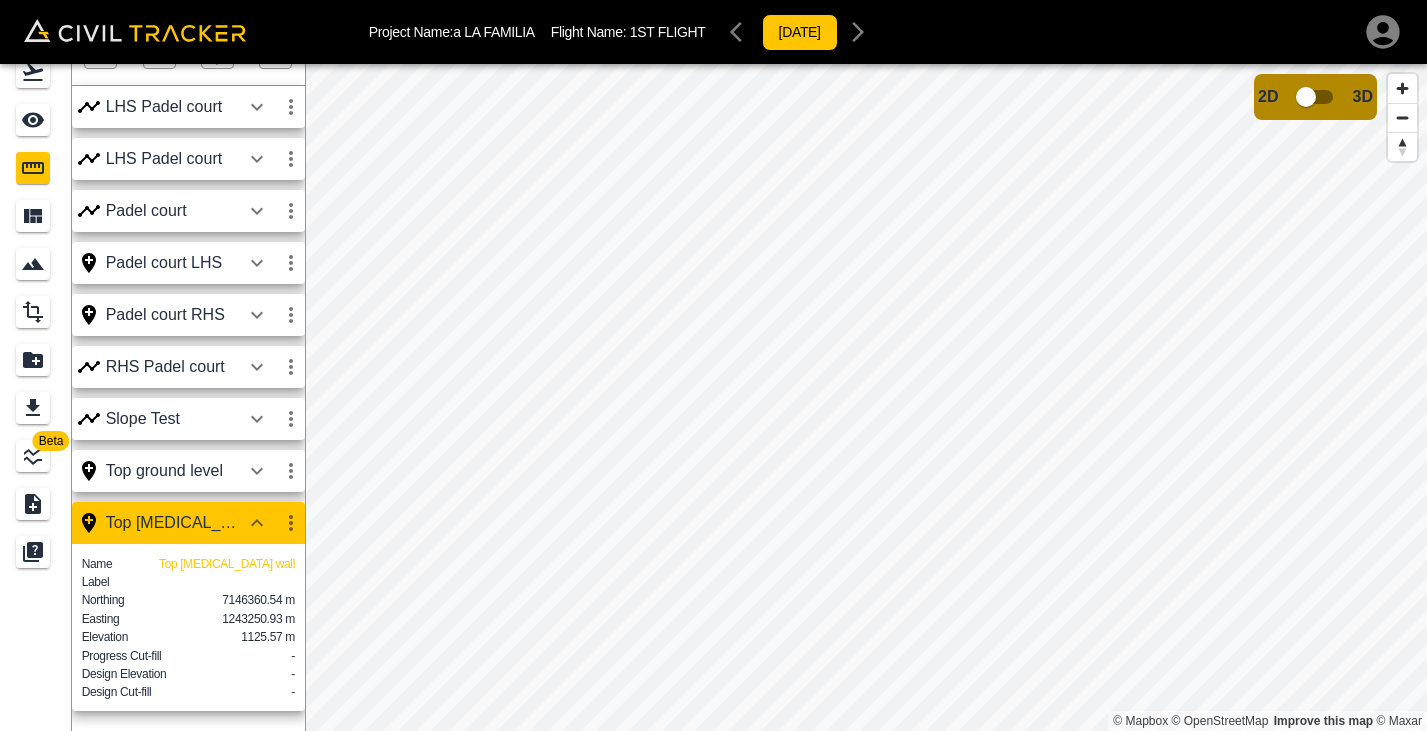 click on "Design Cut-fill -" at bounding box center (188, 692) 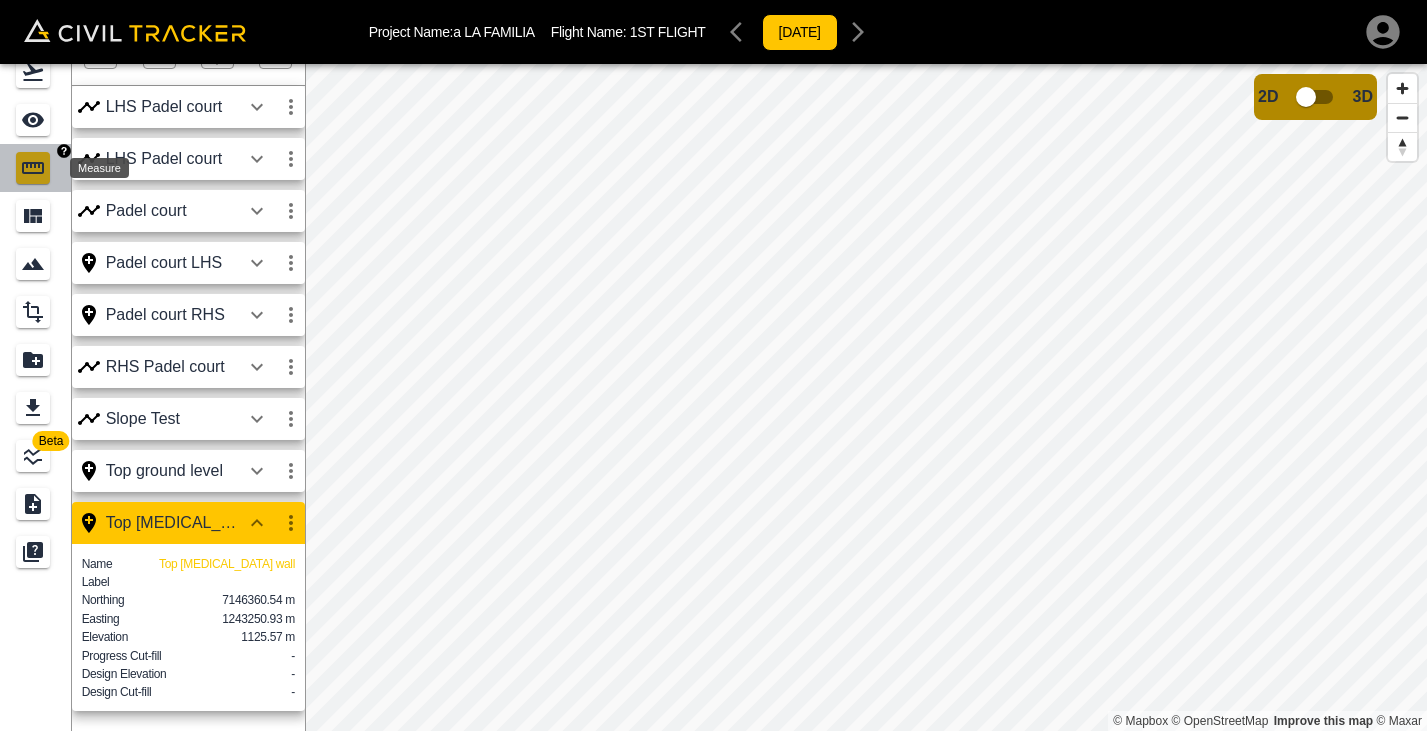 click 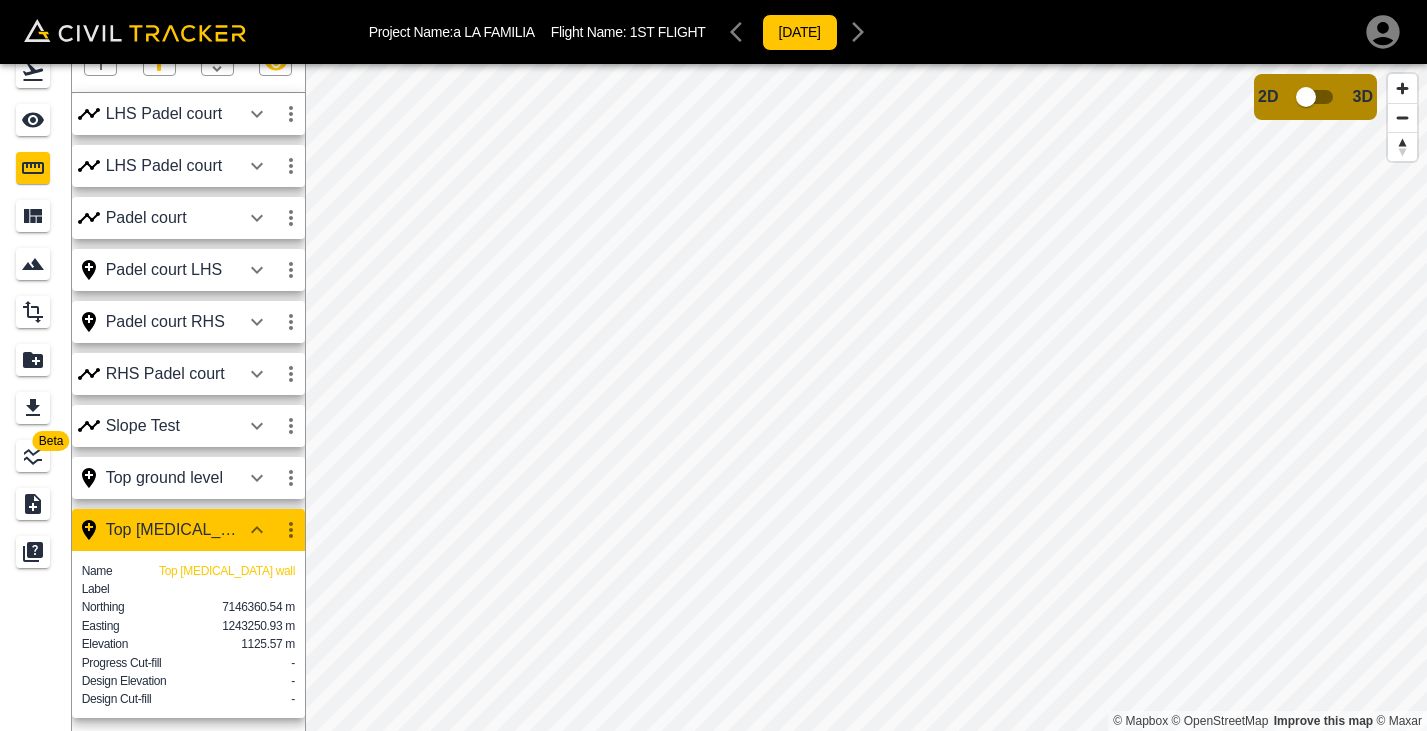 scroll, scrollTop: 0, scrollLeft: 0, axis: both 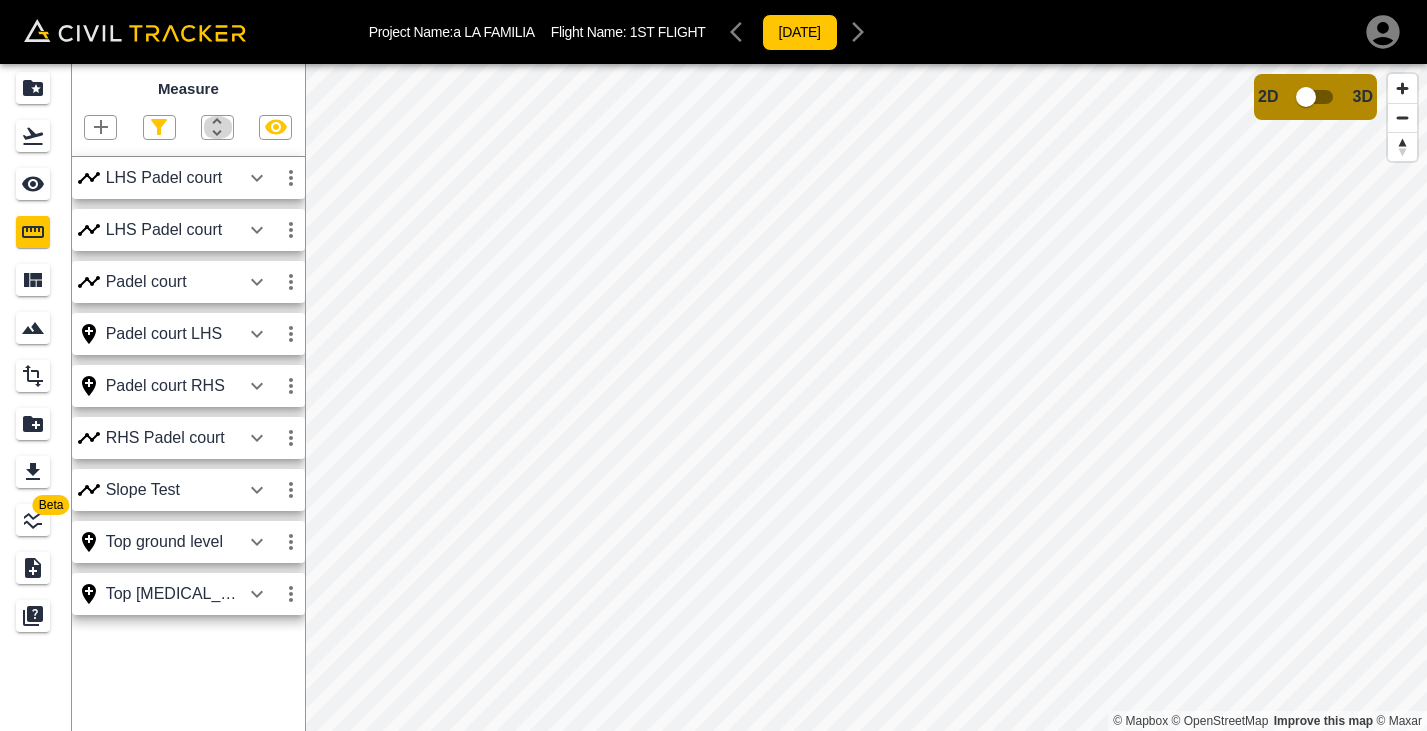click 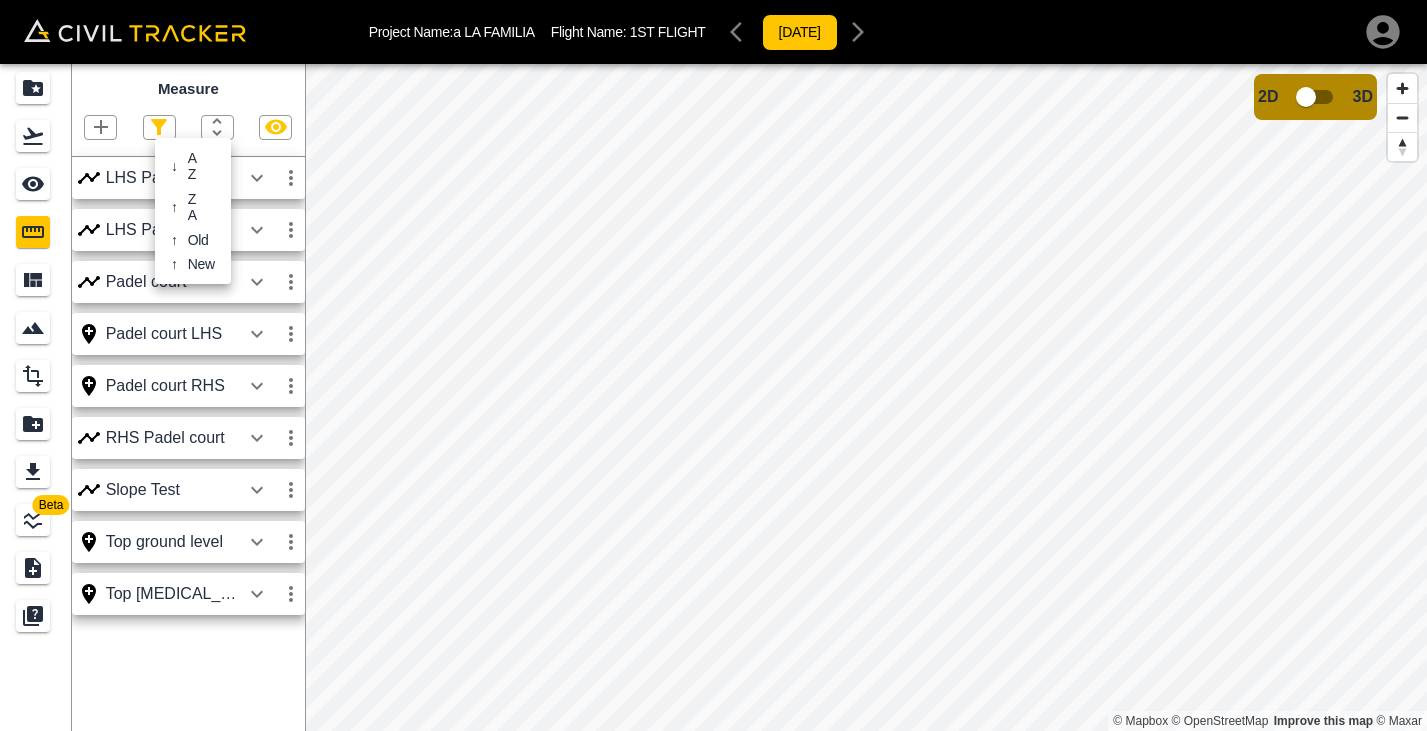 click at bounding box center (713, 365) 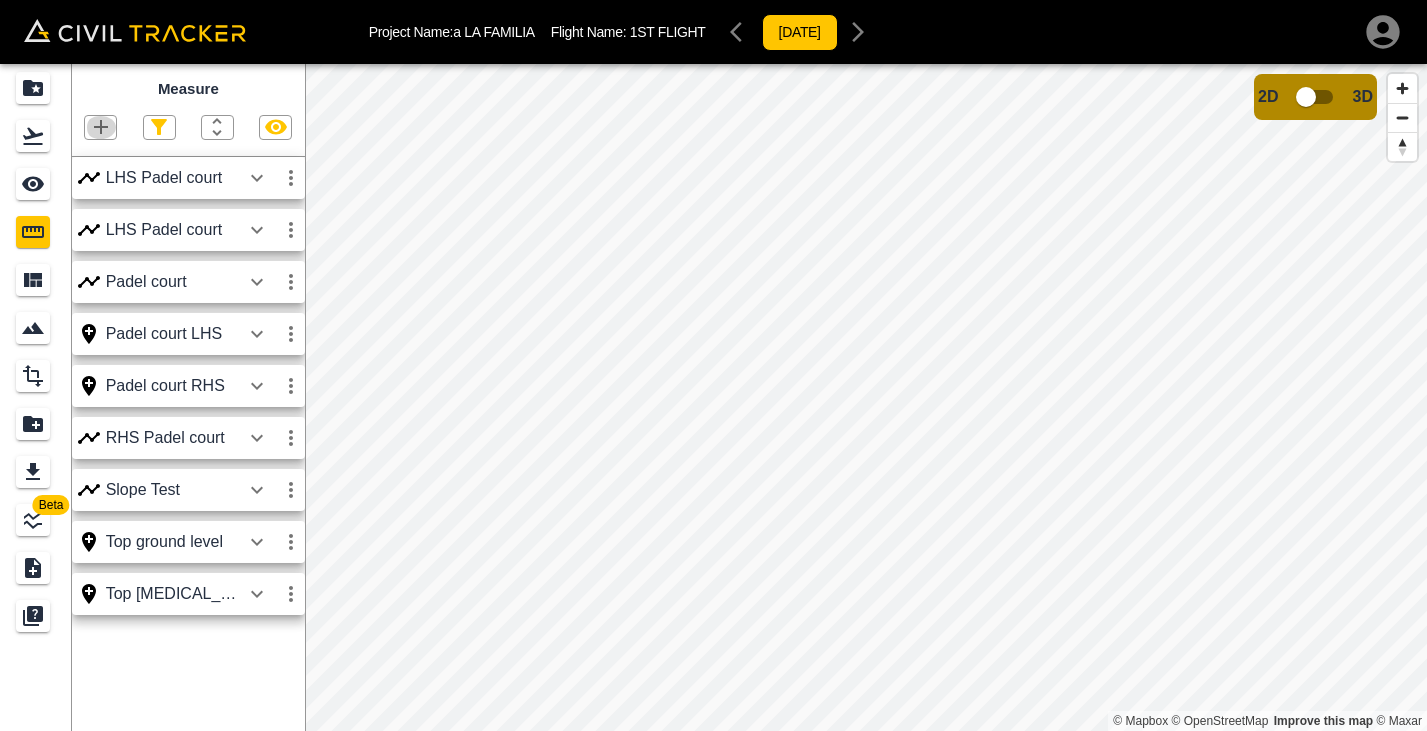 click 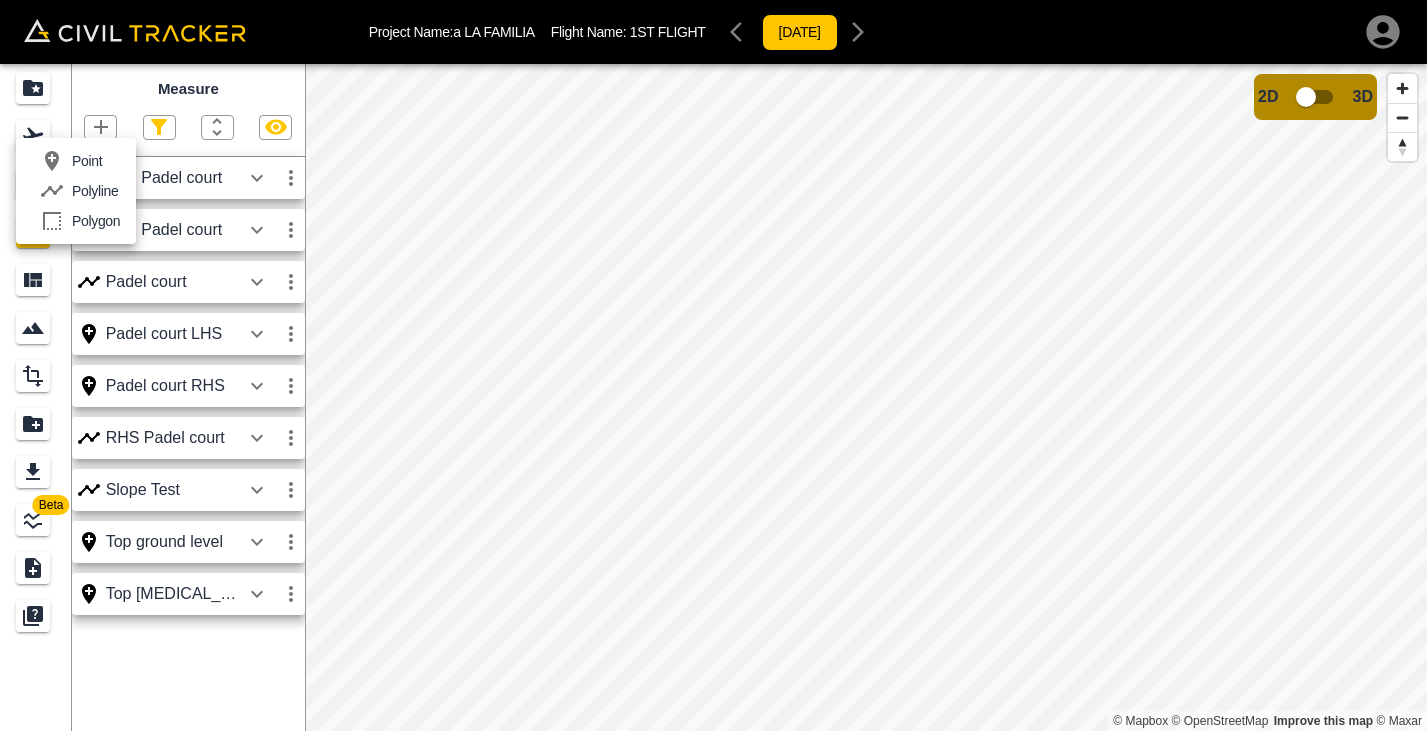 click at bounding box center [713, 365] 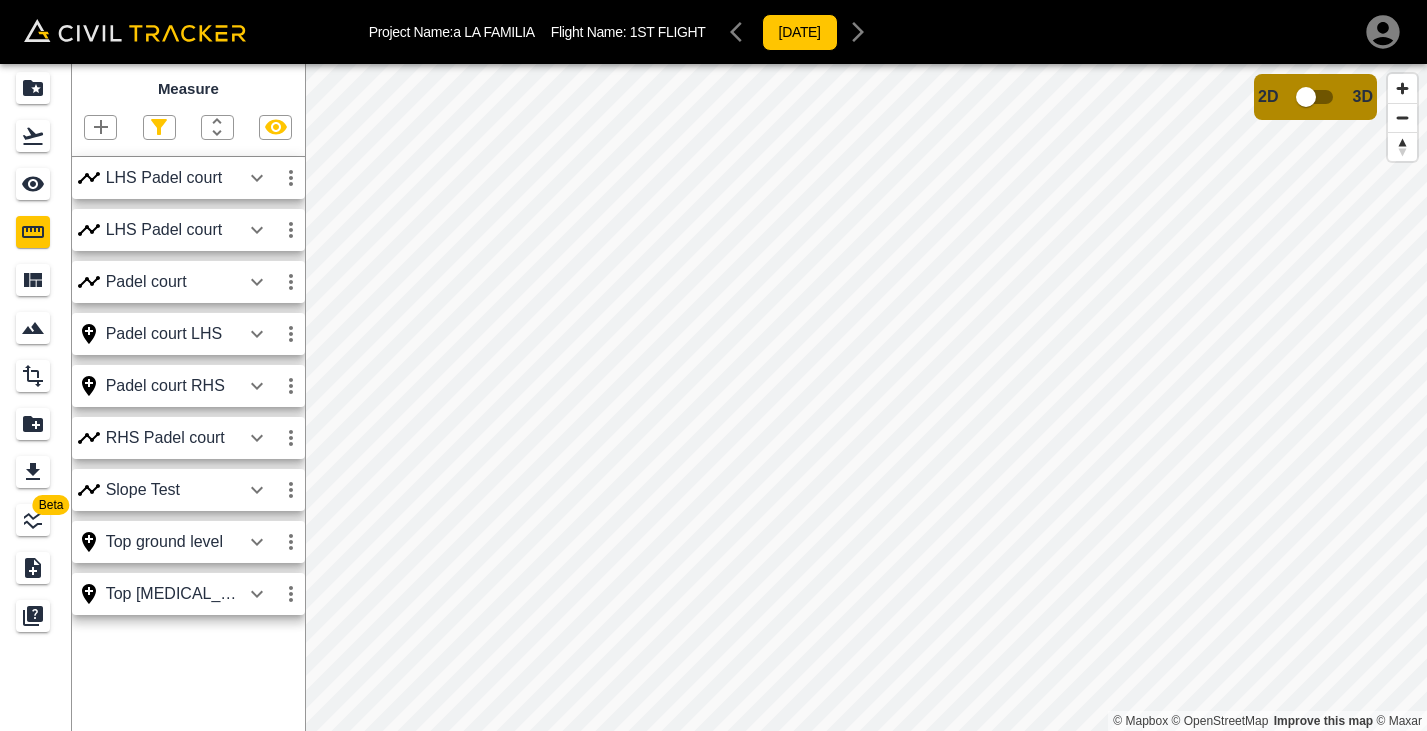 click 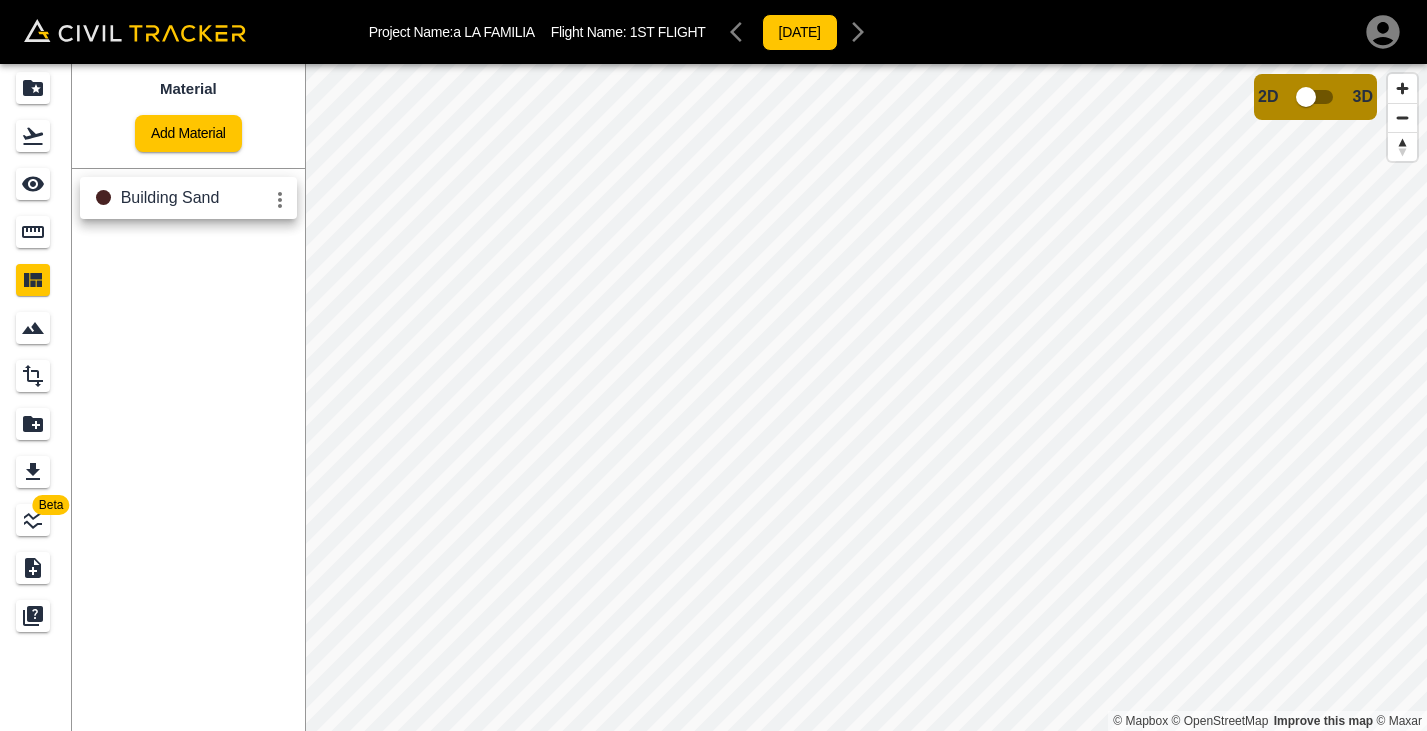 click on "Building Sand" at bounding box center (170, 197) 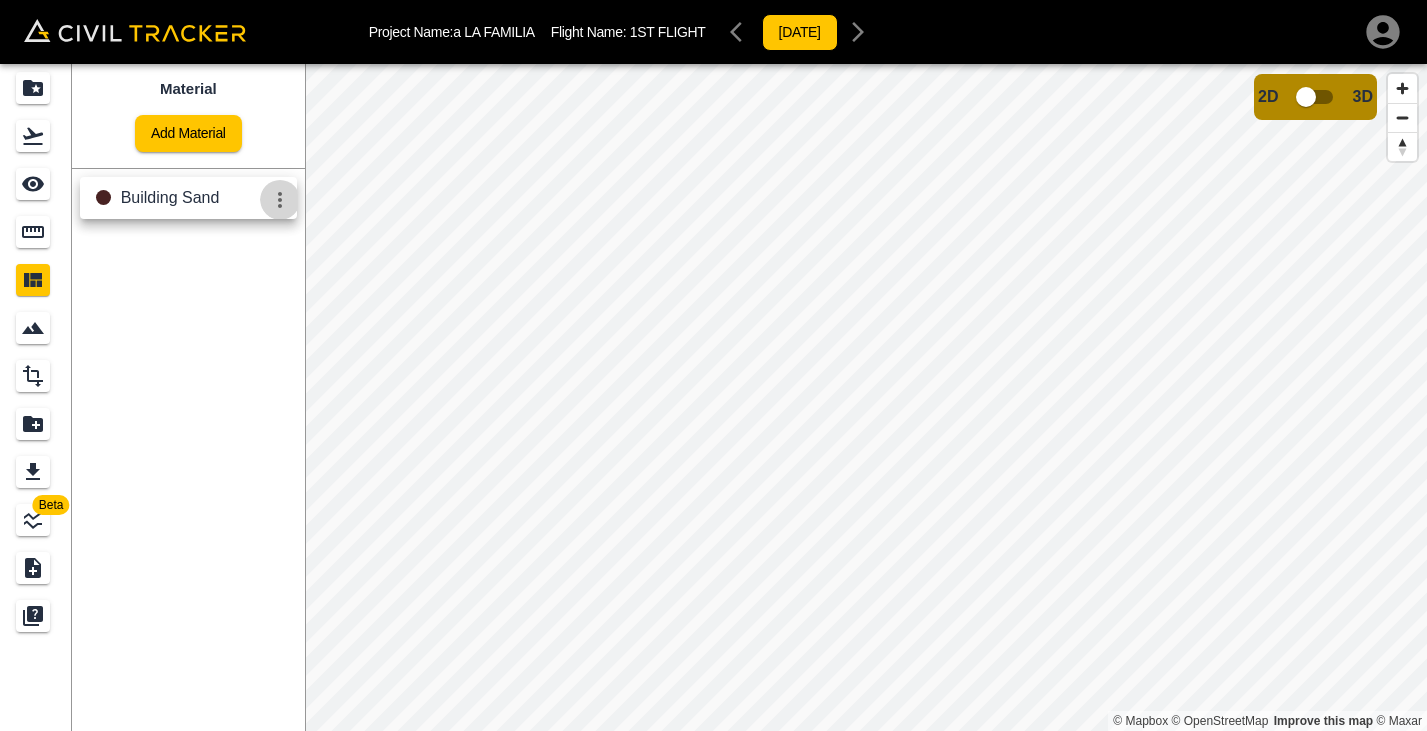 click 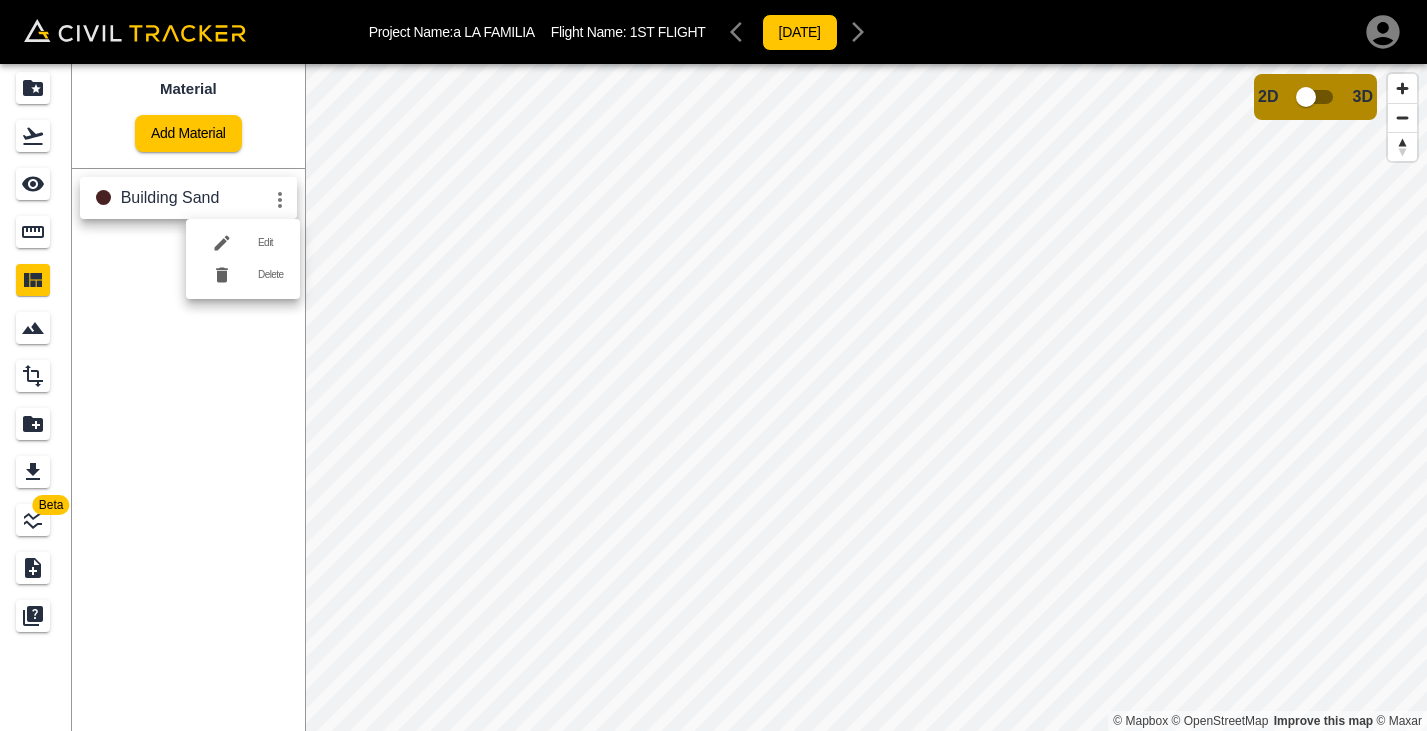 click on "Delete" at bounding box center (271, 275) 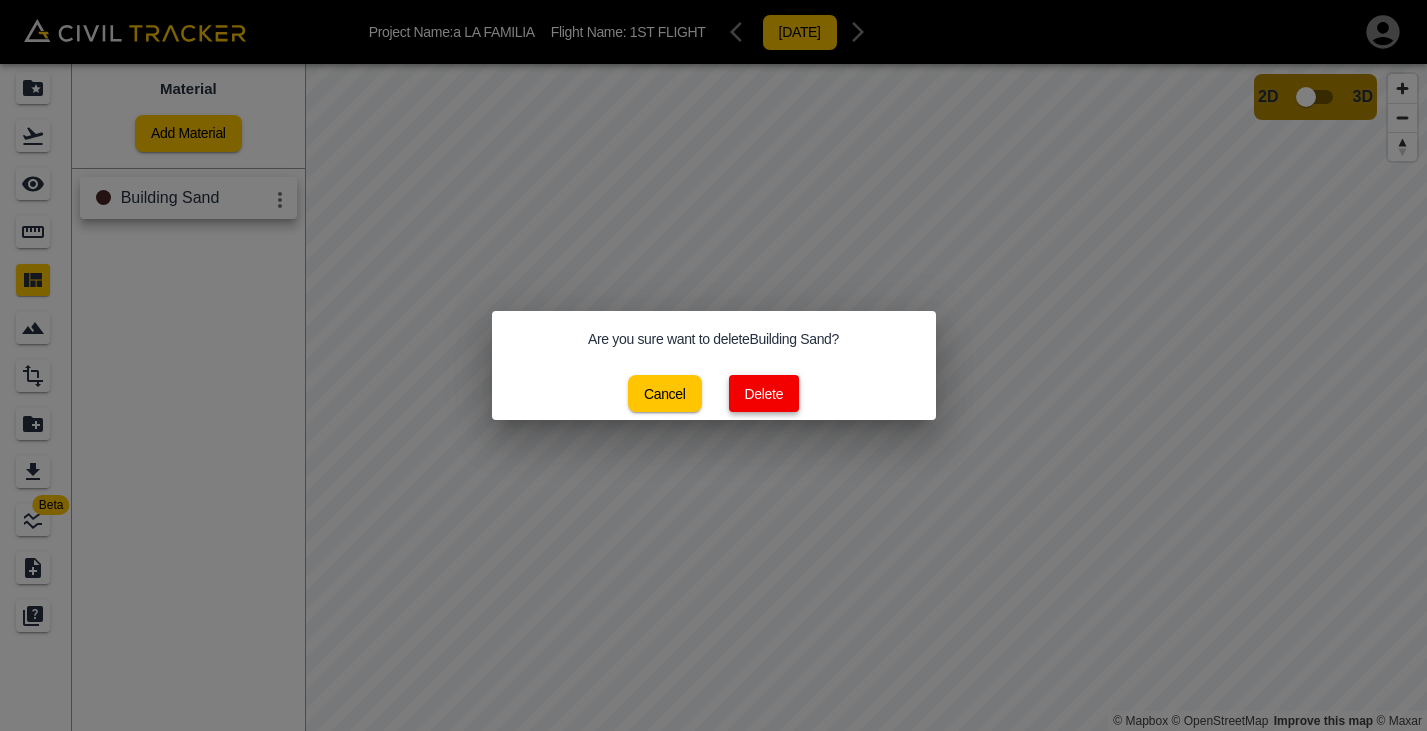 click on "Delete" at bounding box center (764, 393) 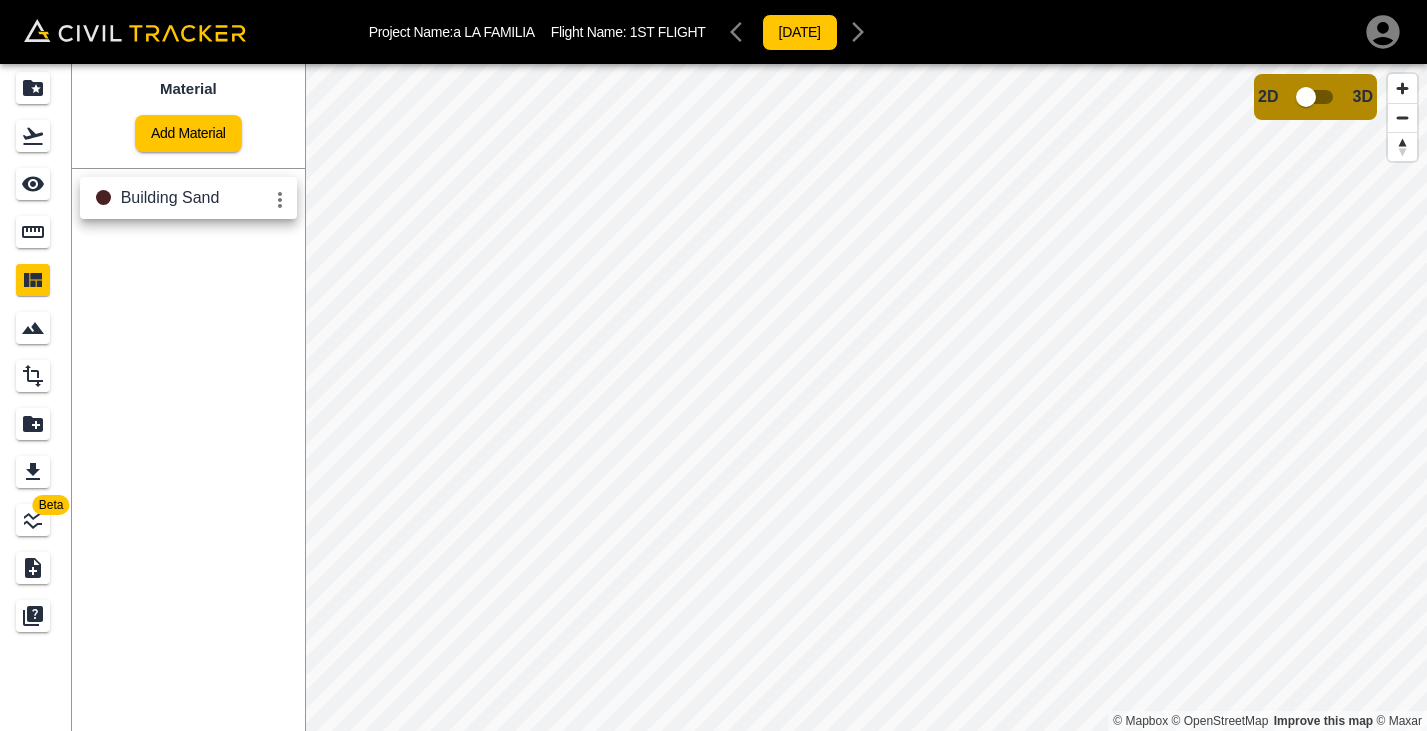 scroll, scrollTop: 1, scrollLeft: 0, axis: vertical 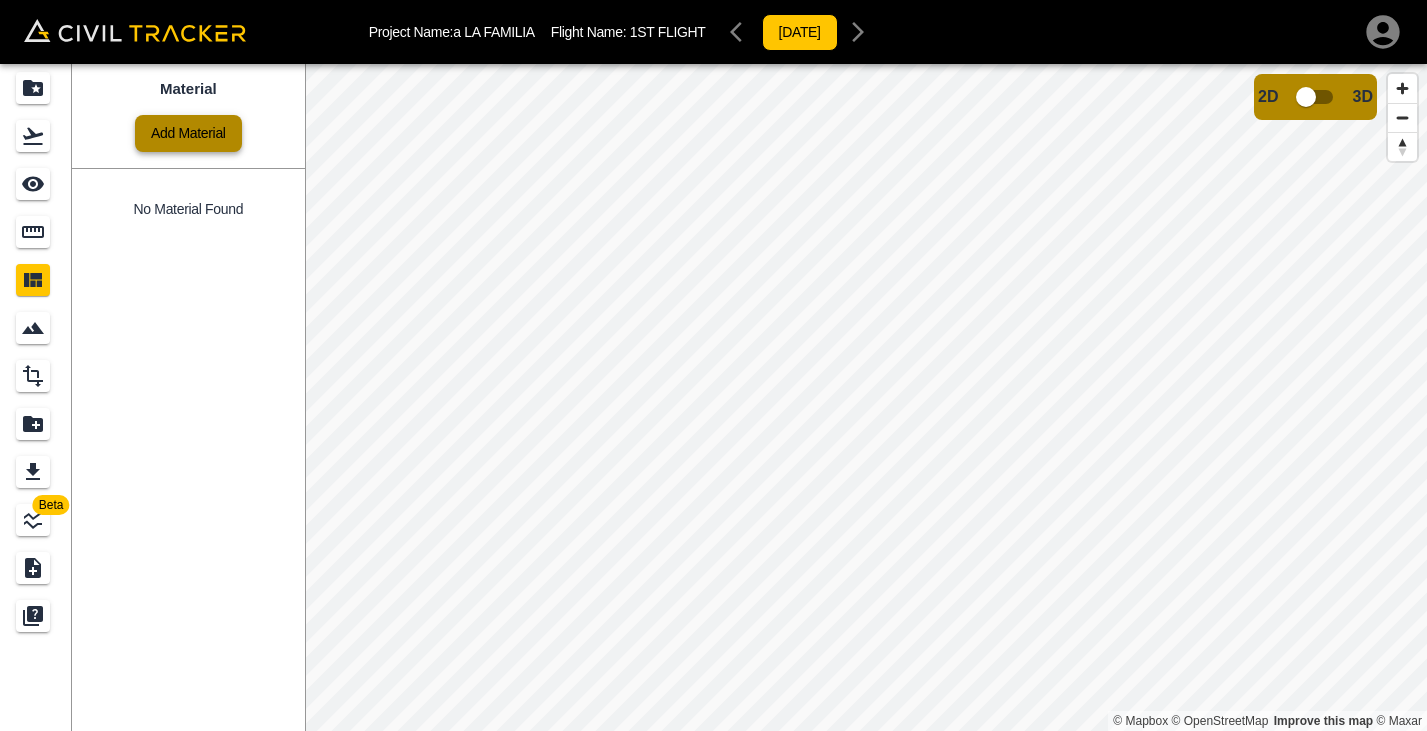 click on "Add Material" at bounding box center (188, 133) 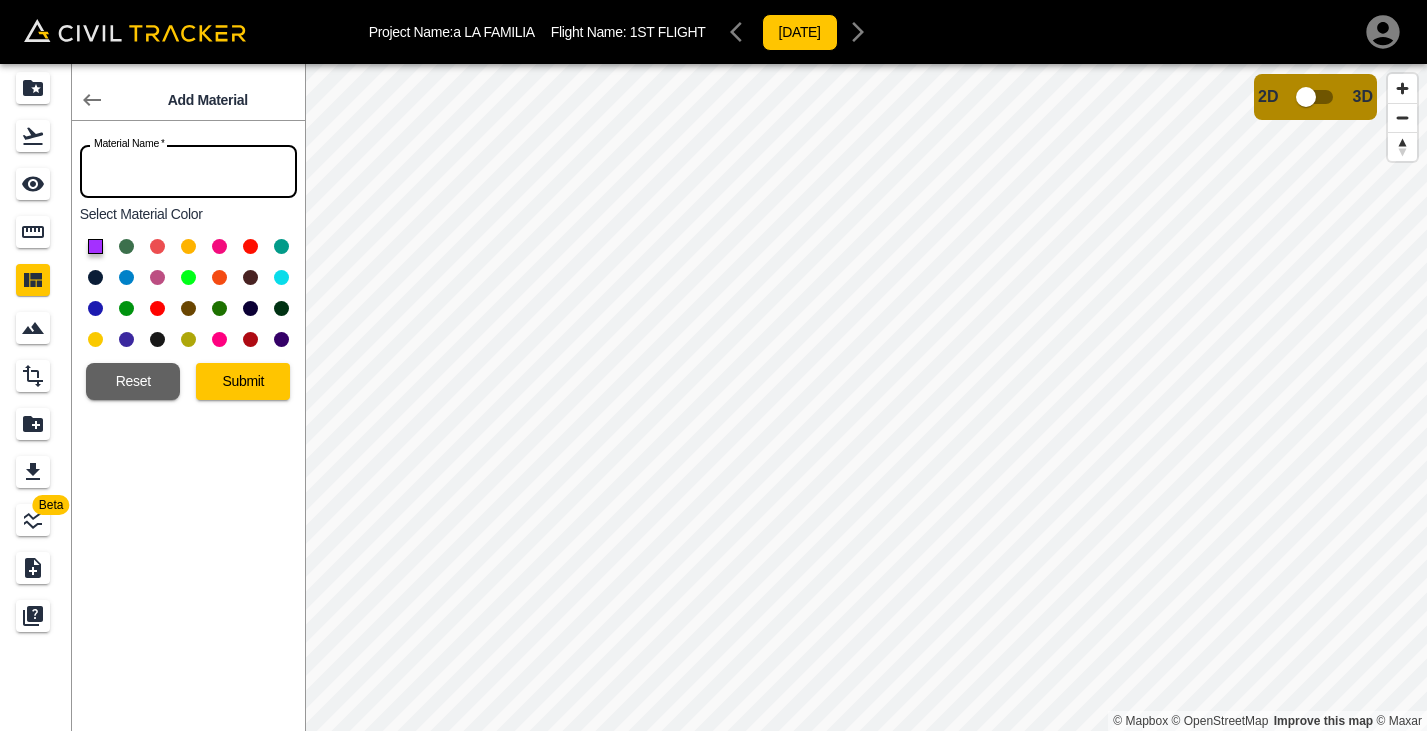 click at bounding box center [188, 171] 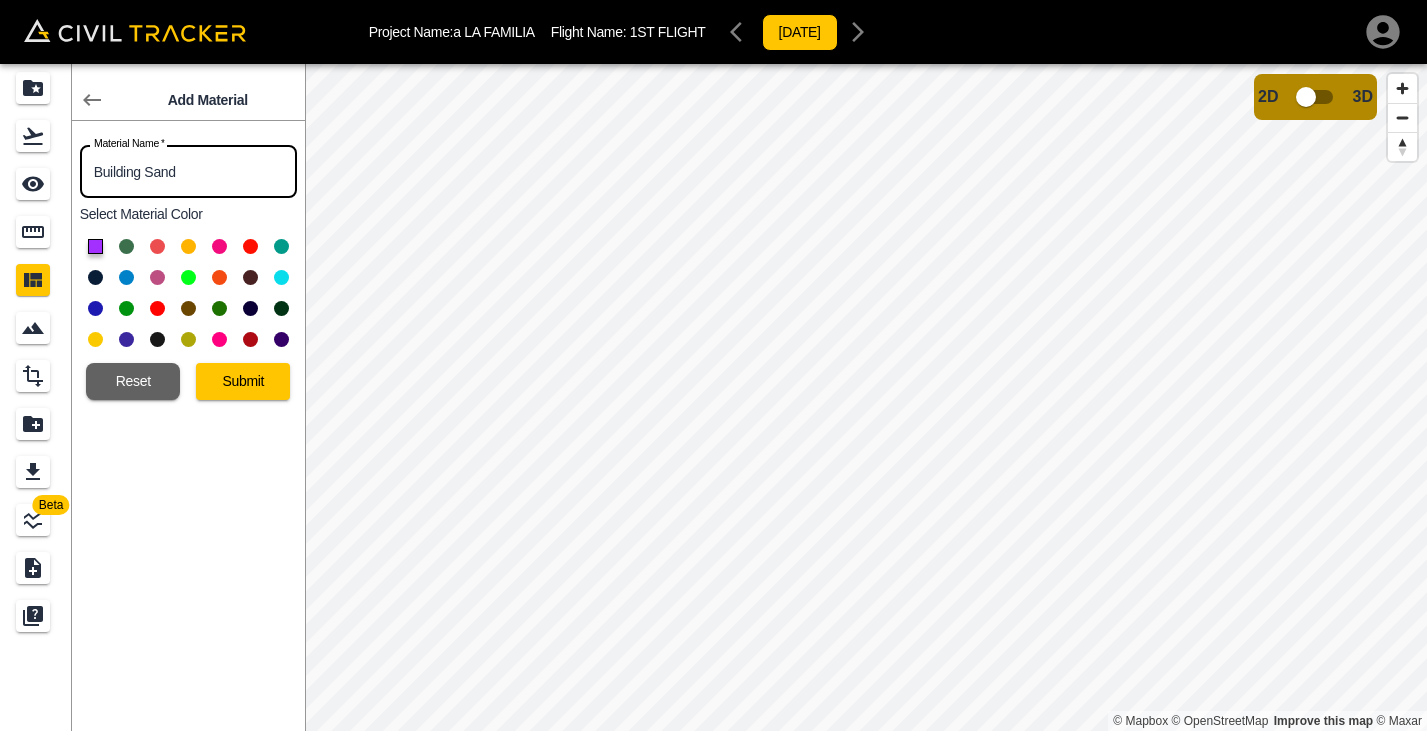 type on "Building Sand" 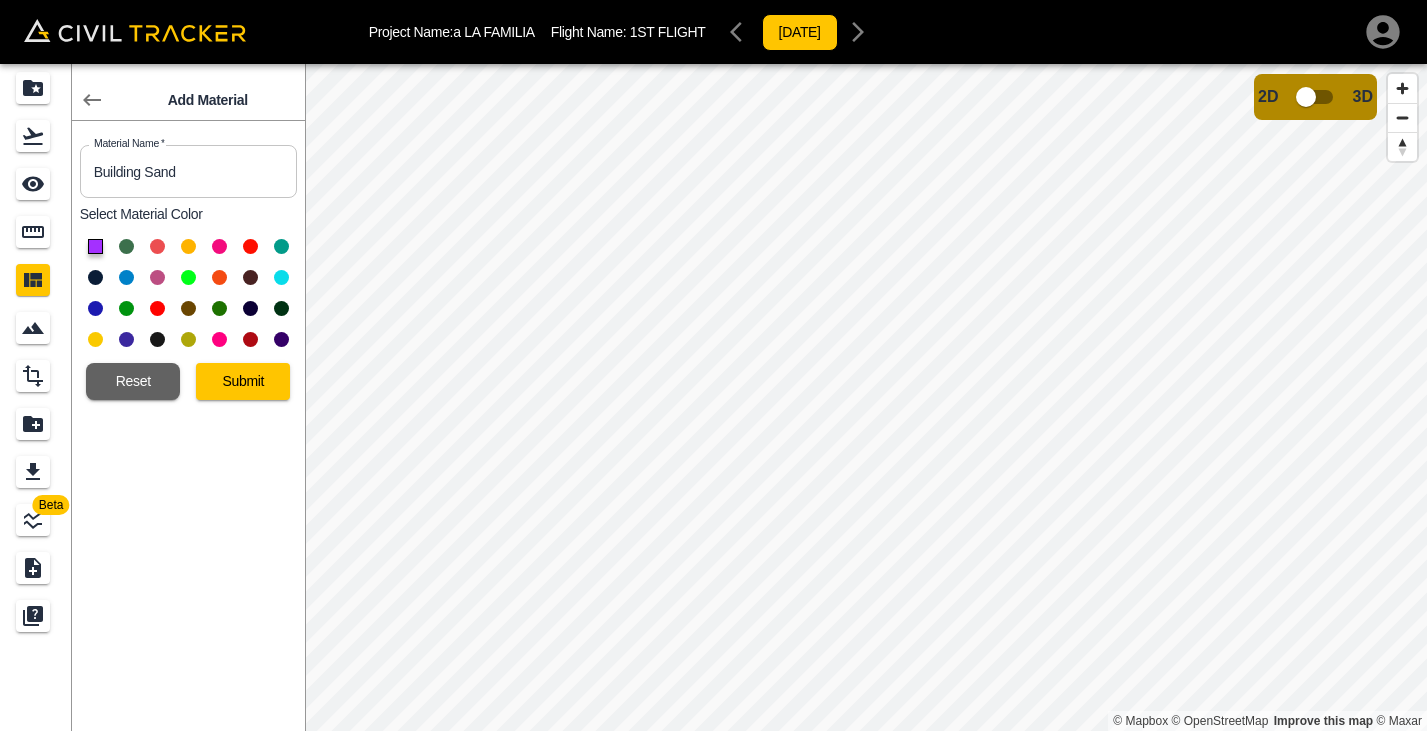 click at bounding box center [188, 246] 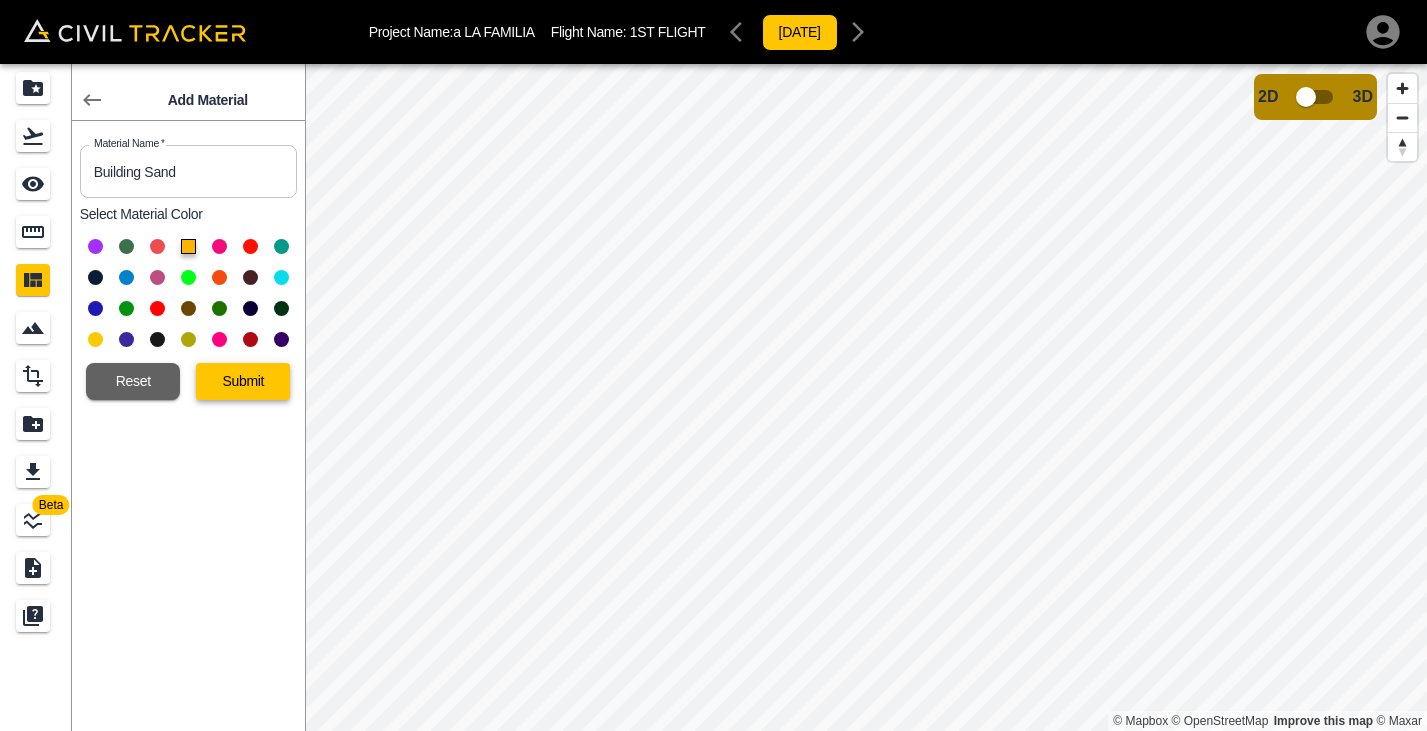 click on "Submit" at bounding box center (243, 381) 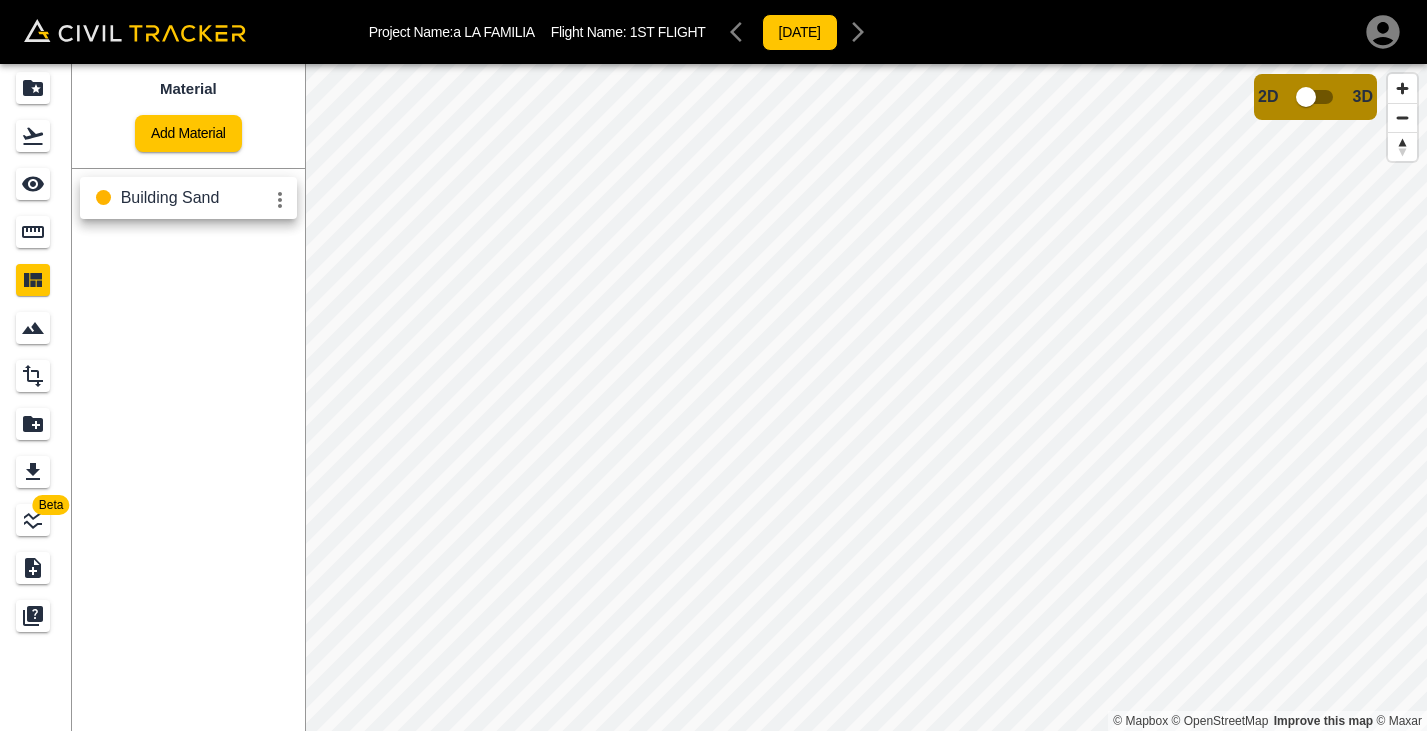 click on "Building Sand" at bounding box center [170, 197] 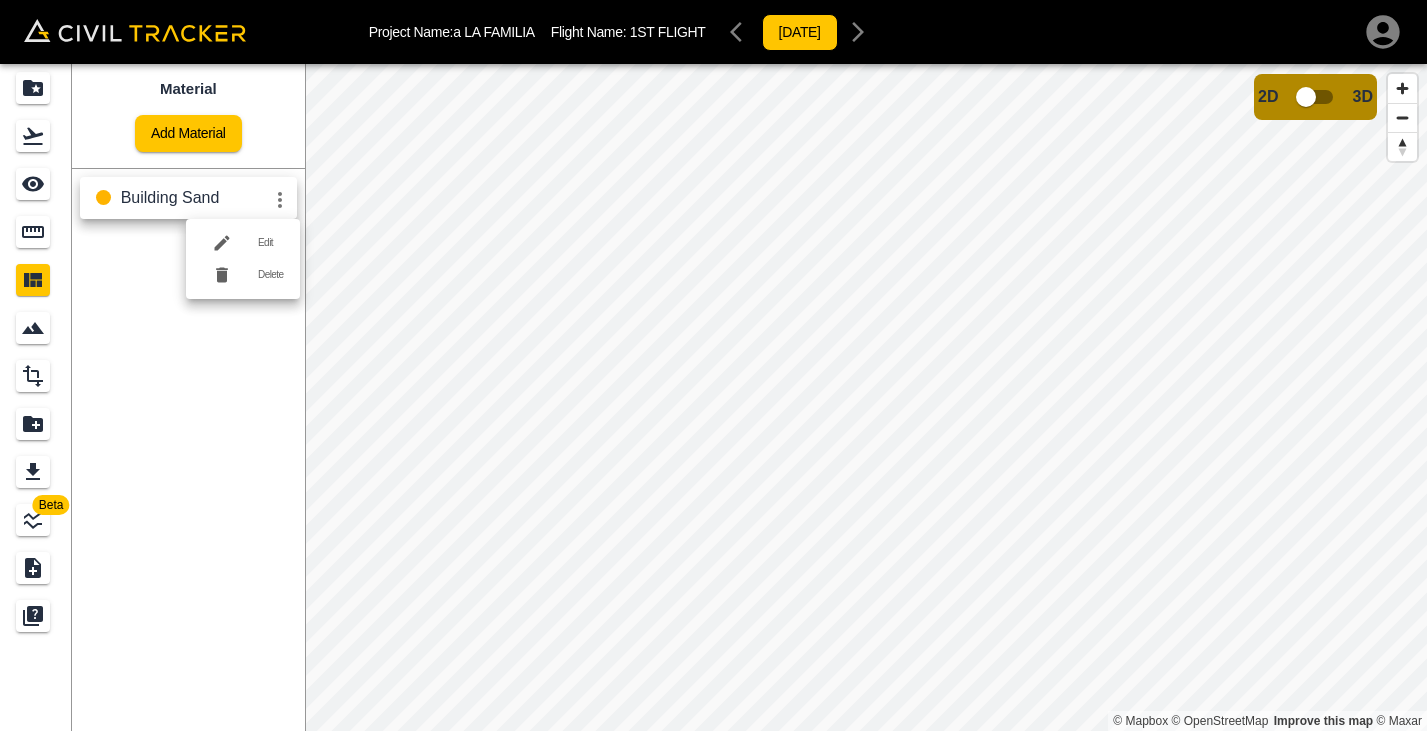 click at bounding box center (713, 365) 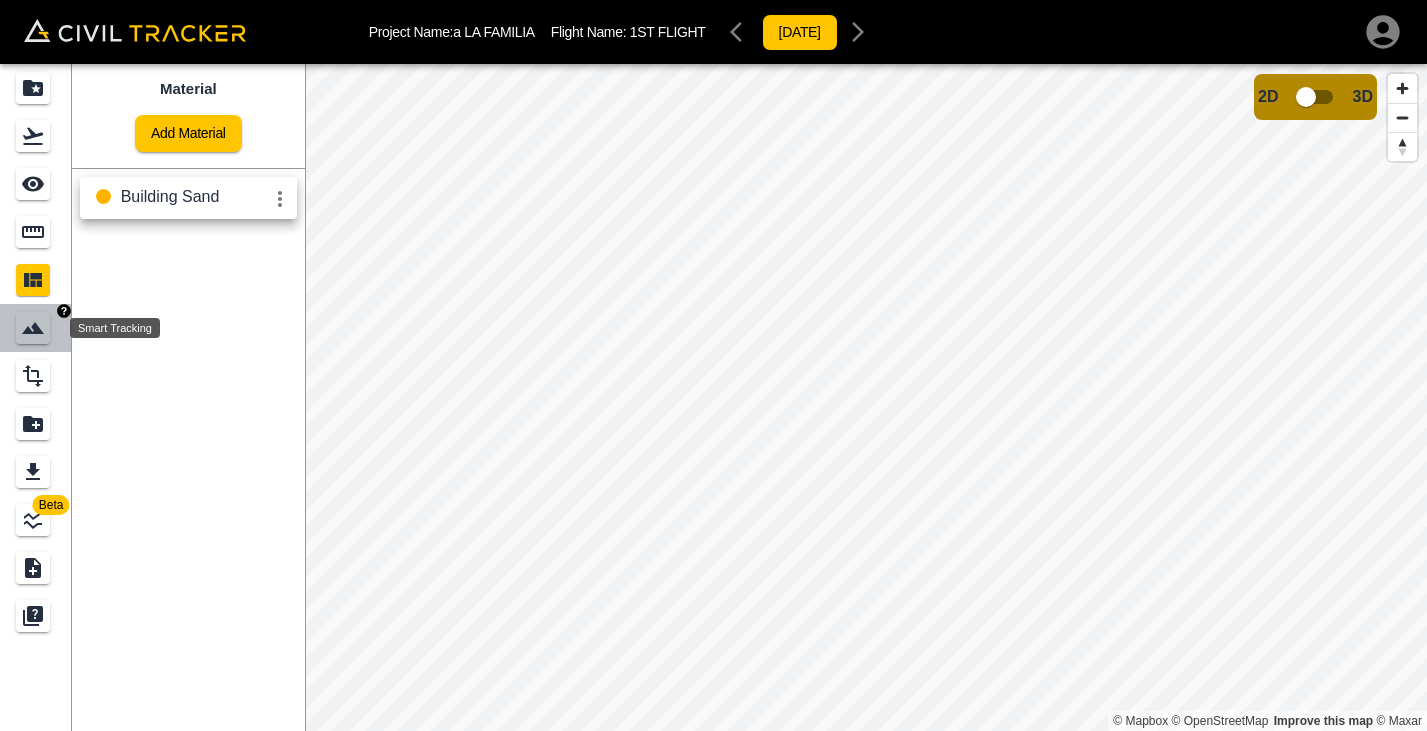 click 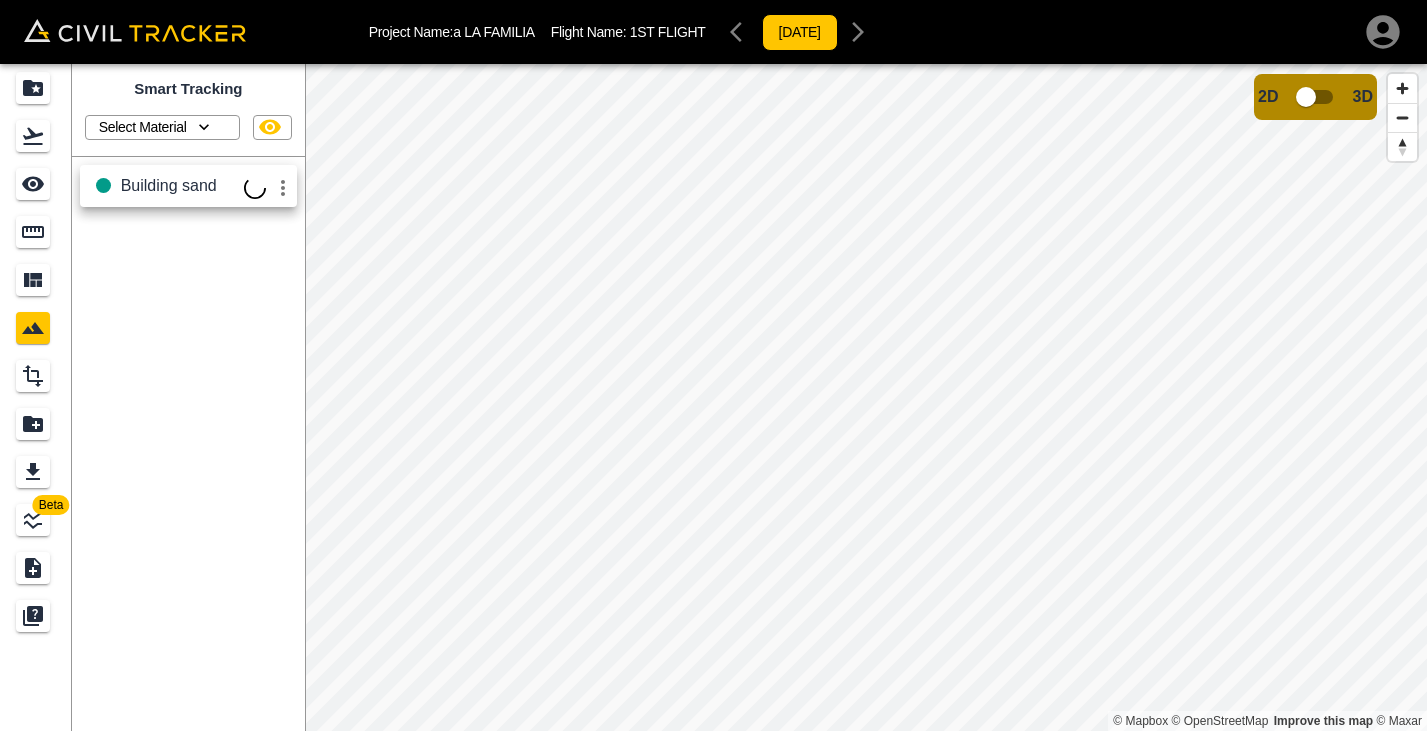 click 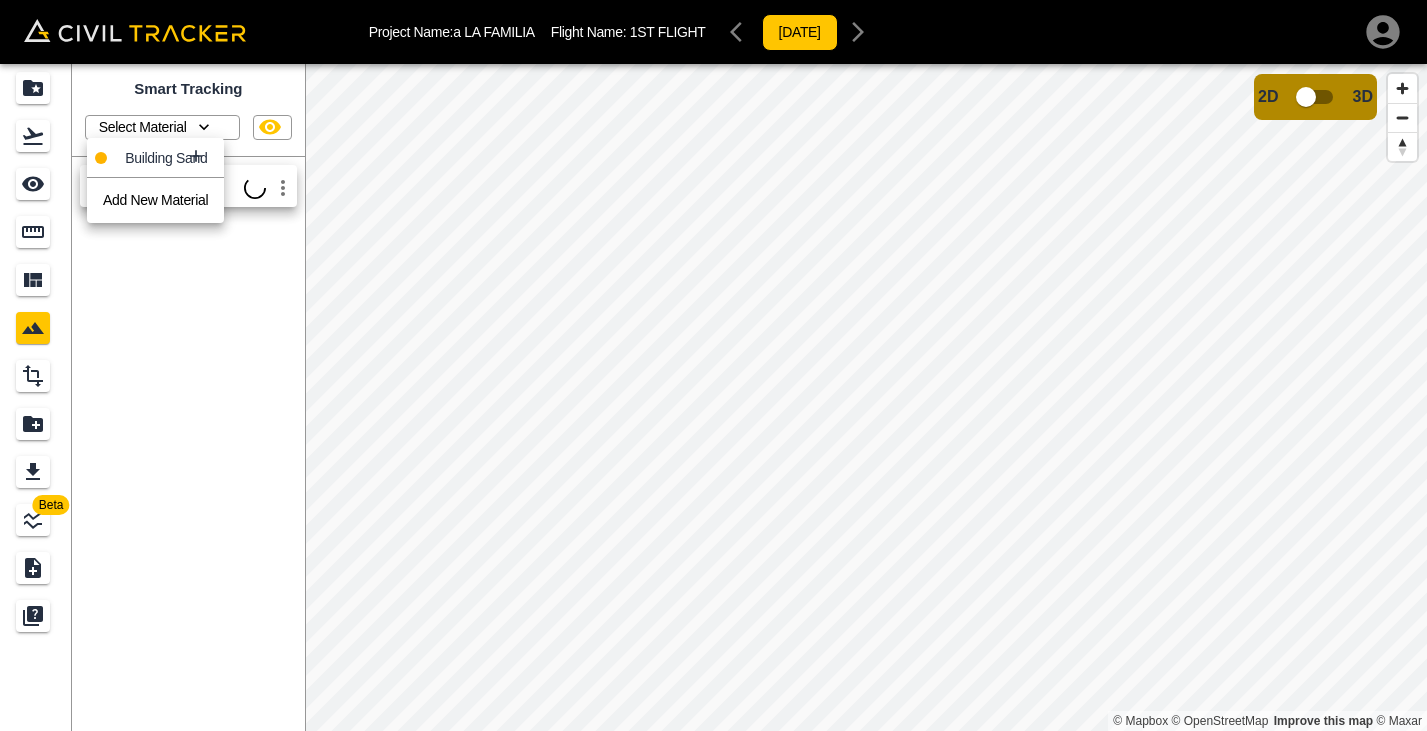 click on "Building Sand" at bounding box center (155, 158) 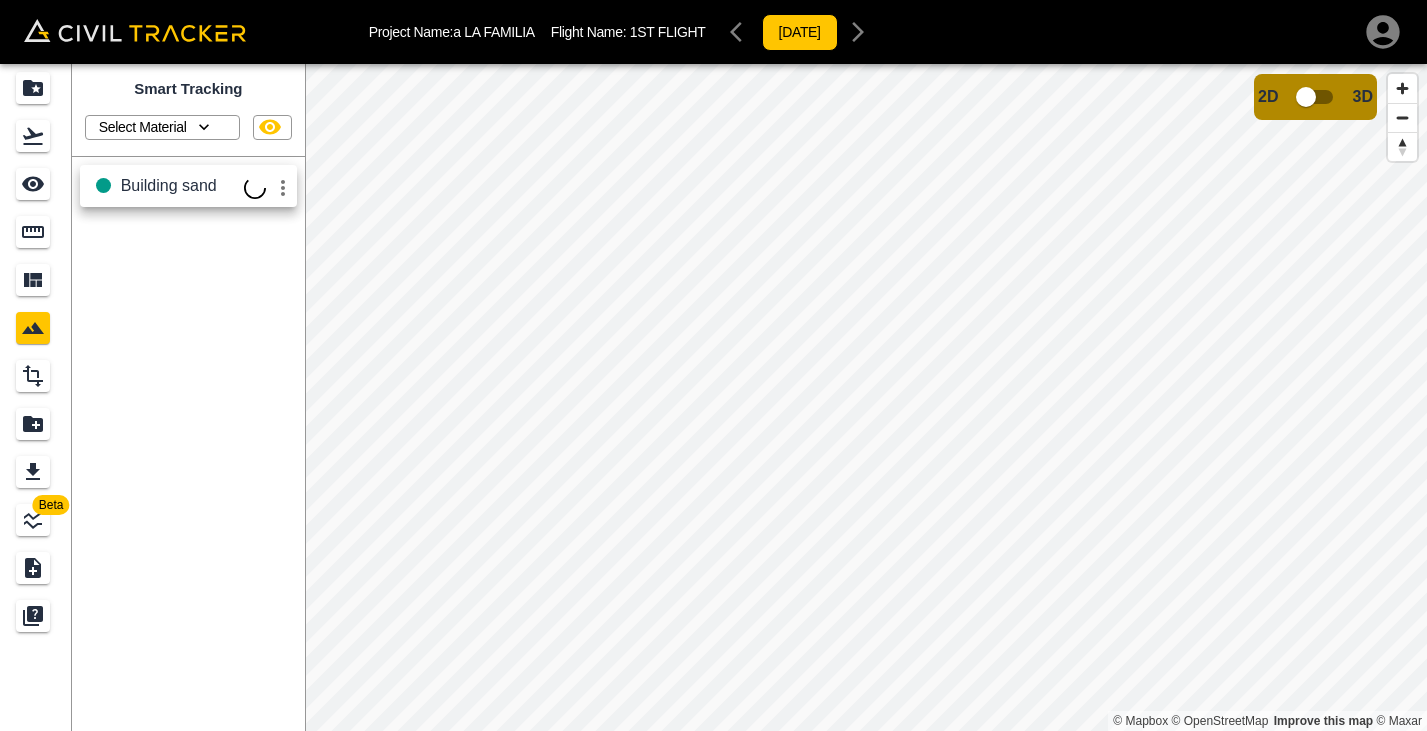 click 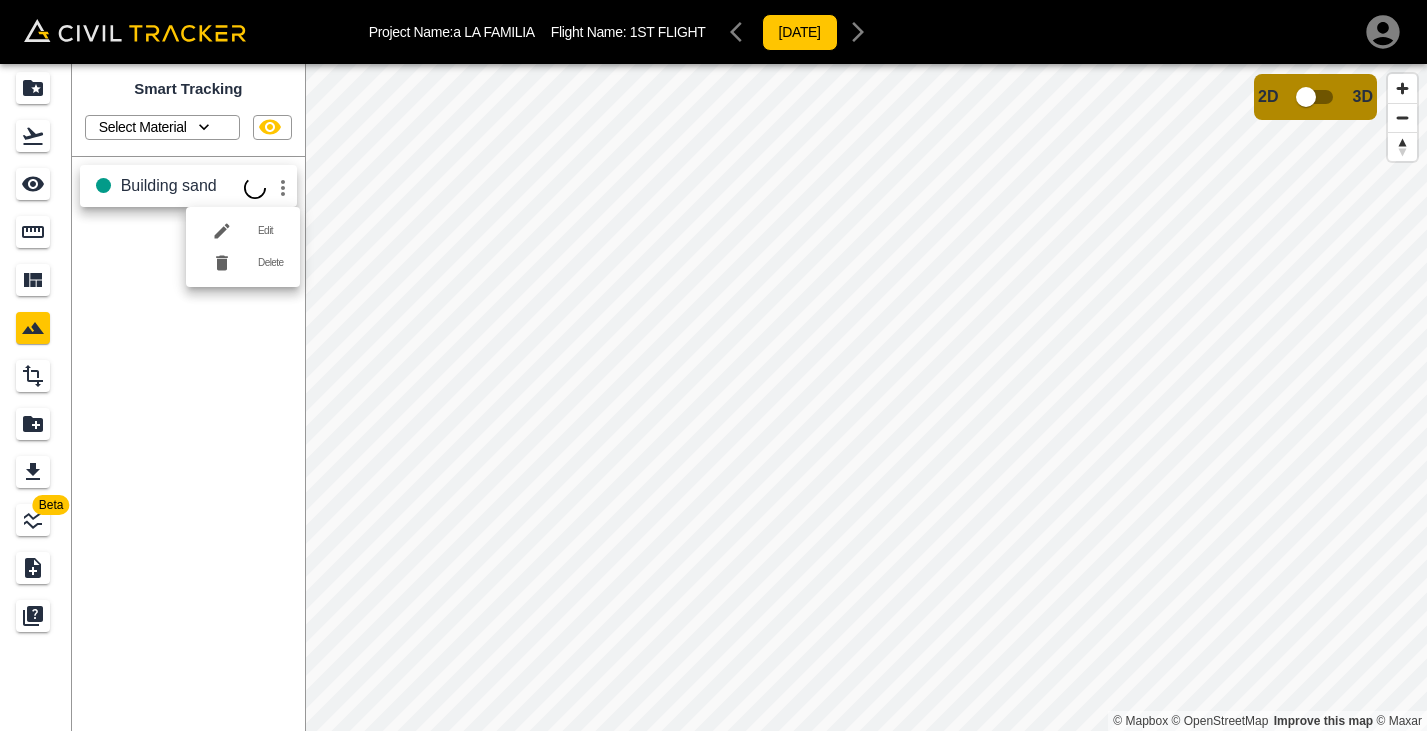 click at bounding box center (713, 365) 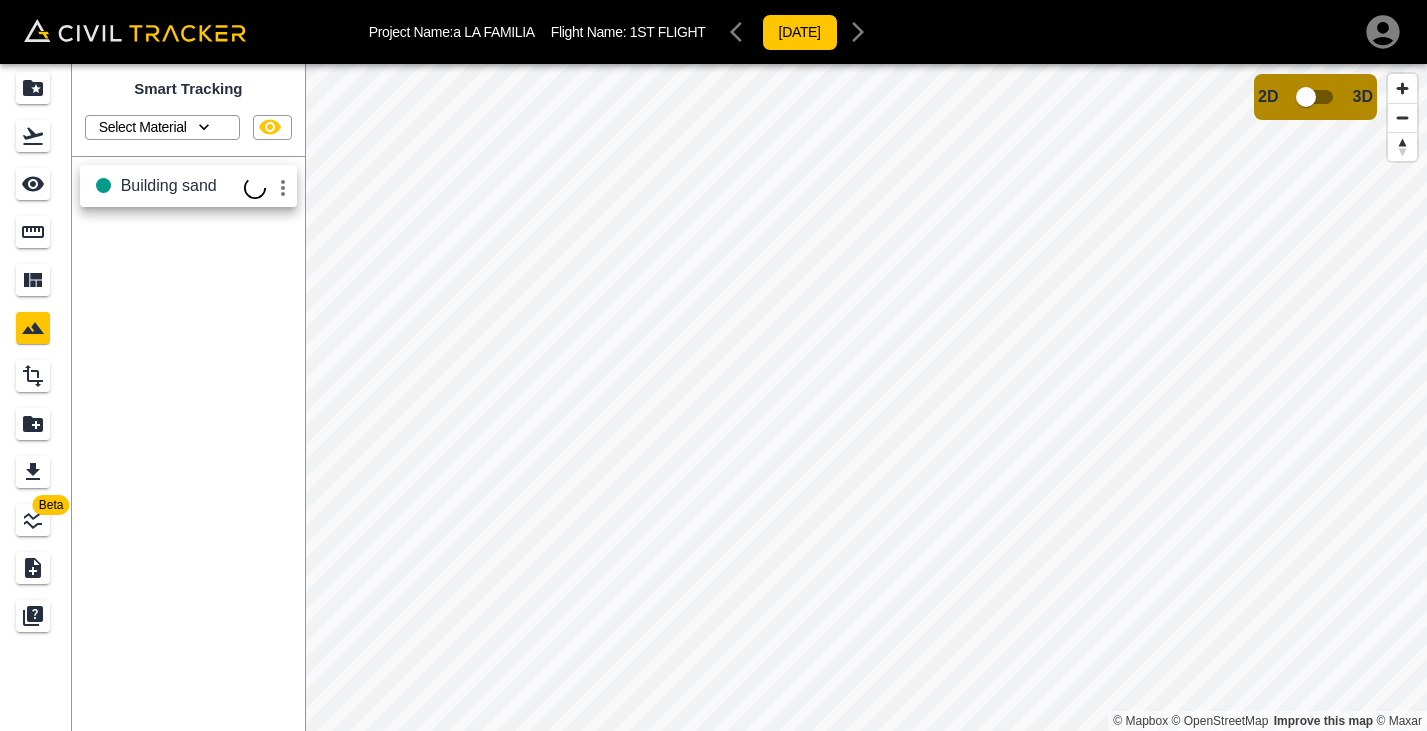 scroll, scrollTop: 1, scrollLeft: 3, axis: both 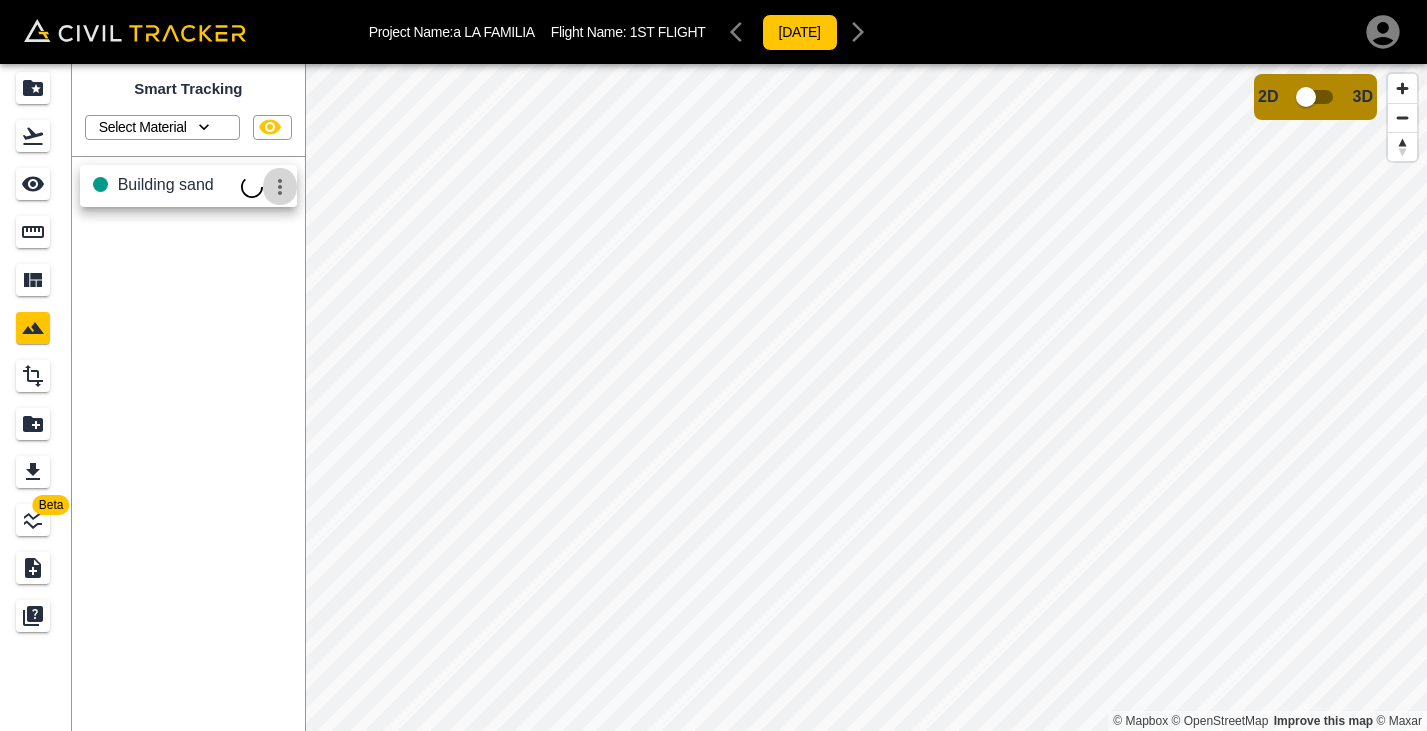 click 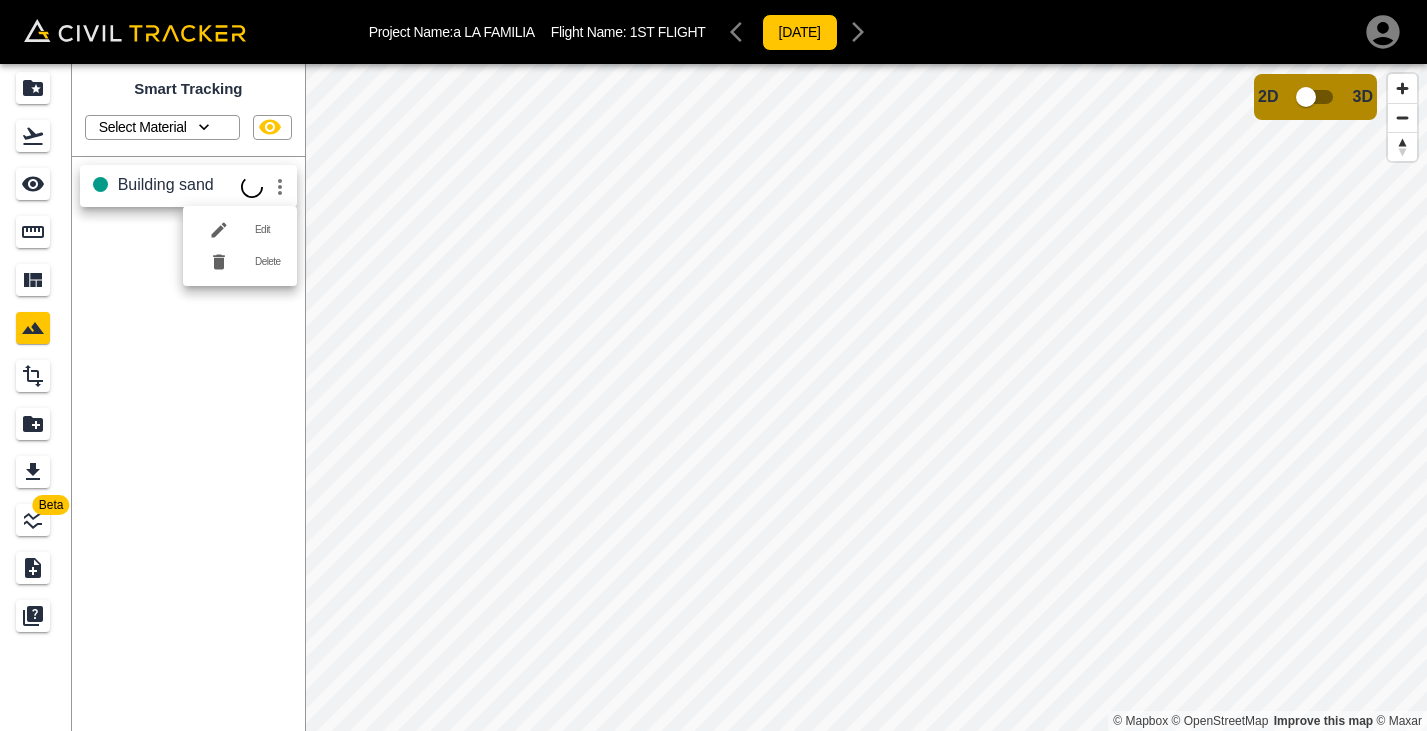 click on "Delete" at bounding box center [268, 262] 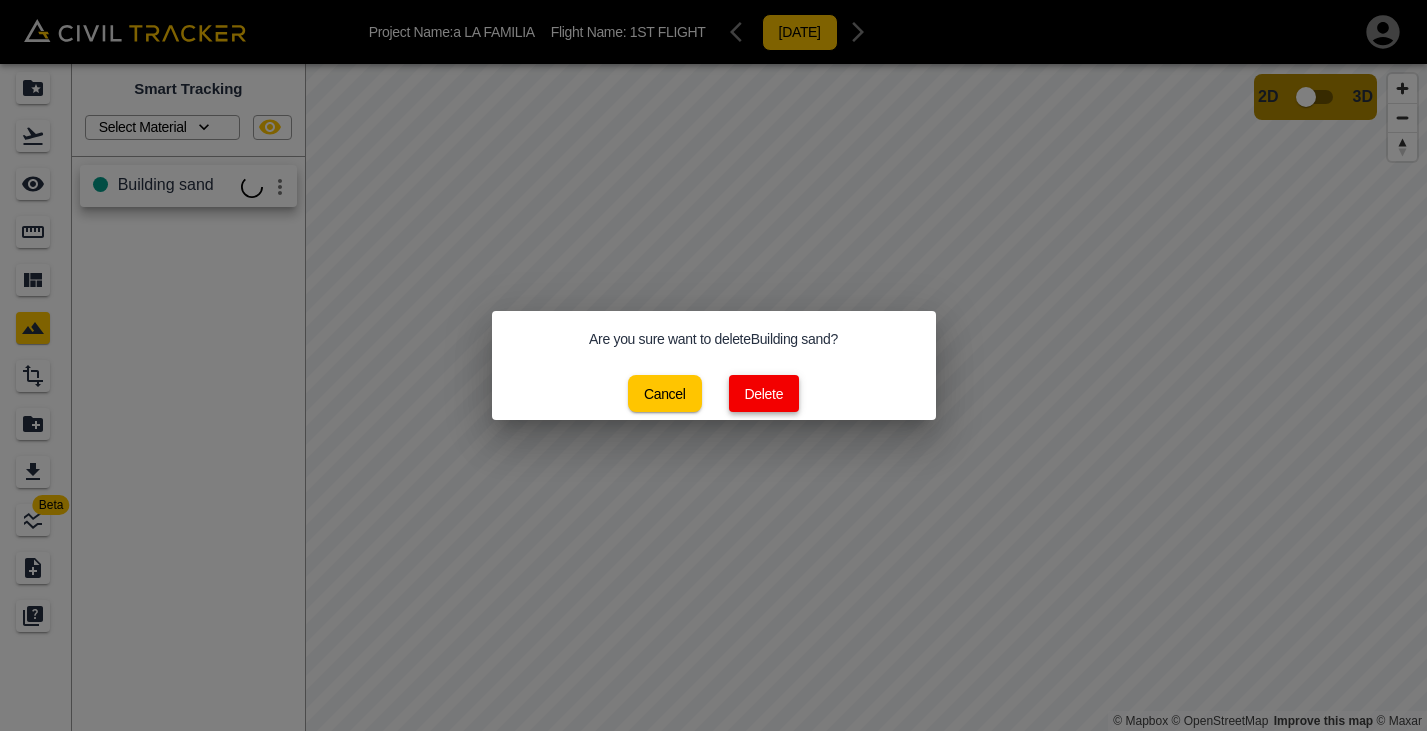 click on "Delete" at bounding box center [764, 393] 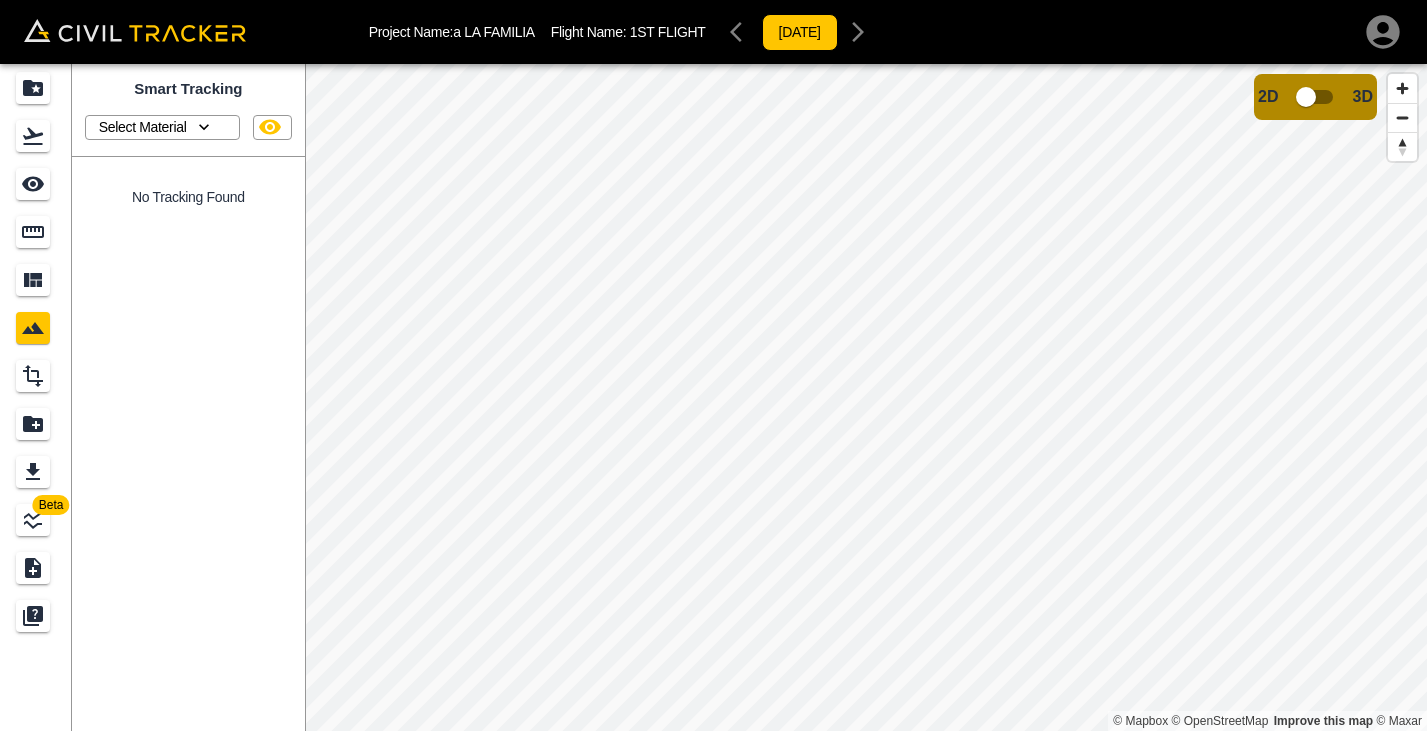 click 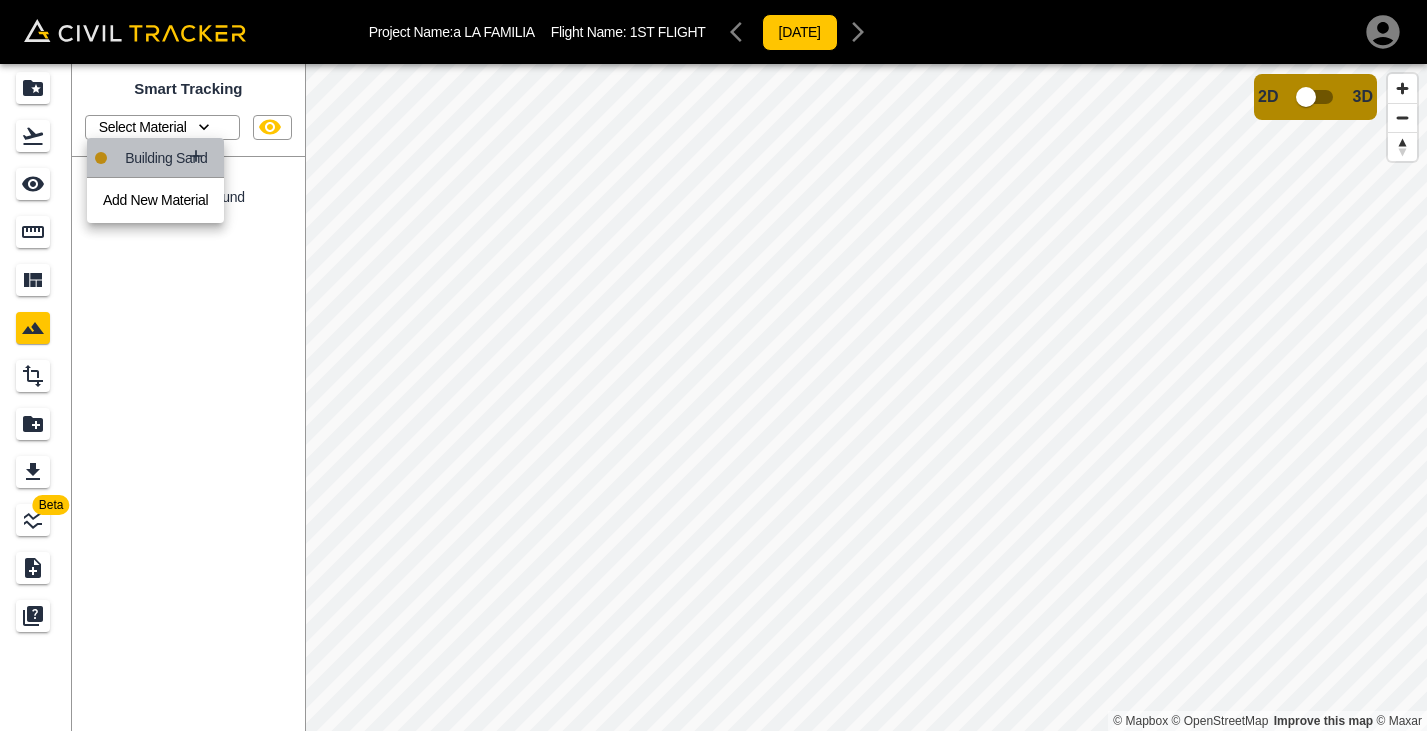 click on "Building Sand" at bounding box center [155, 158] 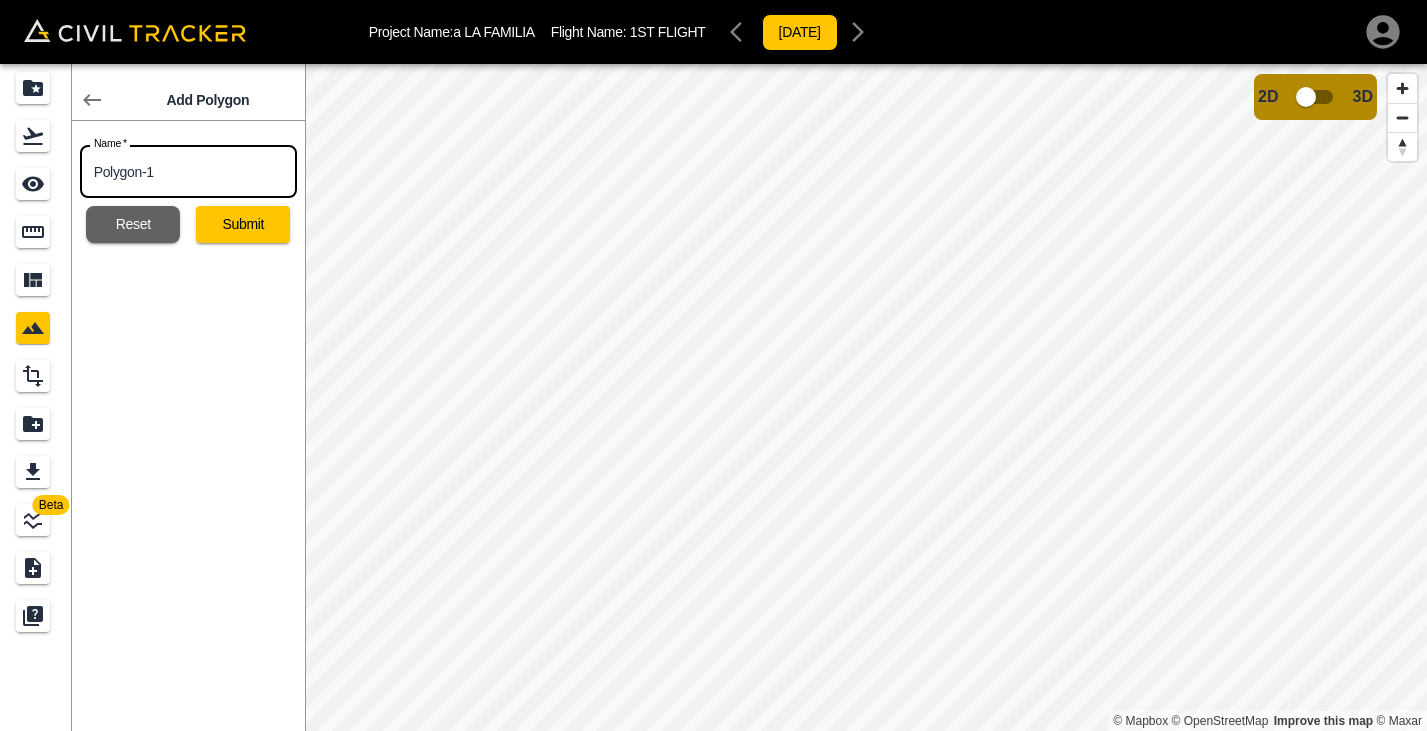 drag, startPoint x: 177, startPoint y: 172, endPoint x: 88, endPoint y: 171, distance: 89.005615 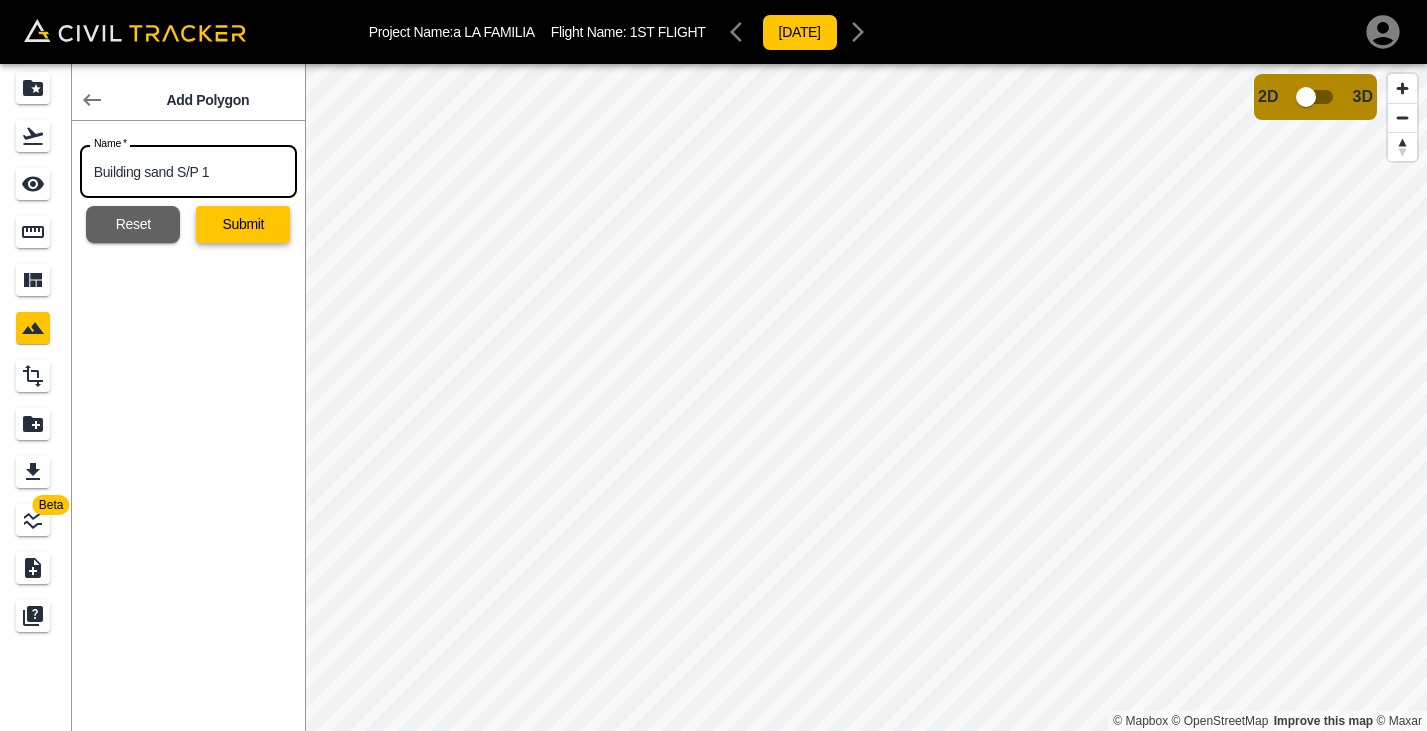 type on "Building sand S/P 1" 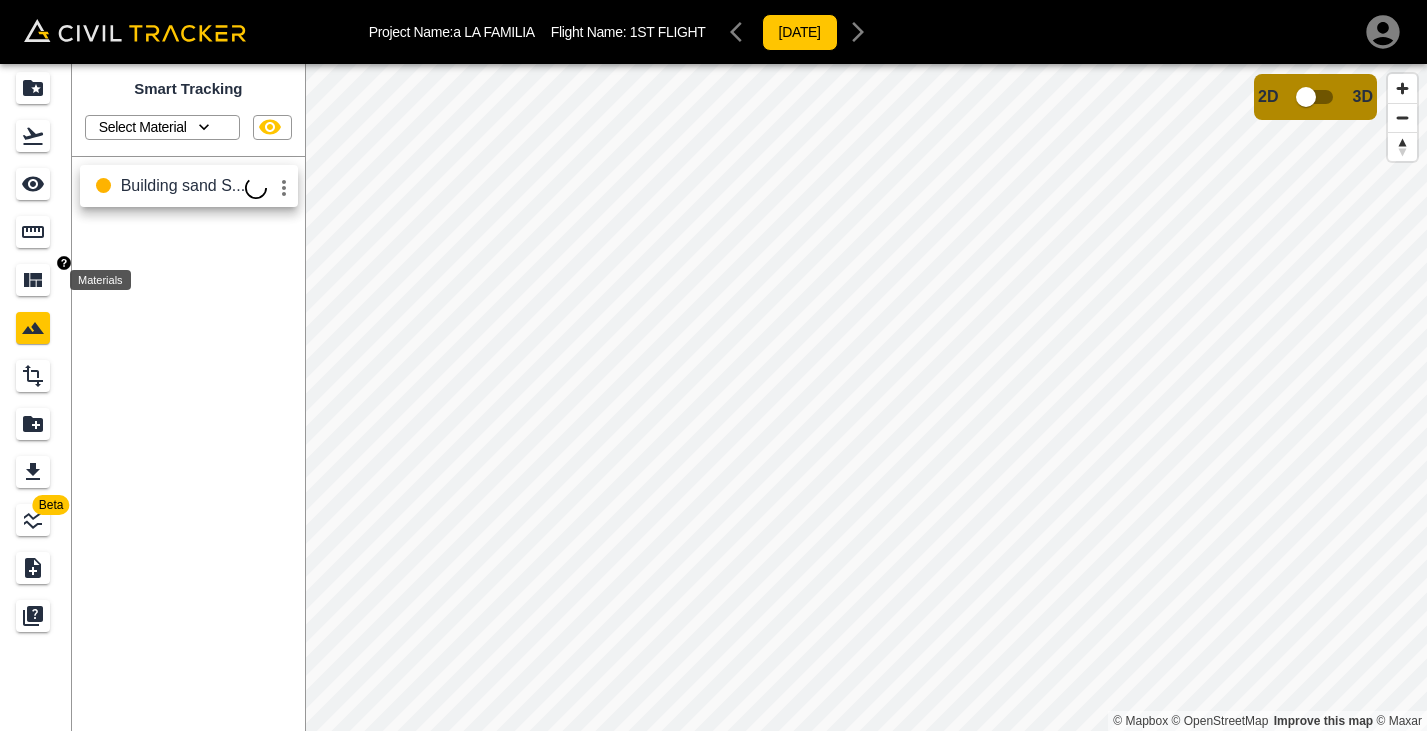 click 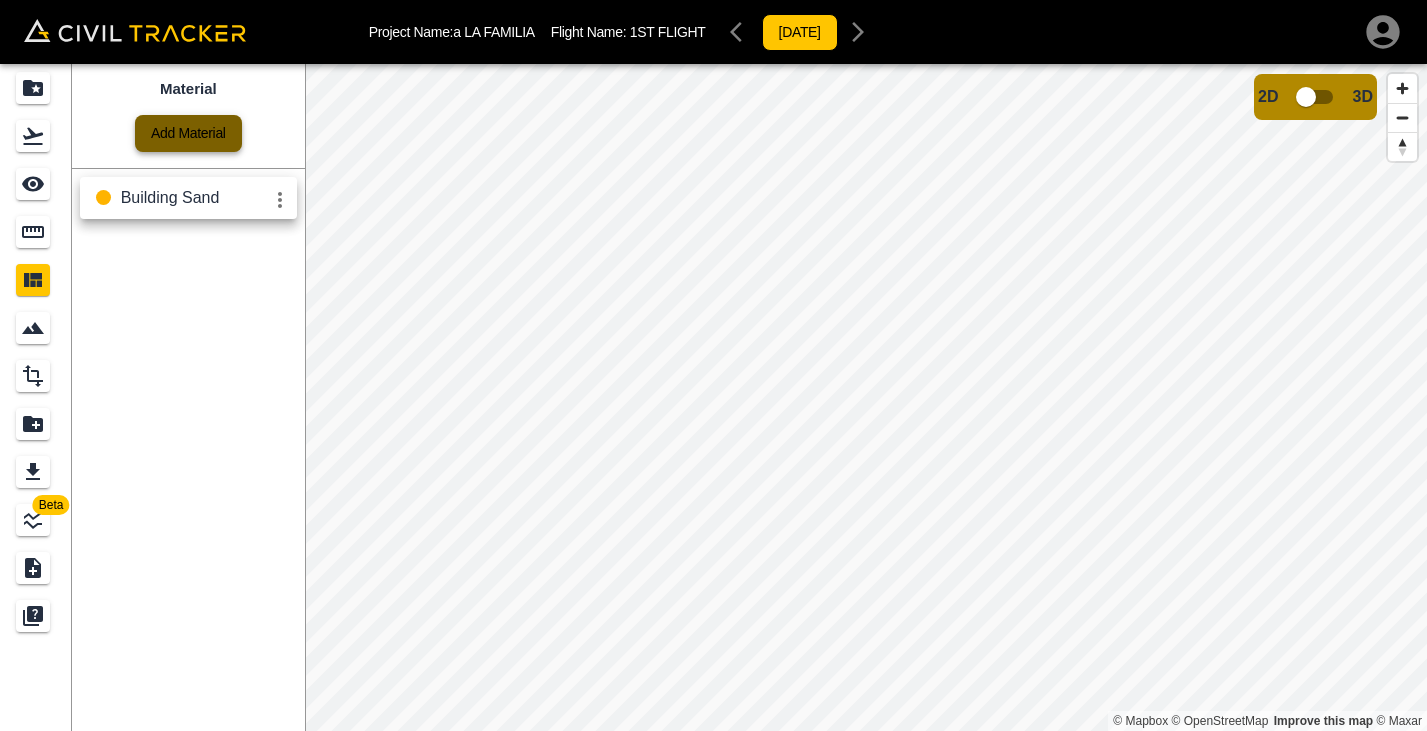 click on "Add Material" at bounding box center [188, 133] 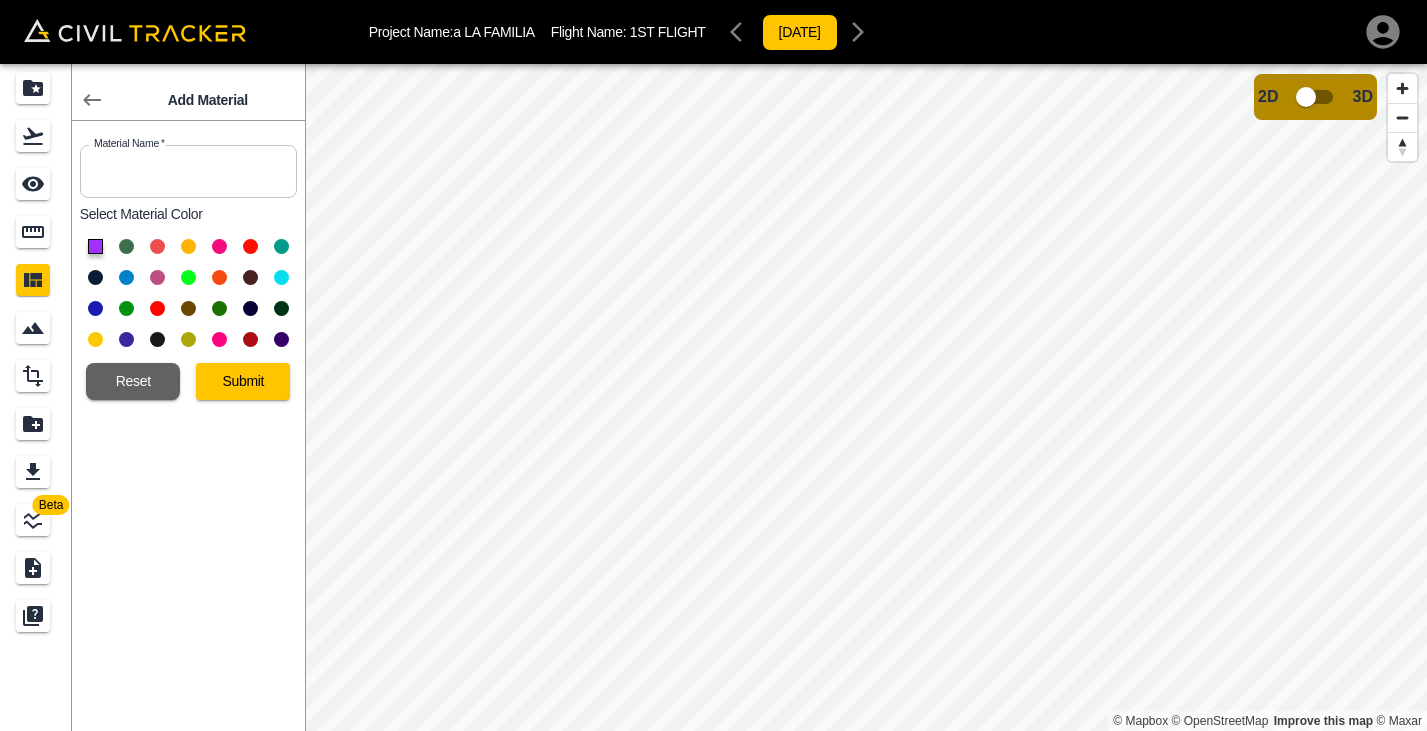 click at bounding box center [188, 171] 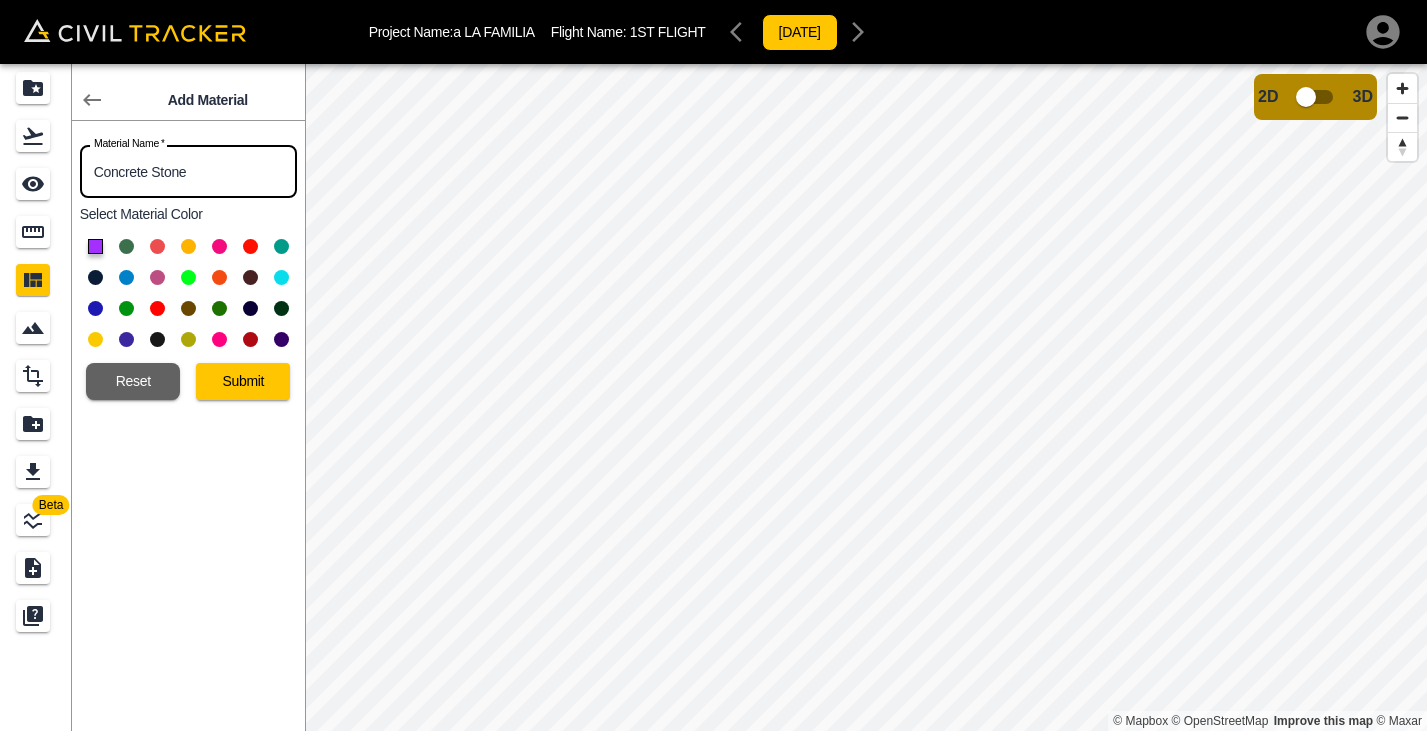 type on "Concrete Stone" 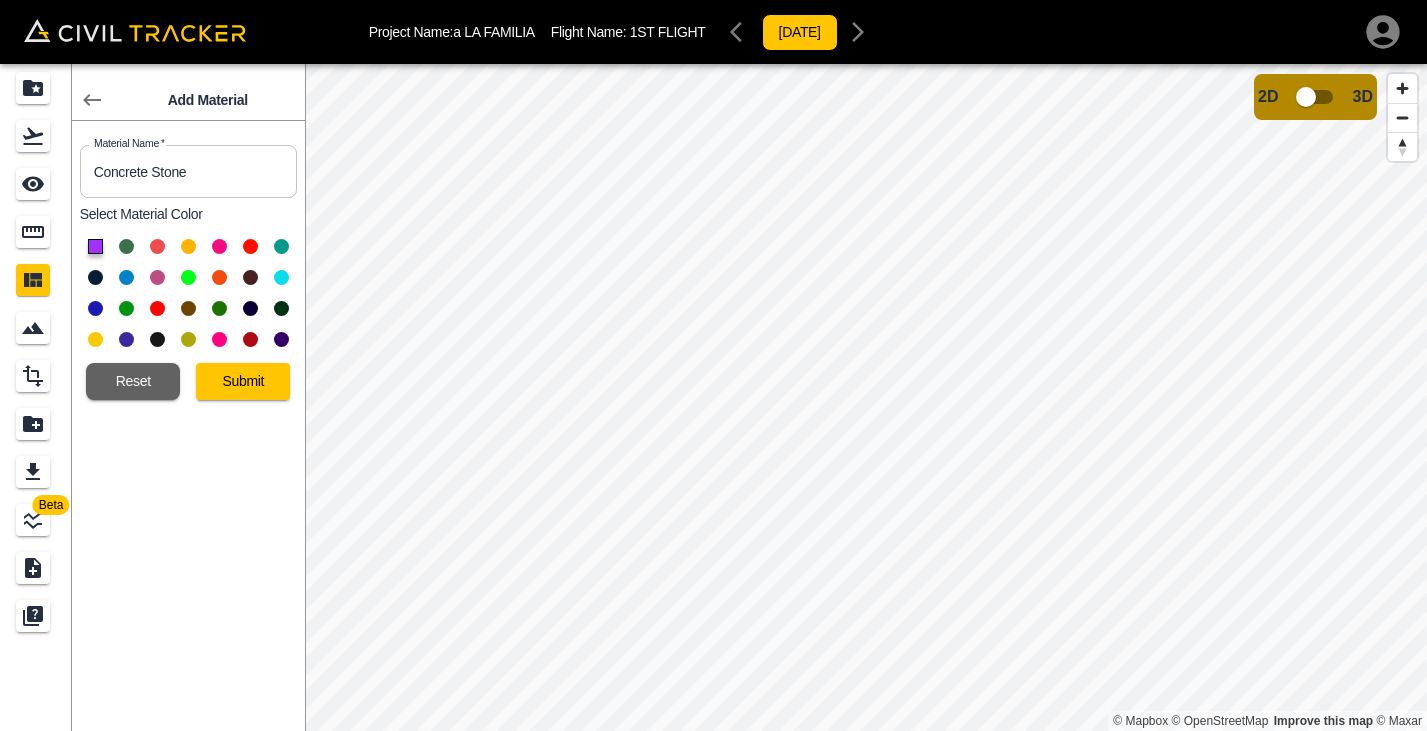 click at bounding box center (281, 277) 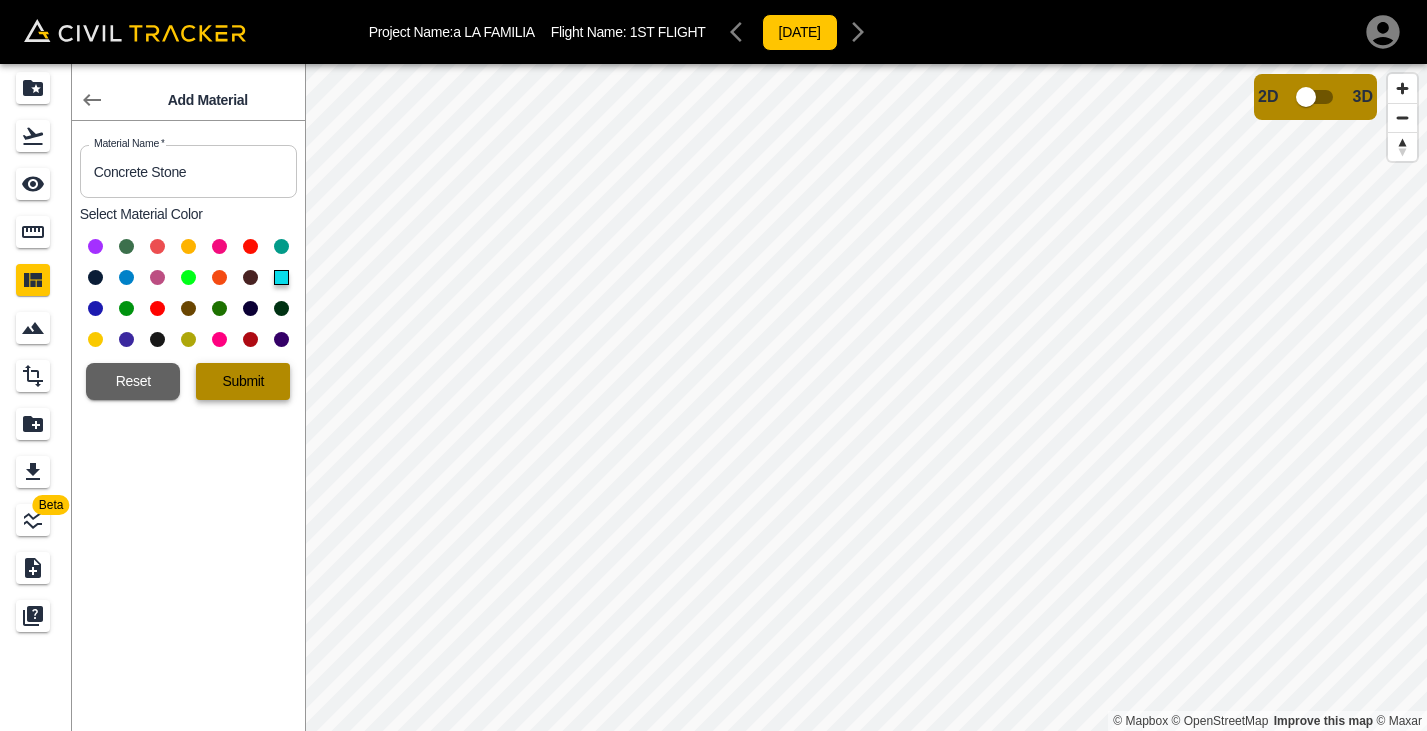 click on "Submit" at bounding box center [243, 381] 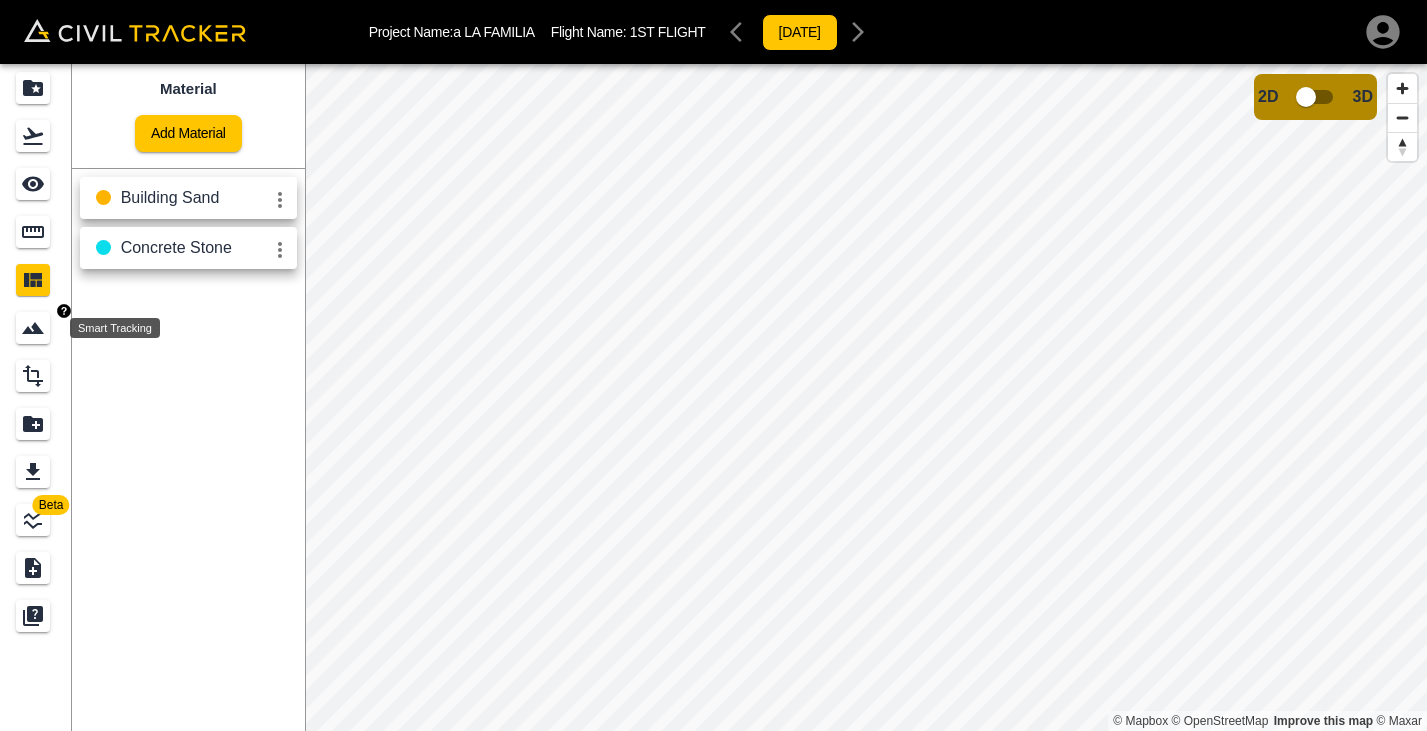 click 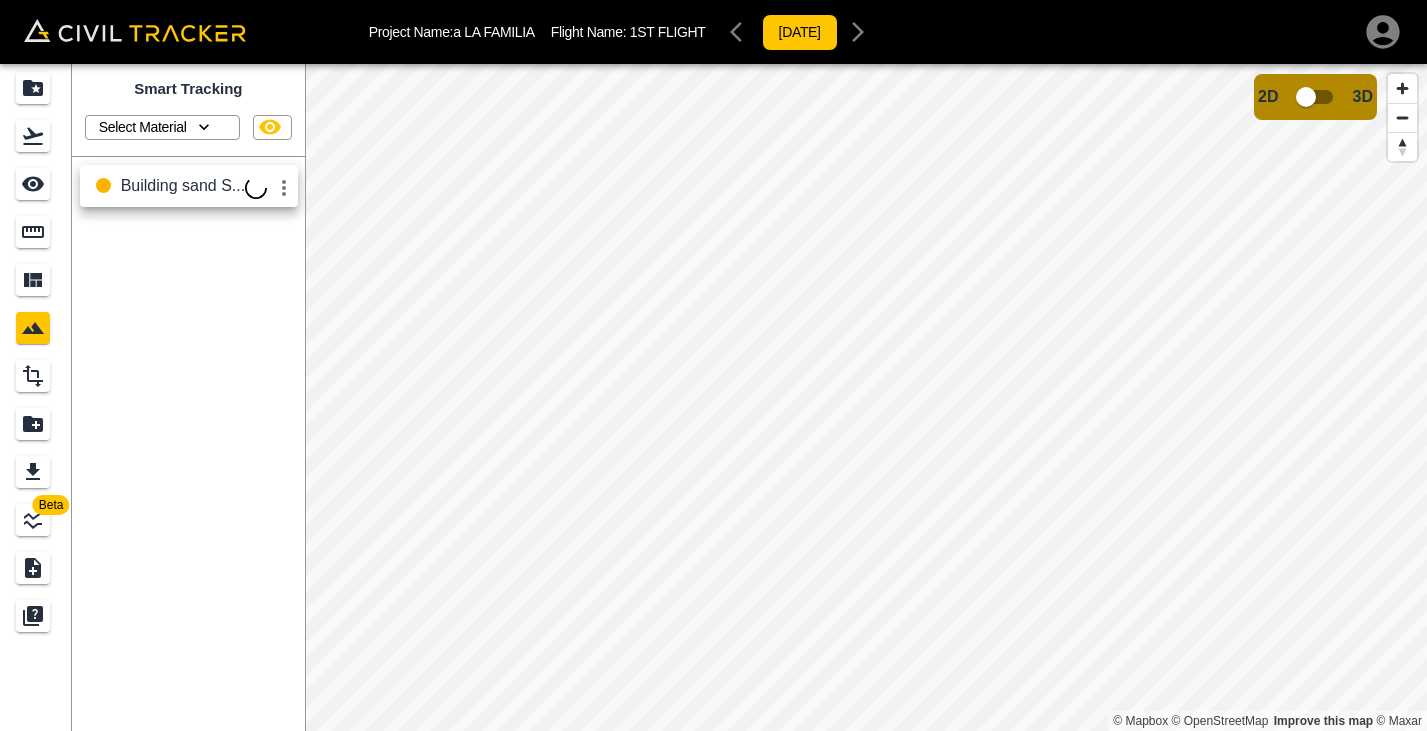 click on "Select Material" at bounding box center [143, 127] 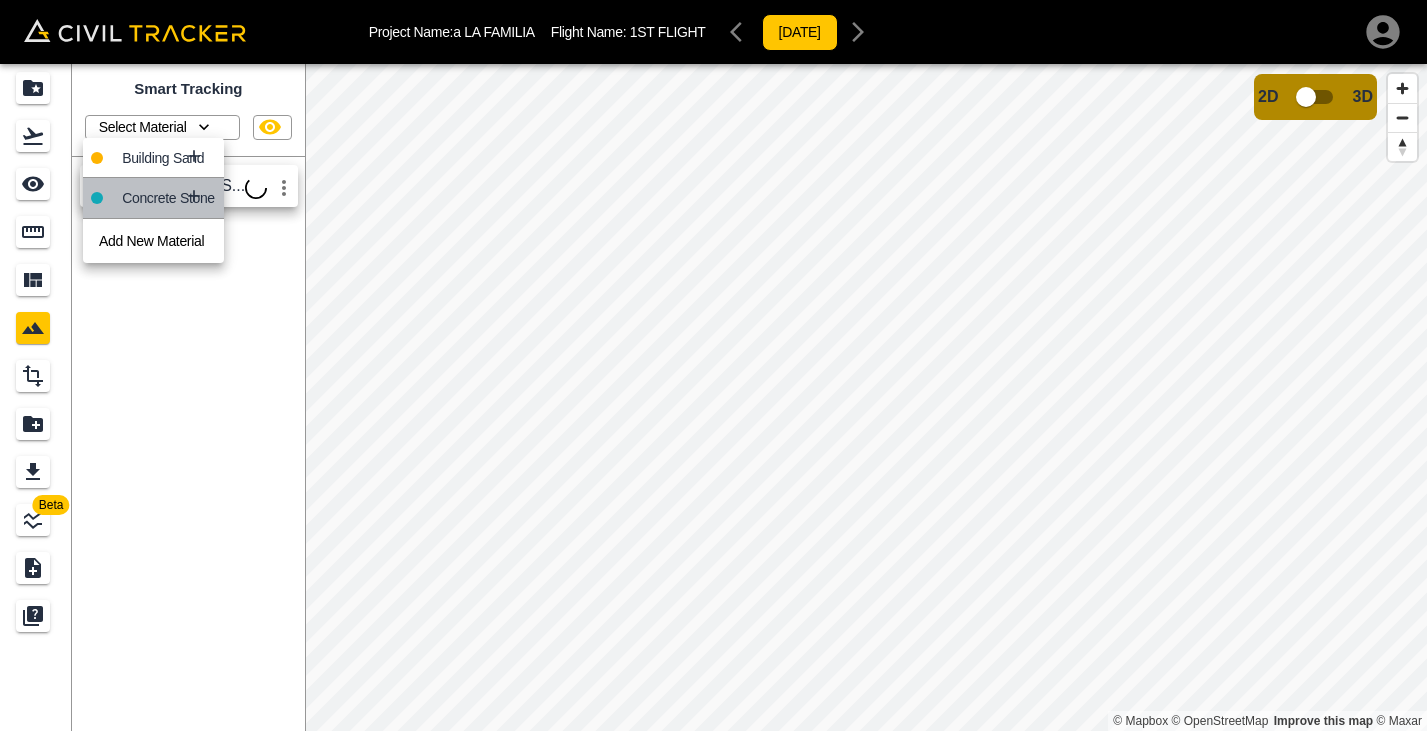 click on "Concrete Stone" at bounding box center [153, 198] 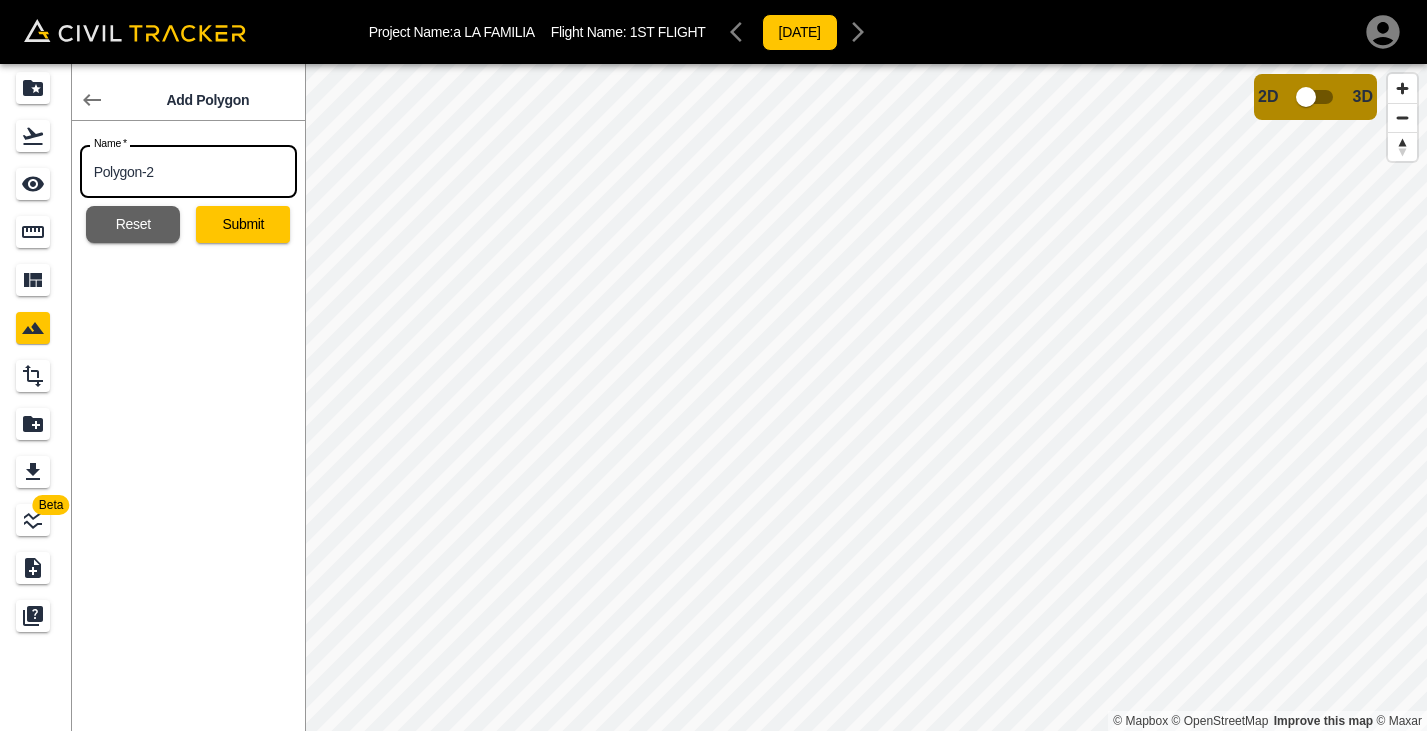 drag, startPoint x: 174, startPoint y: 175, endPoint x: 92, endPoint y: 175, distance: 82 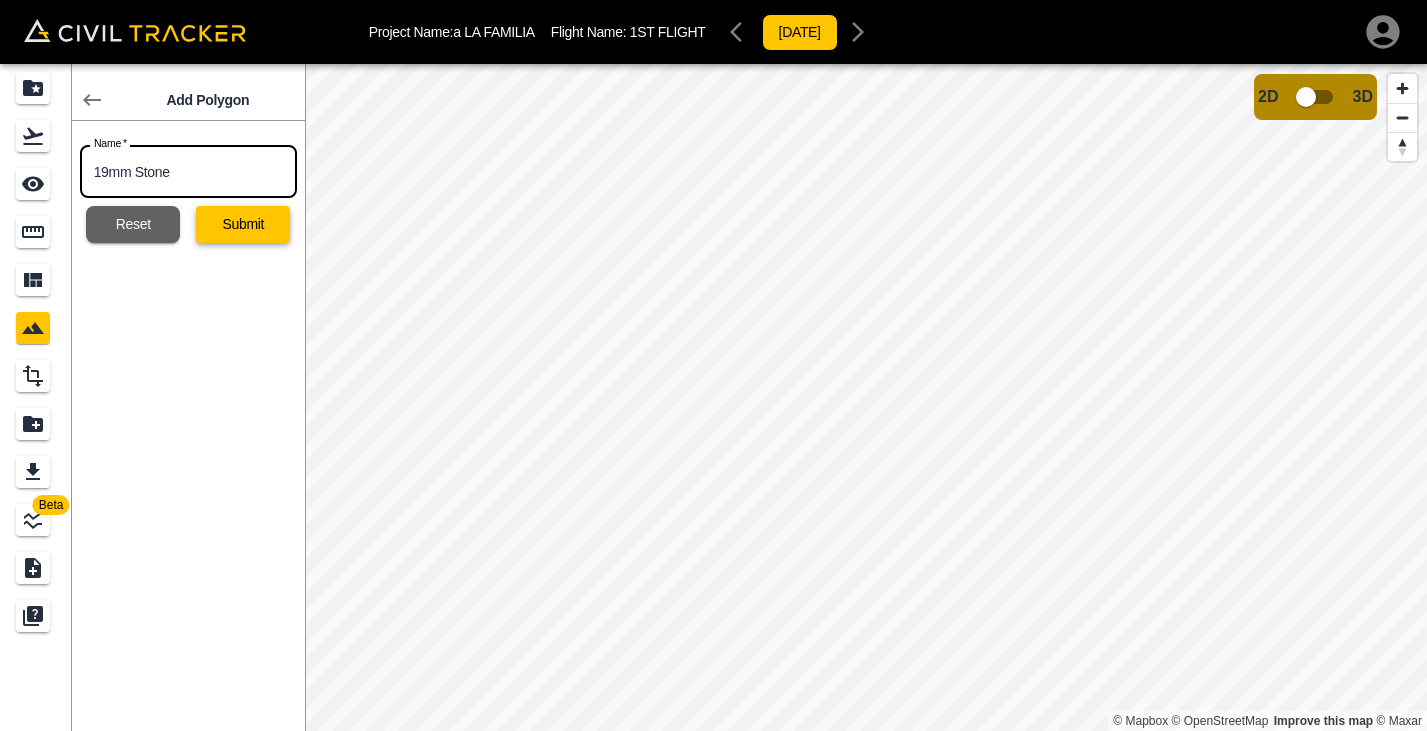 type on "19mm Stone" 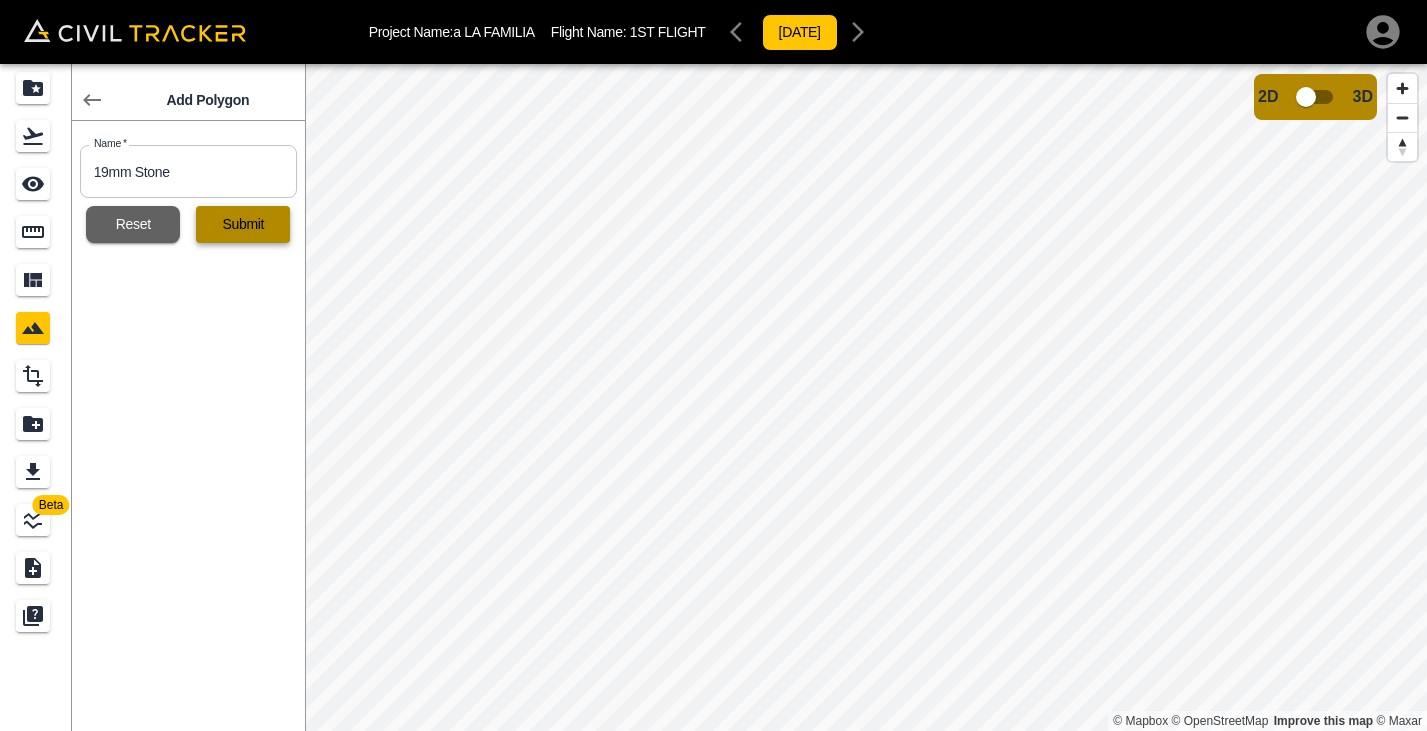 click on "Submit" at bounding box center (243, 224) 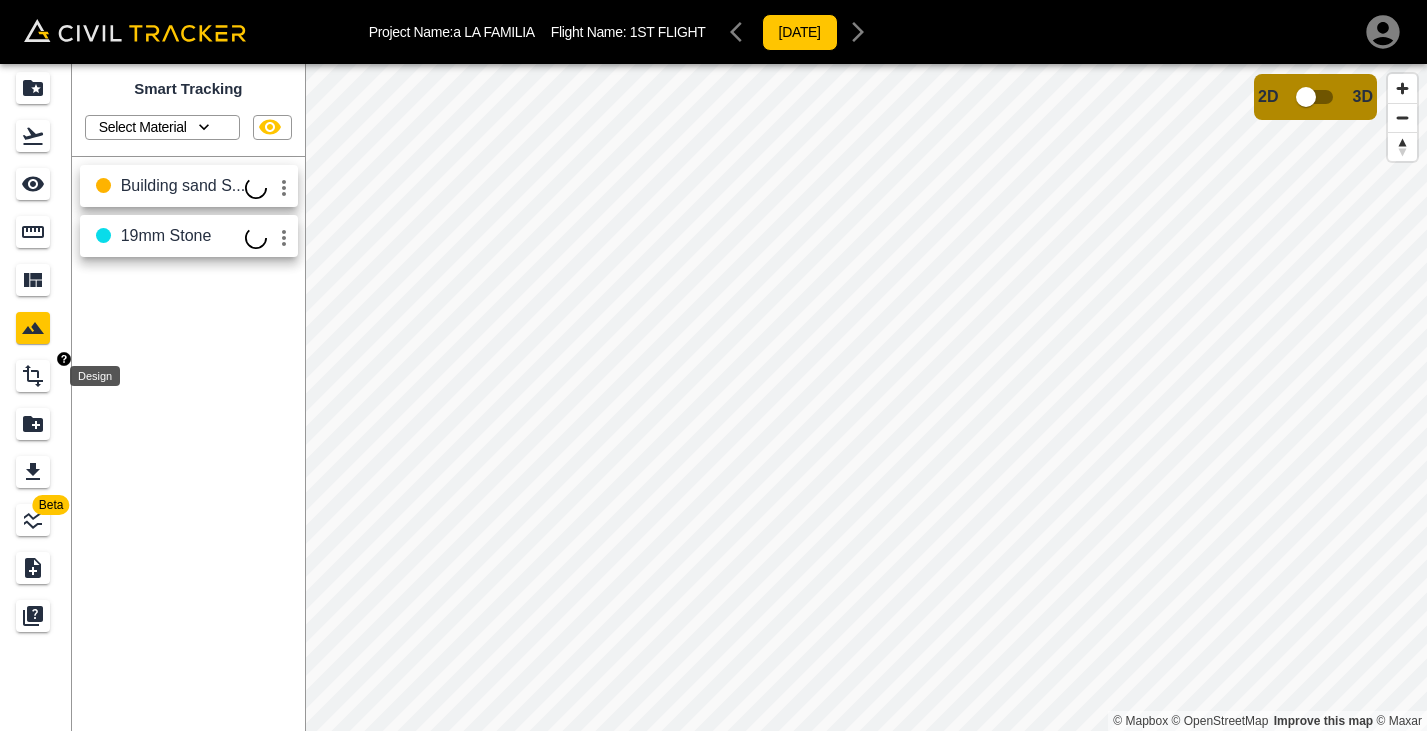 click 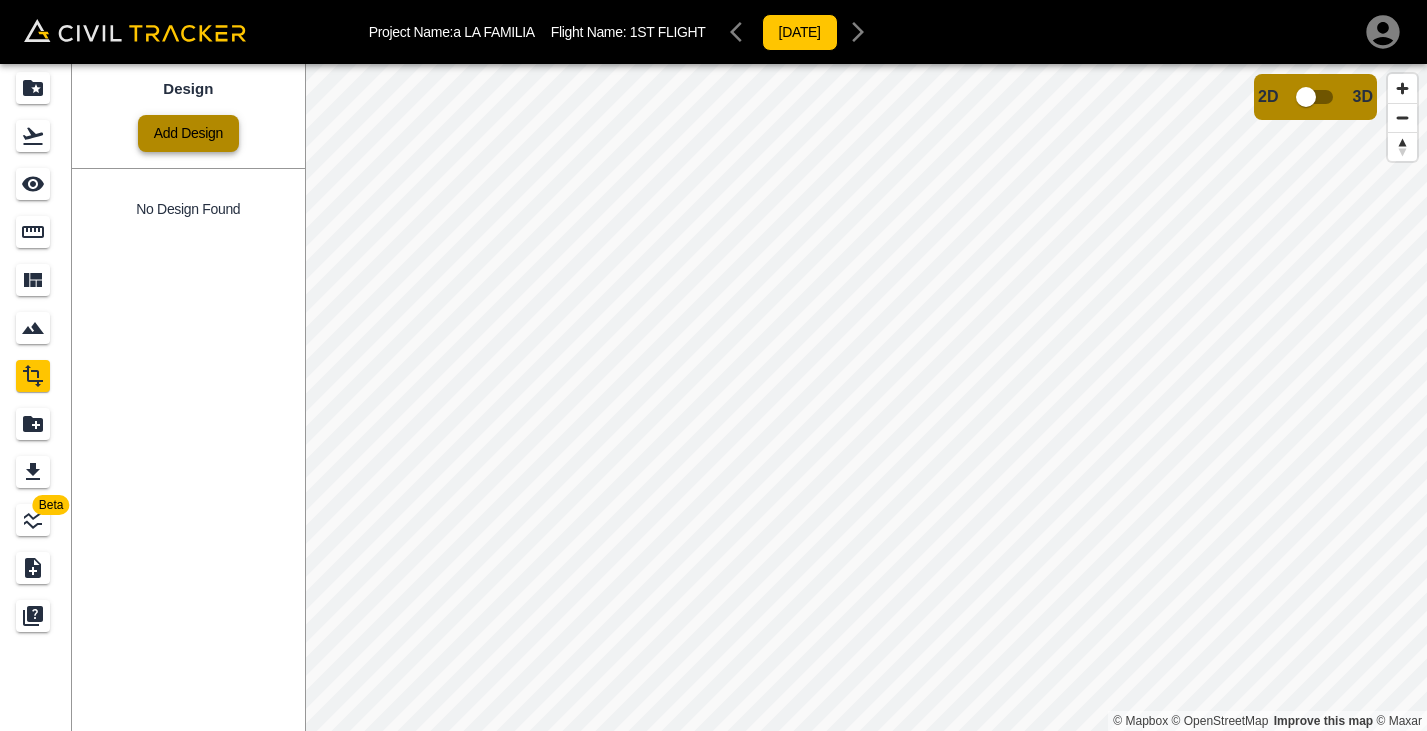 click on "Add Design" at bounding box center [188, 133] 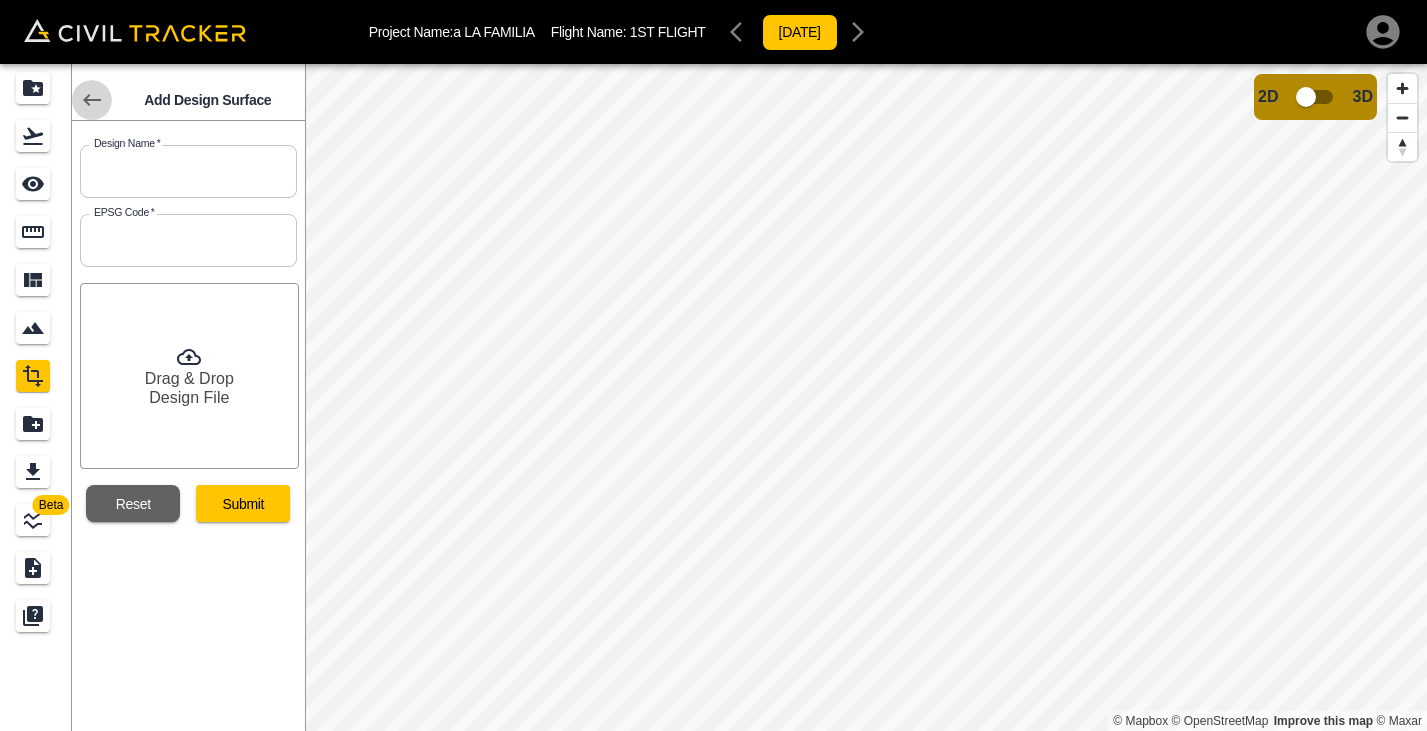 click 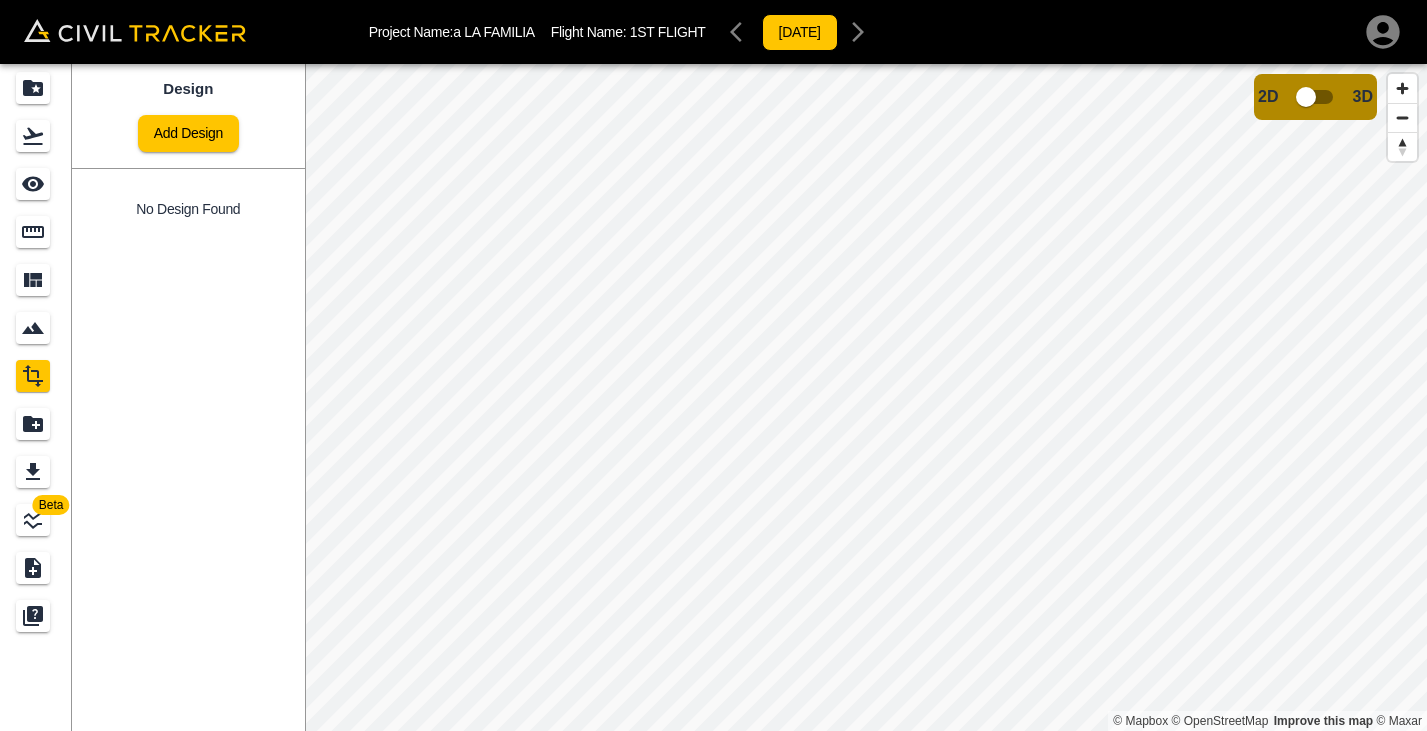 click on "Project Name:  a LA FAMILIA Flight Name:   1ST FLIGHT 2025-06-20 Beta Design Add Design No Design Found © Mapbox   © OpenStreetMap   Improve this map   © Maxar 2D 3D" at bounding box center [713, 365] 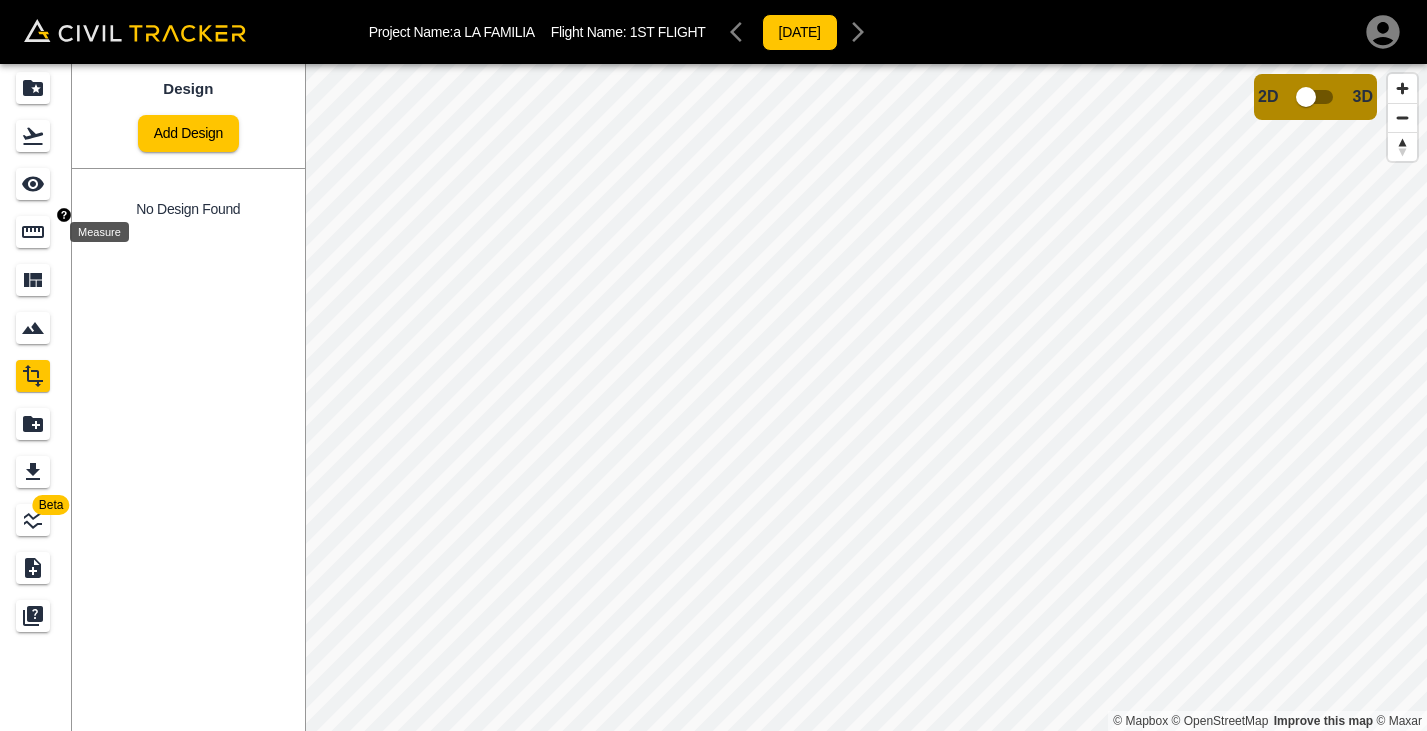 click 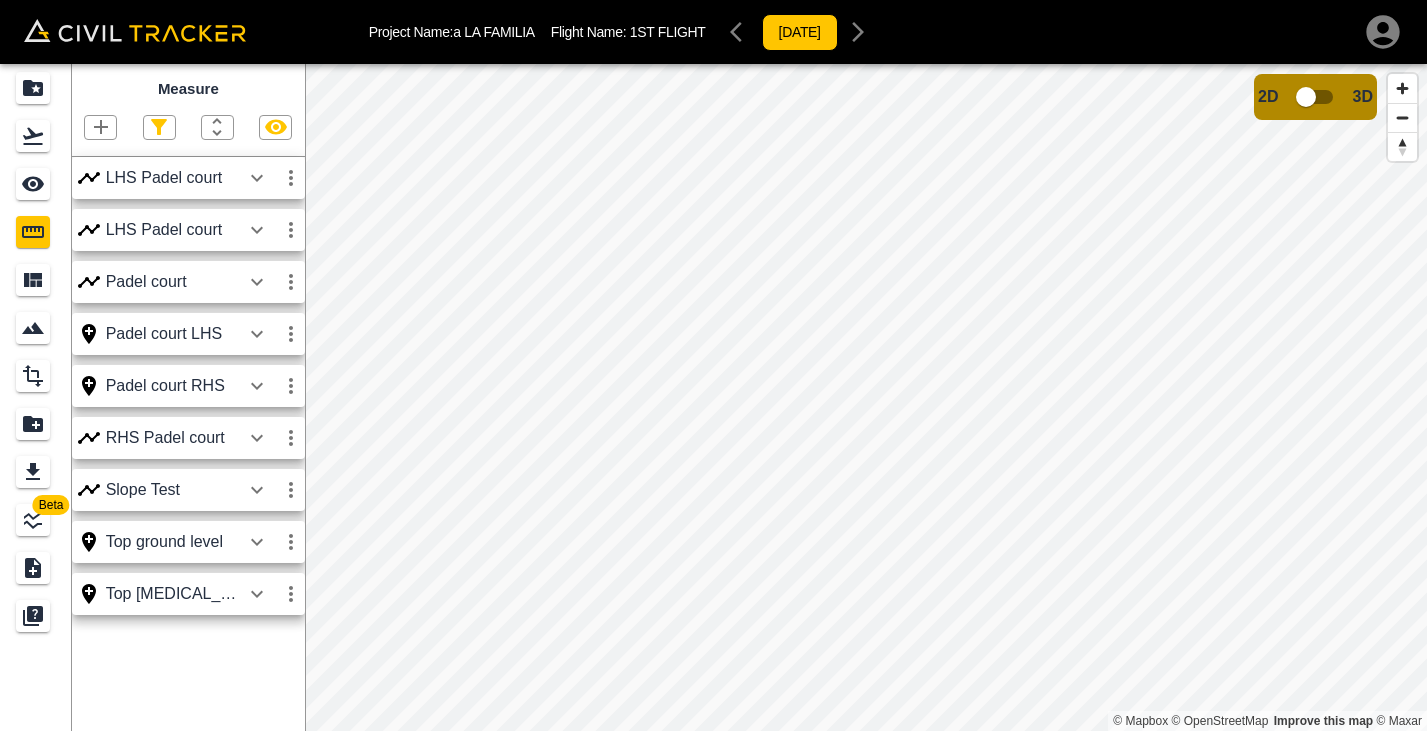 click 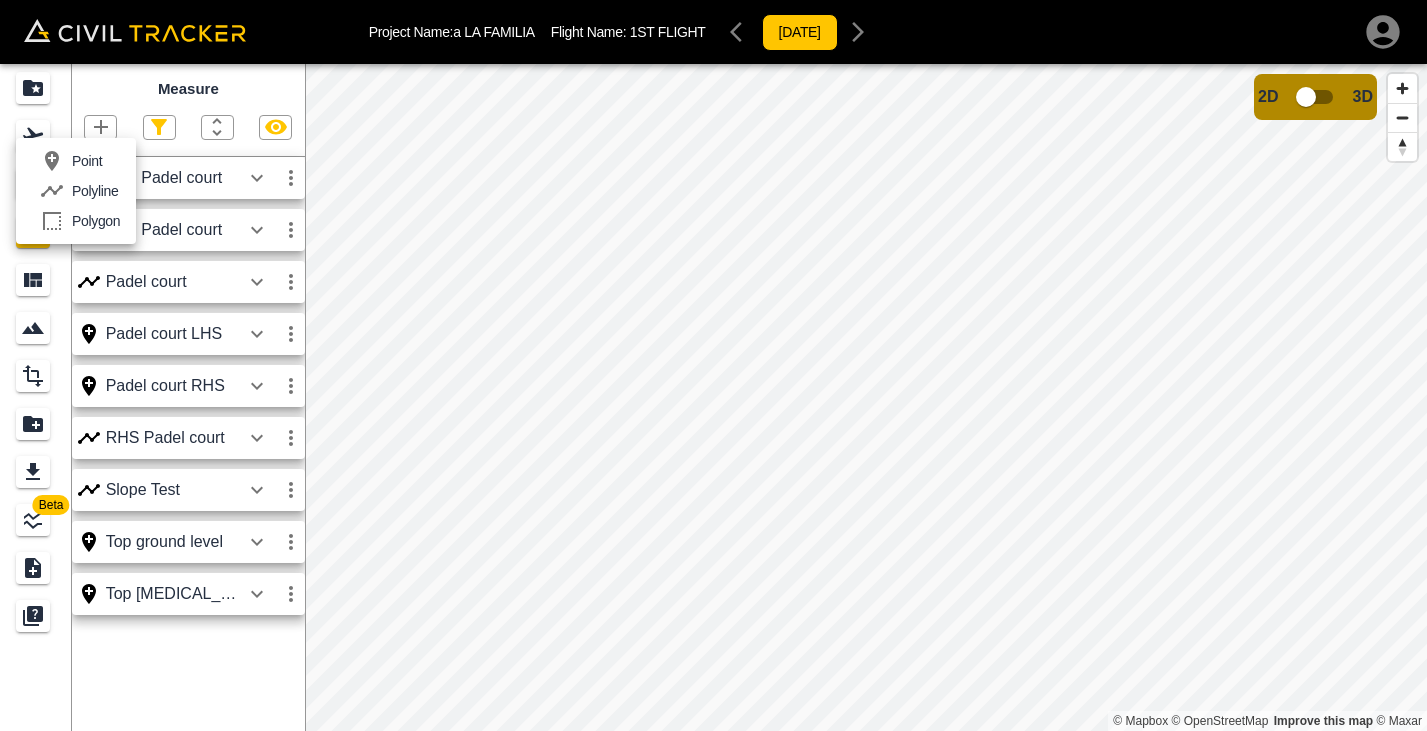 click on "Point" at bounding box center (87, 161) 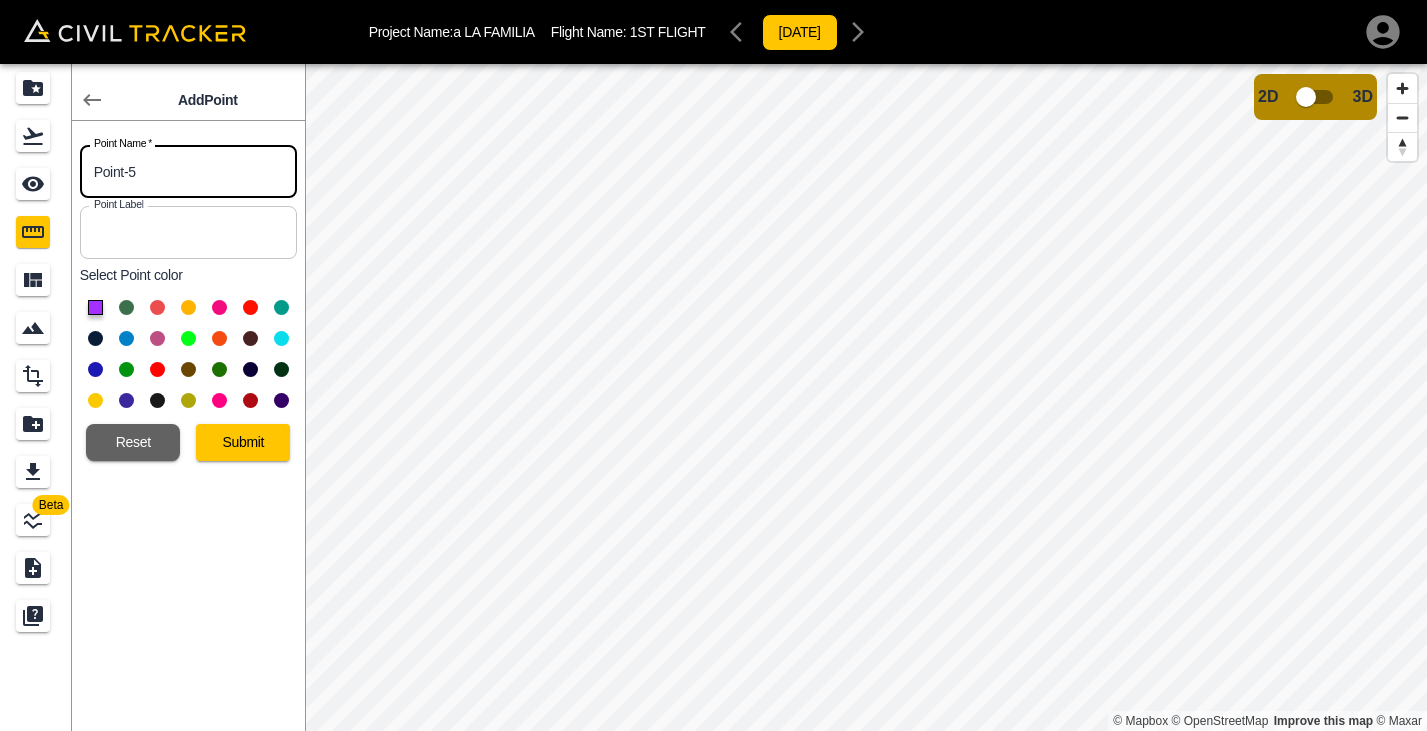 drag, startPoint x: 158, startPoint y: 170, endPoint x: 93, endPoint y: 170, distance: 65 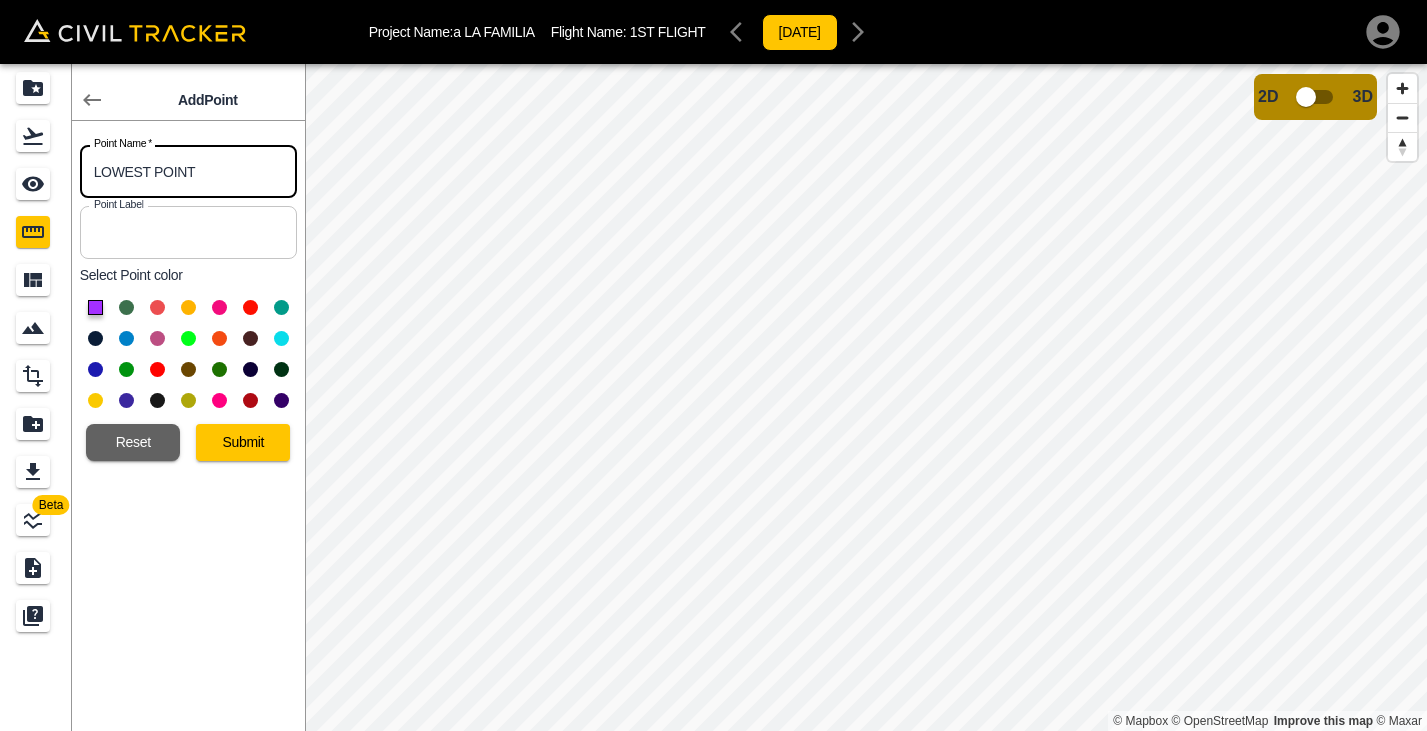 click on "LOWEST POINT" at bounding box center [188, 171] 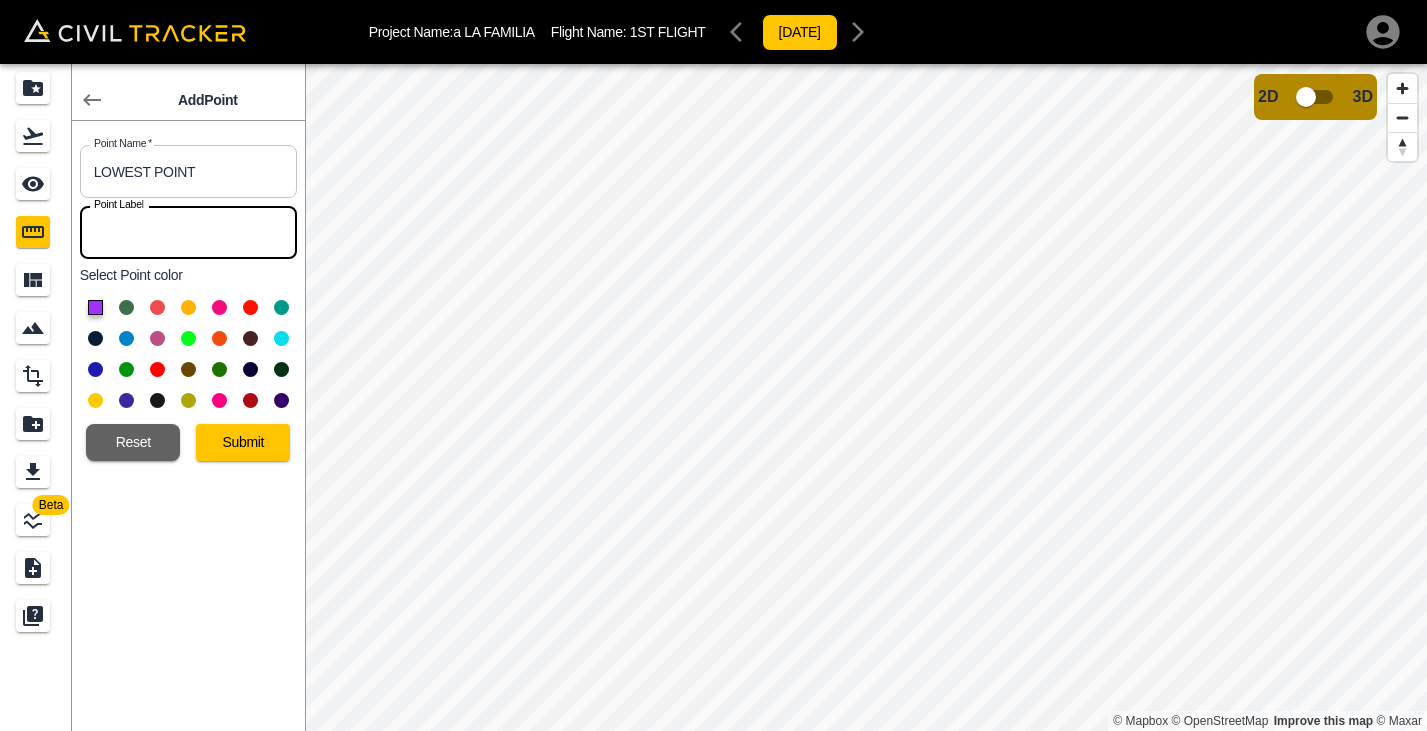 click at bounding box center [188, 232] 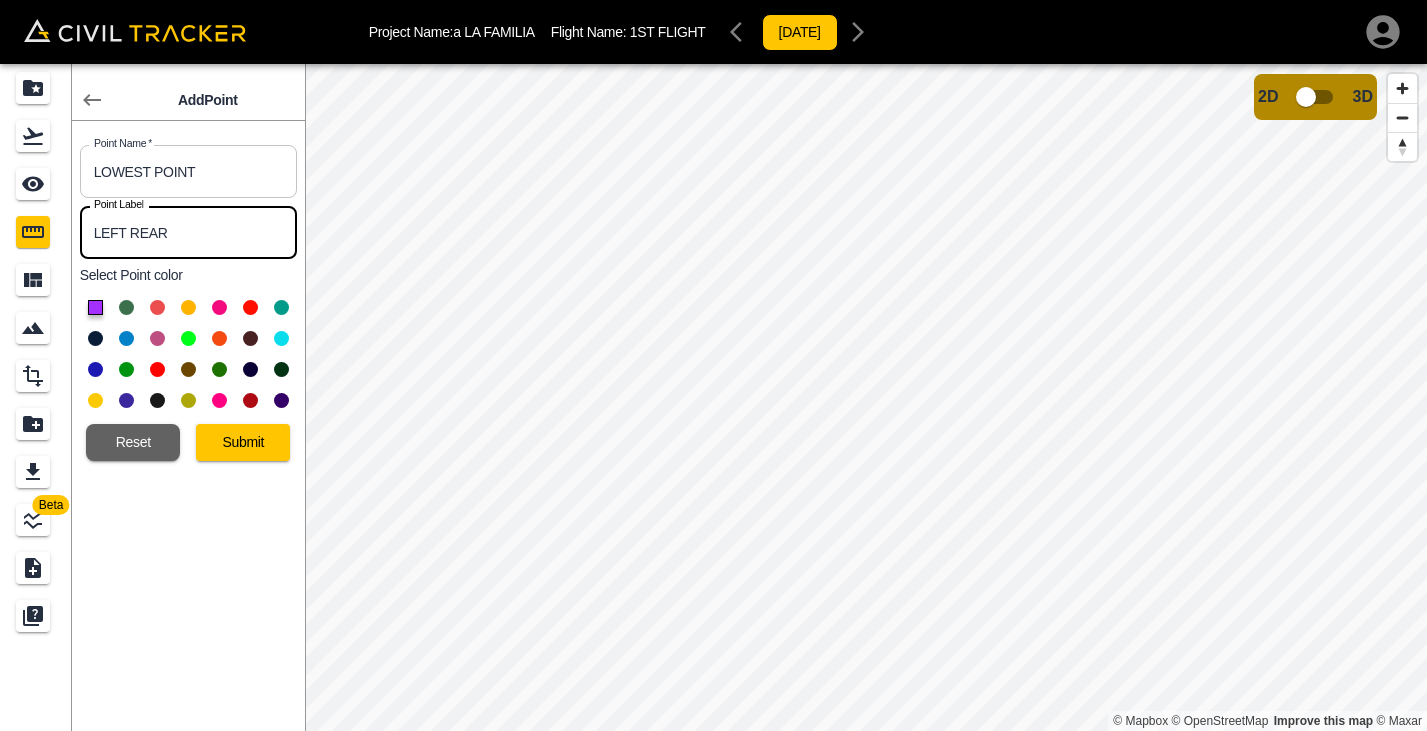 type on "LEFT REAR" 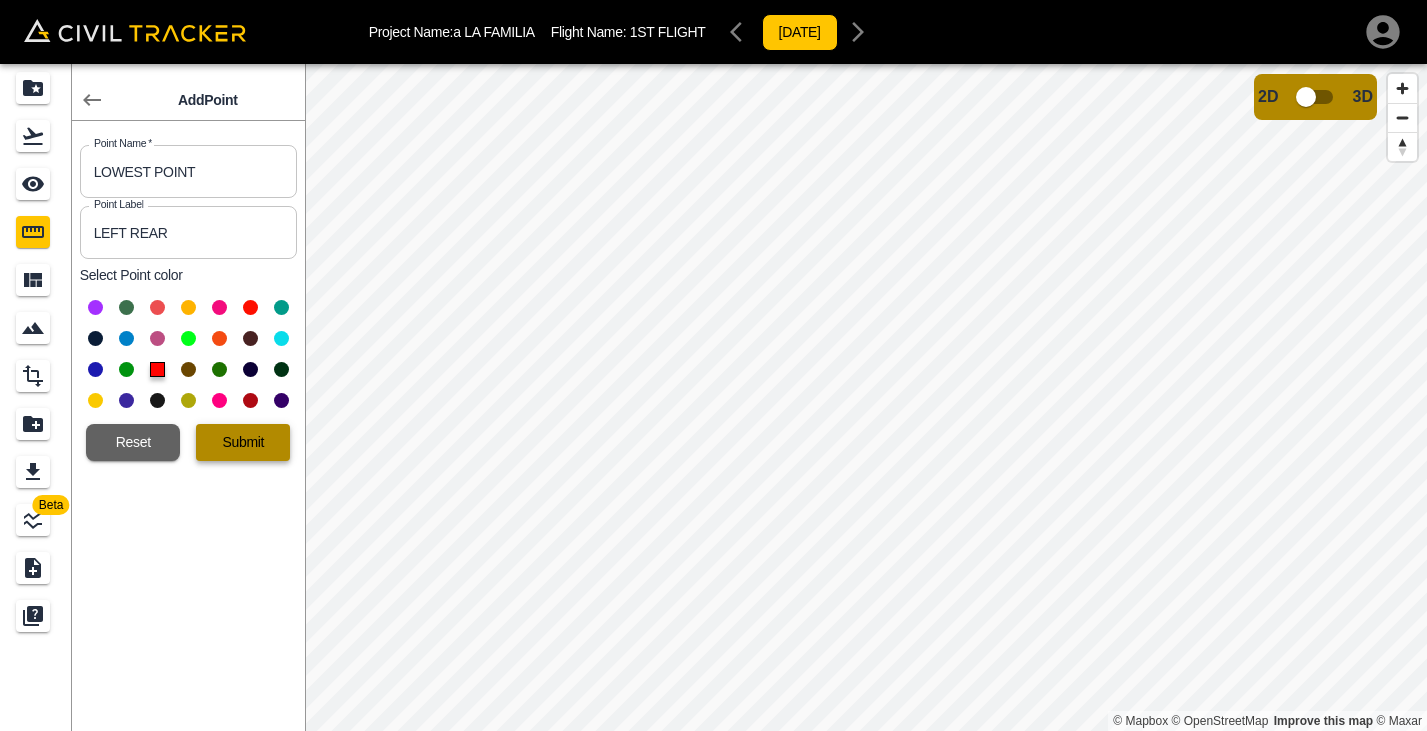 click on "Submit" at bounding box center [243, 442] 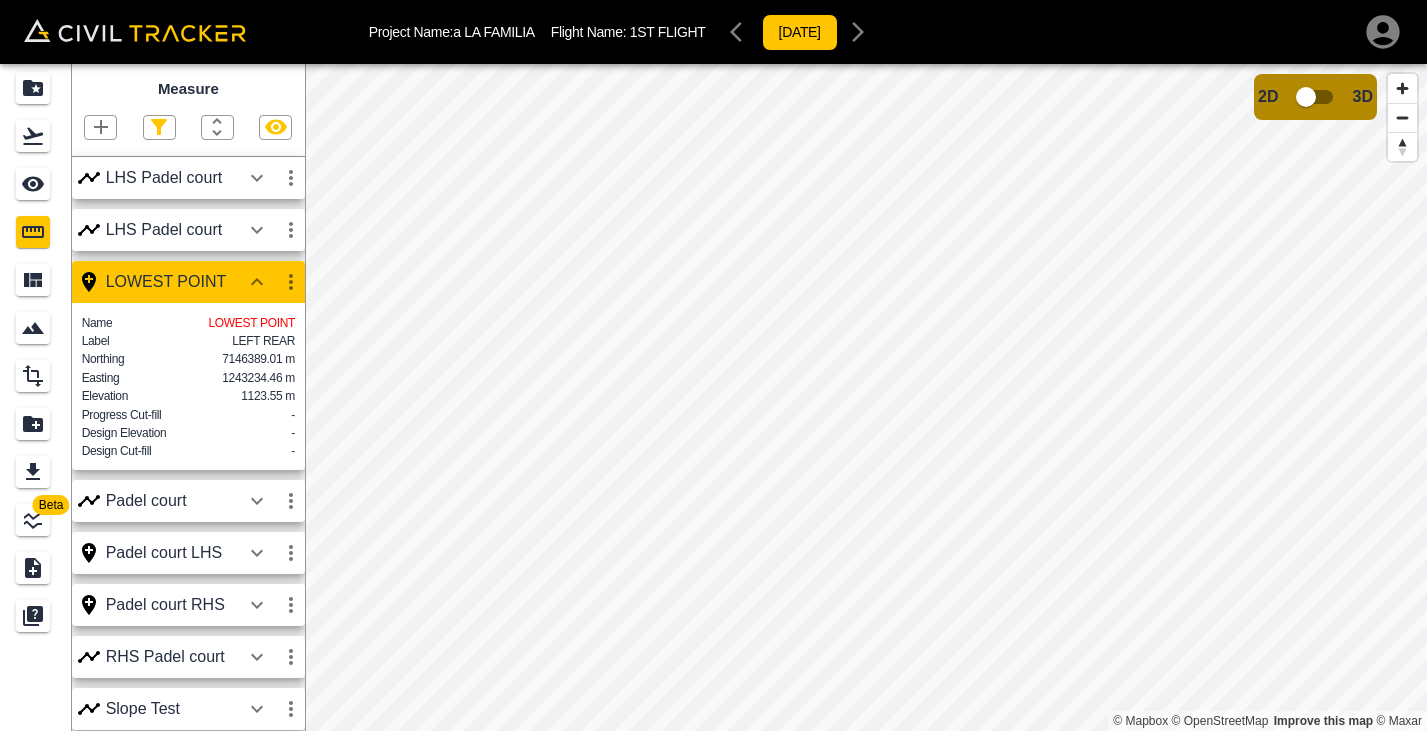 scroll, scrollTop: 43, scrollLeft: 0, axis: vertical 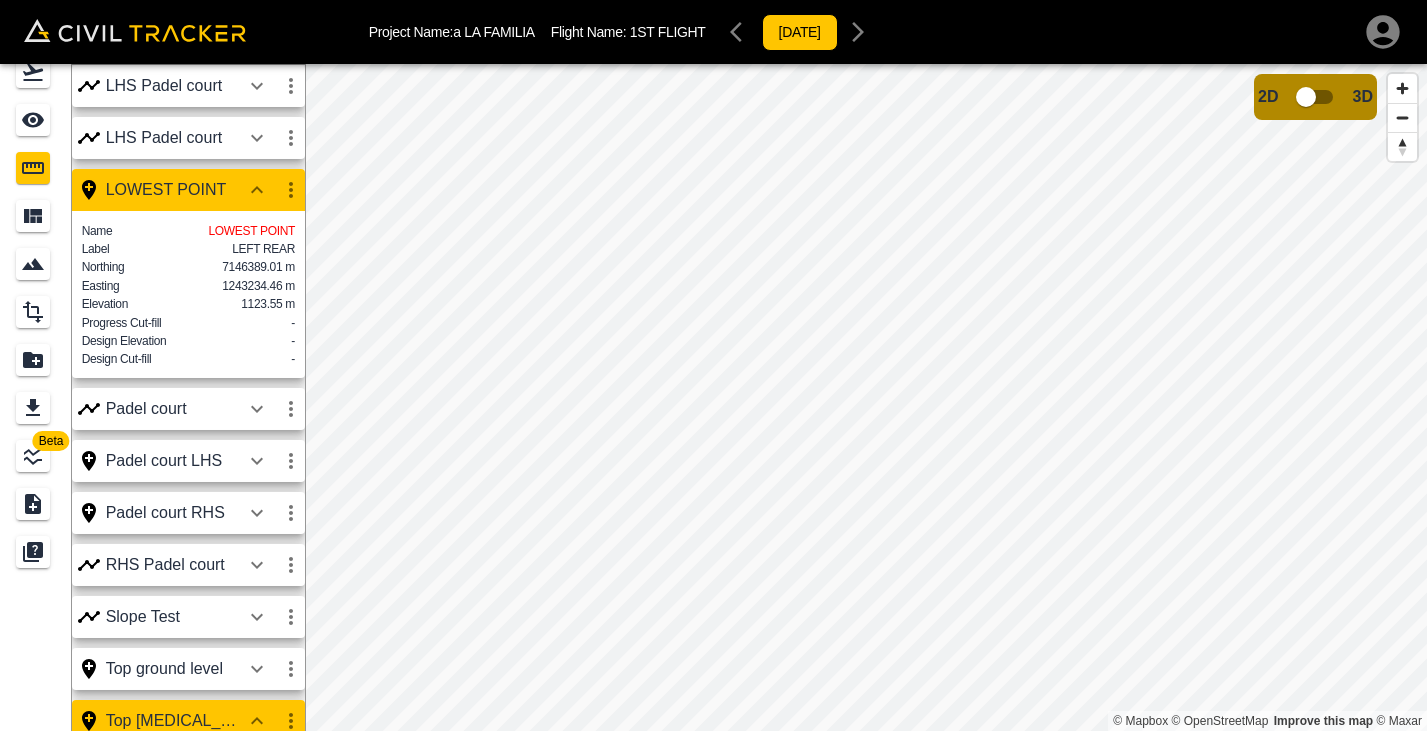 click on "LOWEST POINT" at bounding box center (173, 190) 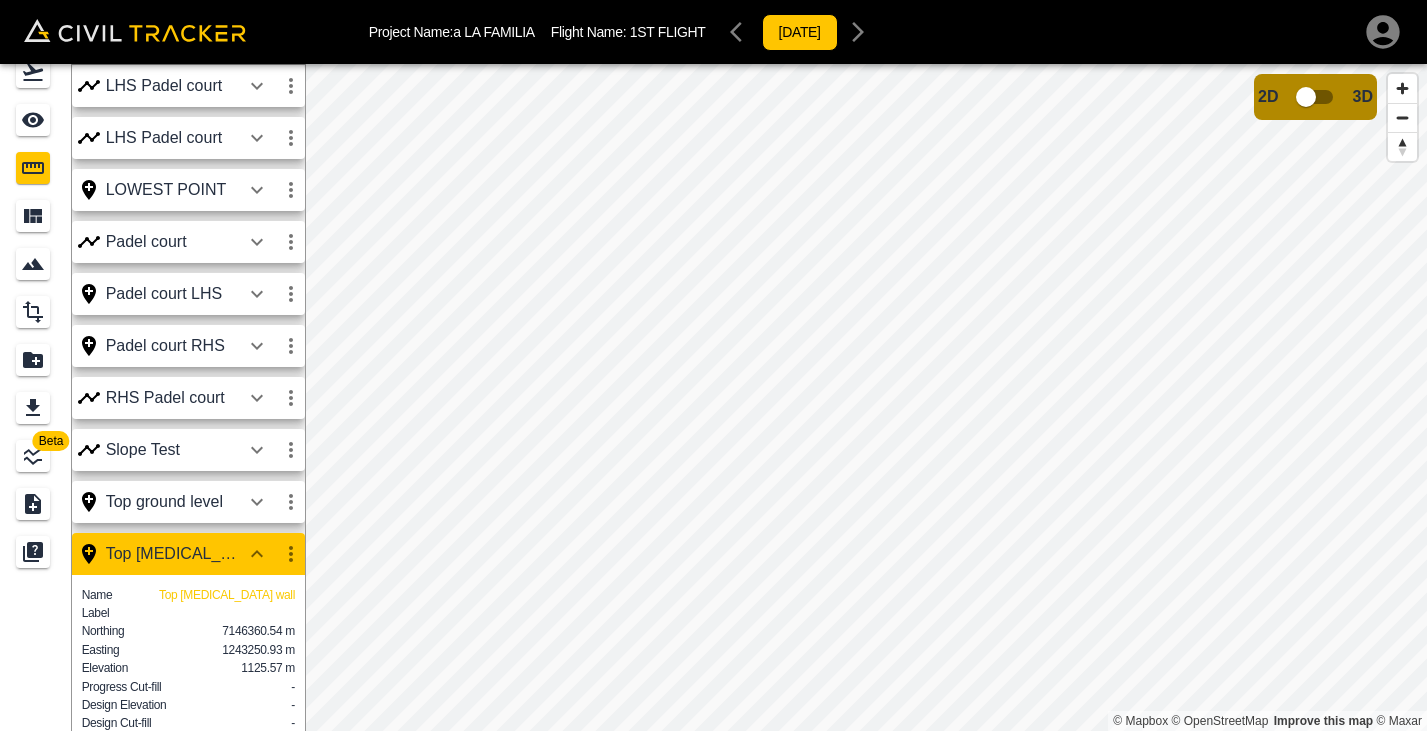 click on "Top [MEDICAL_DATA] wall" at bounding box center [173, 554] 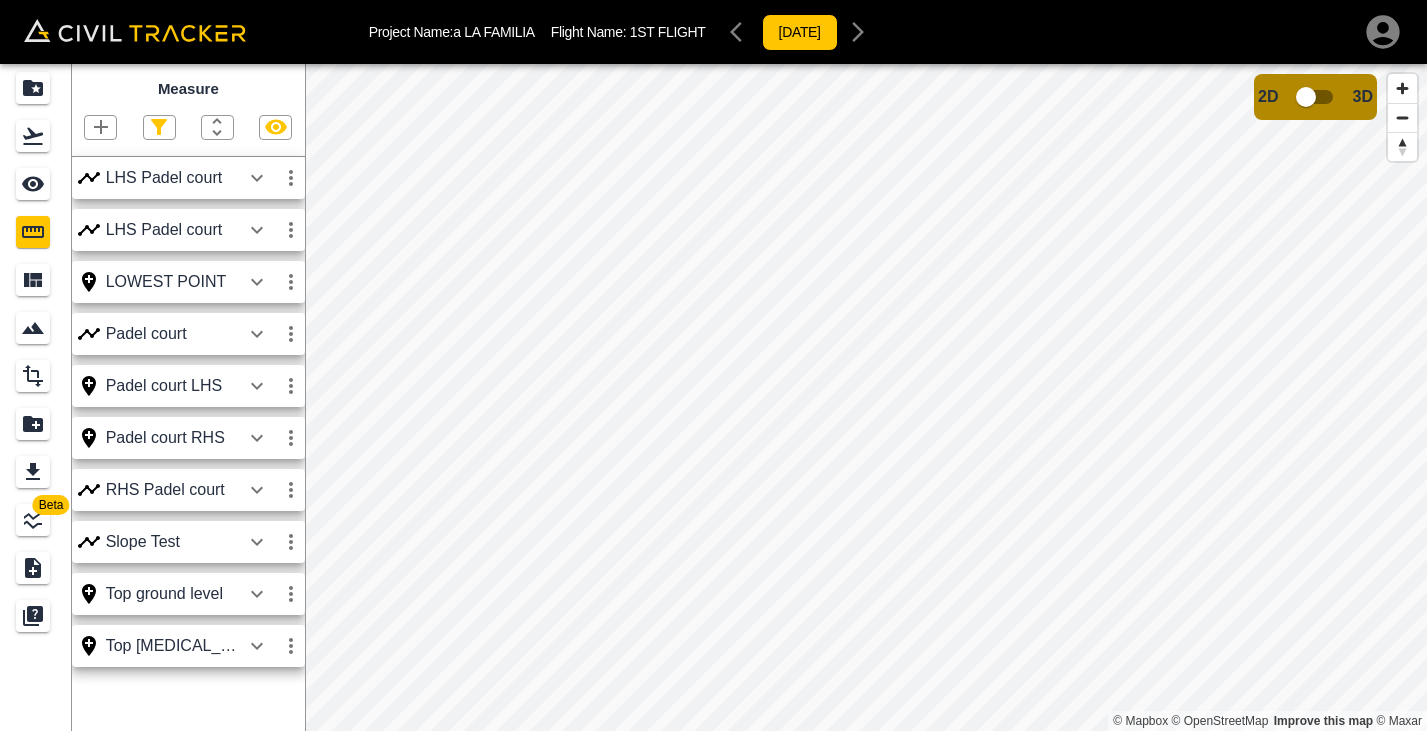 scroll, scrollTop: 0, scrollLeft: 0, axis: both 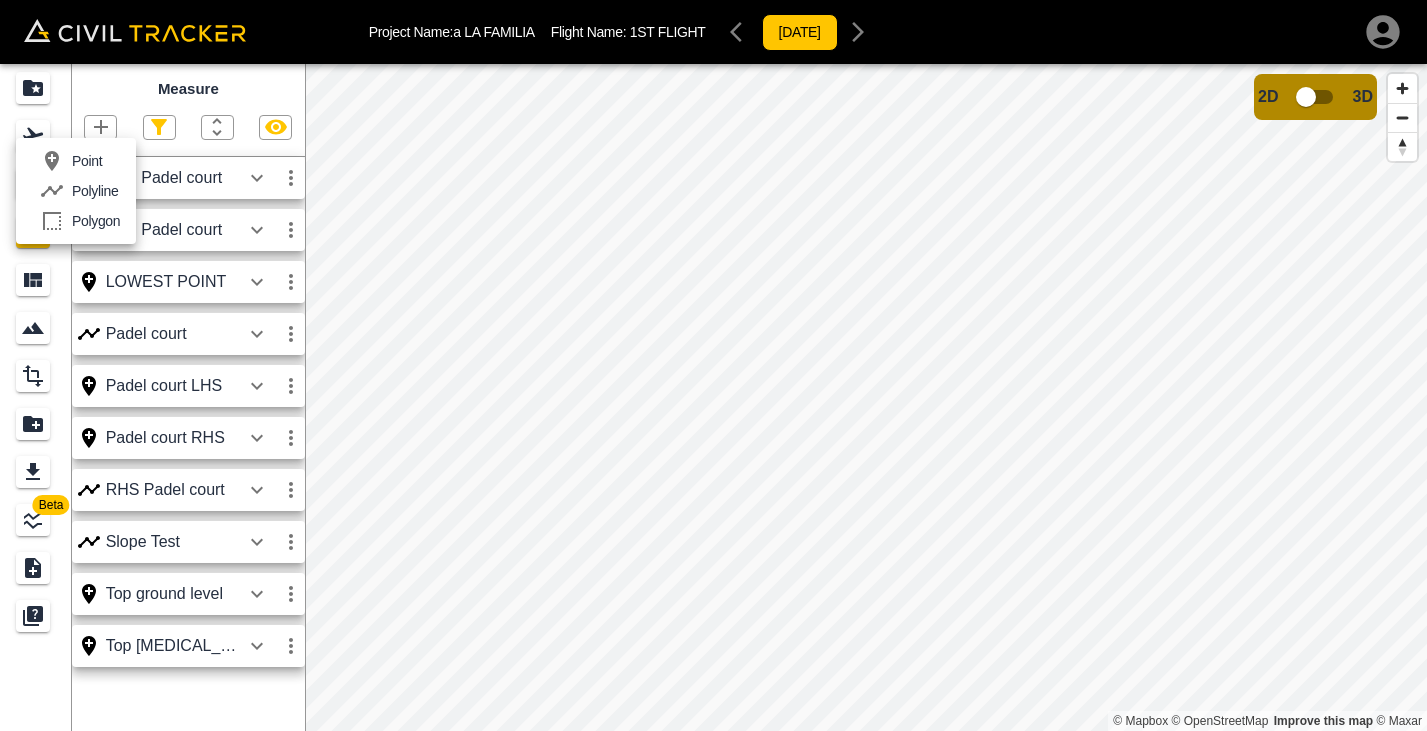 click on "Polygon" at bounding box center (96, 221) 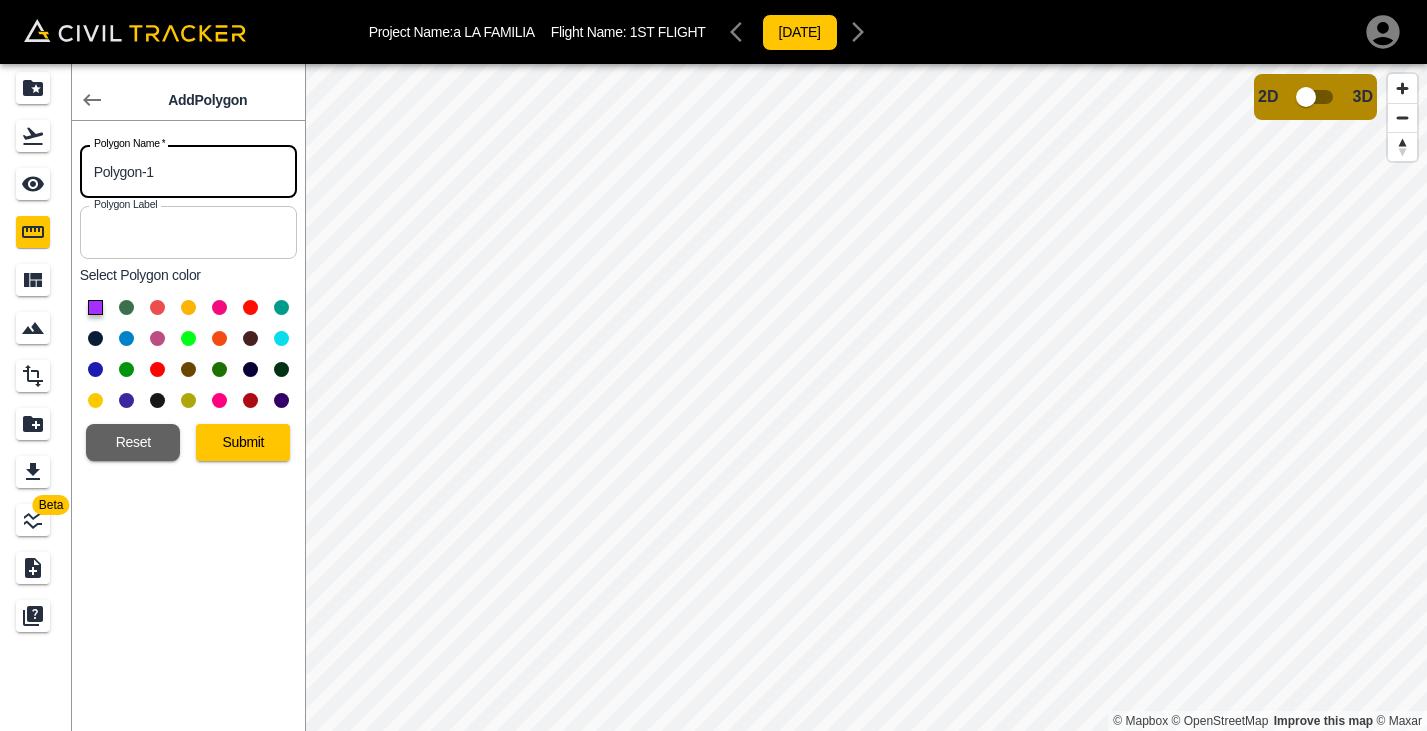 drag, startPoint x: 178, startPoint y: 173, endPoint x: 84, endPoint y: 171, distance: 94.02127 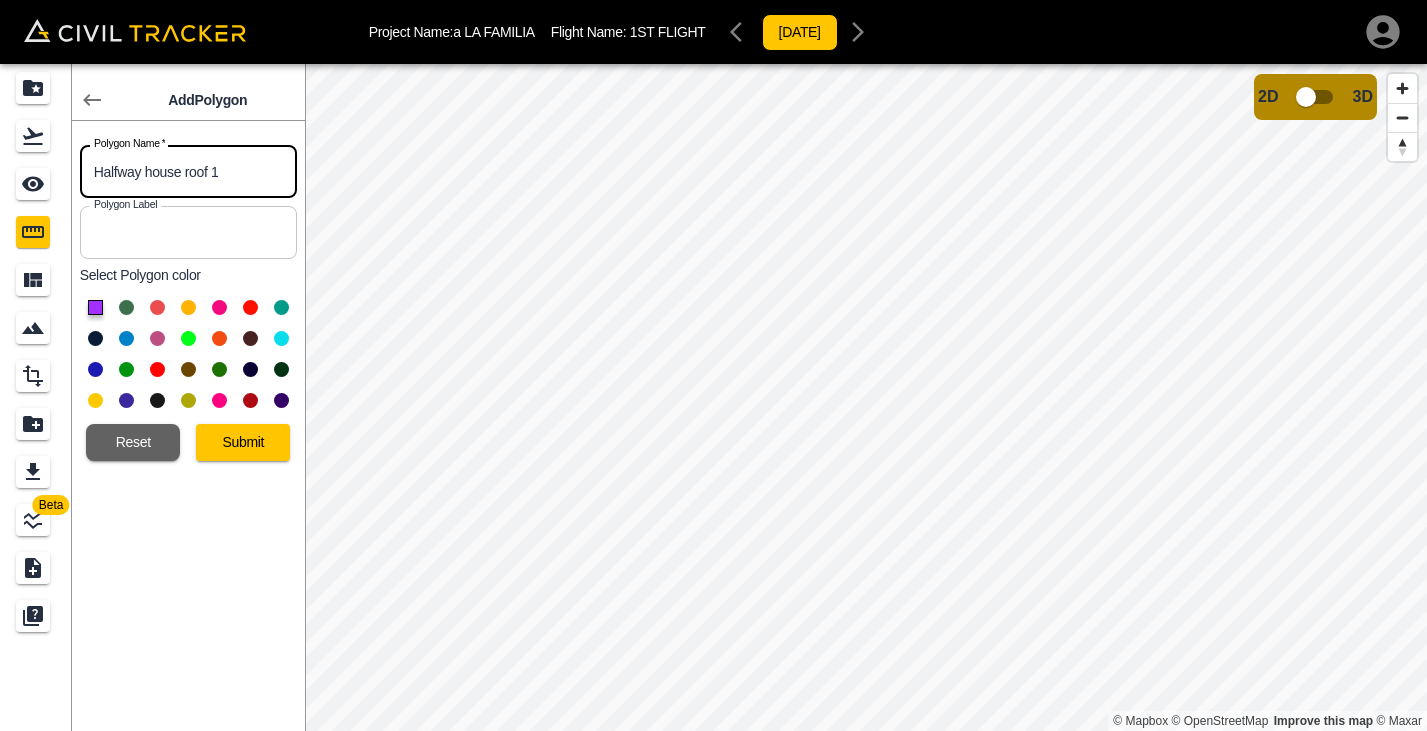 type on "Halfway house roof 1" 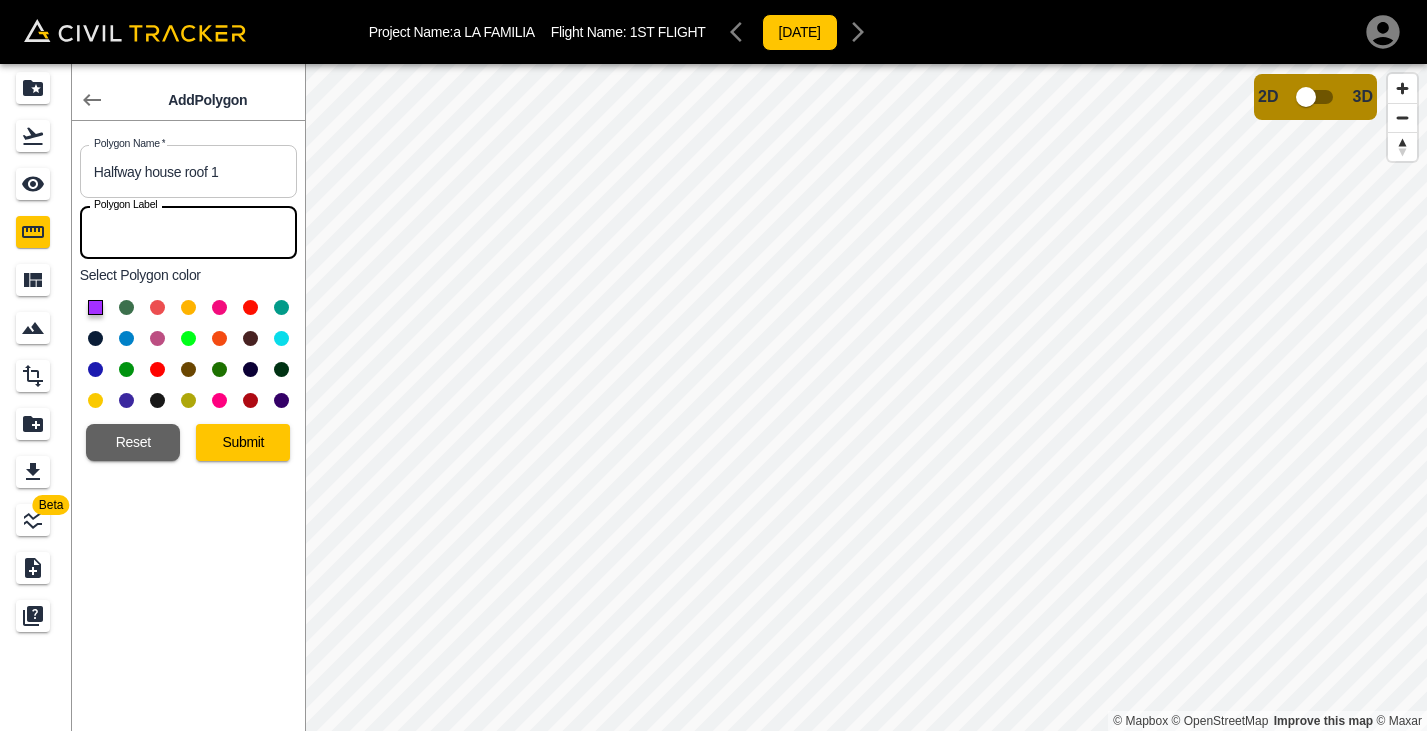 click at bounding box center (188, 232) 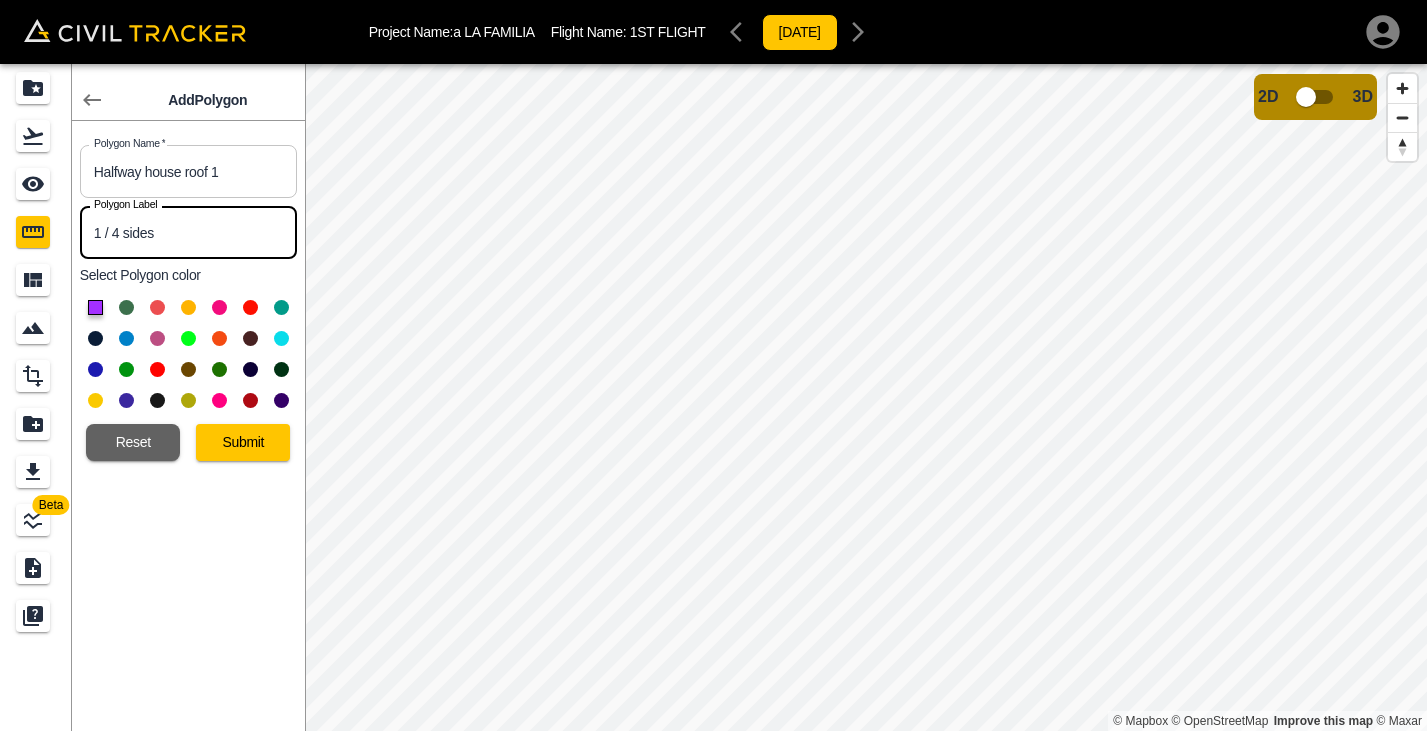 type on "1 / 4 sides" 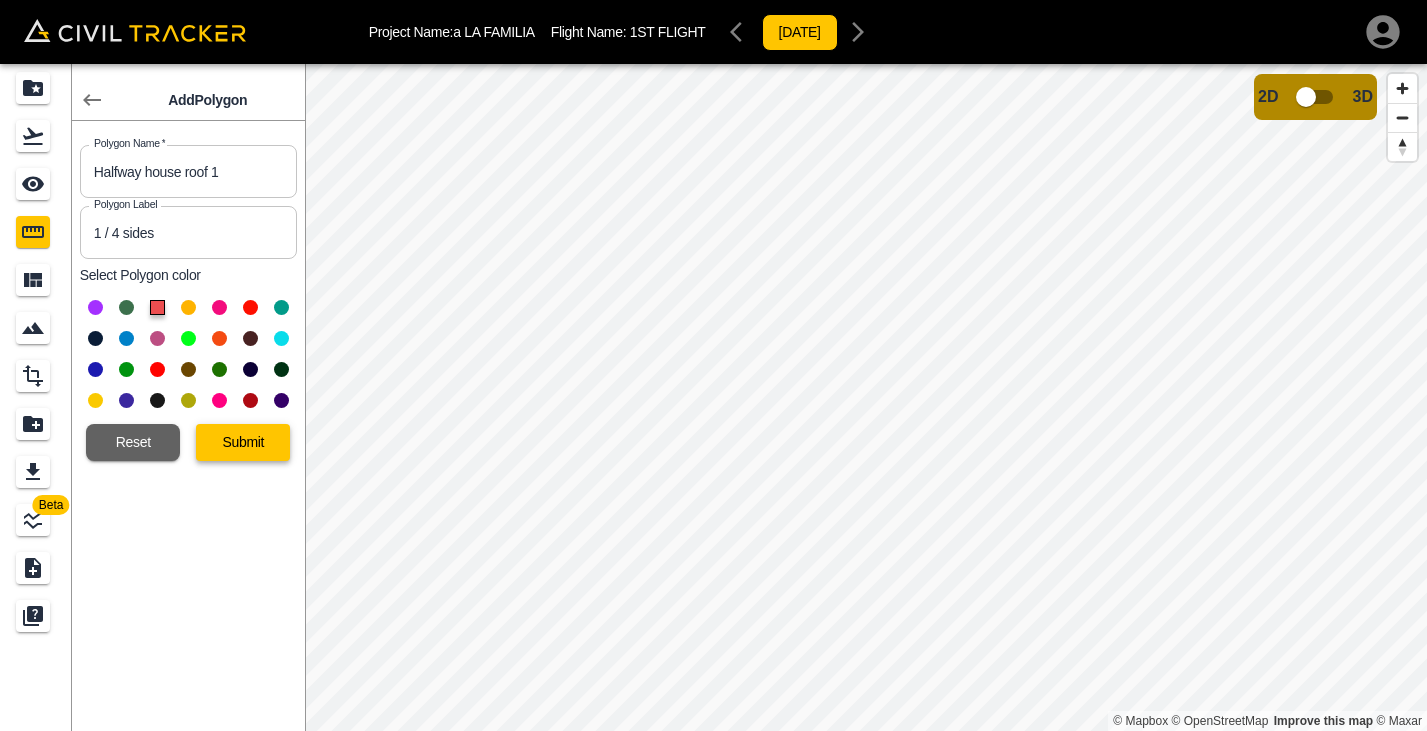 click on "Submit" at bounding box center [243, 442] 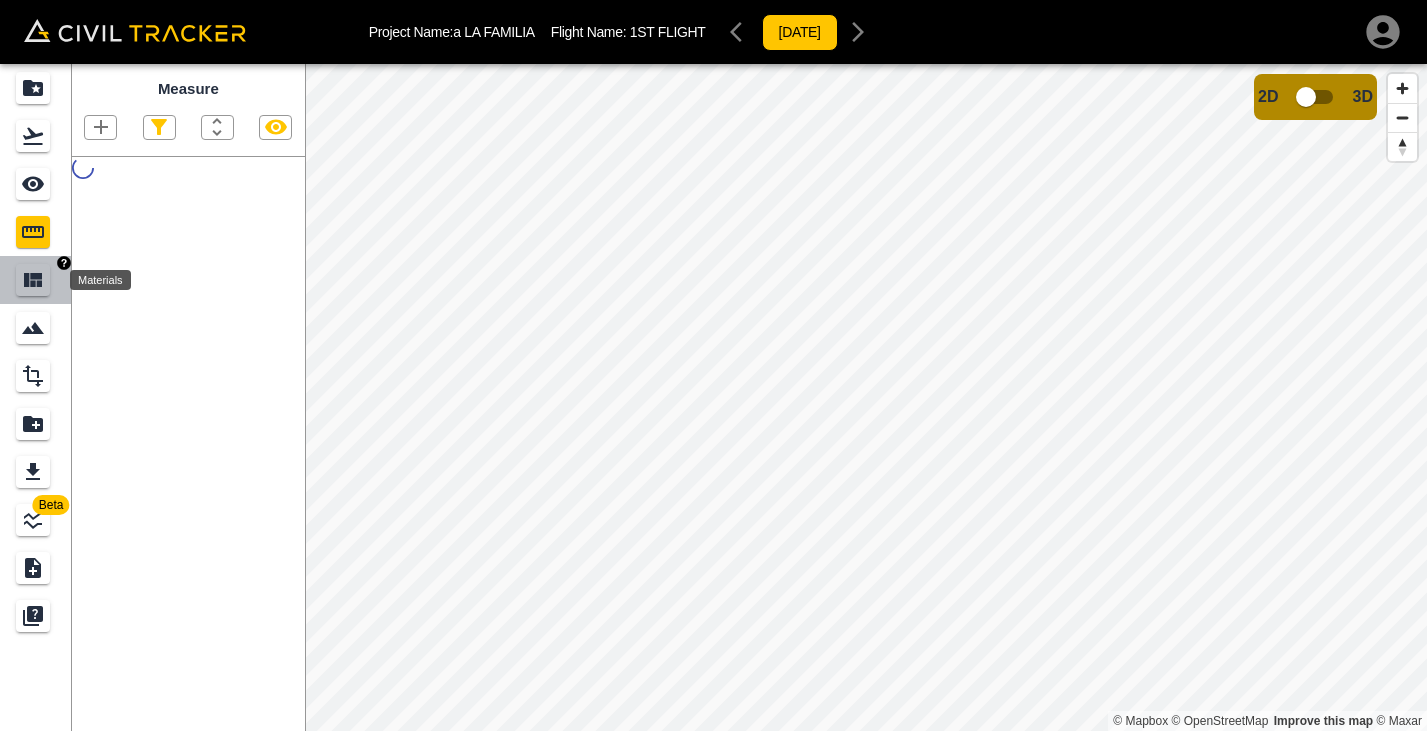 click 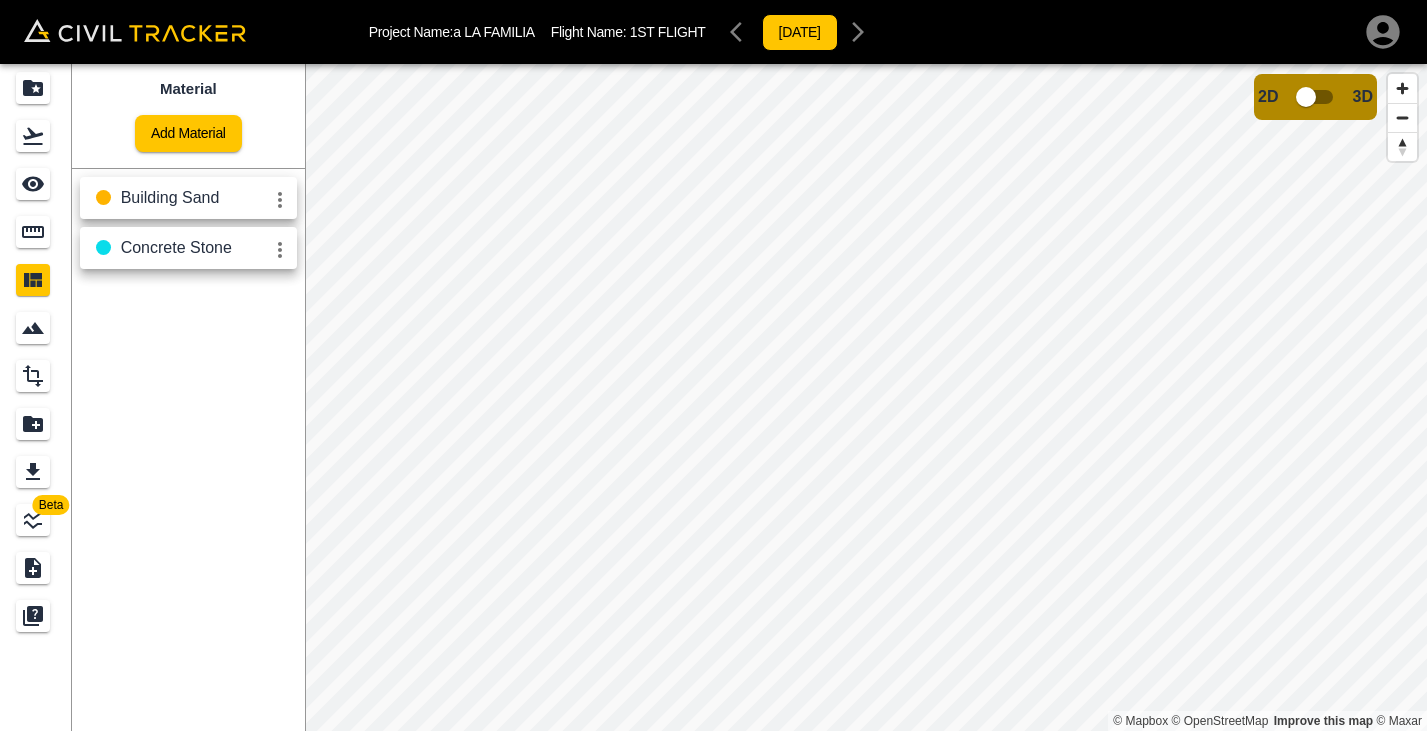 click 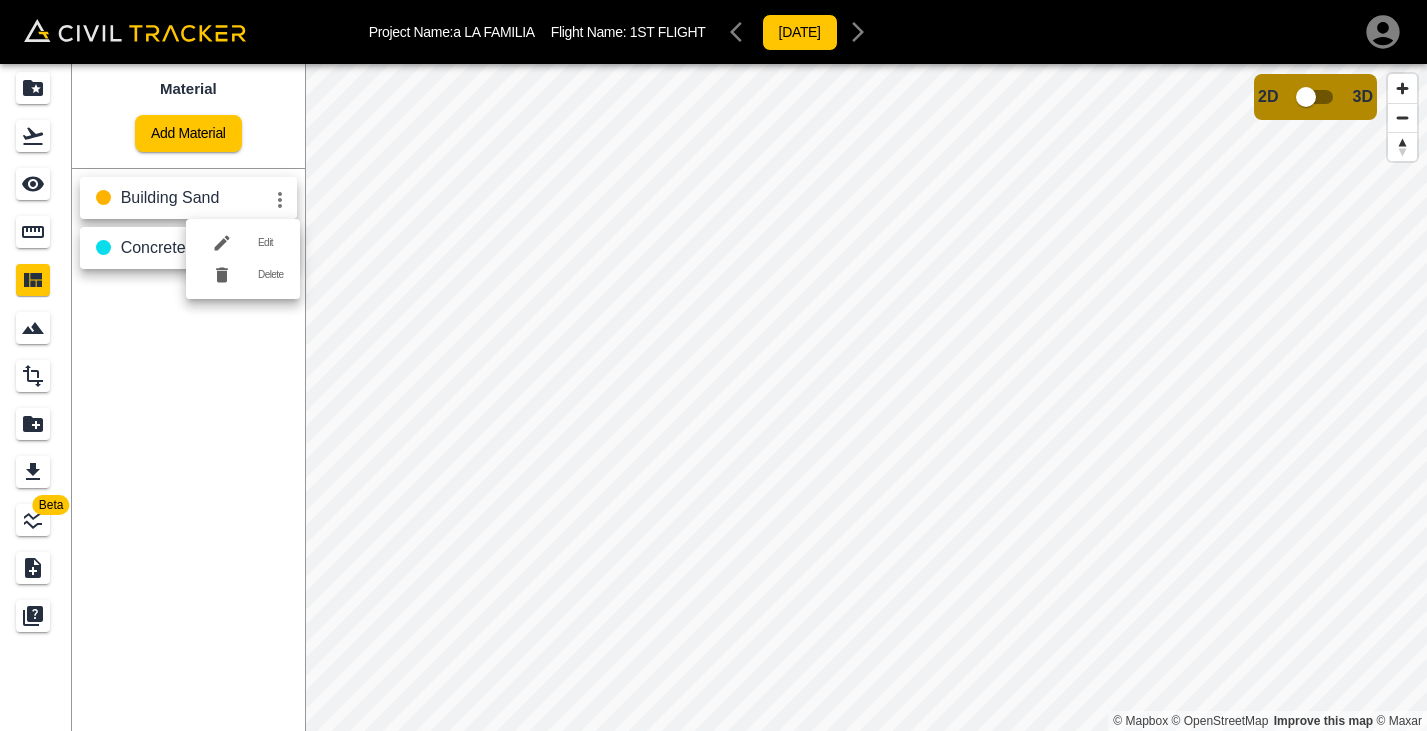 click at bounding box center (713, 365) 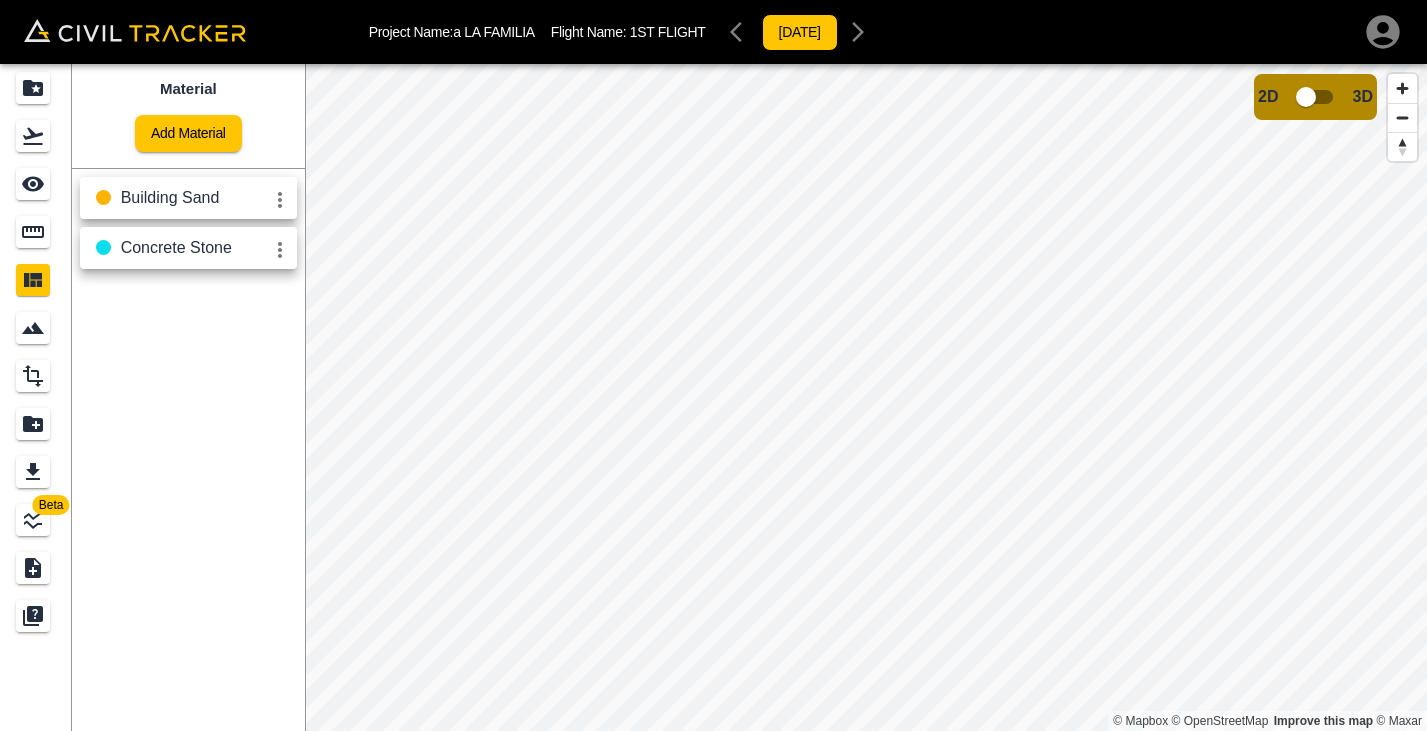 scroll, scrollTop: 1, scrollLeft: 0, axis: vertical 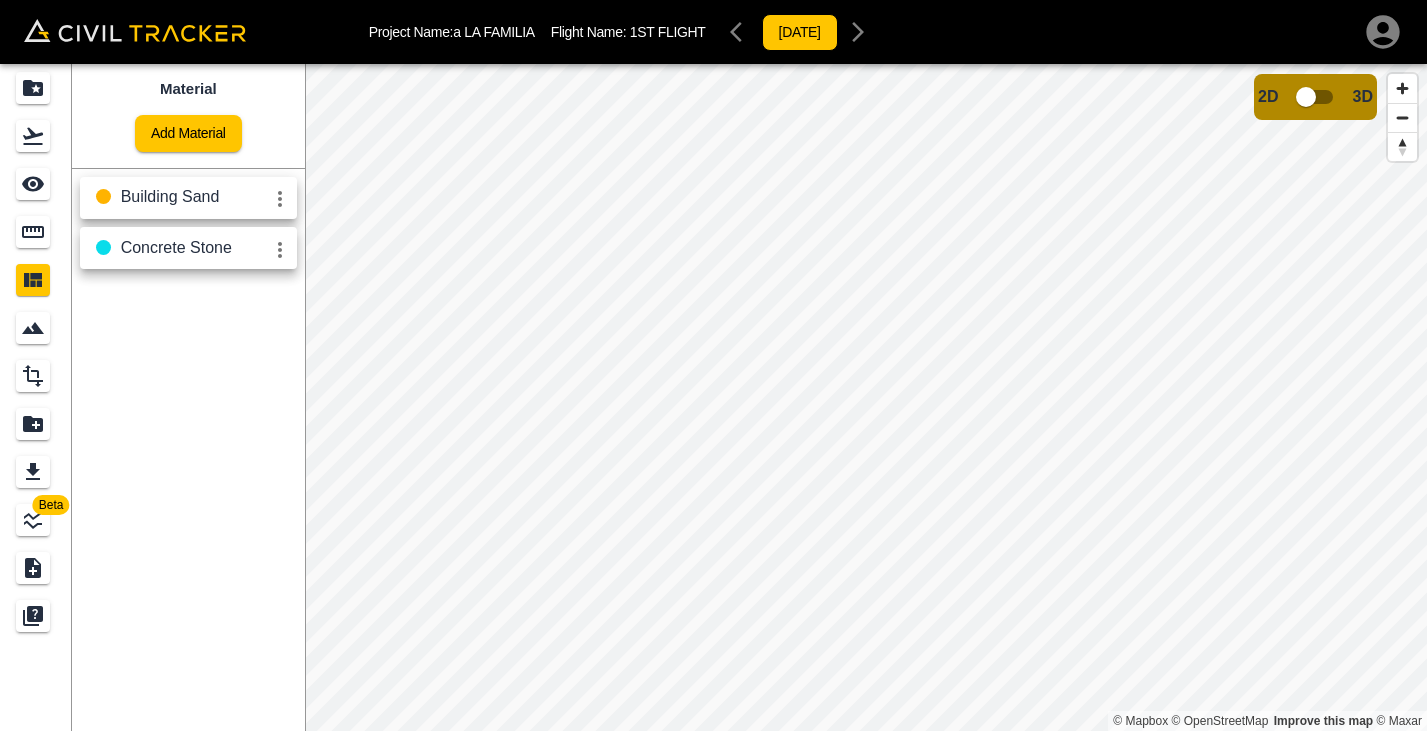 click on "Building Sand" at bounding box center [170, 196] 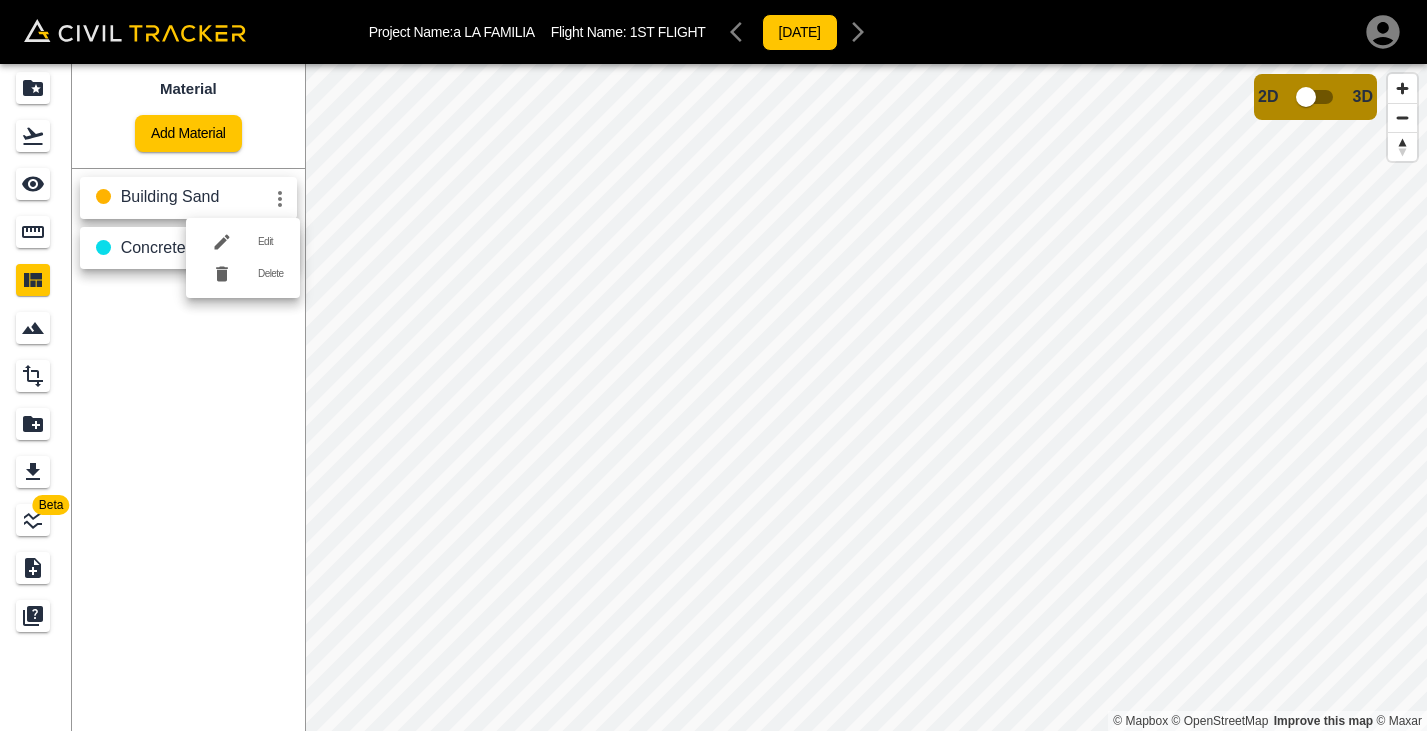 click at bounding box center [713, 365] 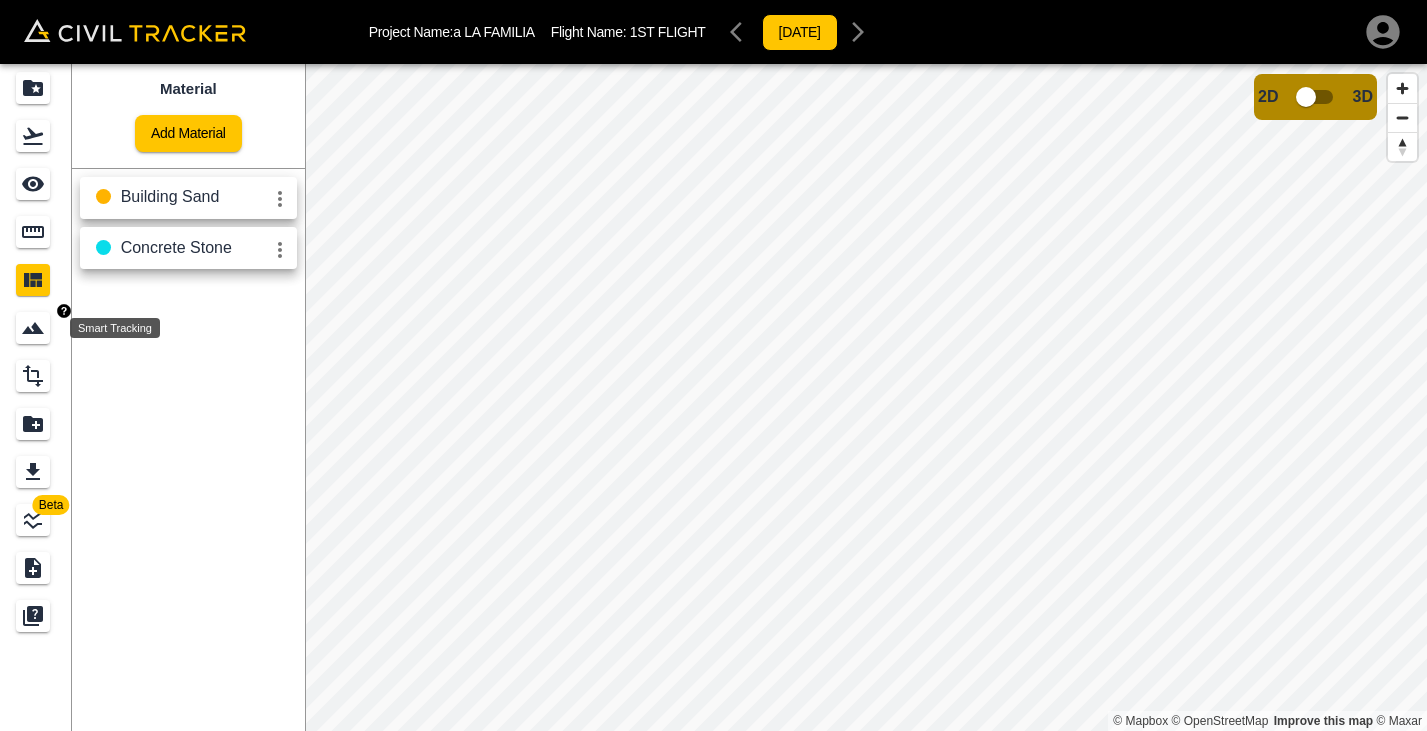 click 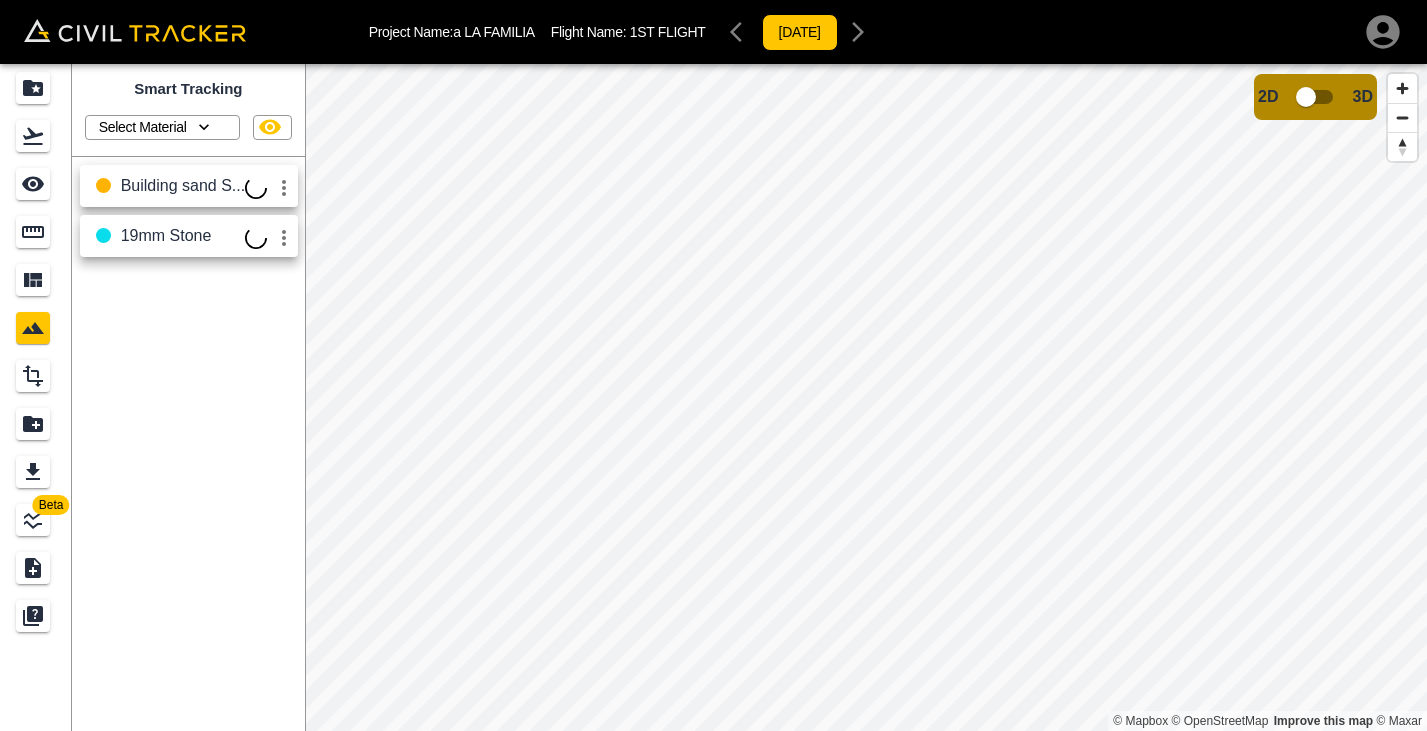 click 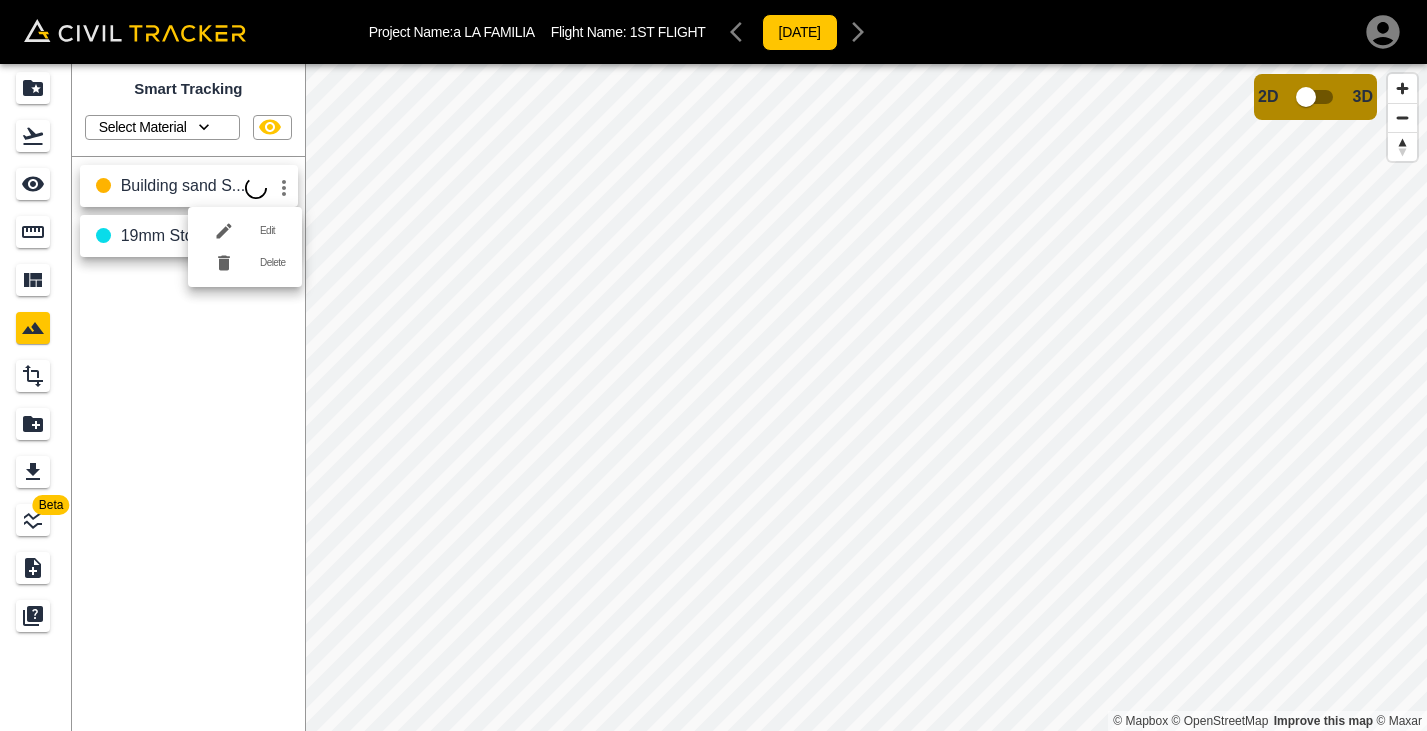 click at bounding box center [713, 365] 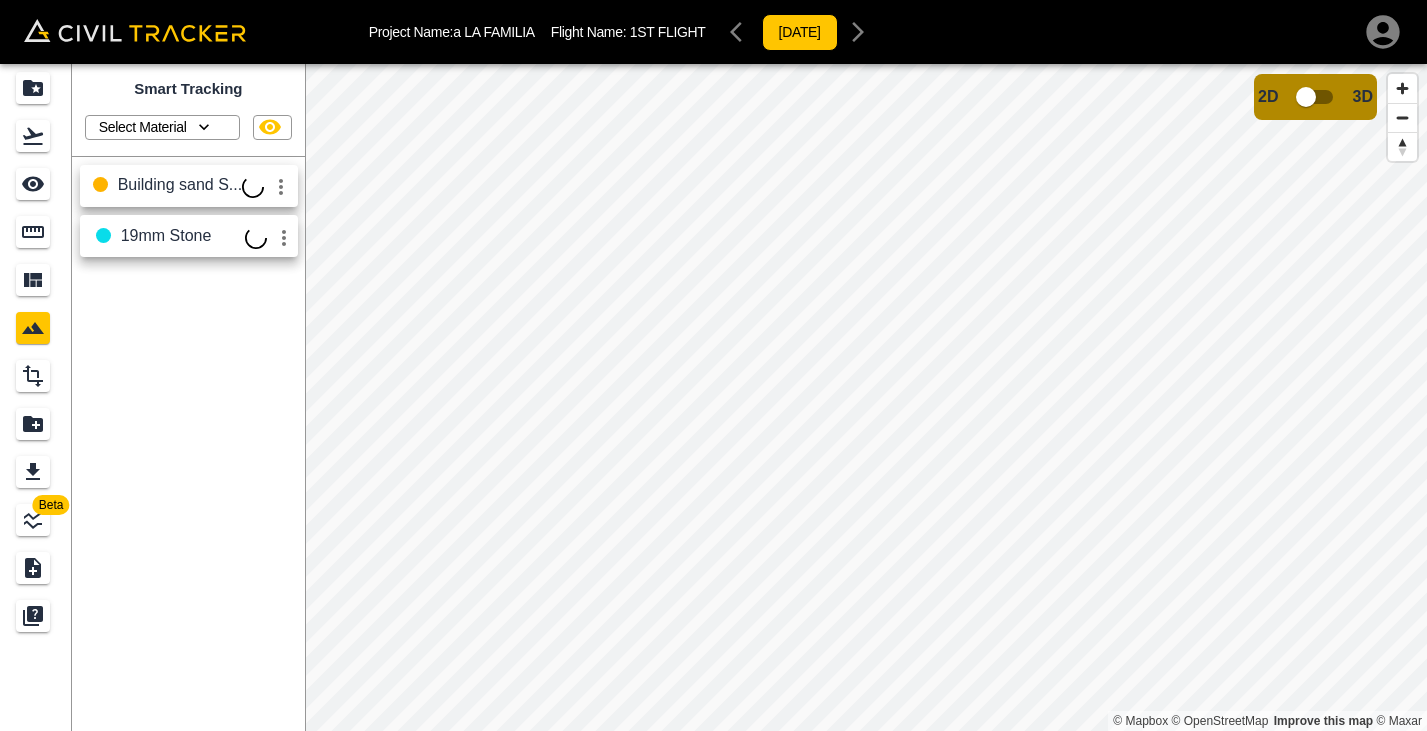 click on "Building sand S..." at bounding box center [180, 184] 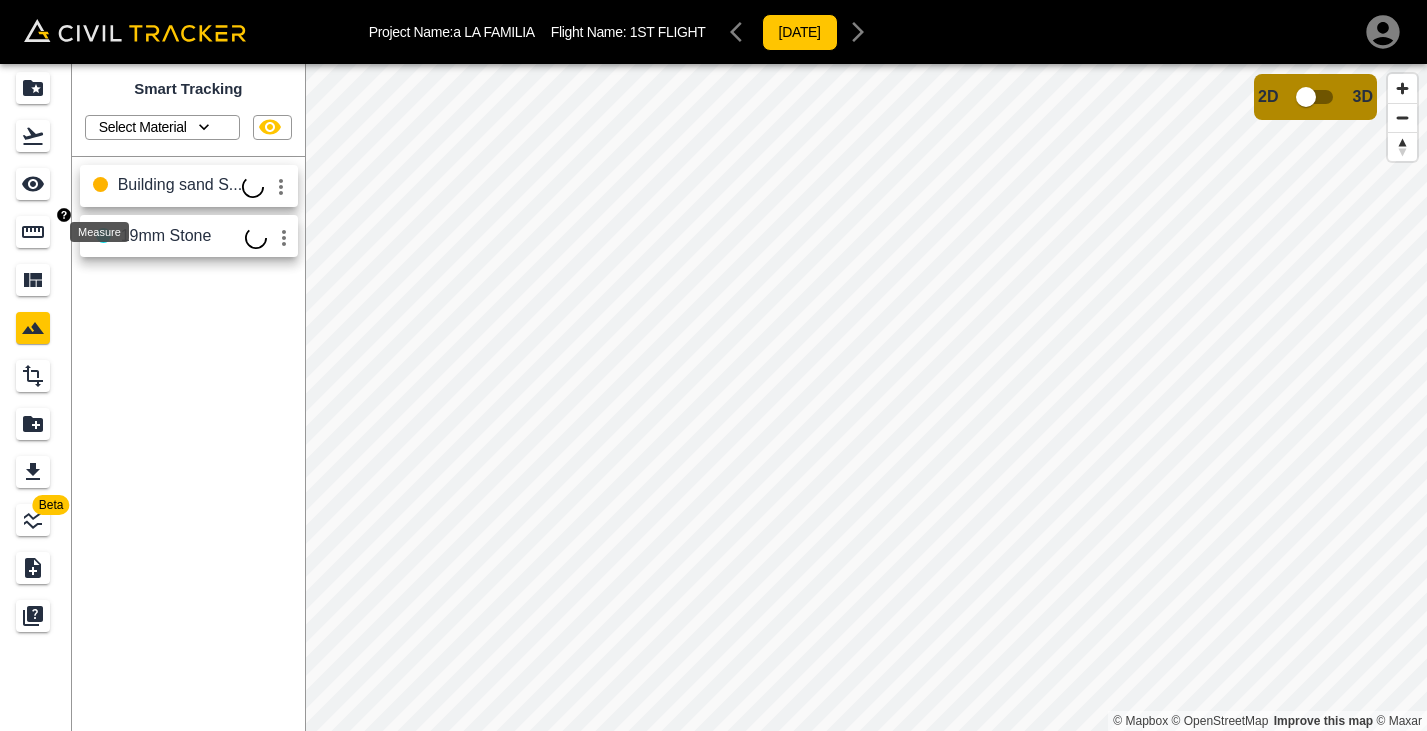 click 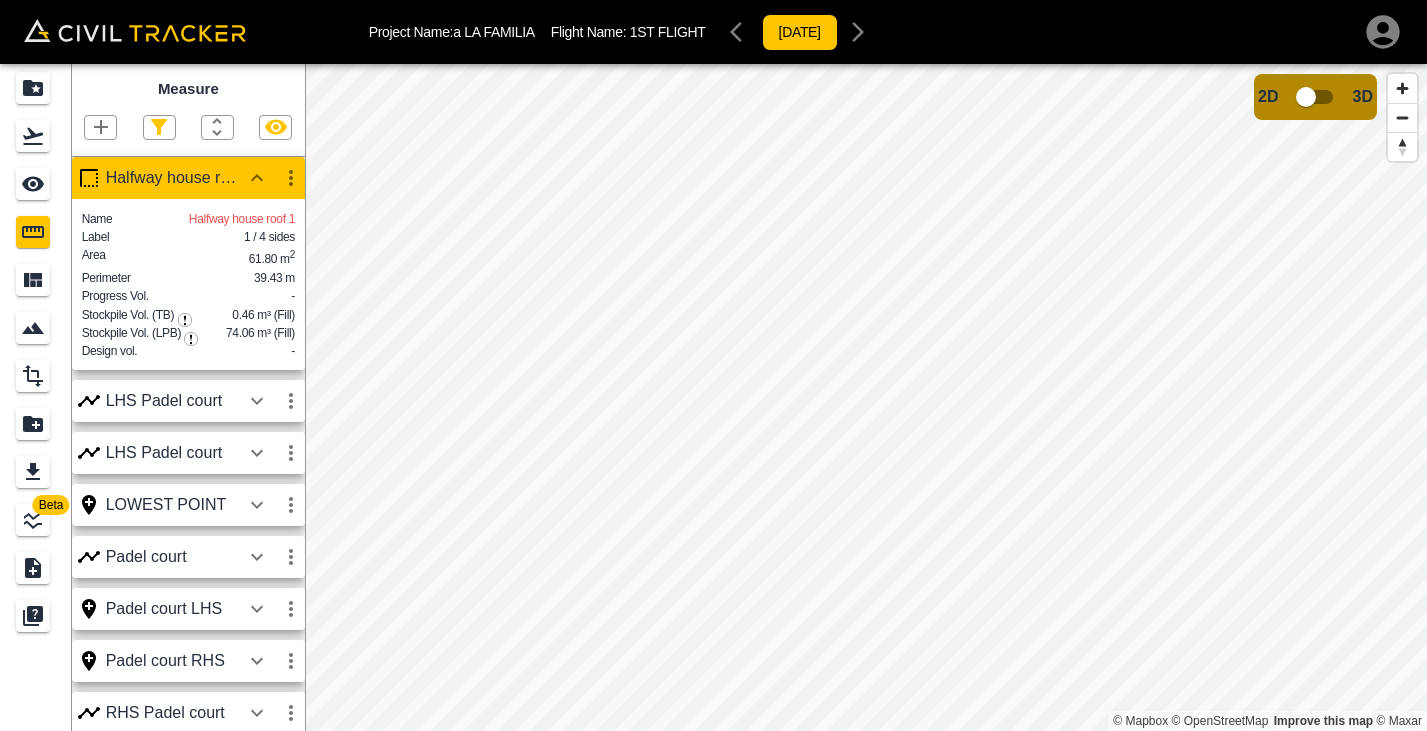 click 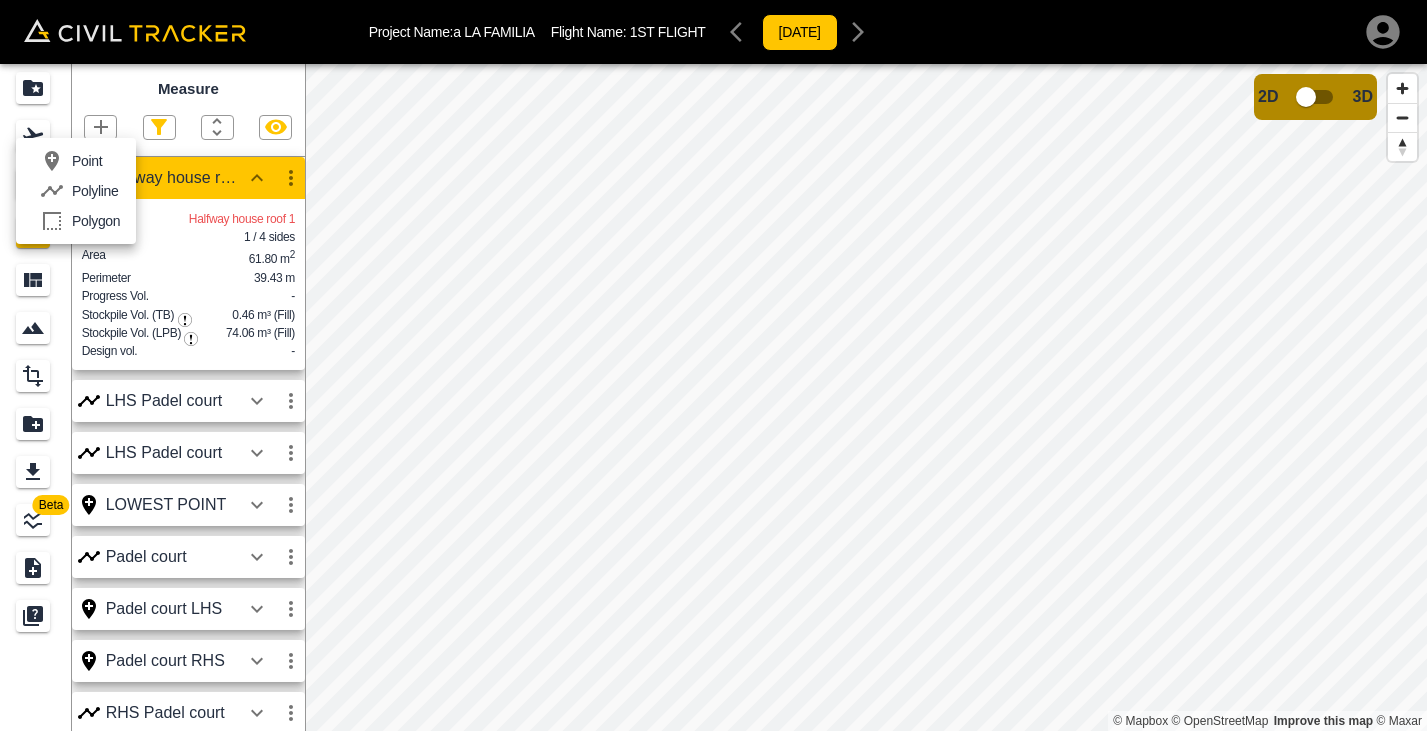 click on "Polygon" at bounding box center [96, 221] 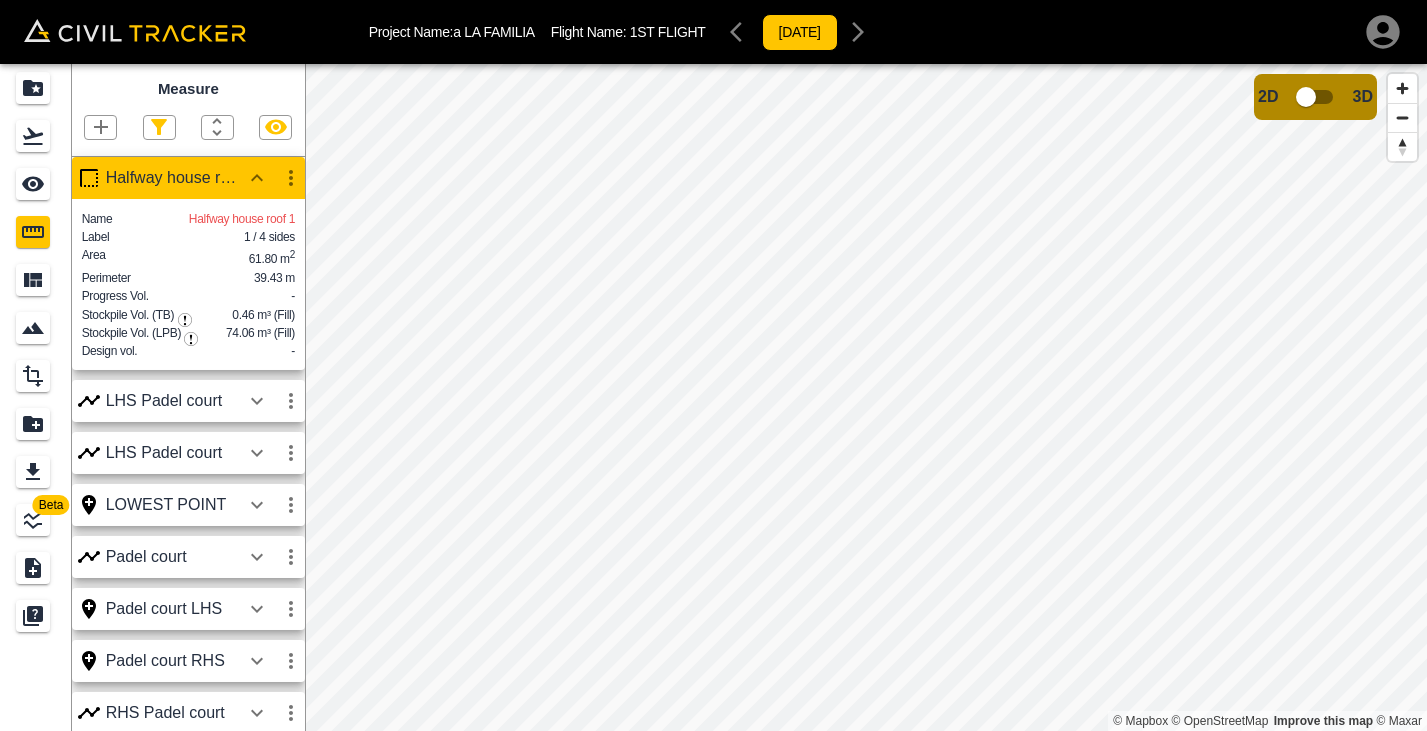 scroll, scrollTop: 0, scrollLeft: 0, axis: both 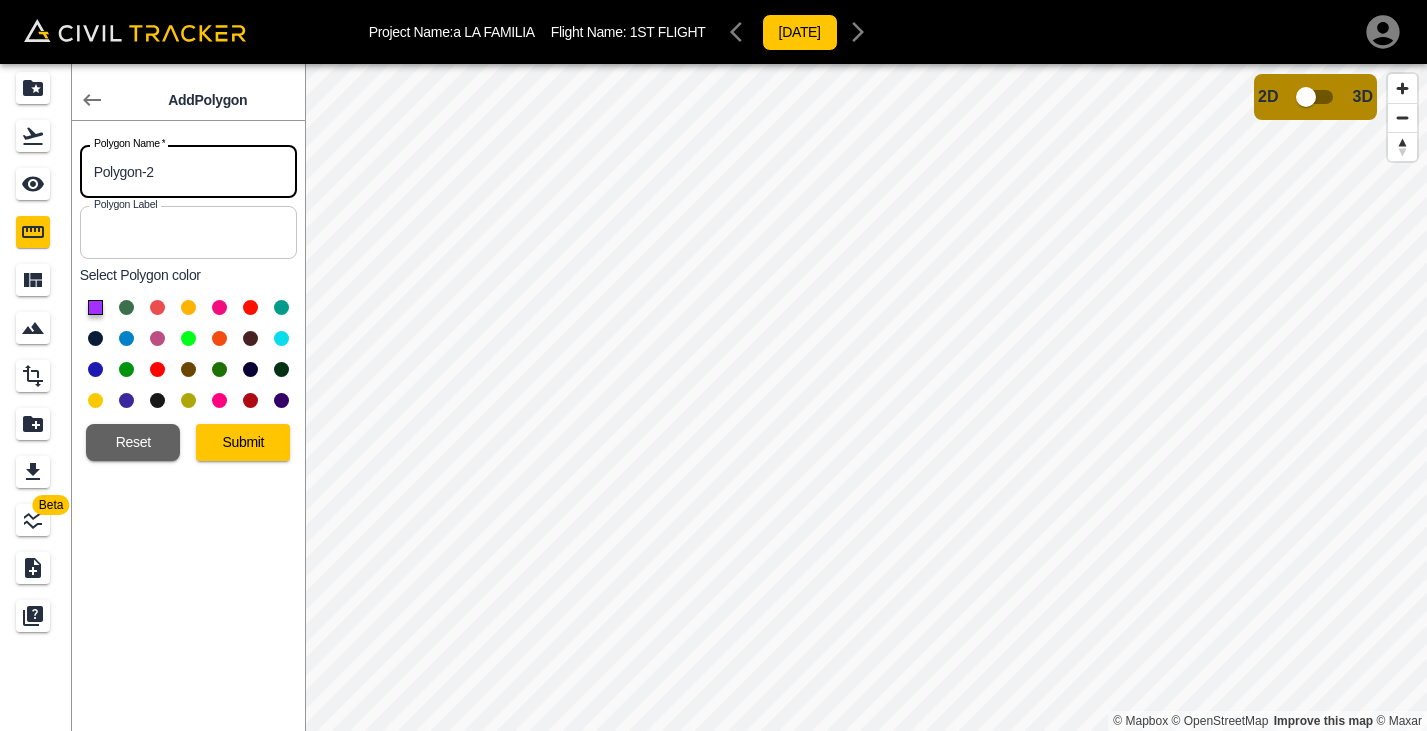 drag, startPoint x: 177, startPoint y: 174, endPoint x: 88, endPoint y: 174, distance: 89 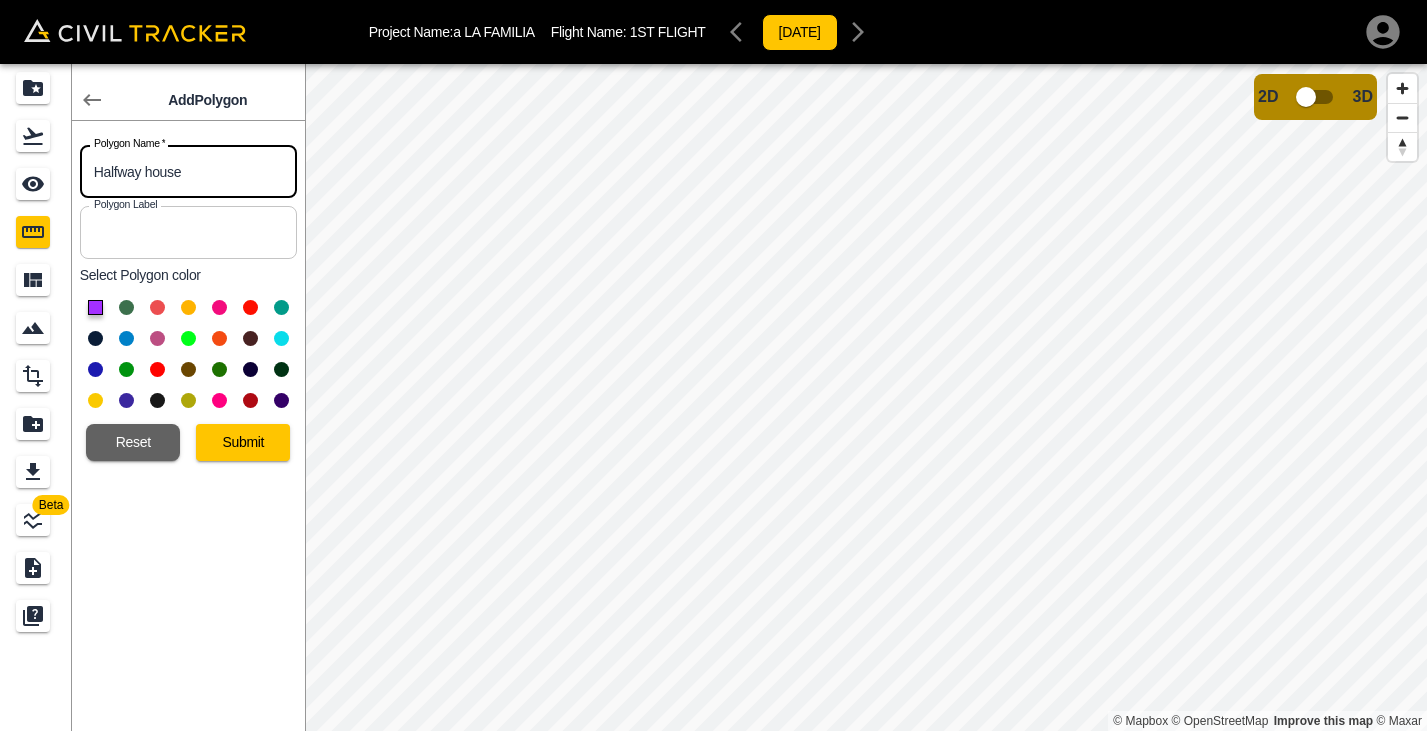 type on "Halfway house" 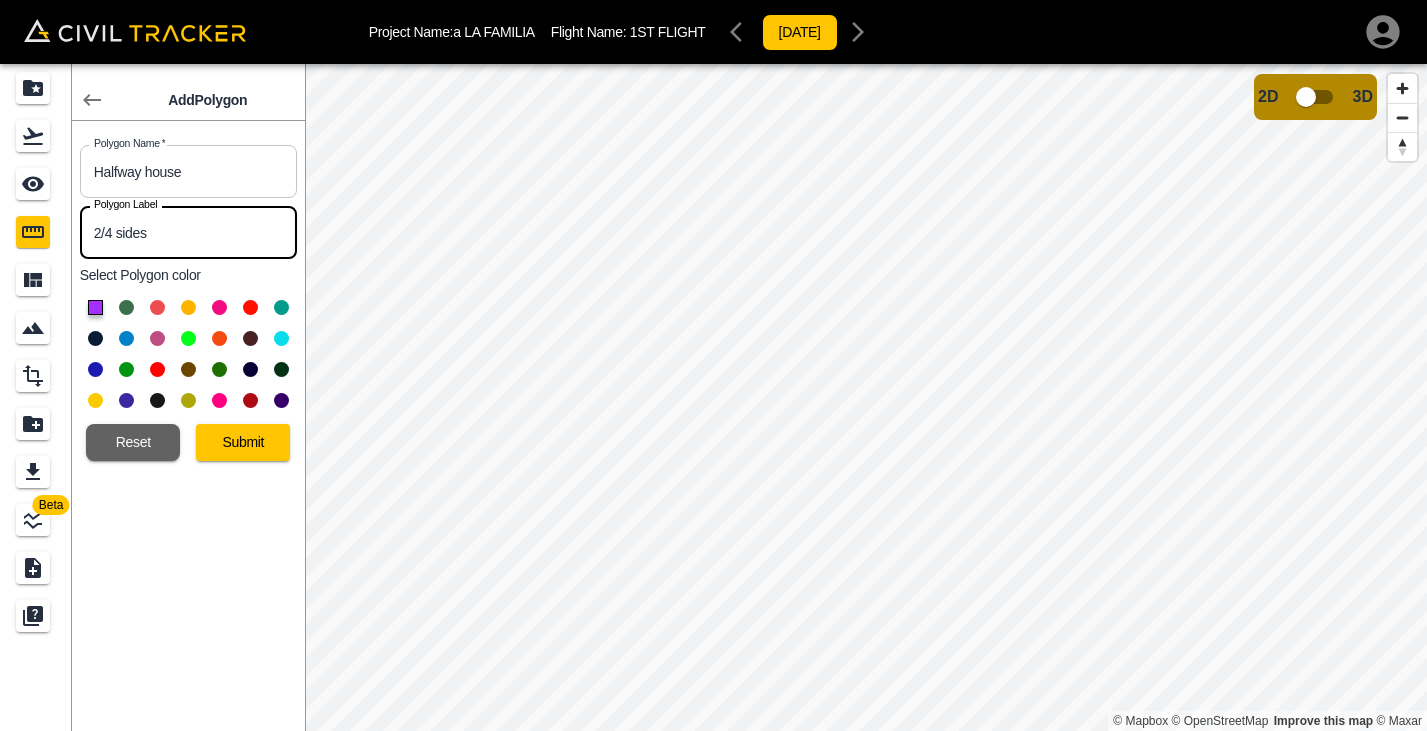 type on "2/4 sides" 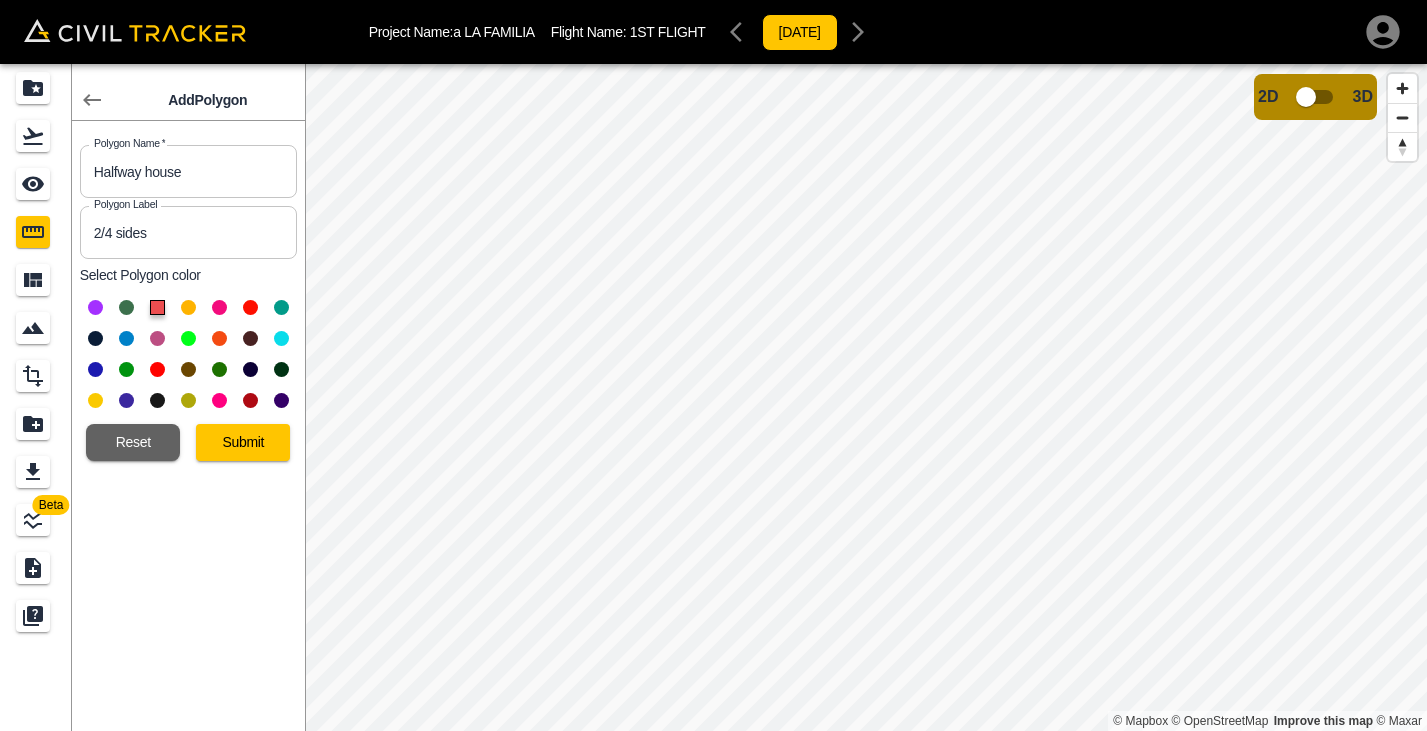 click at bounding box center [219, 307] 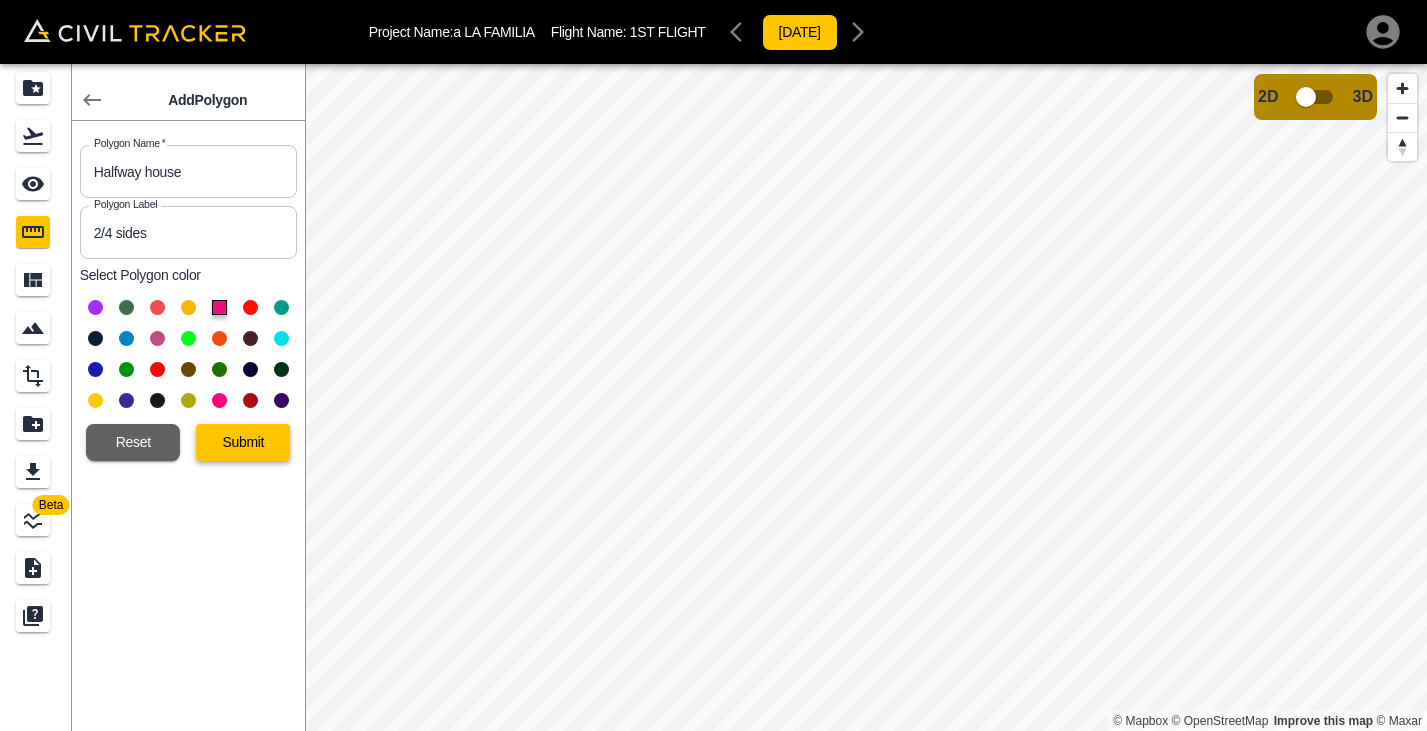 click on "Submit" at bounding box center (243, 442) 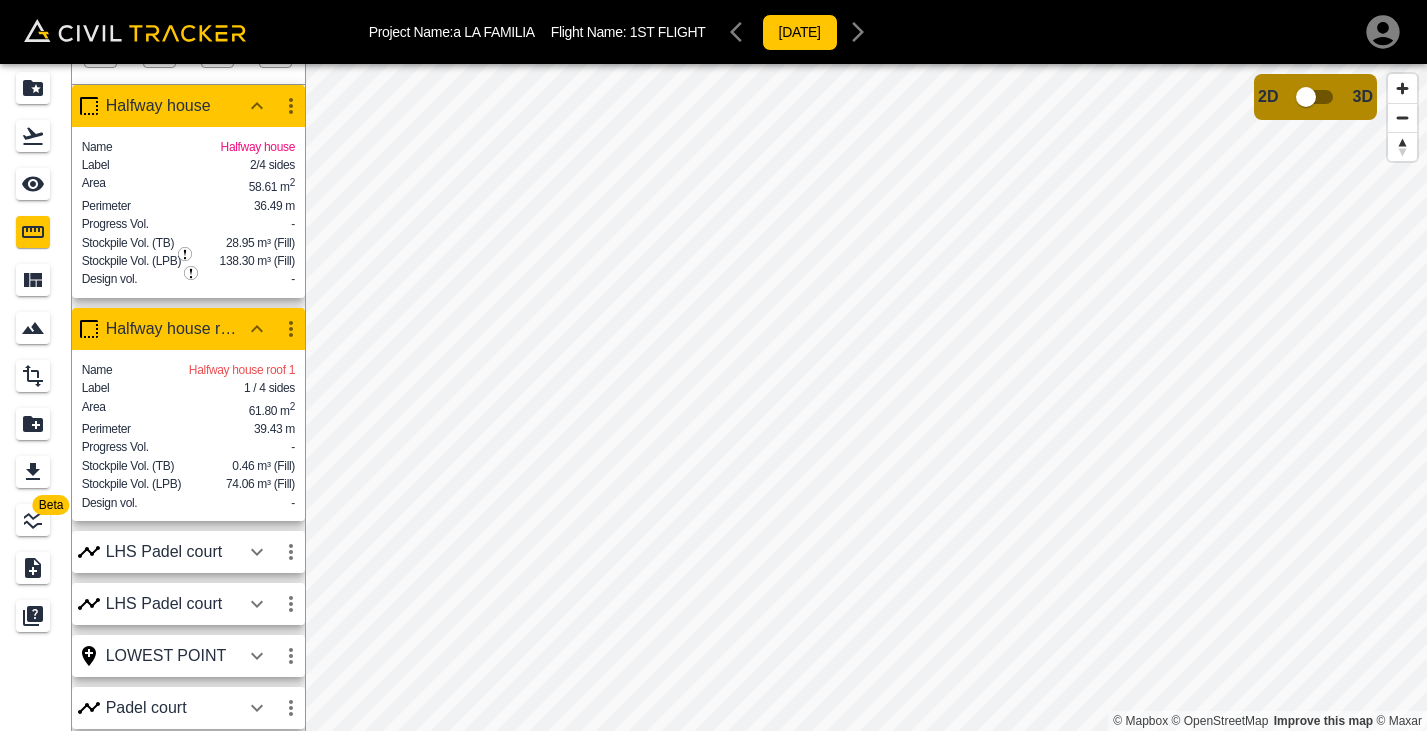 scroll, scrollTop: 77, scrollLeft: 0, axis: vertical 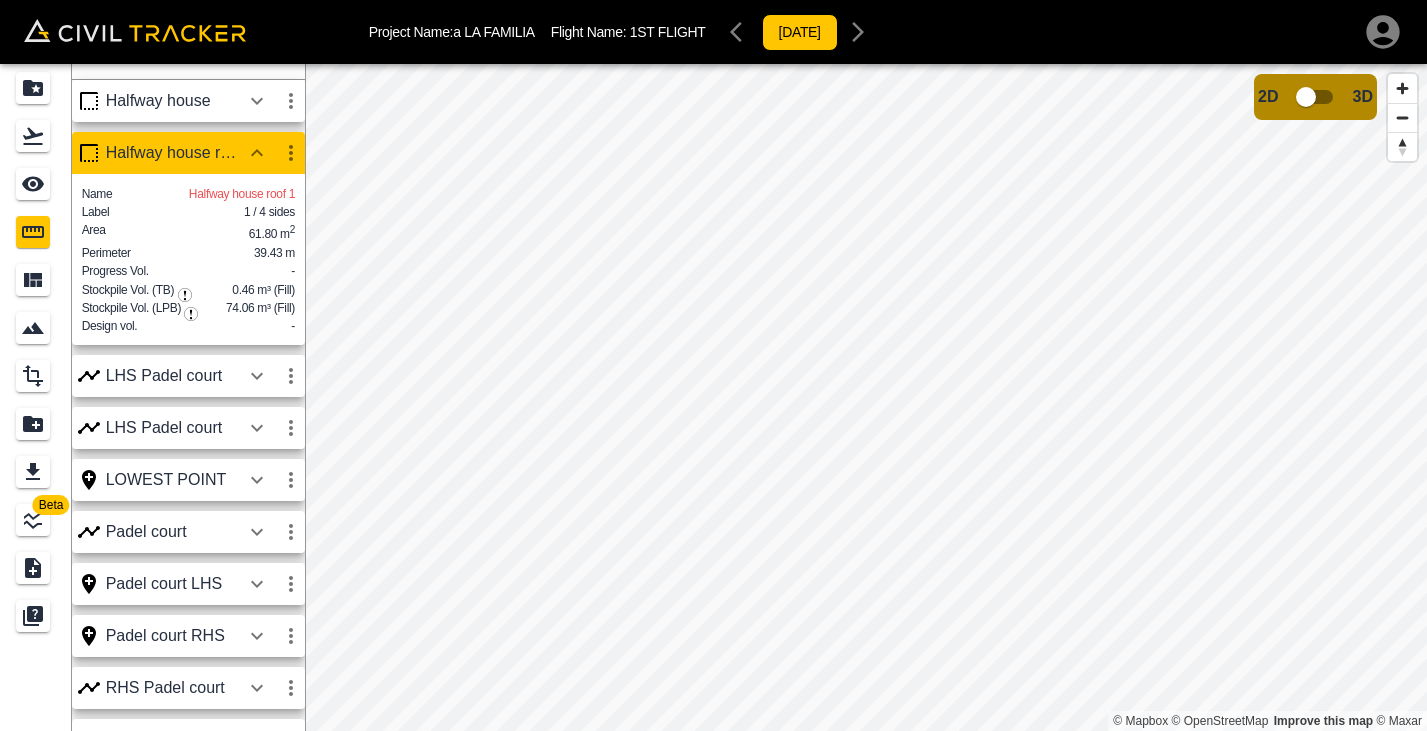click on "Halfway house roof 1" at bounding box center [173, 153] 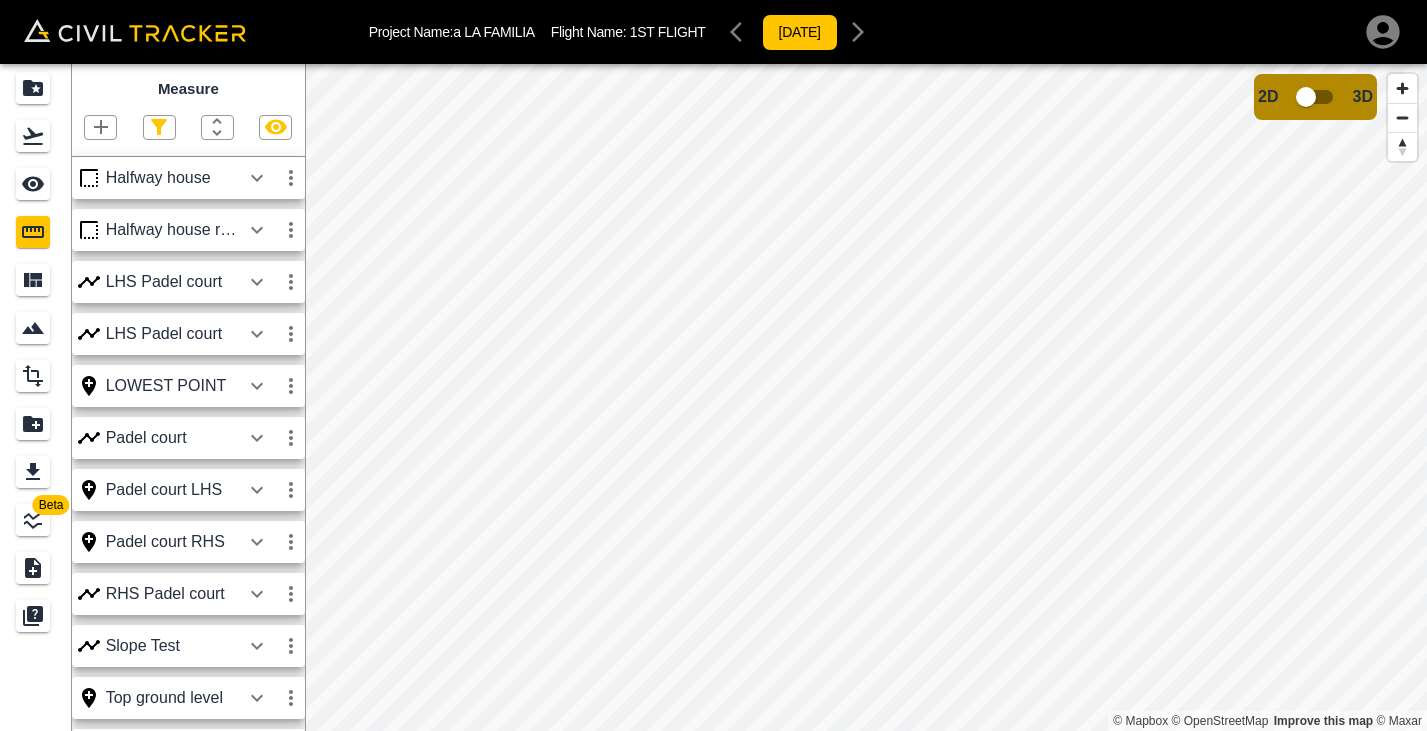 scroll, scrollTop: 0, scrollLeft: 0, axis: both 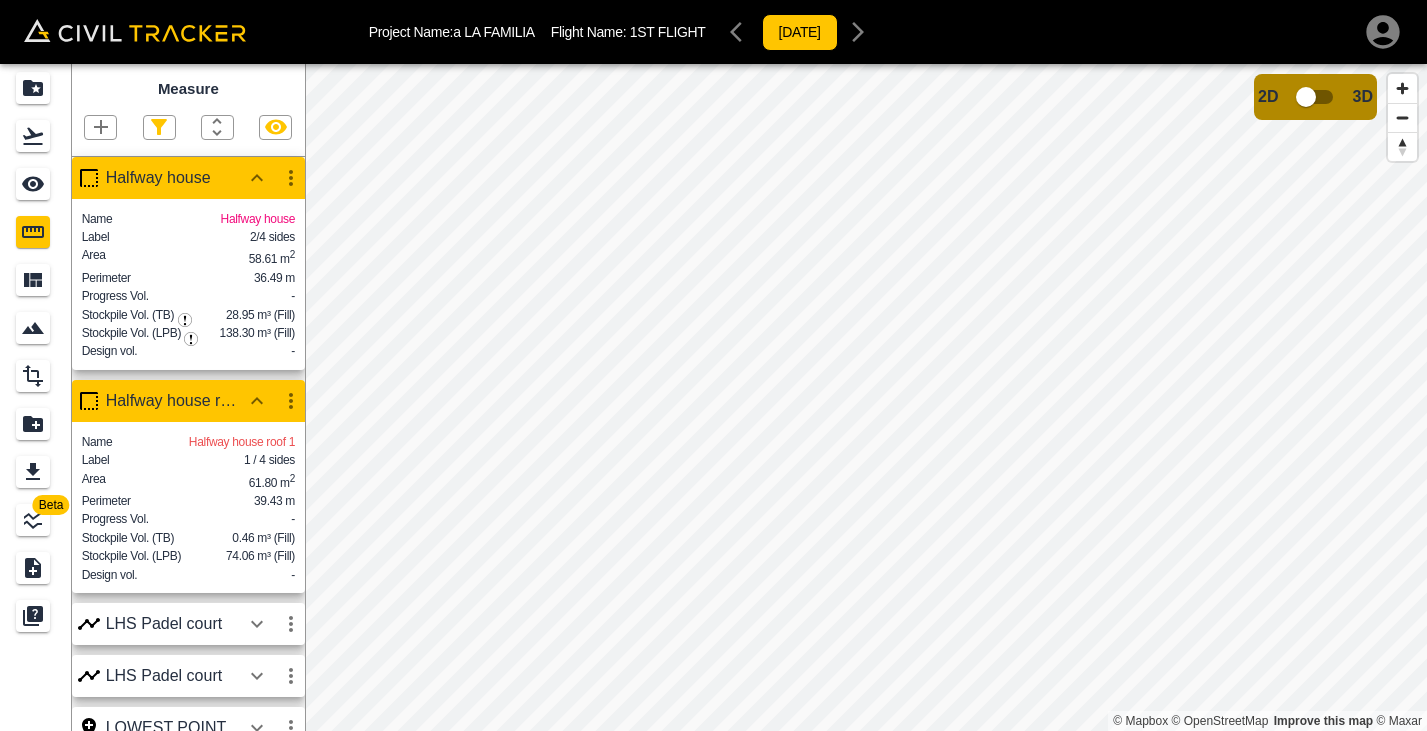 click at bounding box center (185, 320) 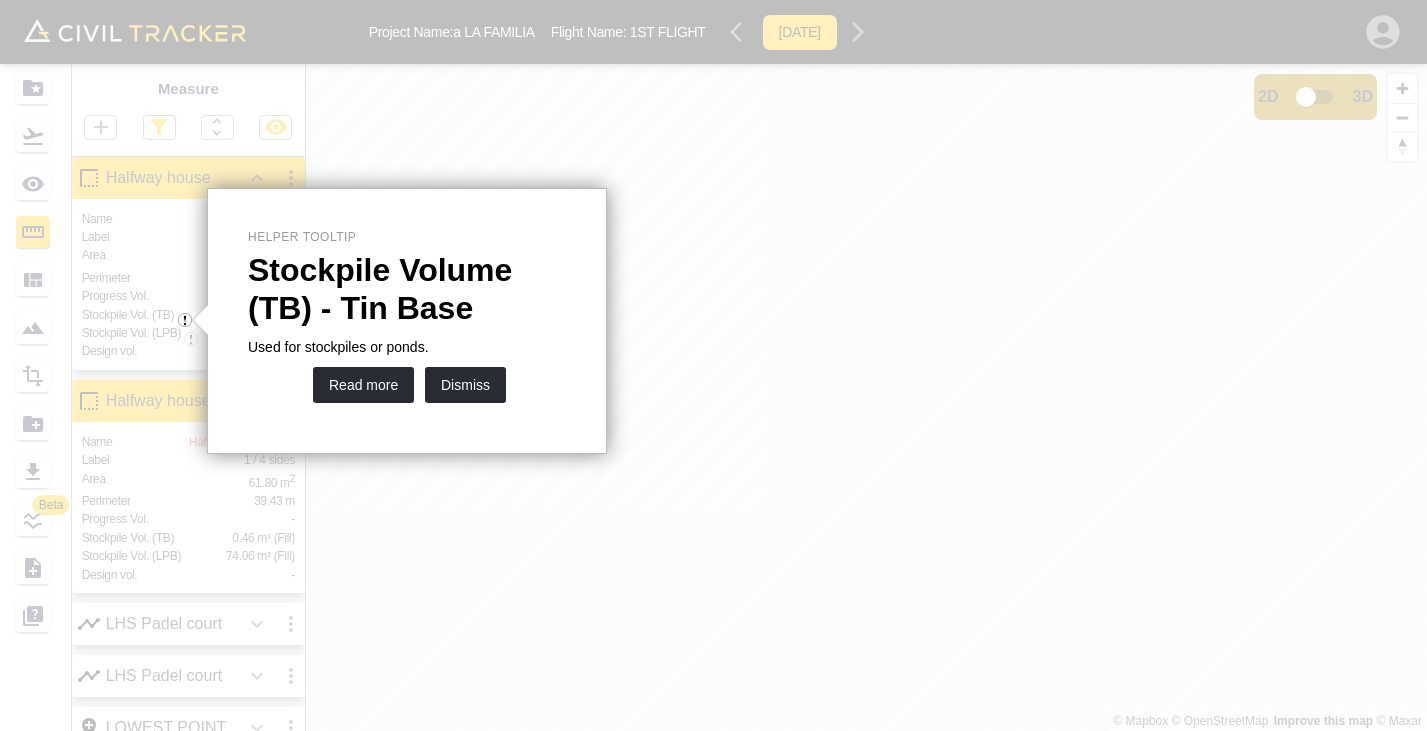 click at bounding box center (89, 365) 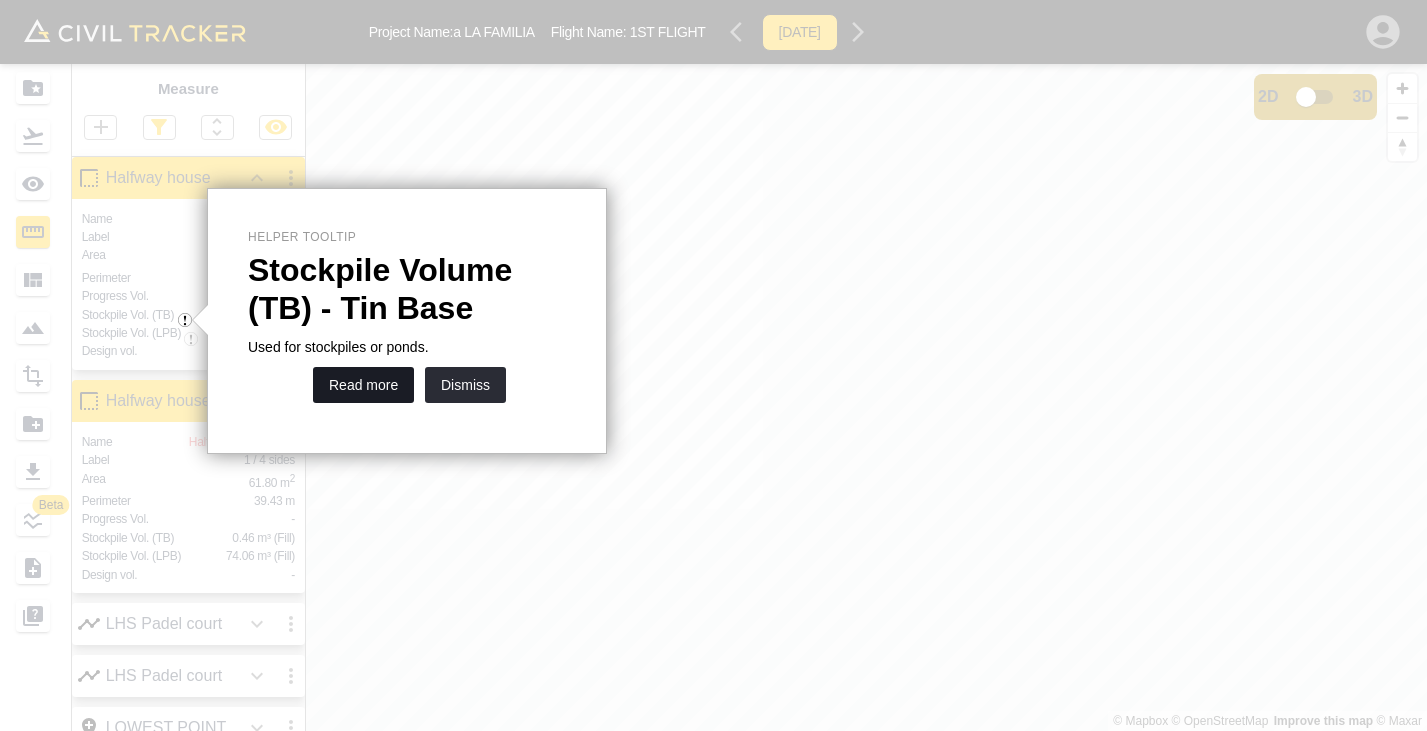 click on "Read more" at bounding box center [363, 385] 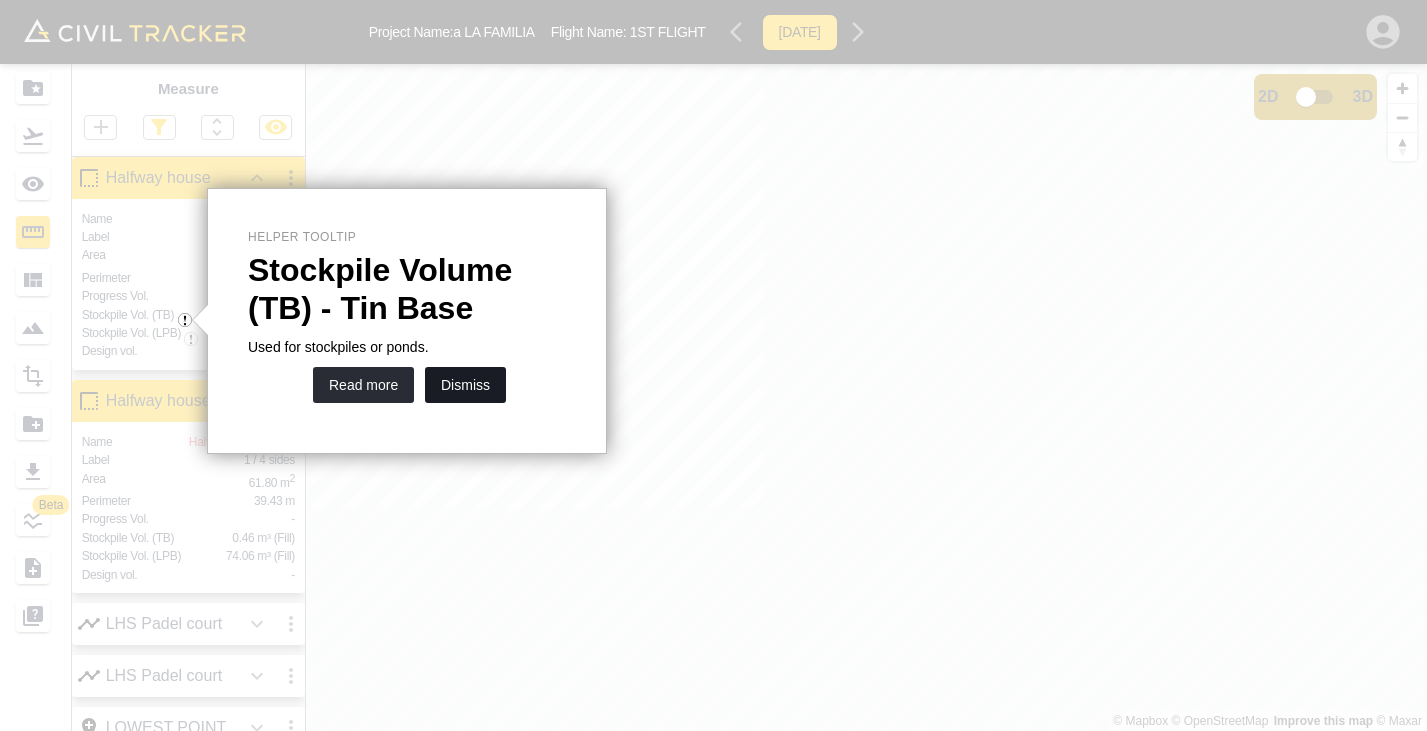 click on "Dismiss" at bounding box center [465, 385] 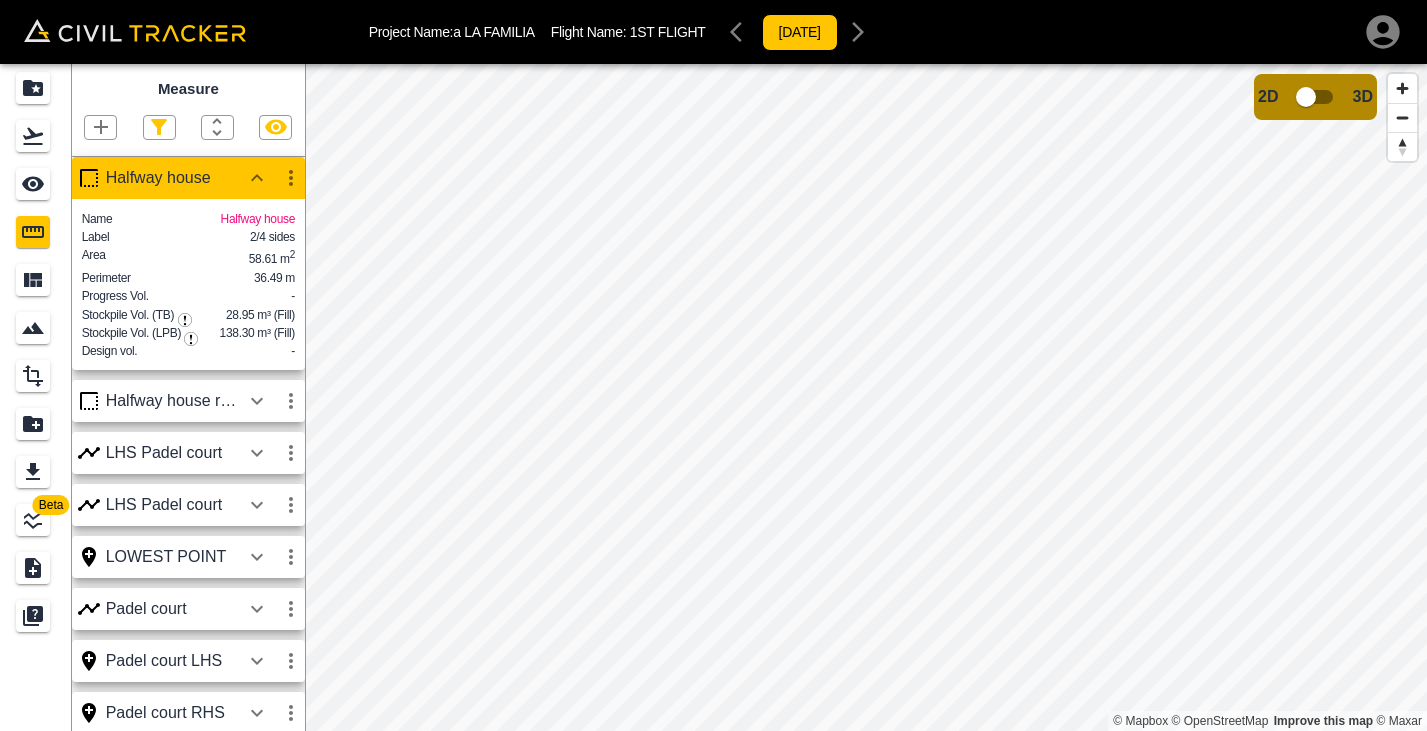 click on "Project Name:  a LA FAMILIA Flight Name:   1ST FLIGHT 2025-06-20 Beta Measure Halfway house Name Halfway house Label 2/4 sides Area 58.61 m 2 Perimeter 36.49 m  Progress Vol. - Stockpile Vol. (TB) 28.95 m³ (Fill) Stockpile Vol. (LPB) 138.30 m³ (Fill) Design vol. - Halfway house roof 1 LHS Padel court LHS Padel court LOWEST POINT Padel court Padel court LHS Padel court RHS RHS Padel court Slope Test Top ground level Top retainer wall © Mapbox   © OpenStreetMap   Improve this map   © Maxar 2D 3D Account Dean Dry Sign out 1.01" at bounding box center [713, 365] 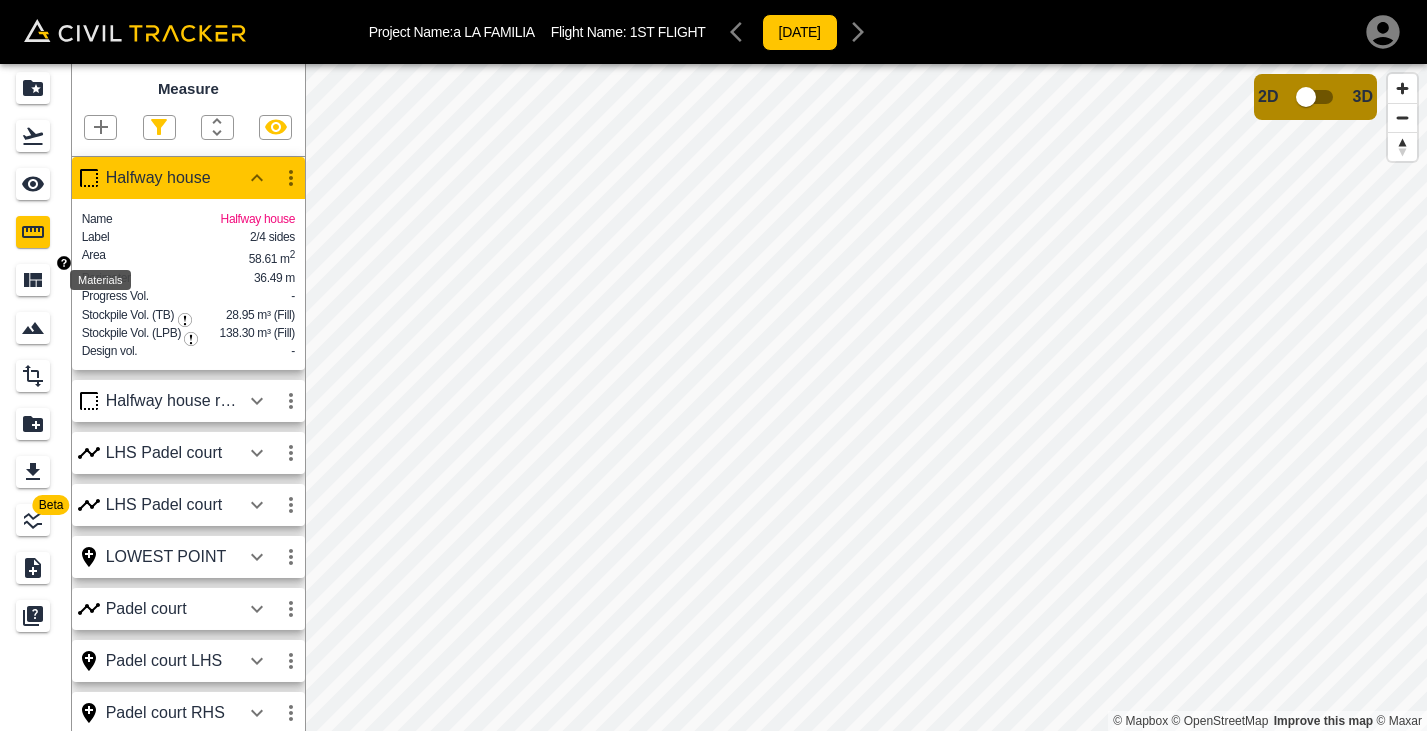 click 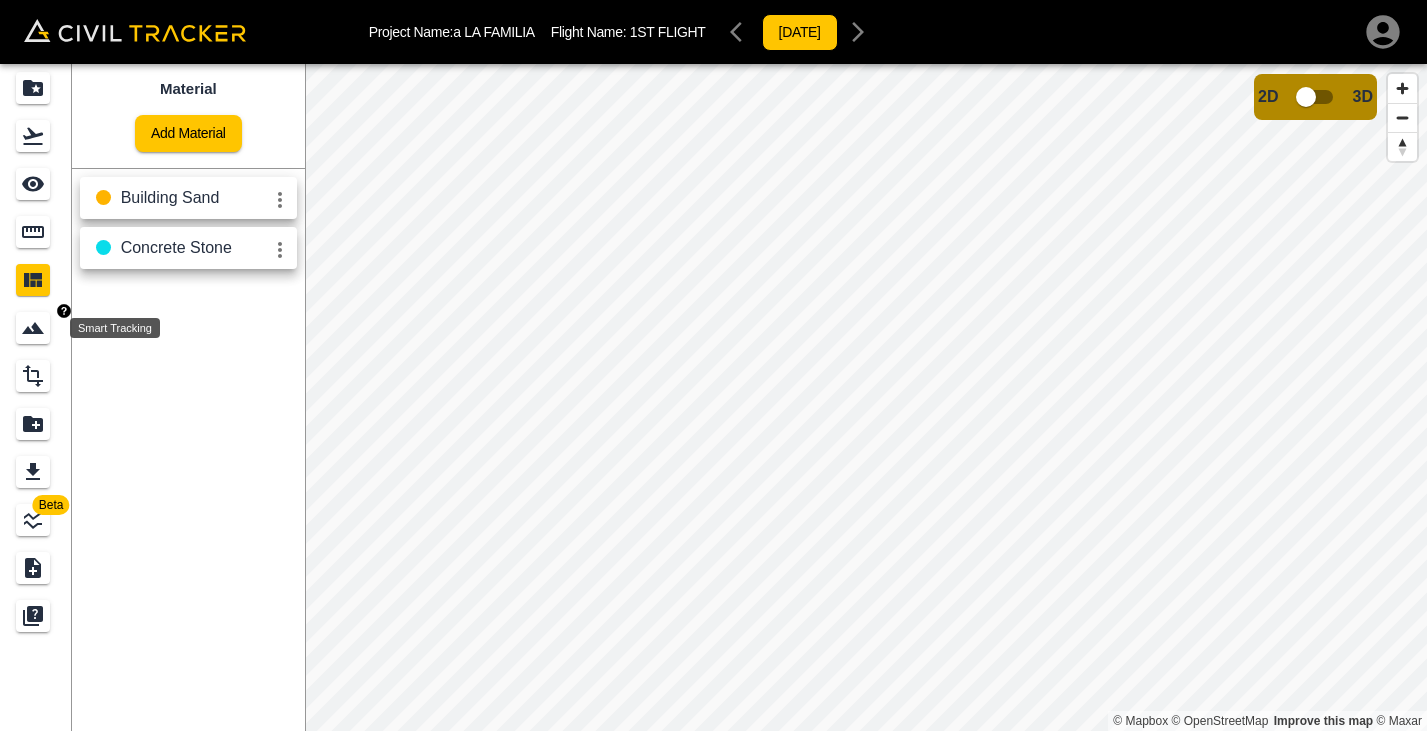 click 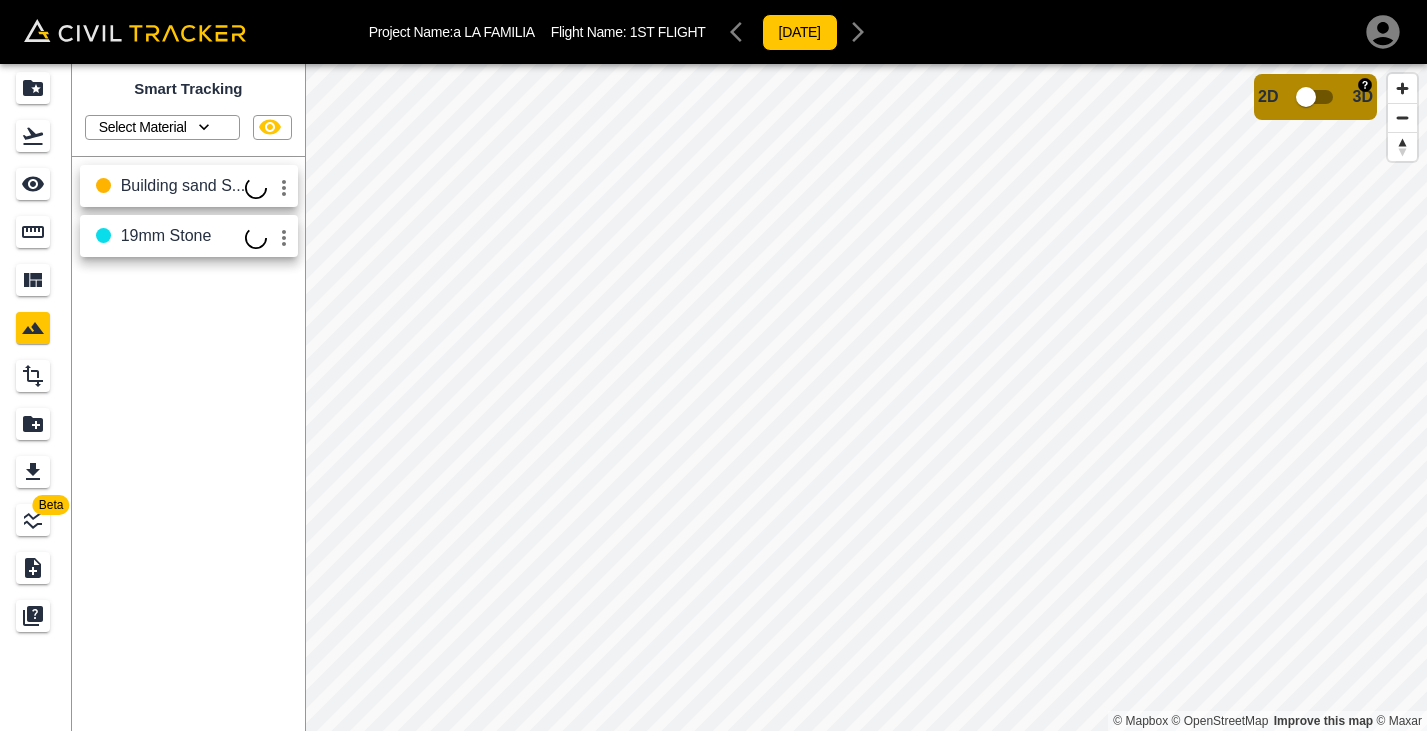 click at bounding box center [1306, 97] 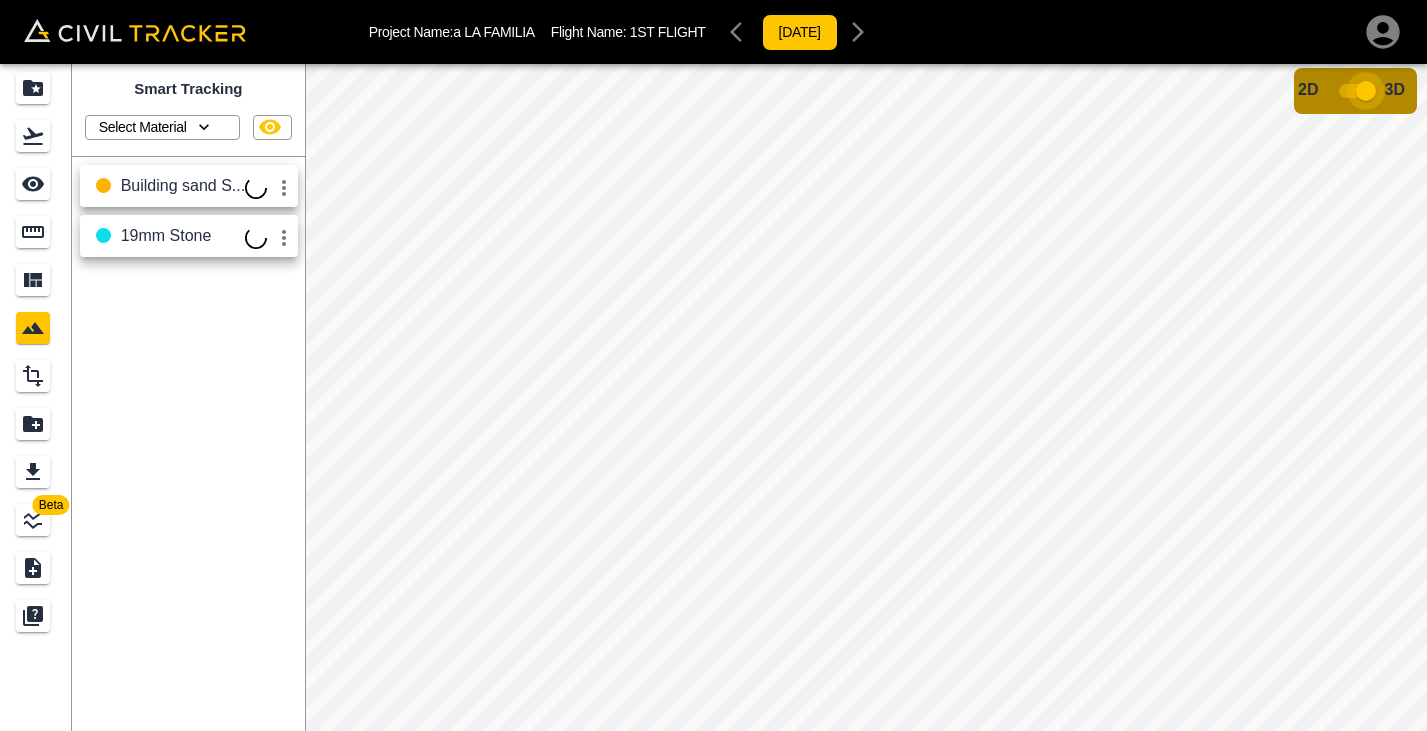 click at bounding box center (1366, 91) 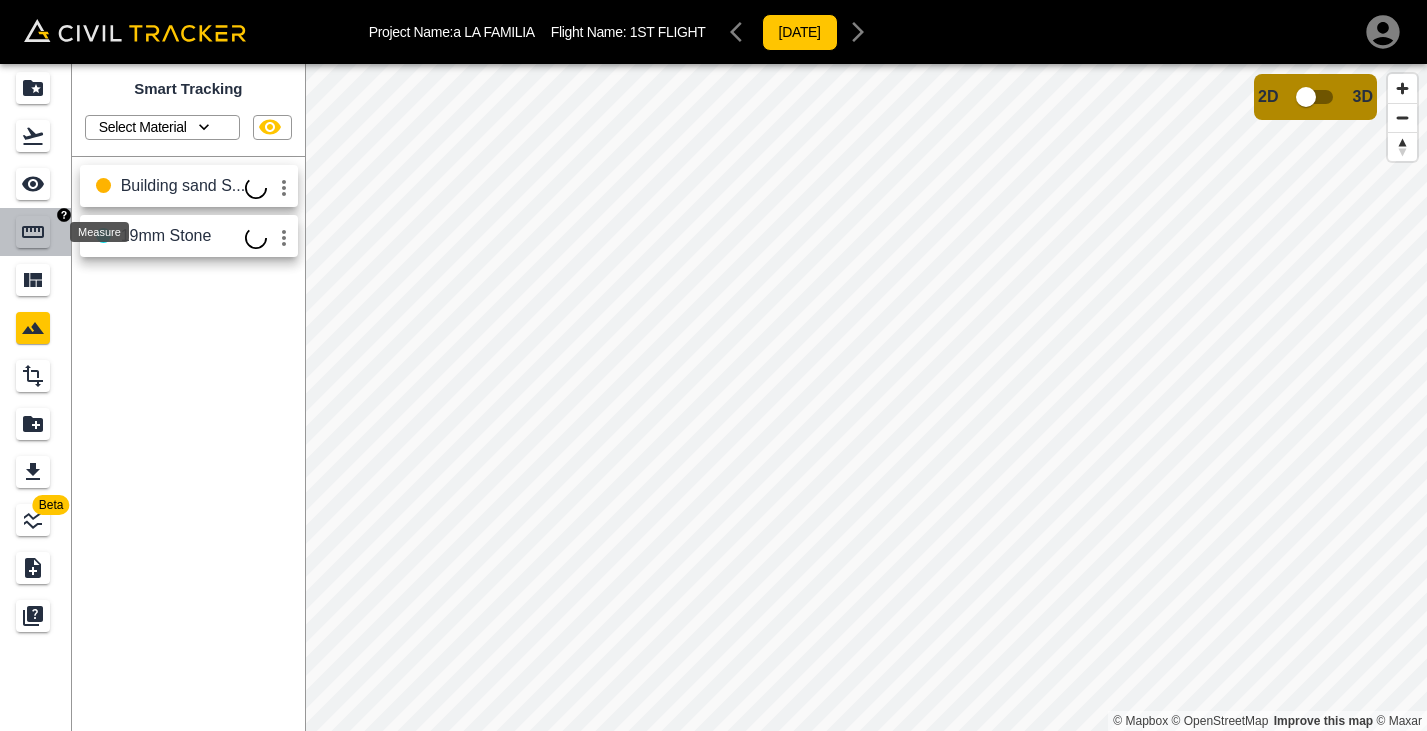 click 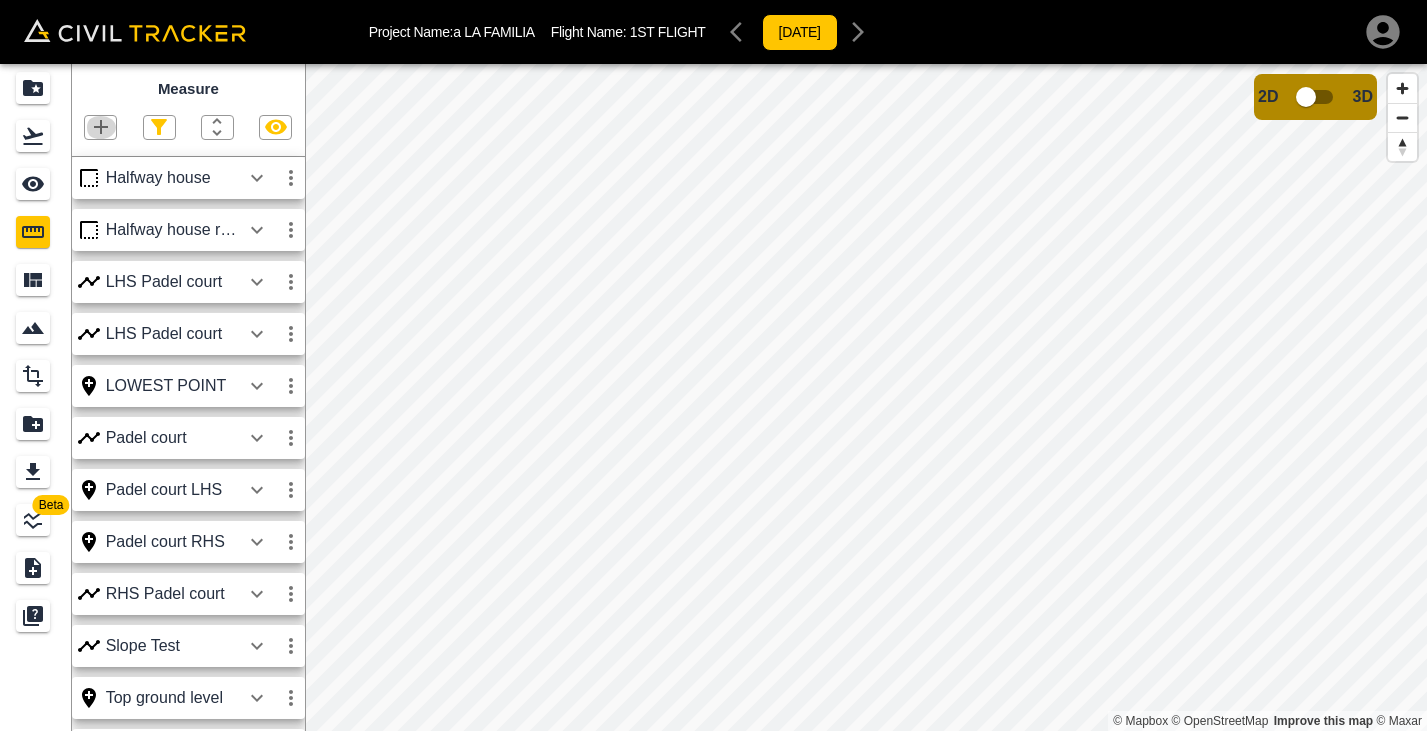 click 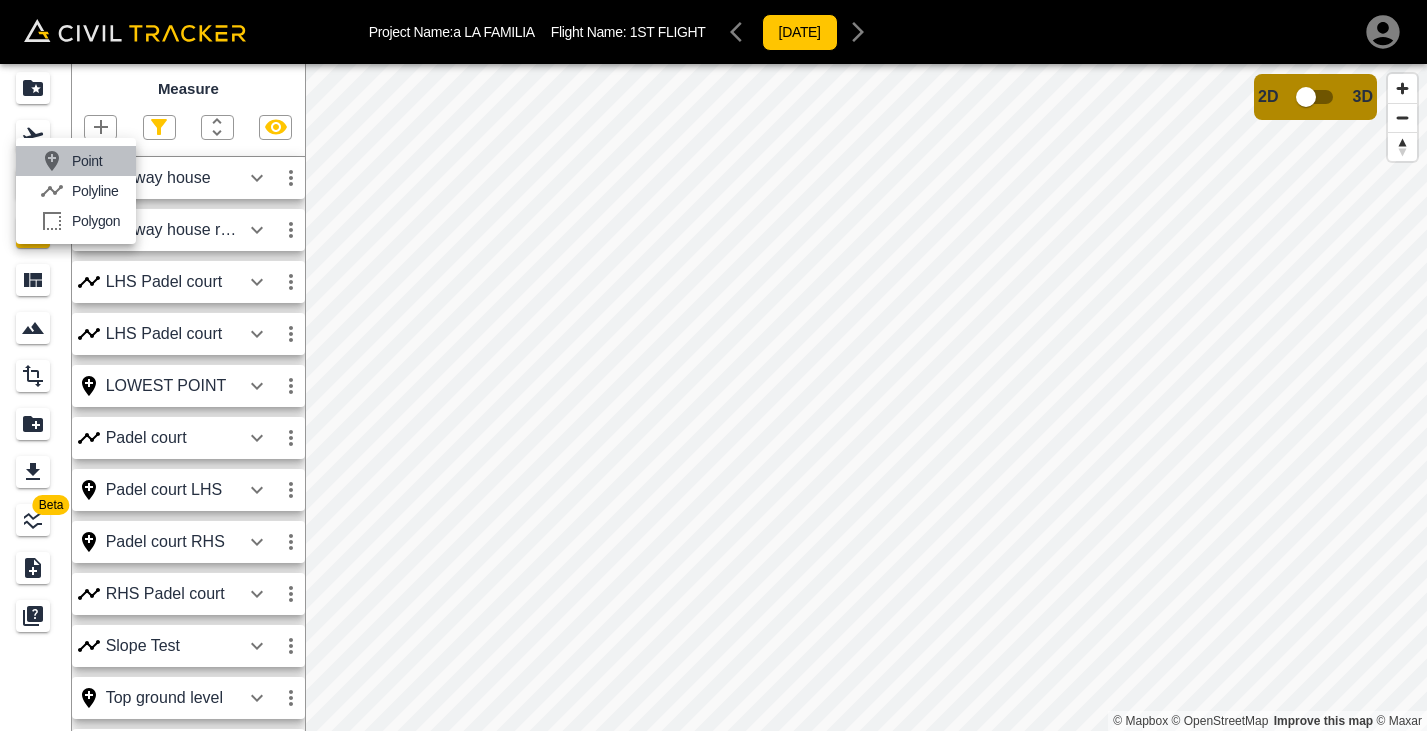 click on "Point" at bounding box center (87, 161) 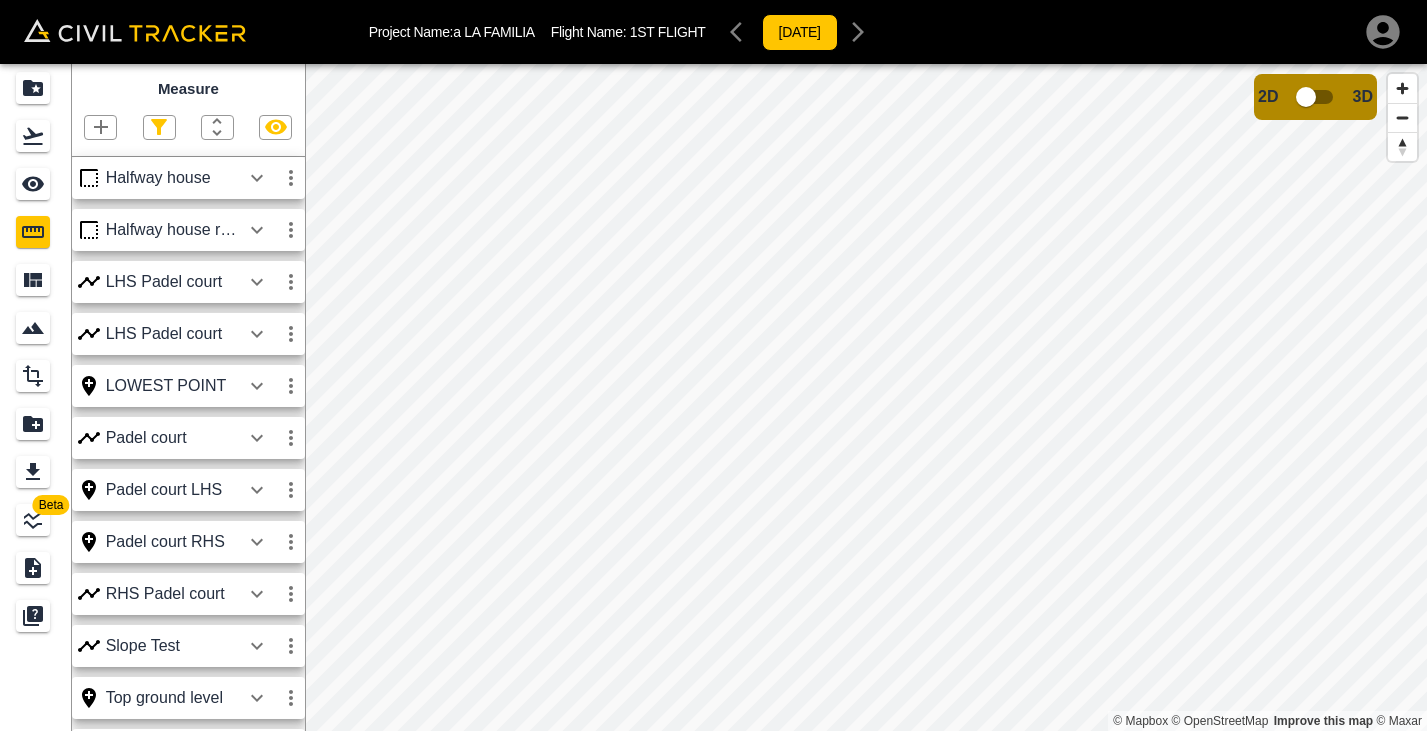 scroll, scrollTop: 0, scrollLeft: 0, axis: both 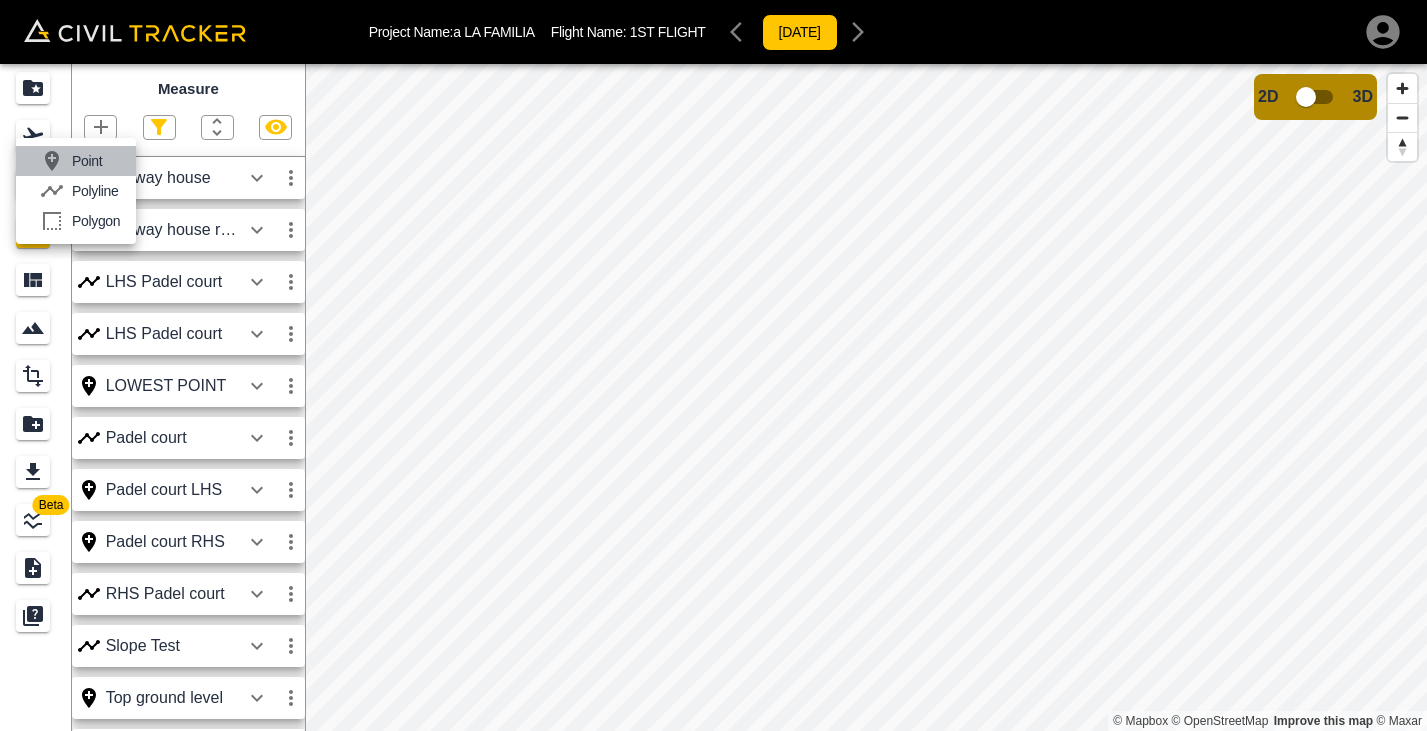 click on "Point" at bounding box center (87, 161) 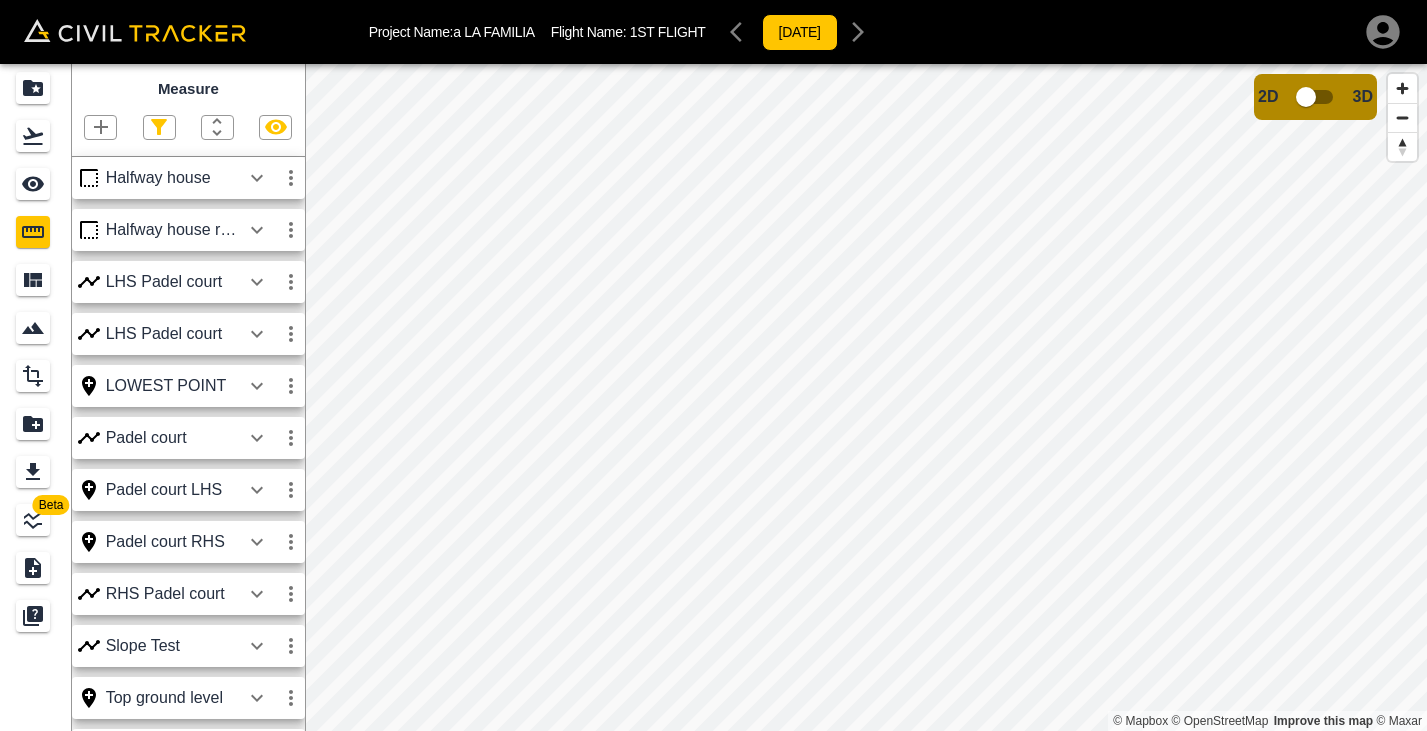 scroll, scrollTop: 0, scrollLeft: 0, axis: both 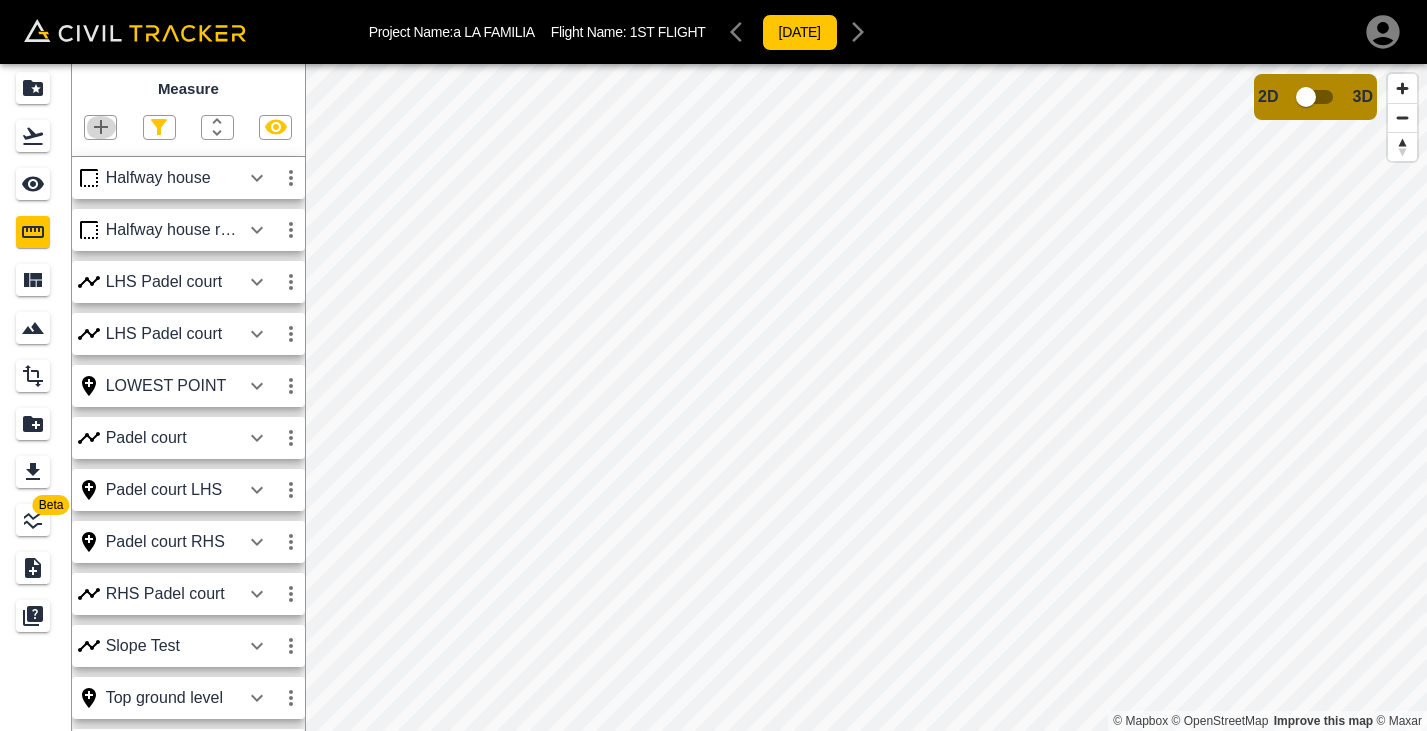 click 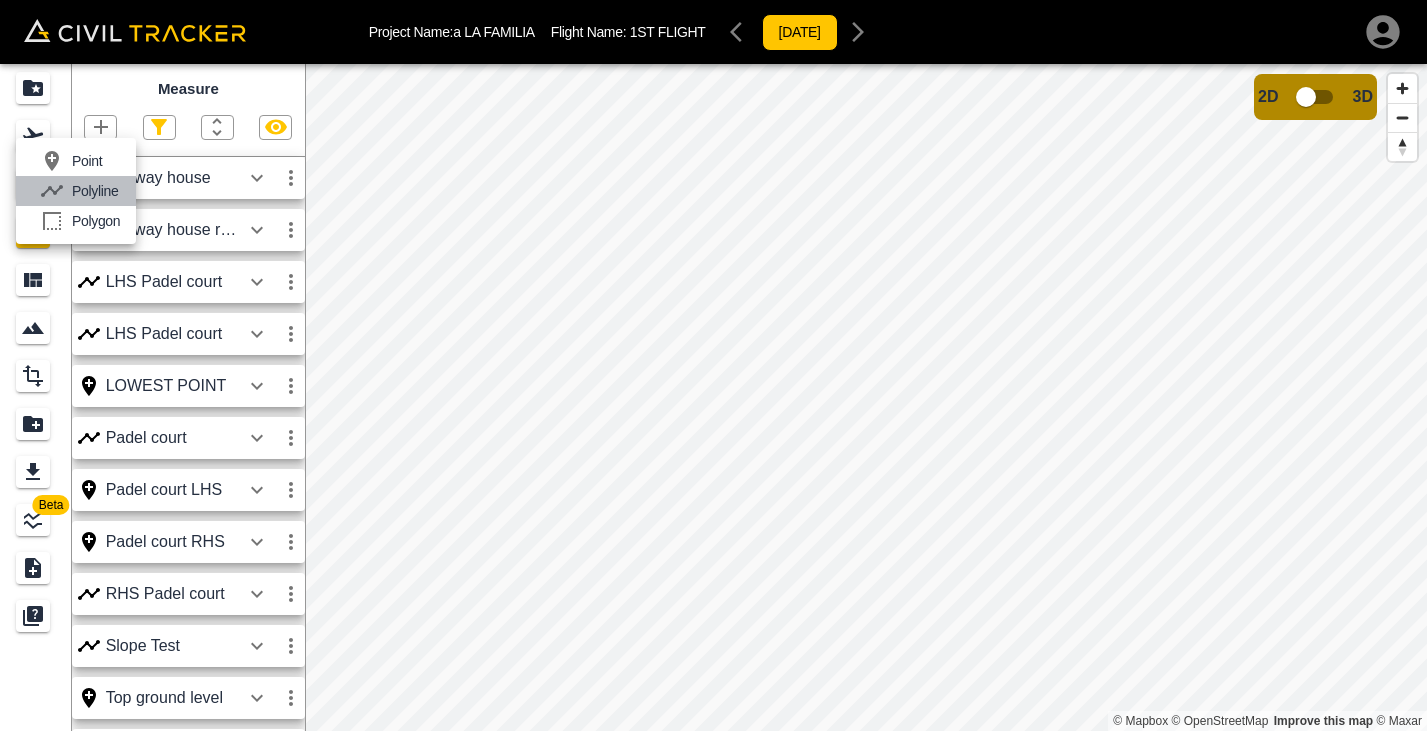 click on "Polyline" at bounding box center (95, 191) 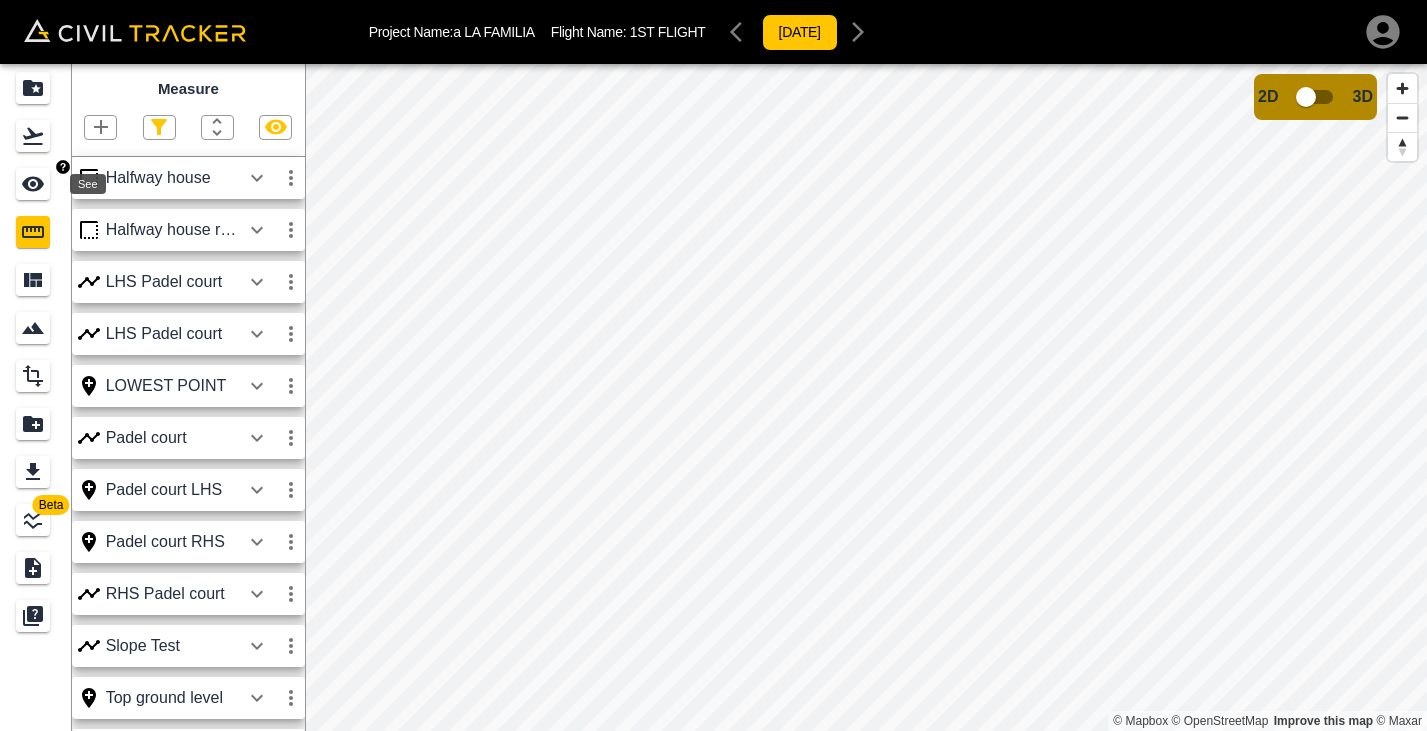 click 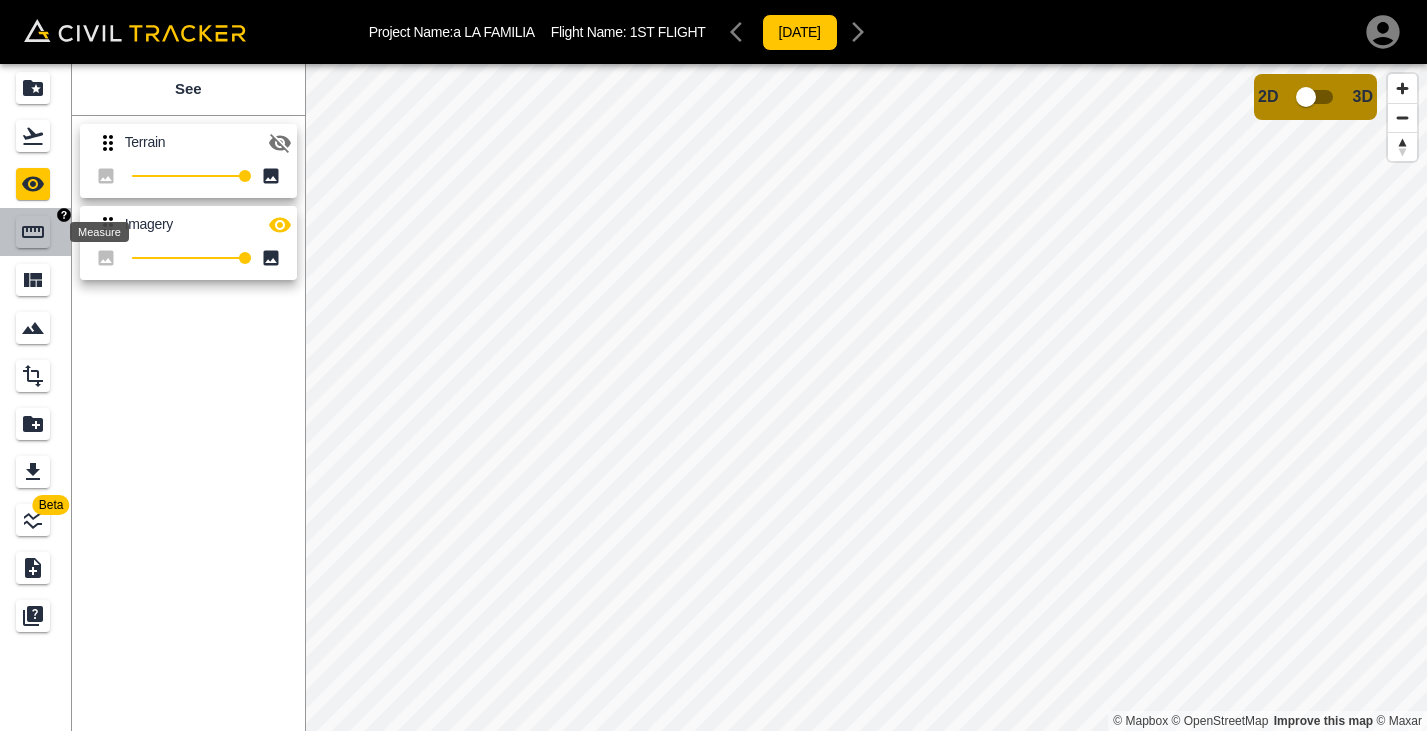 click 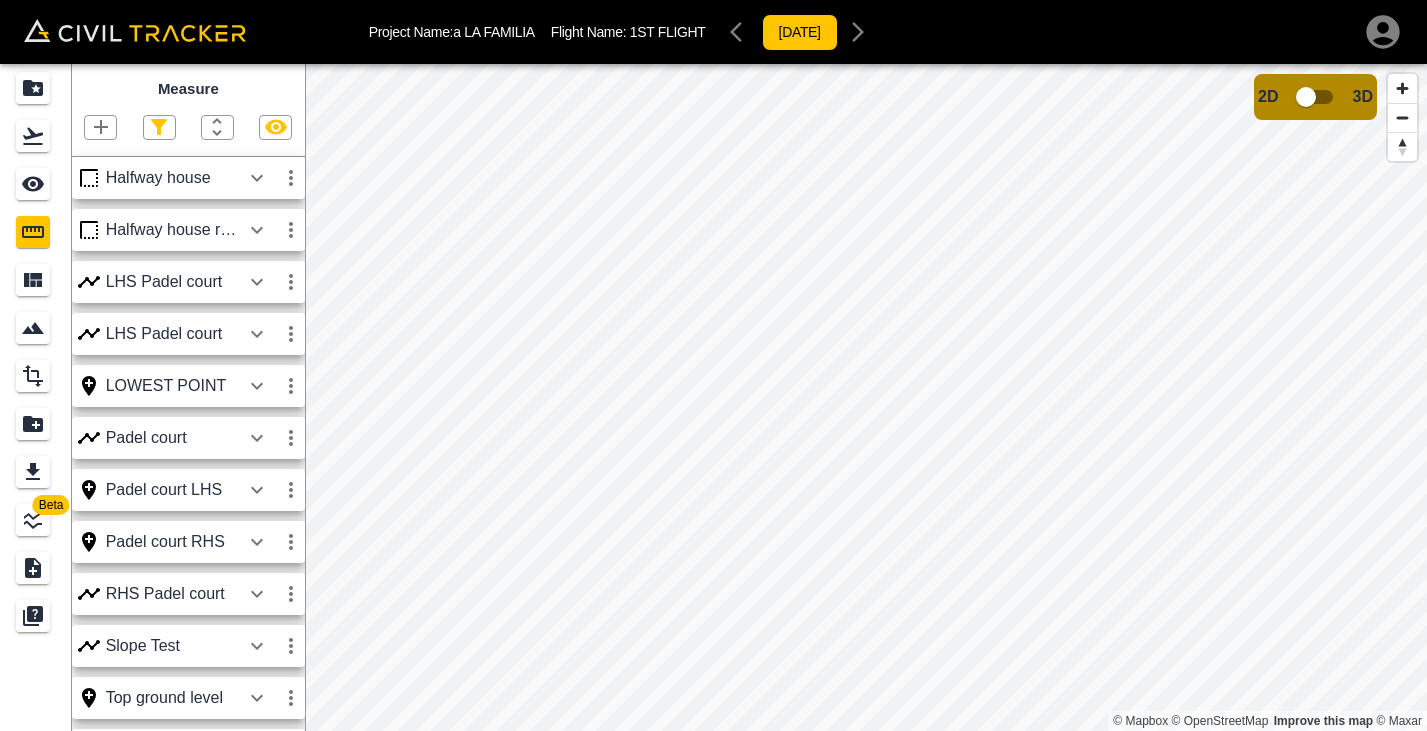 scroll, scrollTop: 0, scrollLeft: 0, axis: both 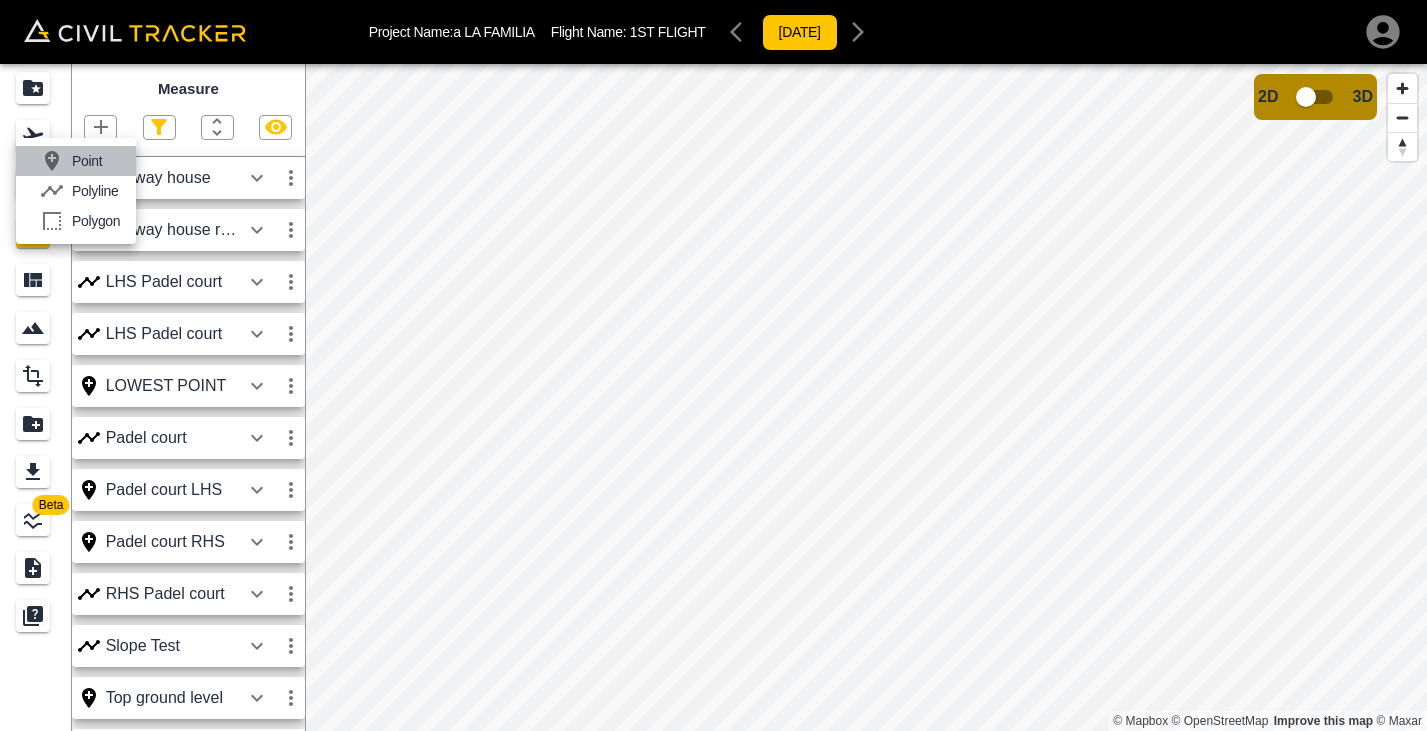 click on "Point" at bounding box center [87, 161] 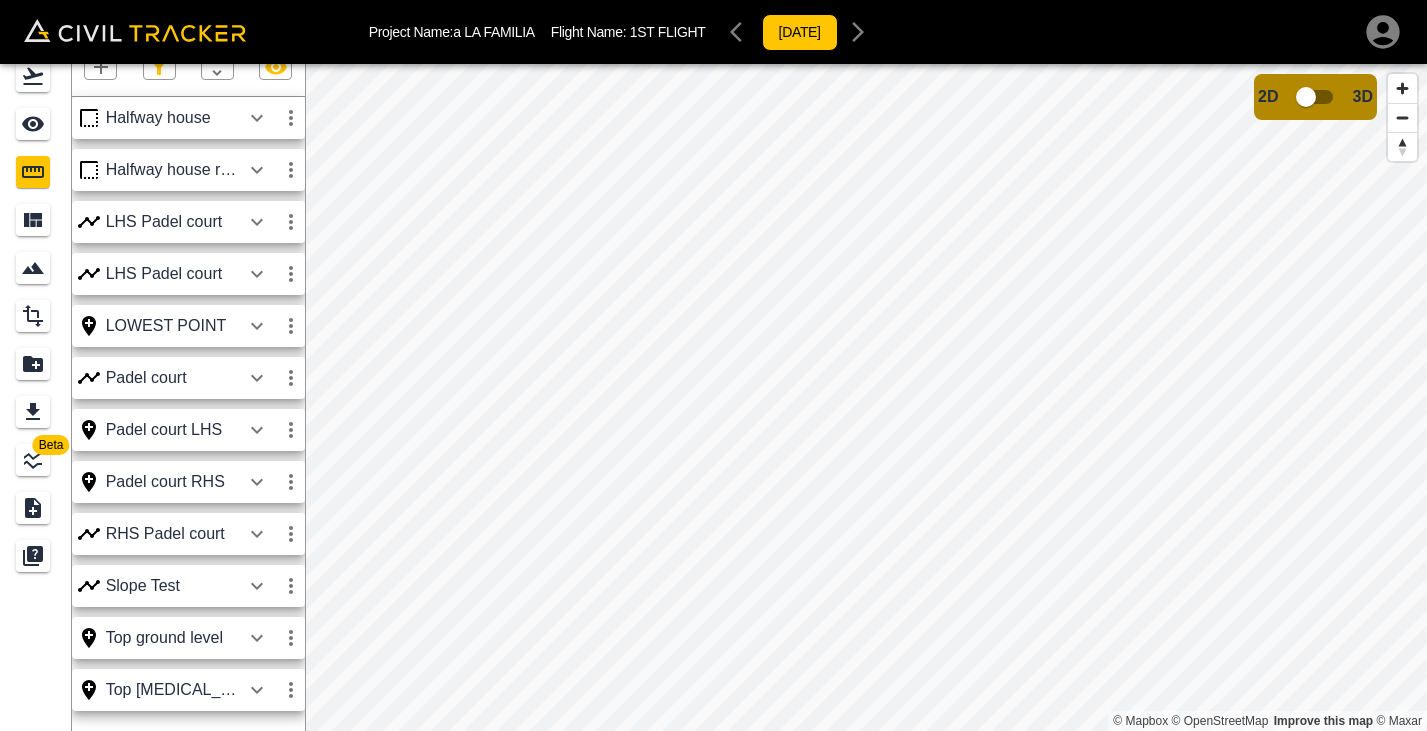 scroll, scrollTop: 59, scrollLeft: 0, axis: vertical 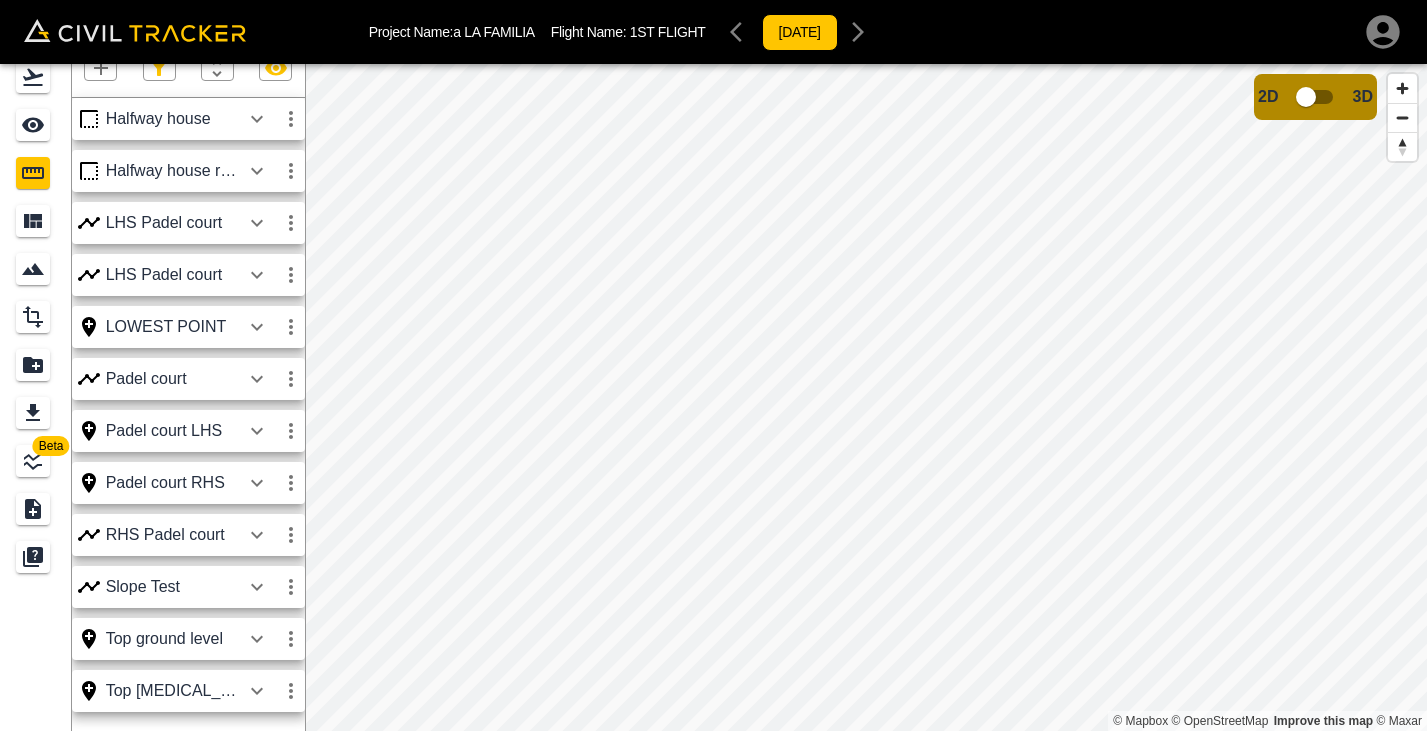 click 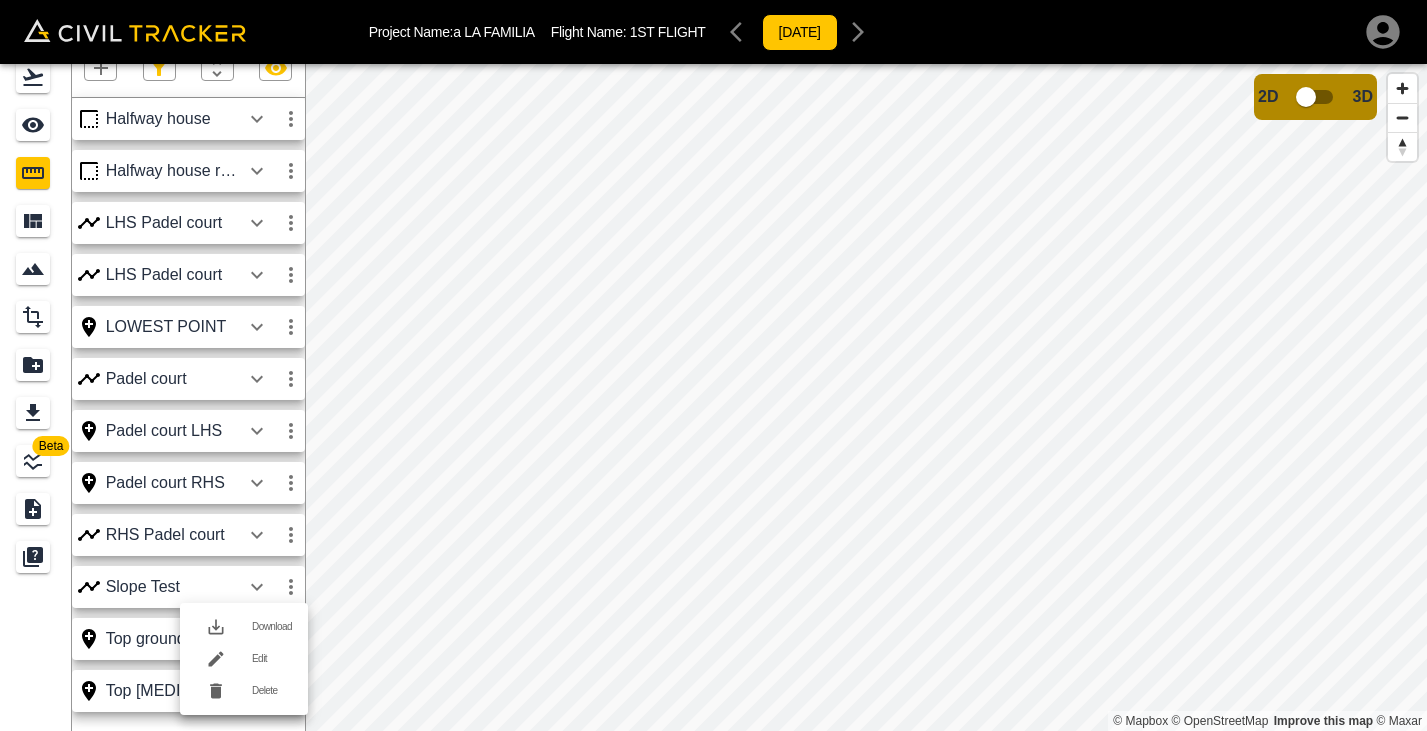 click on "Delete" at bounding box center [272, 691] 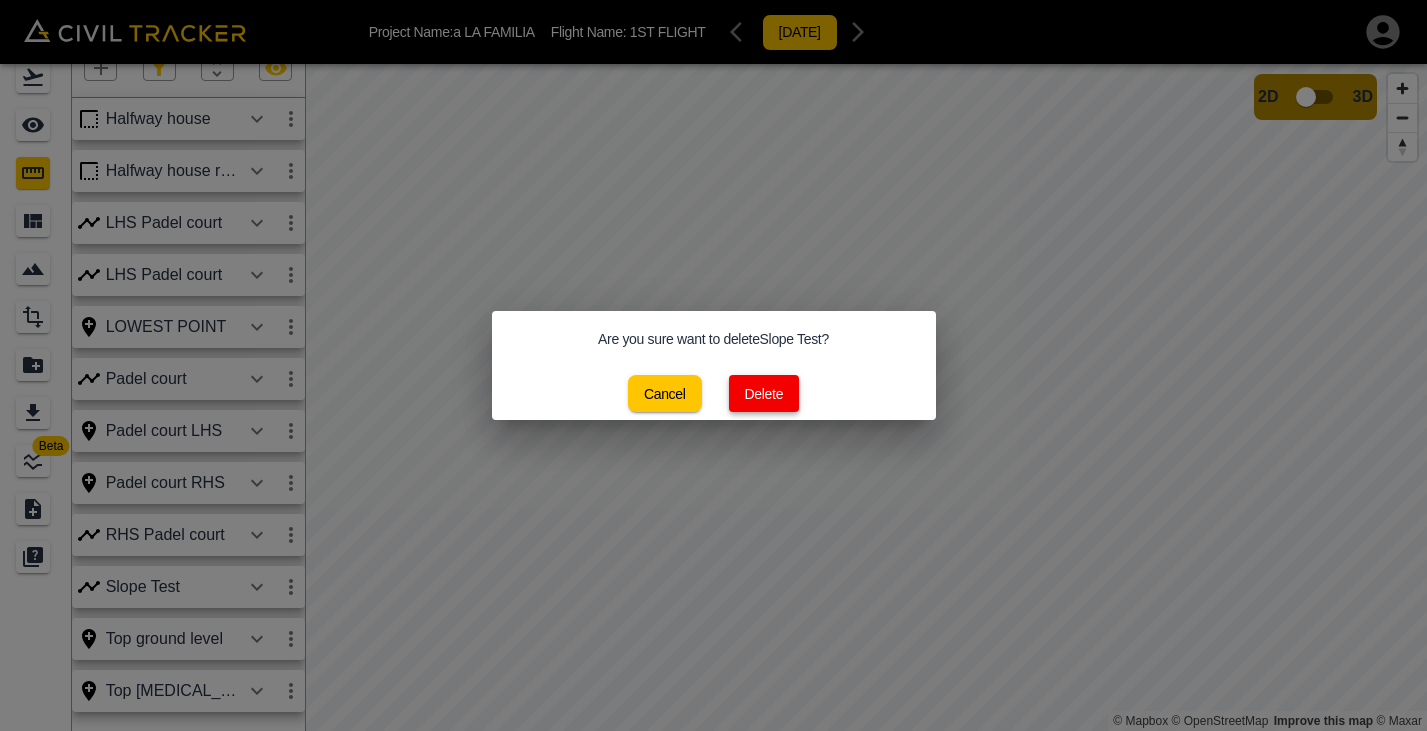click on "Delete" at bounding box center [764, 393] 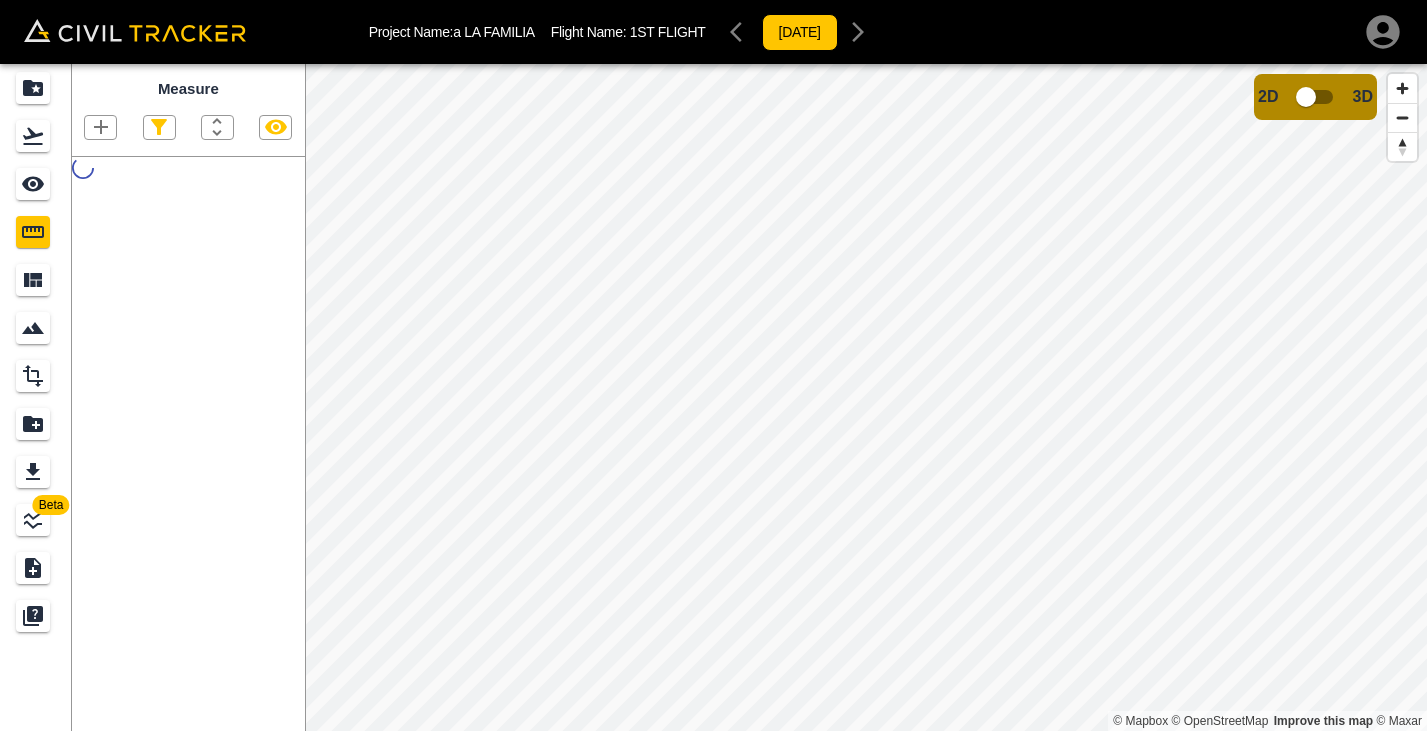 scroll, scrollTop: 0, scrollLeft: 0, axis: both 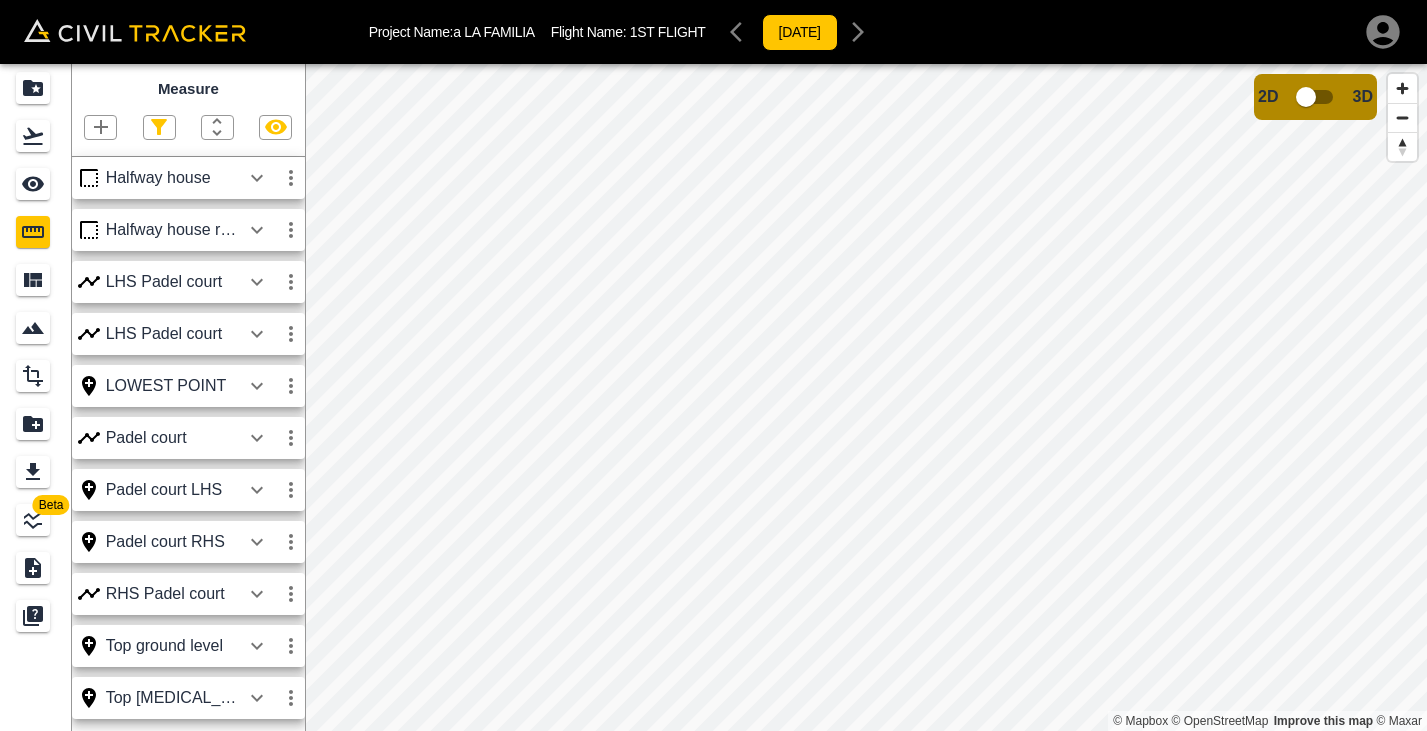 click 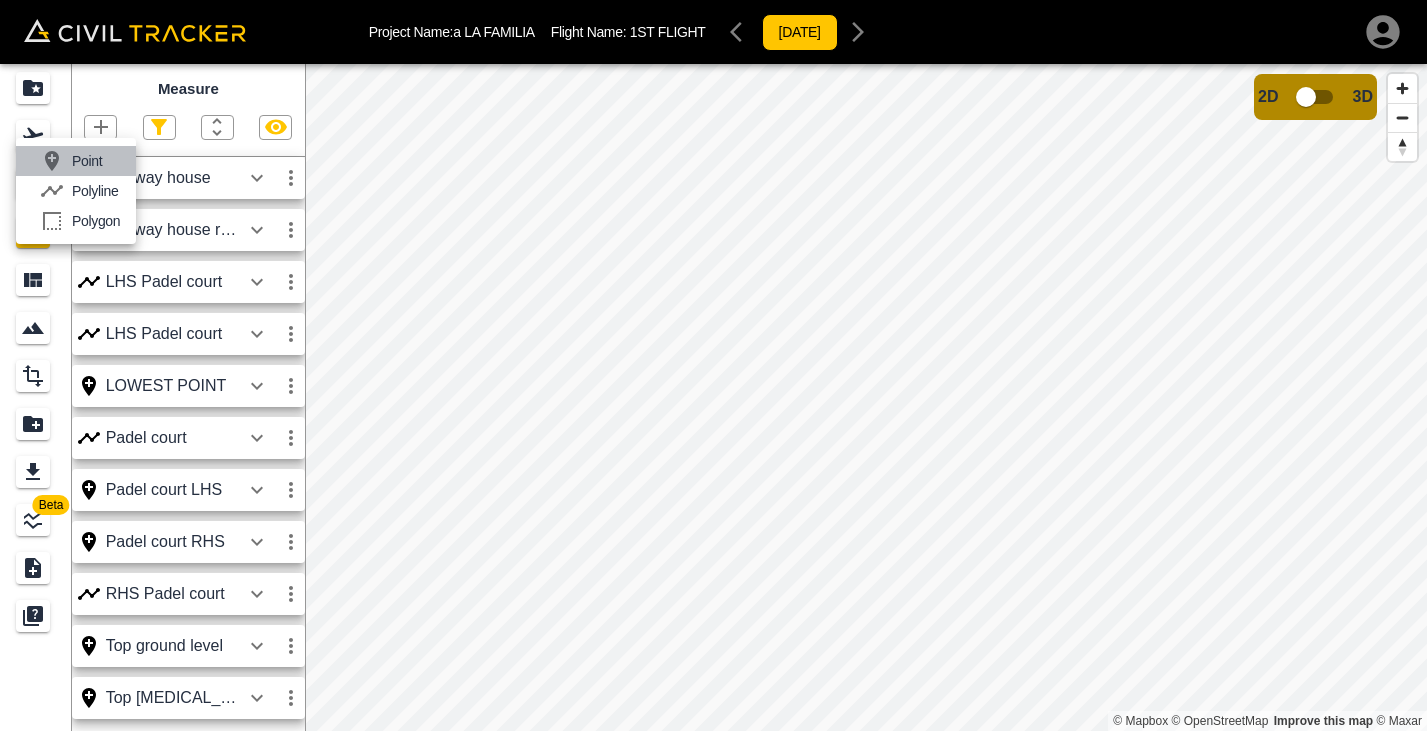 click on "Point" at bounding box center (87, 161) 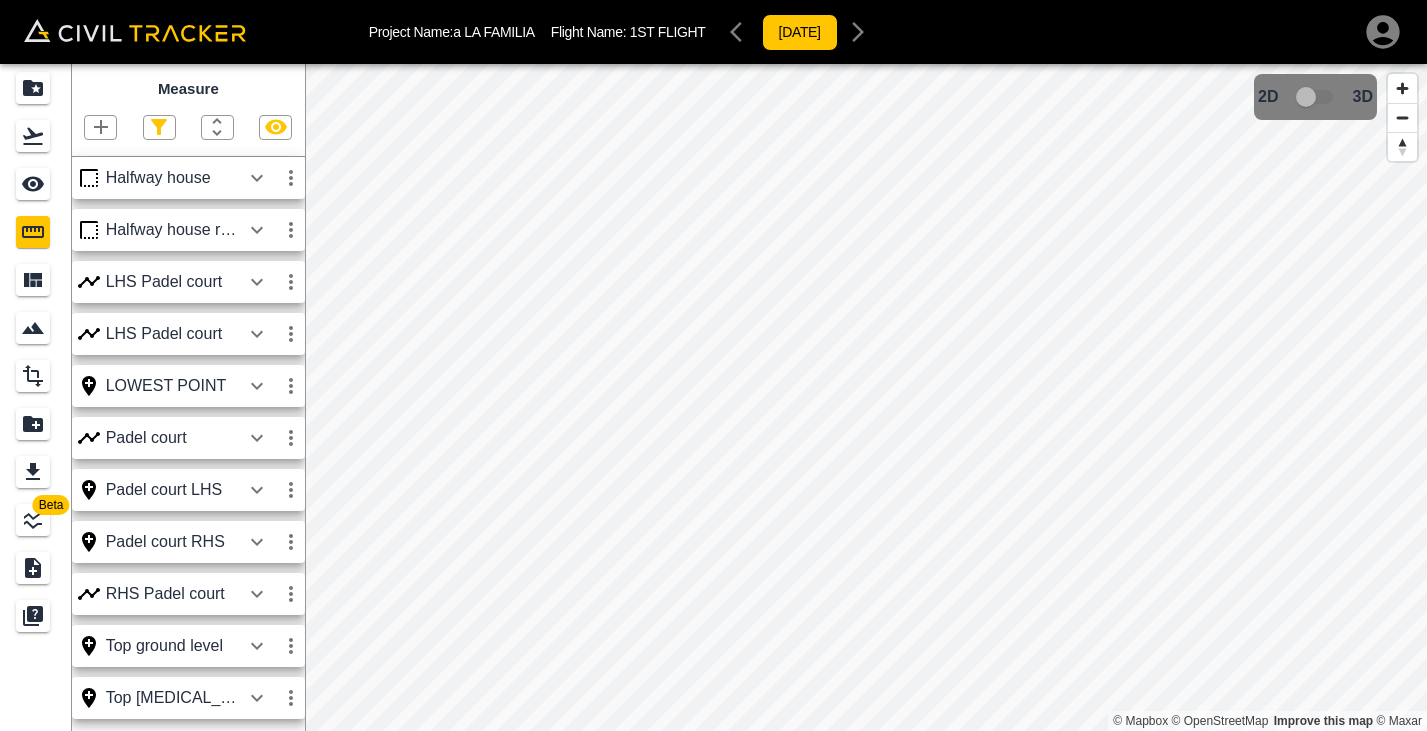 scroll, scrollTop: 0, scrollLeft: 0, axis: both 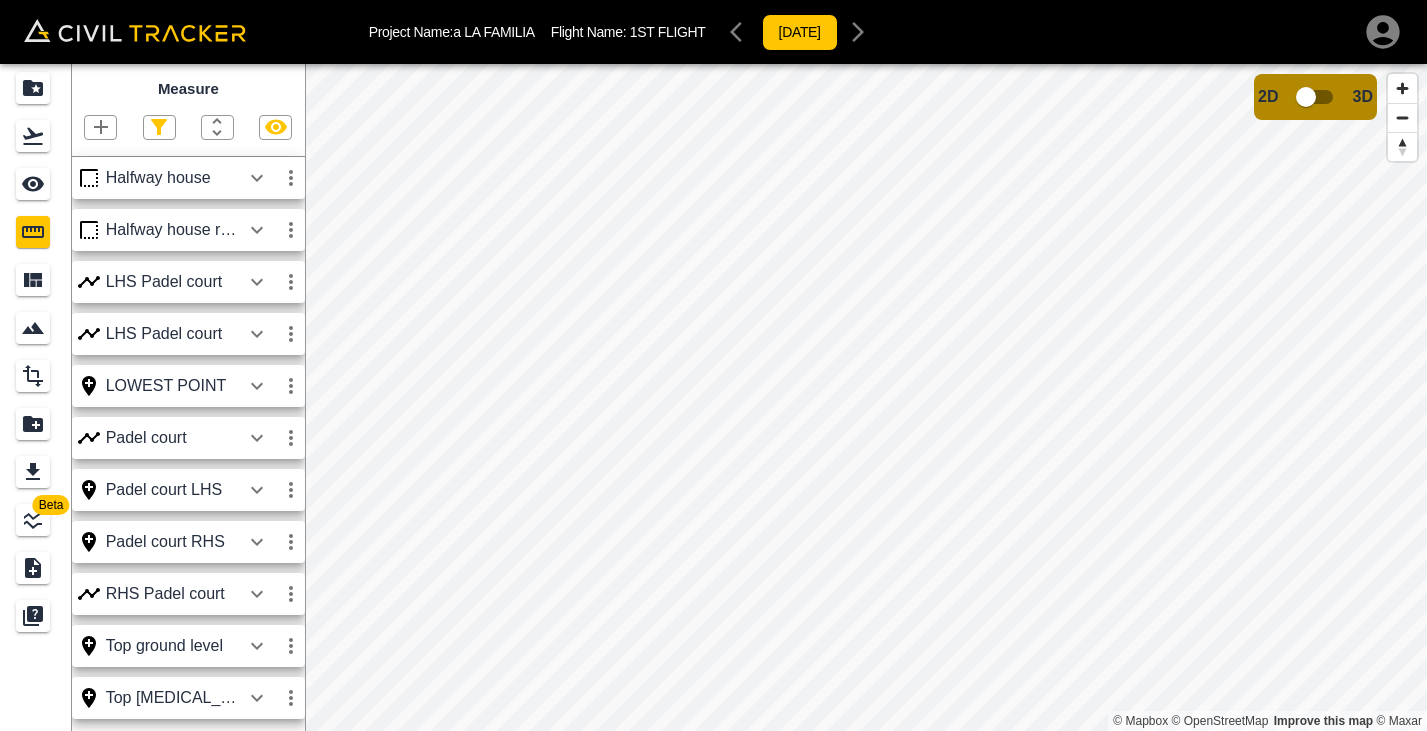 click 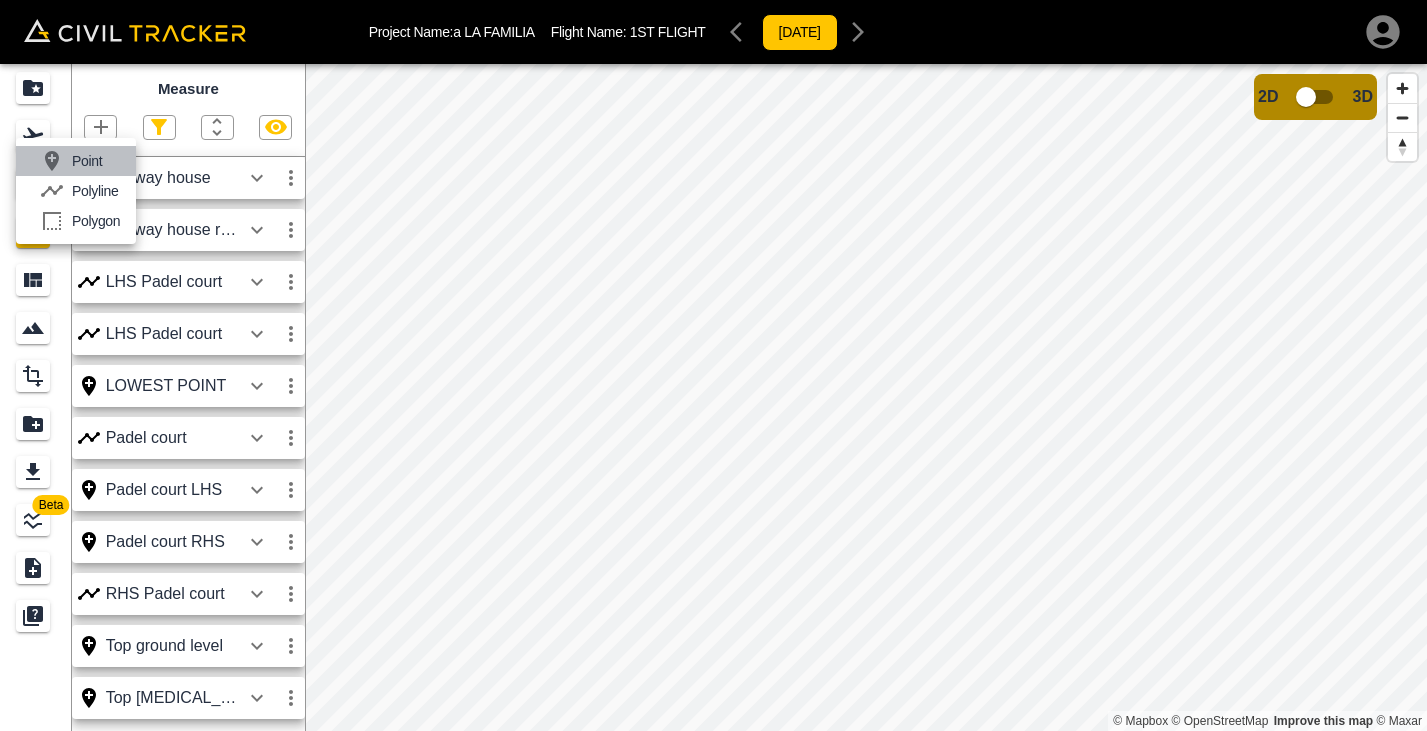 click on "Point" at bounding box center (87, 161) 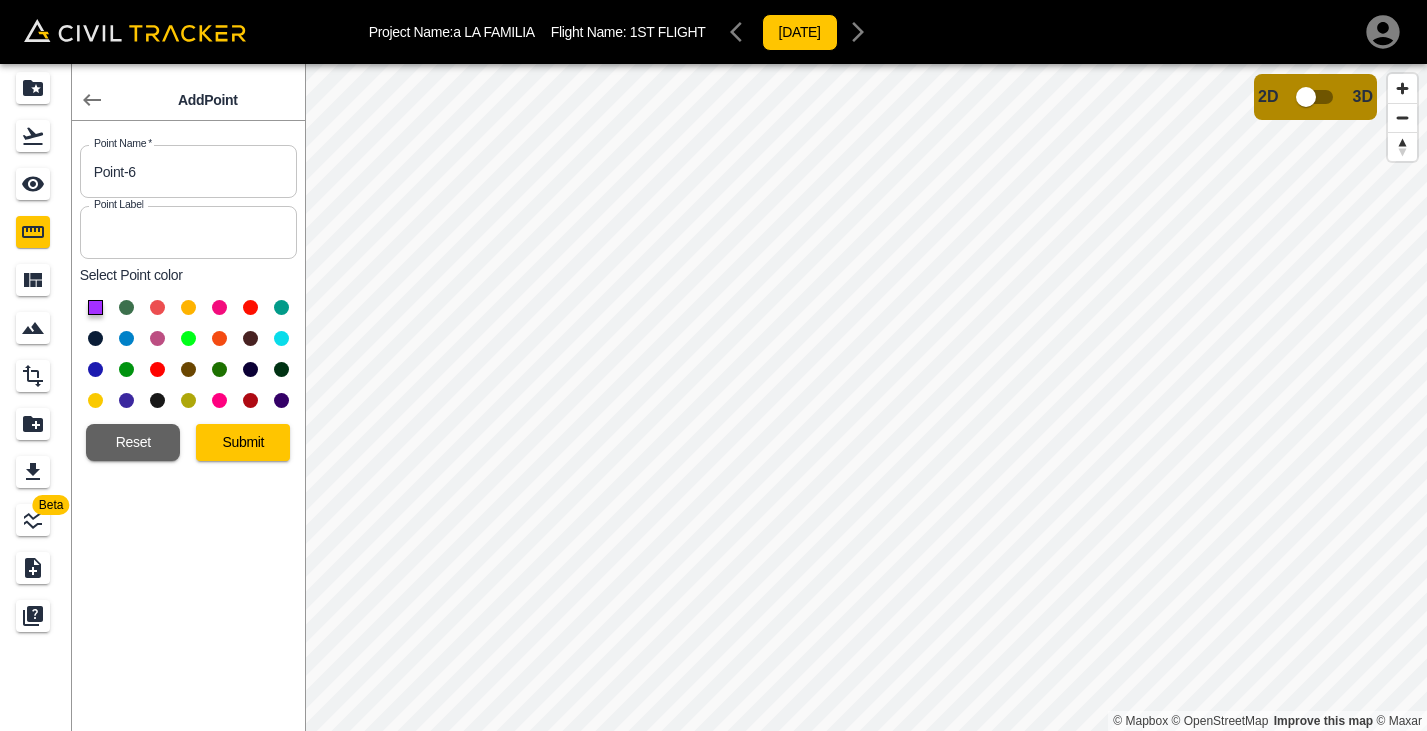 click on "Point-6" at bounding box center [188, 171] 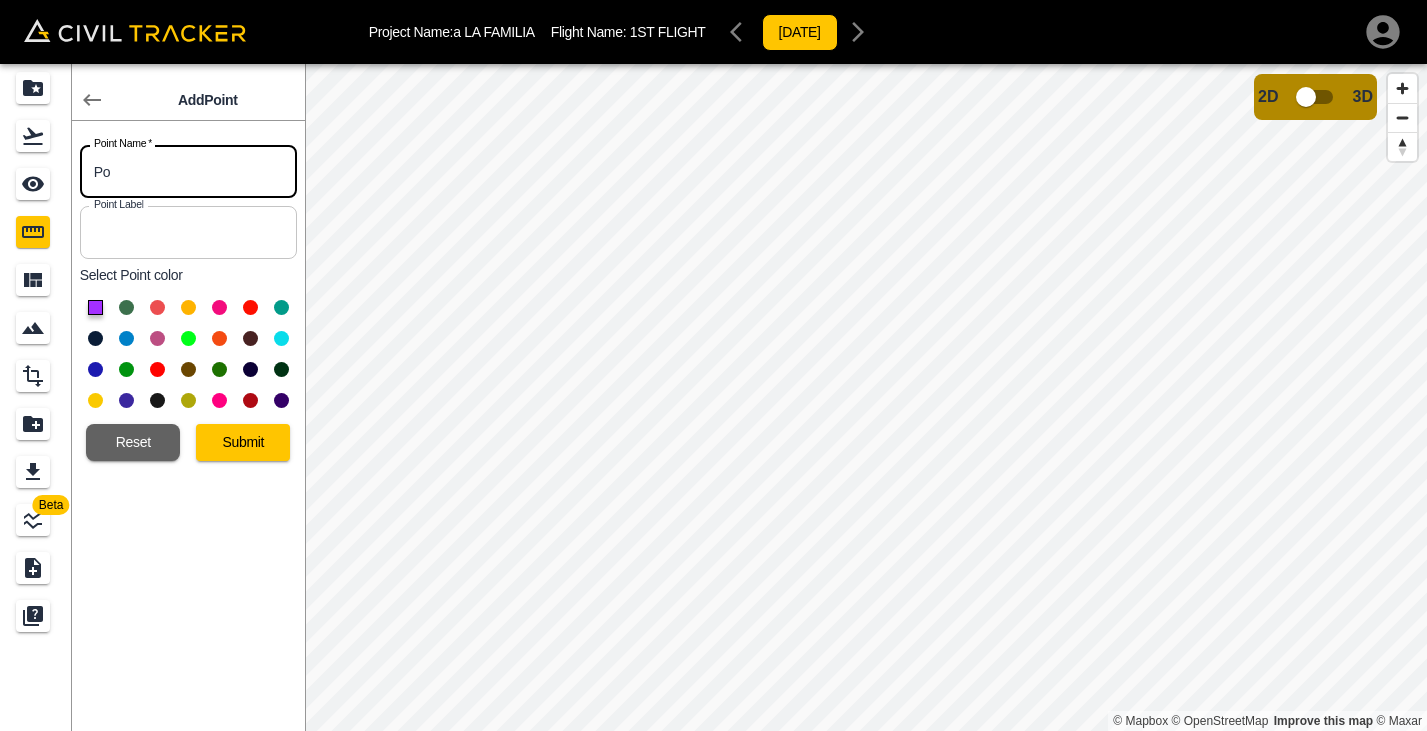type on "P" 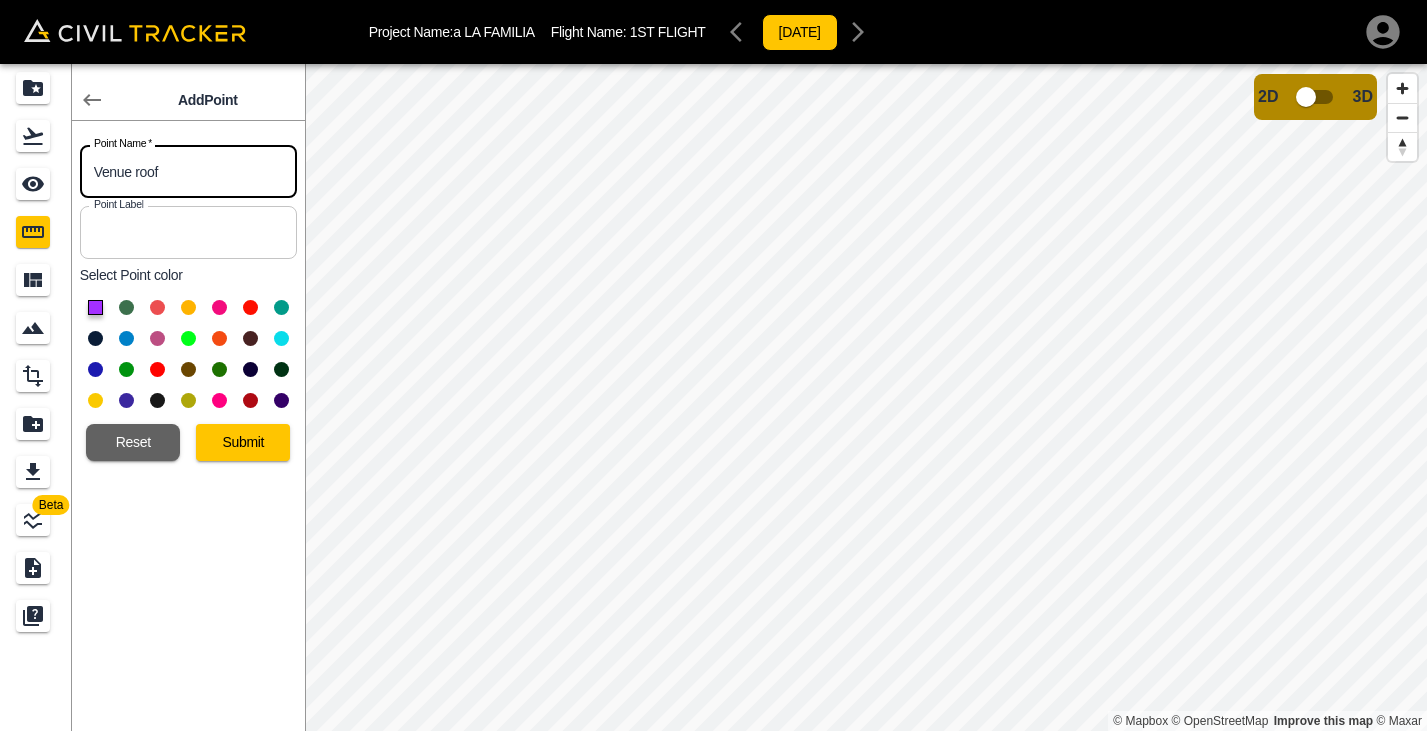 type on "Venue roof" 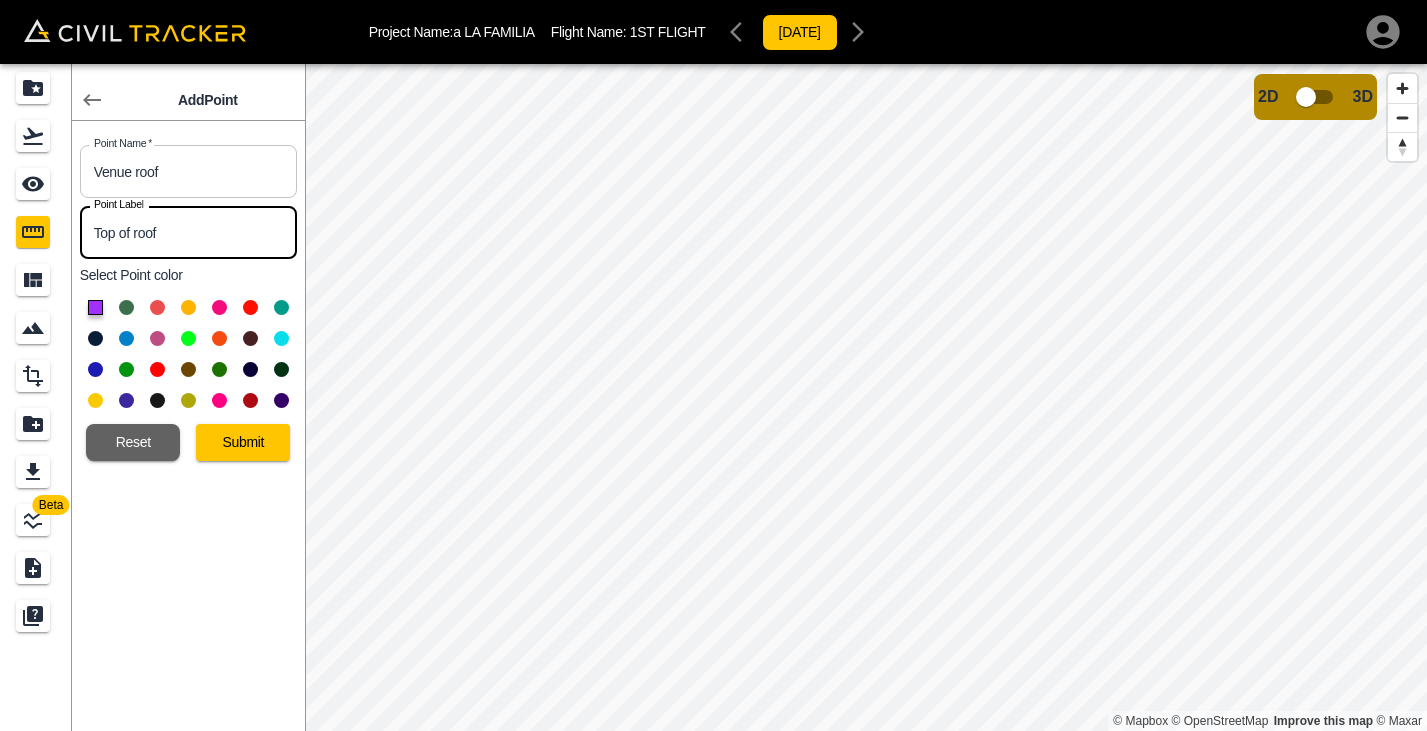 type on "Top of roof" 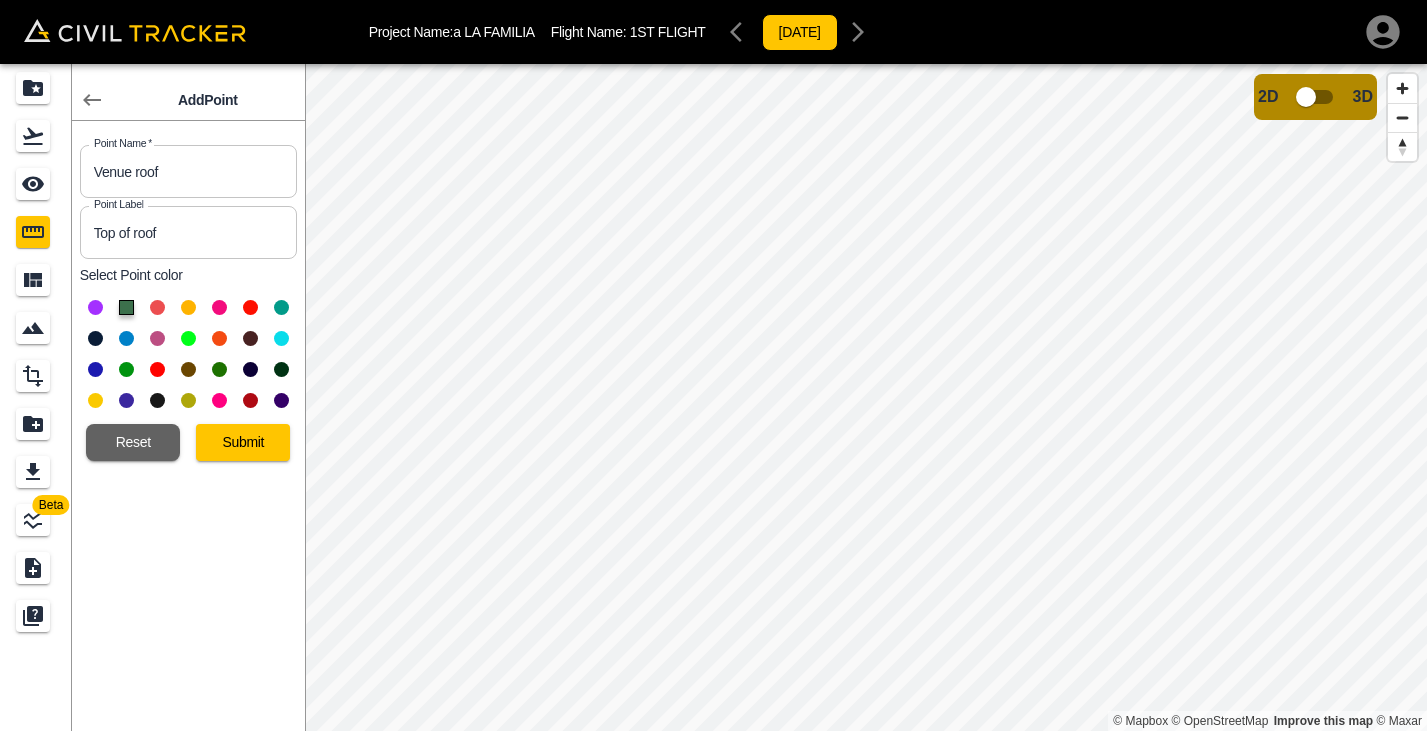 click at bounding box center [126, 338] 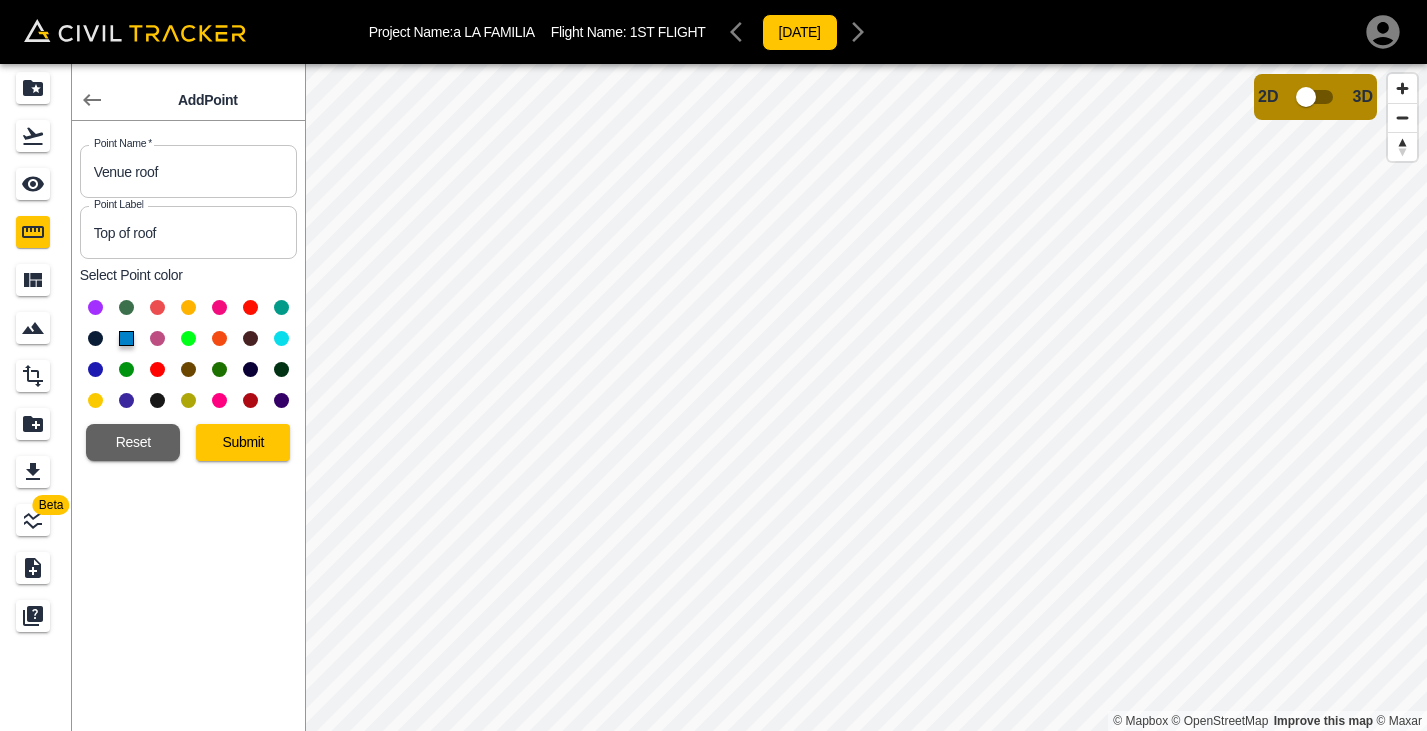 click at bounding box center [281, 338] 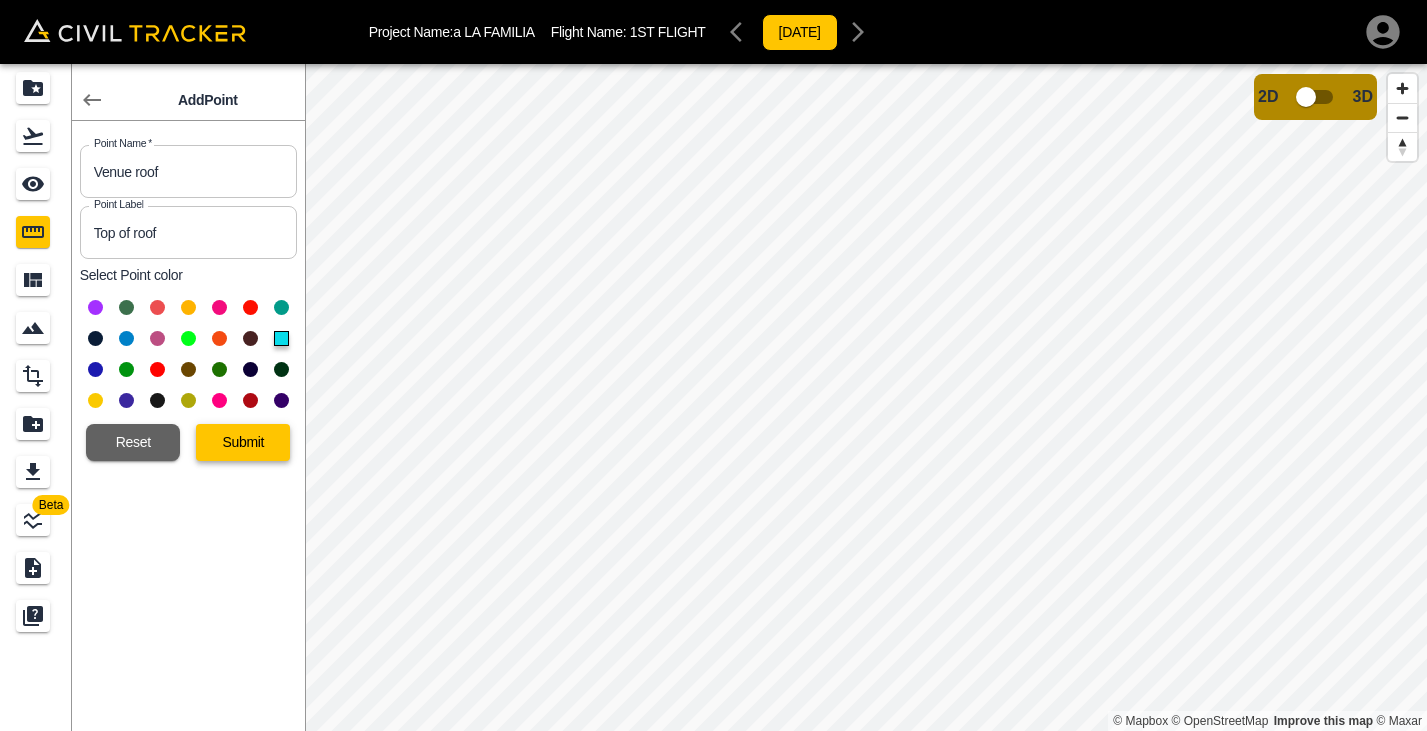 click on "Submit" at bounding box center [243, 442] 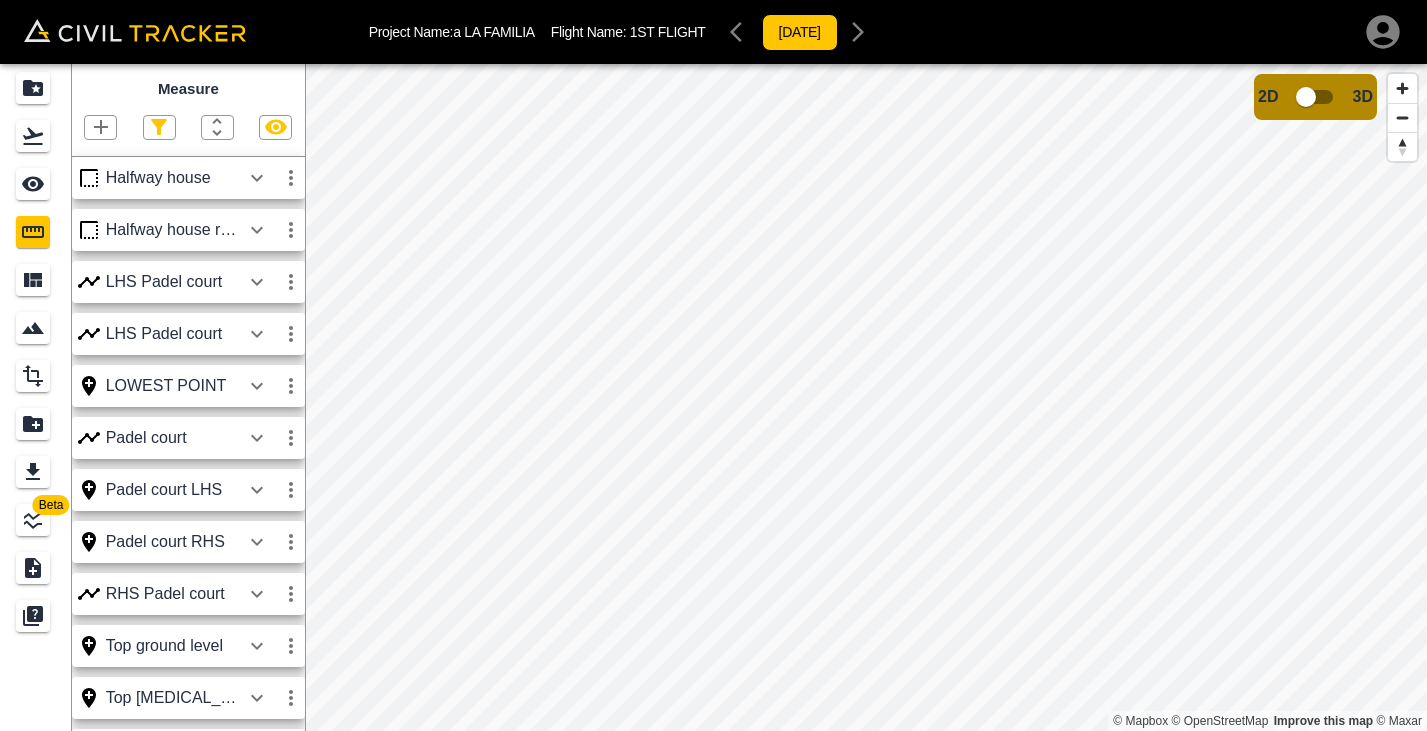 scroll, scrollTop: 39, scrollLeft: 0, axis: vertical 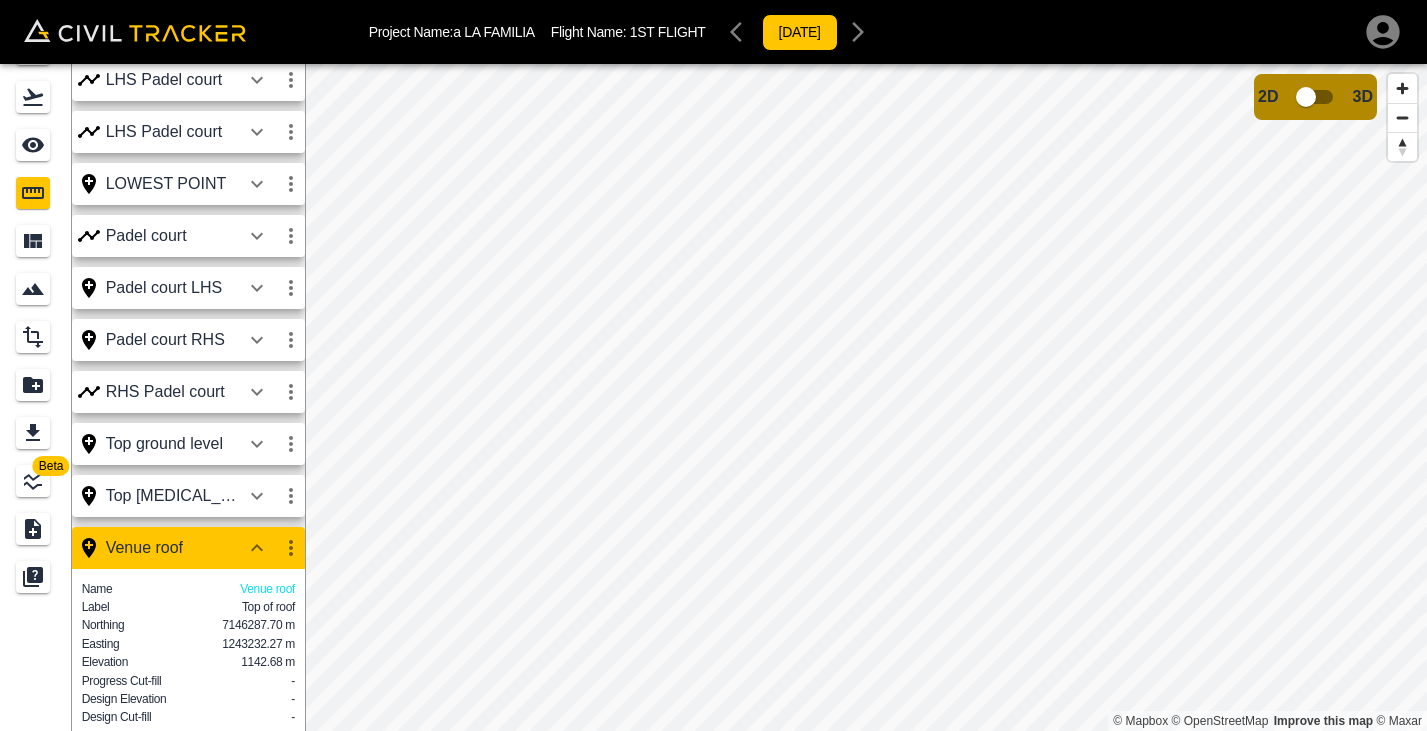 click on "Project Name:  a LA FAMILIA Flight Name:   1ST FLIGHT [DATE] Beta Measure Halfway house Halfway house roof 1 LHS Padel court LHS [GEOGRAPHIC_DATA] LOWEST POINT Padel court Padel court LHS Padel court RHS RHS Padel court Top ground level Top [MEDICAL_DATA] wall Venue roof Name   Venue roof Label Top of roof Northing 7146287.70   m   Easting 1243232.27   m   Elevation 1142.68 m  Progress Cut-fill - Design Elevation - Design Cut-fill - © Mapbox   © OpenStreetMap   Improve this map   © Maxar 2D 3D" at bounding box center [713, 365] 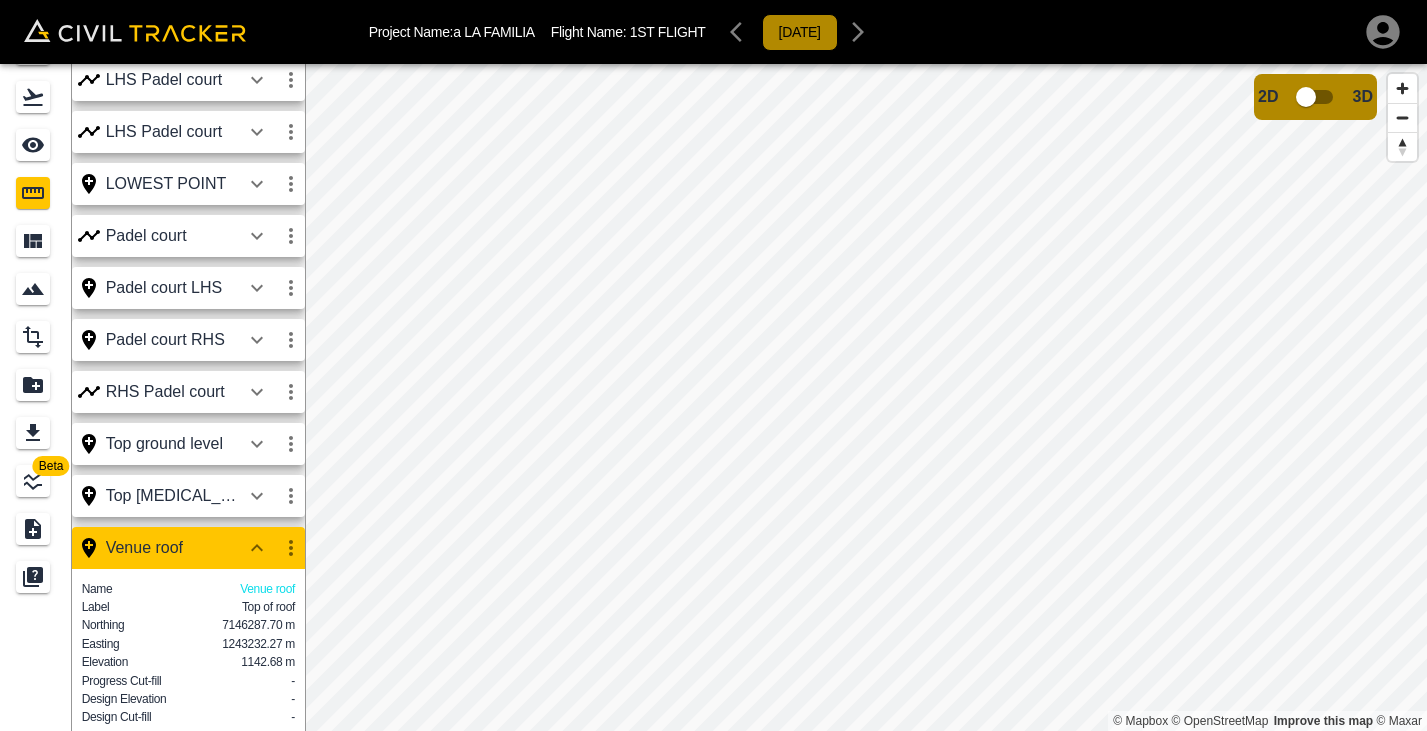 click on "Project Name:  a LA FAMILIA Flight Name:   1ST FLIGHT [DATE] Beta Measure Halfway house Halfway house roof 1 LHS Padel court LHS [GEOGRAPHIC_DATA] LOWEST POINT Padel court Padel court LHS Padel court RHS RHS Padel court Top ground level Top [MEDICAL_DATA] wall Venue roof Name   Venue roof Label Top of roof Northing 7146287.70   m   Easting 1243232.27   m   Elevation 1142.68 m  Progress Cut-fill - Design Elevation - Design Cut-fill - © Mapbox   © OpenStreetMap   Improve this map   © Maxar 2D 3D" at bounding box center (713, 365) 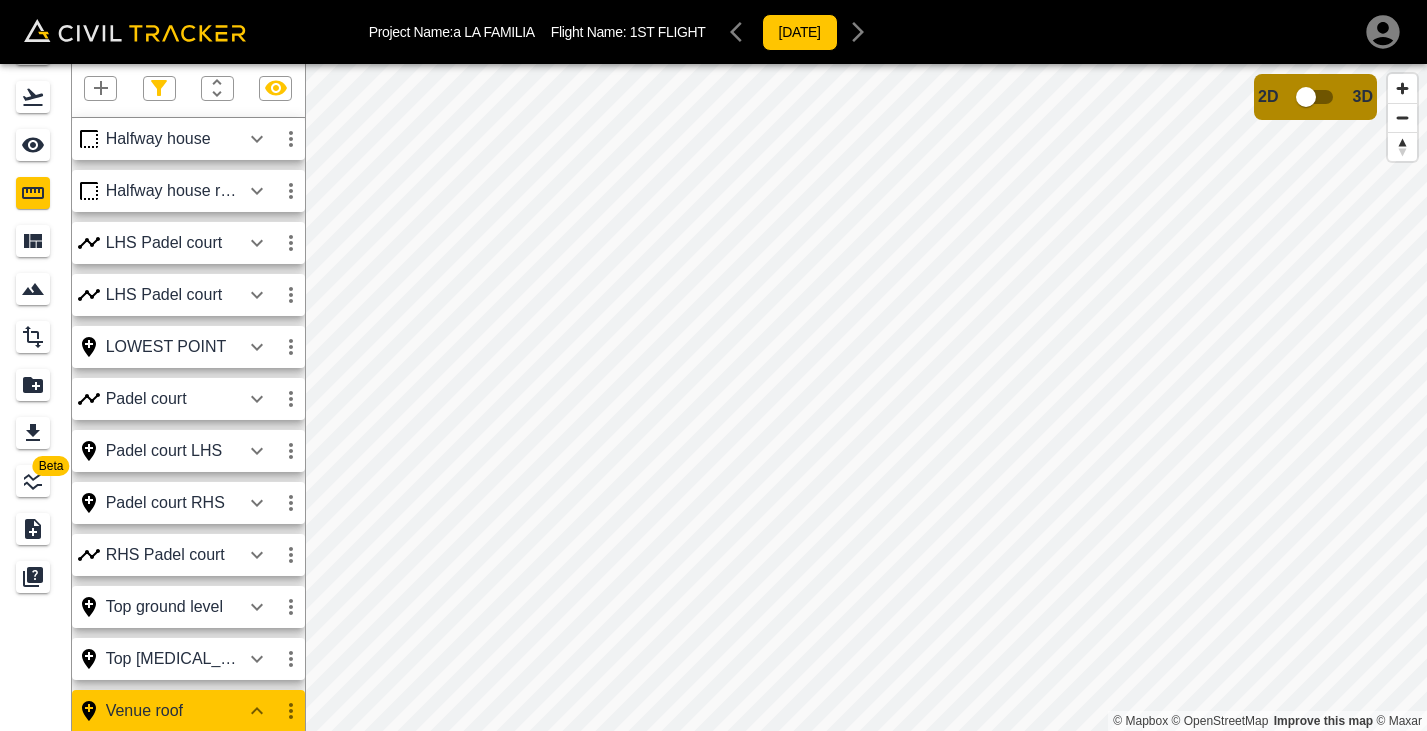 scroll, scrollTop: 0, scrollLeft: 0, axis: both 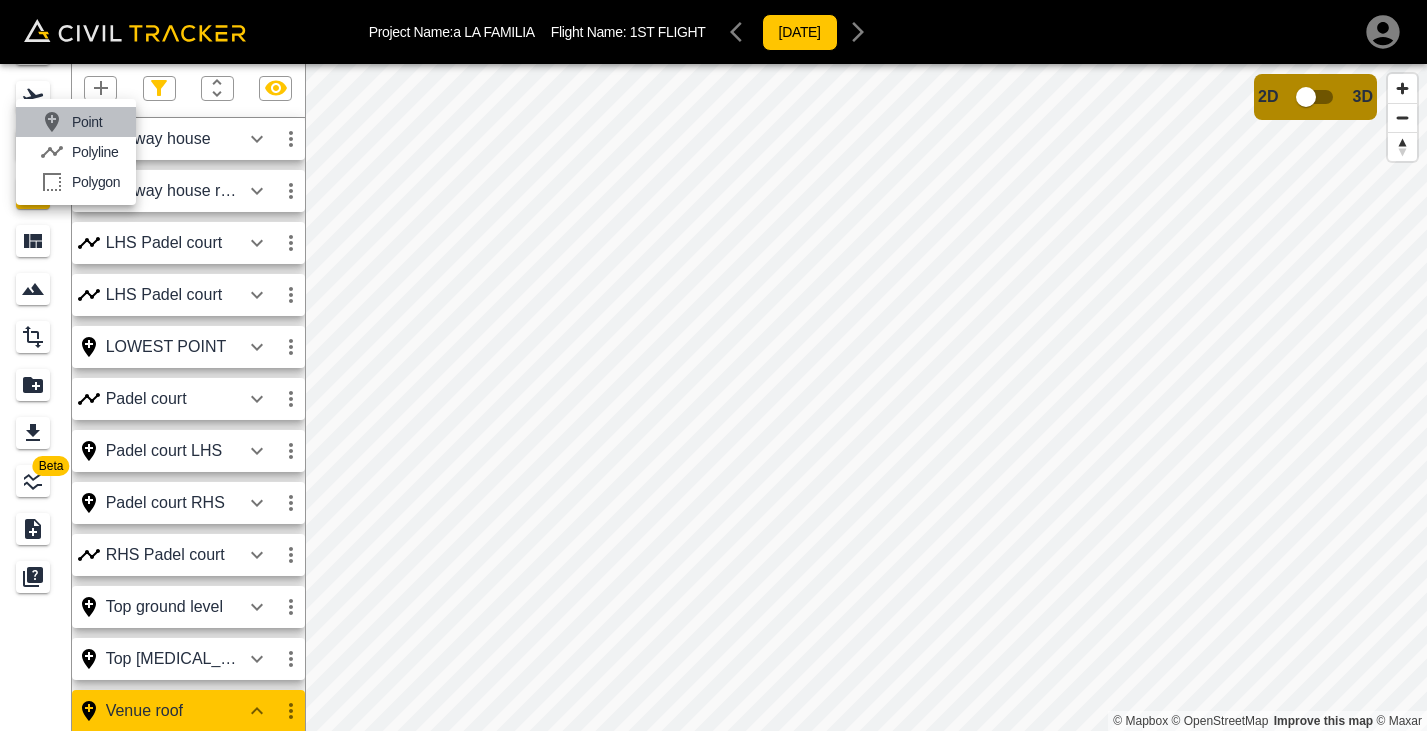 click on "Point" at bounding box center [76, 122] 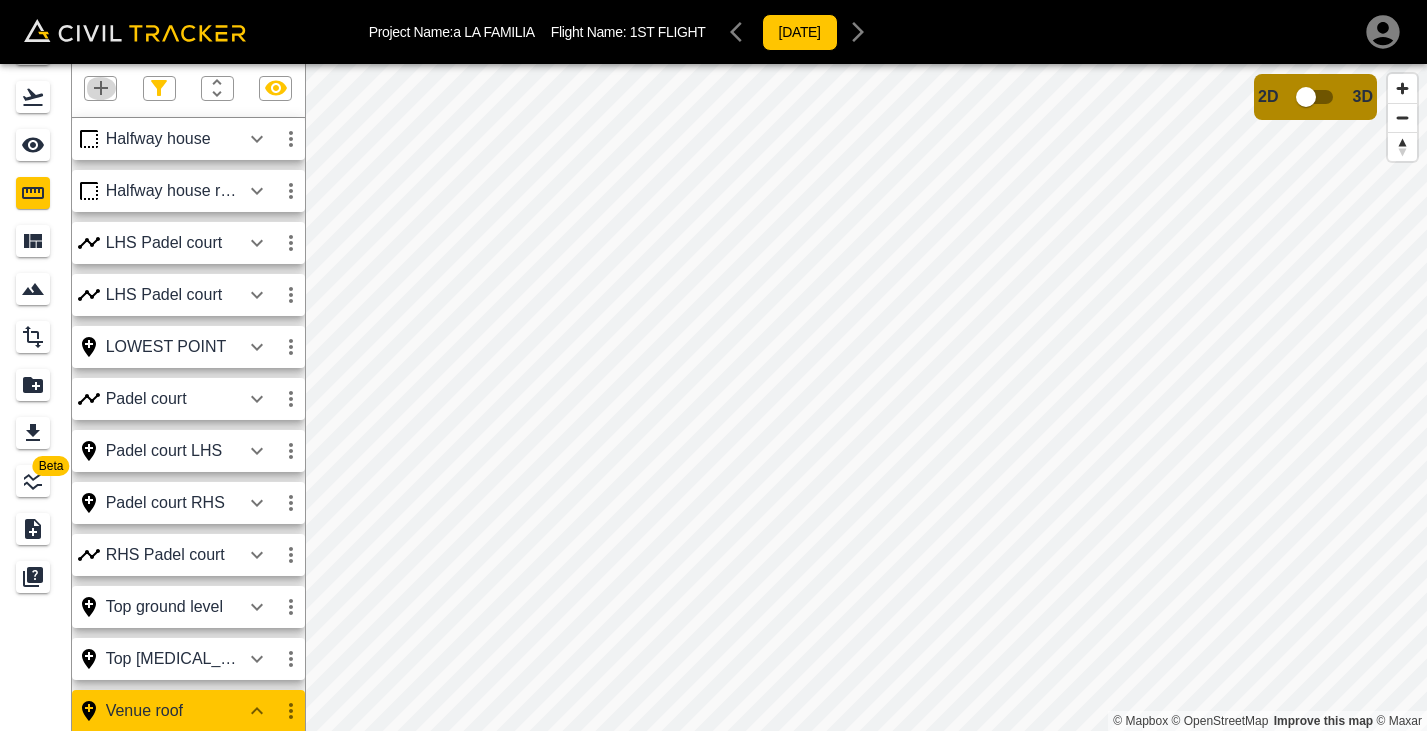 click 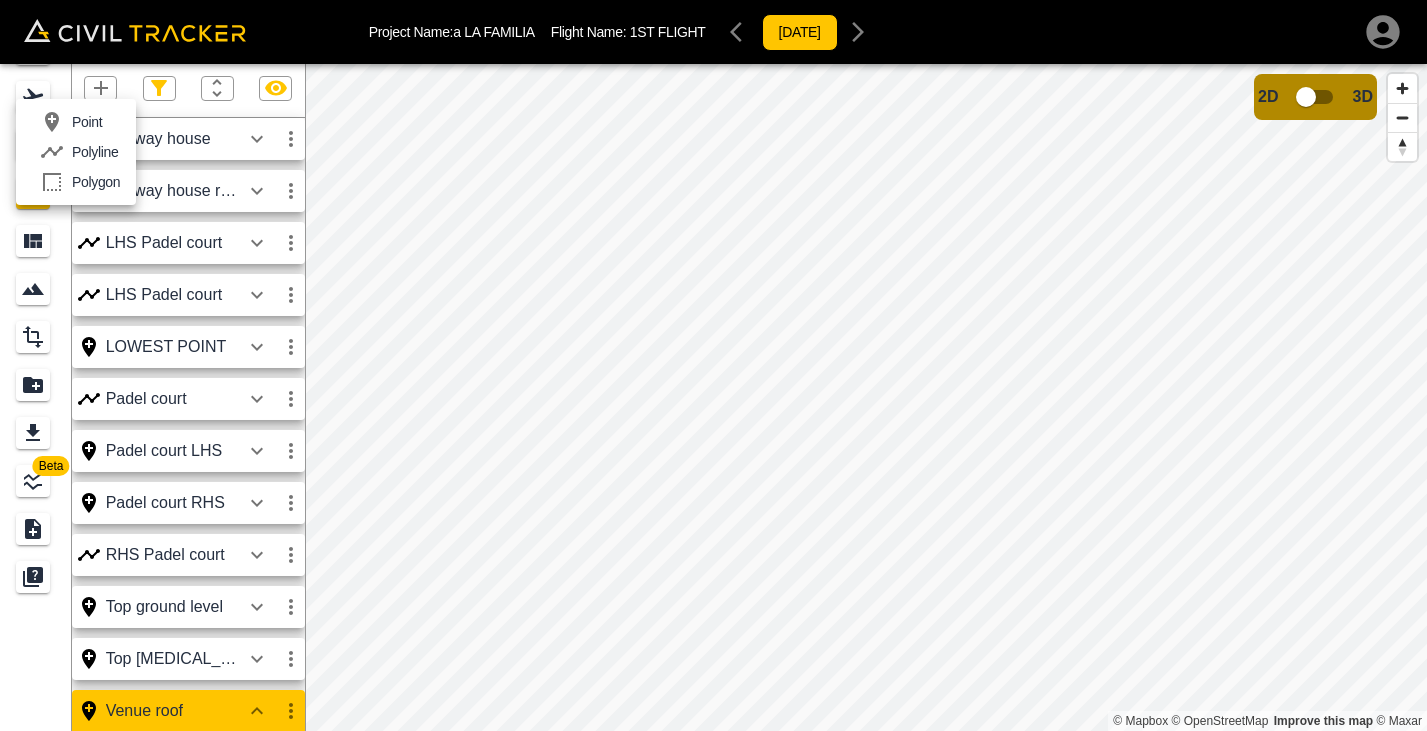 click on "Point" at bounding box center [87, 122] 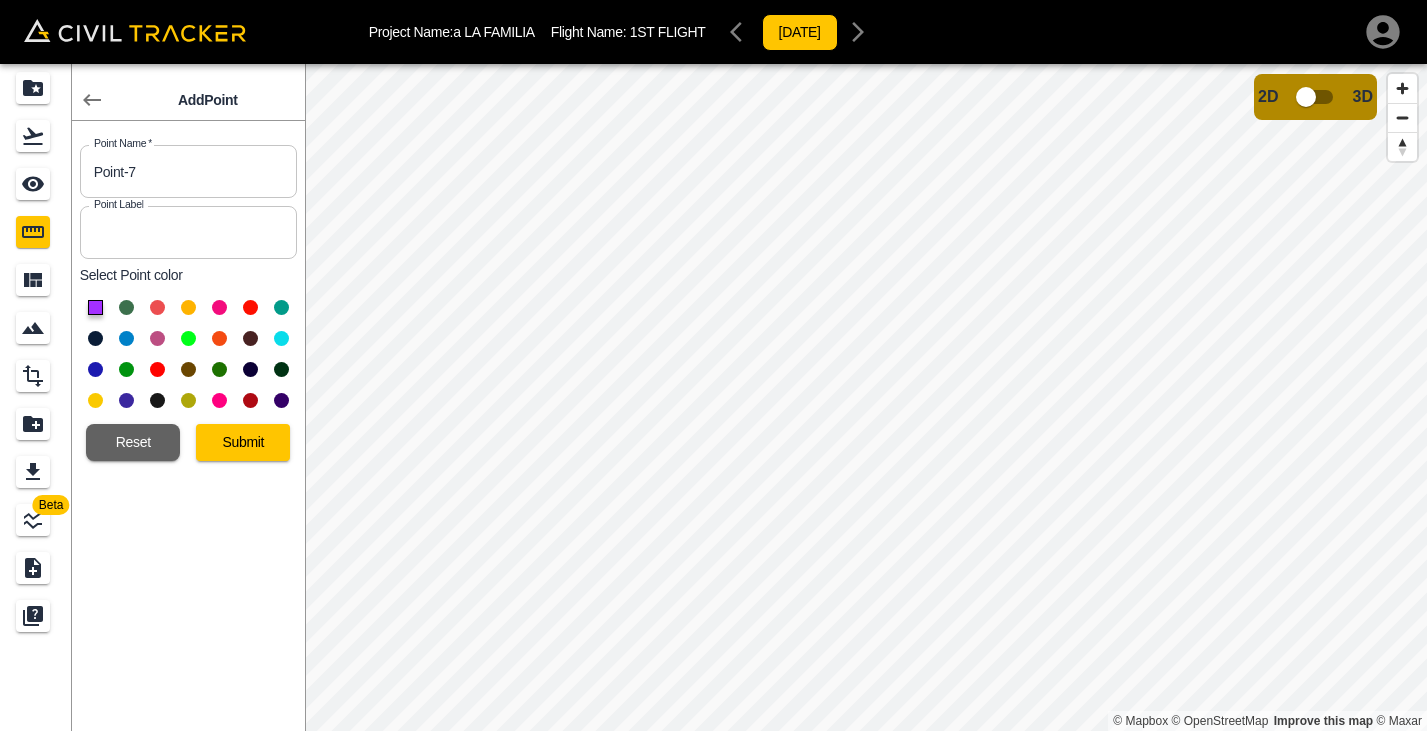 scroll, scrollTop: 0, scrollLeft: 0, axis: both 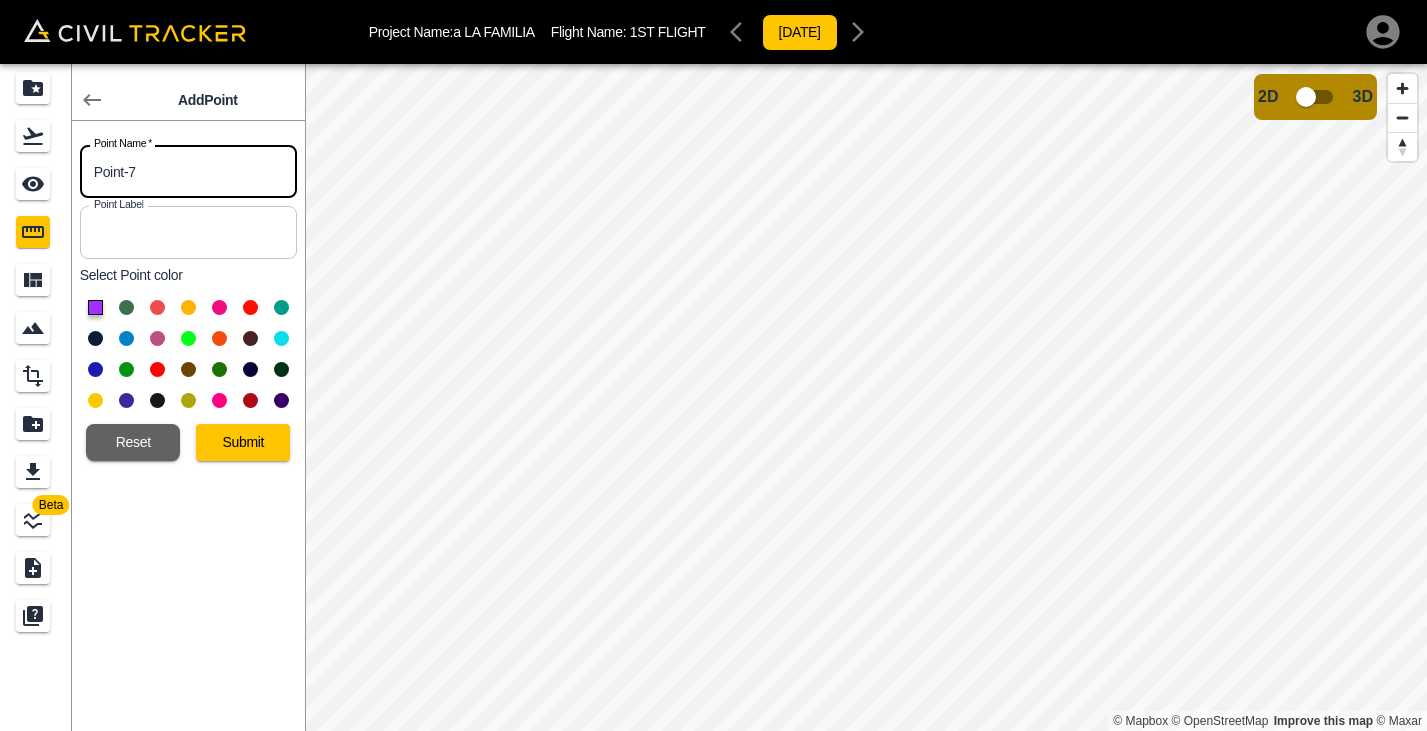 drag, startPoint x: 144, startPoint y: 172, endPoint x: 92, endPoint y: 175, distance: 52.086468 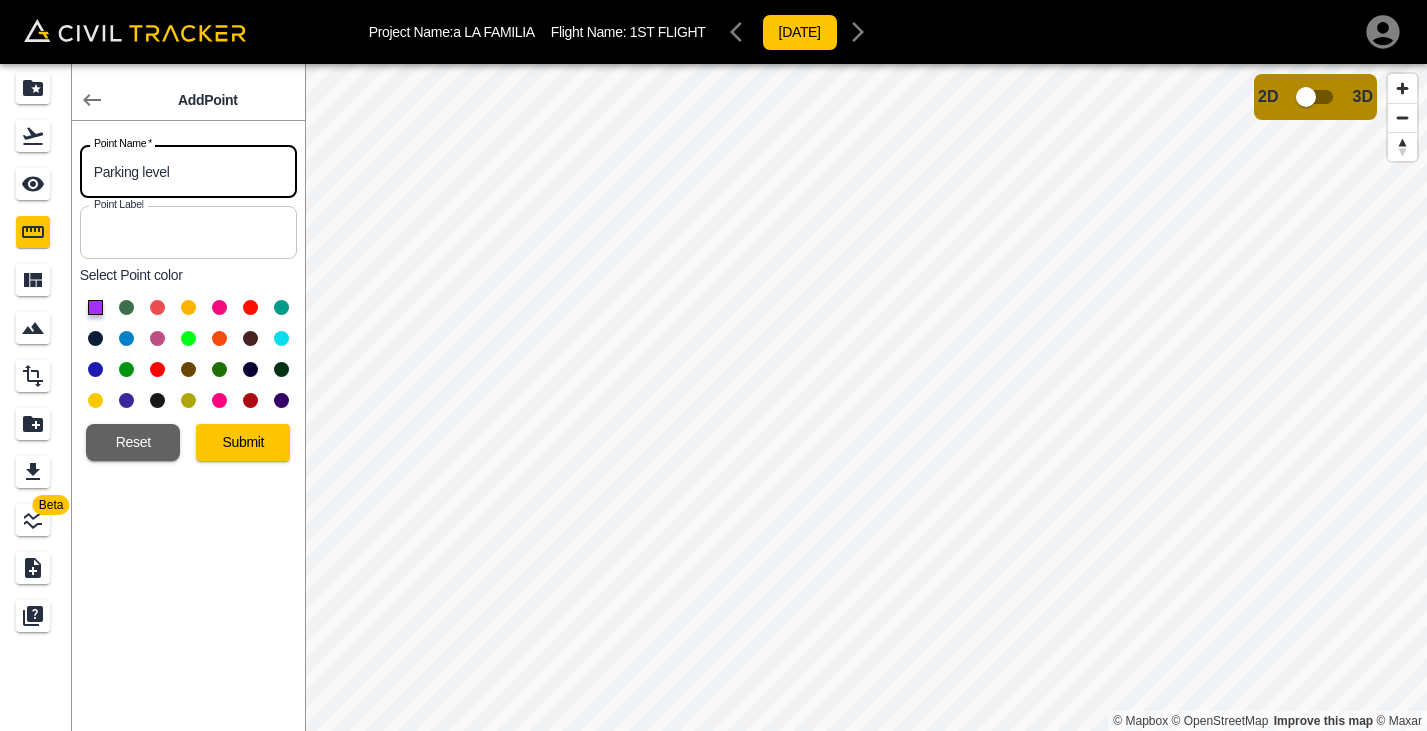 type on "Parking level" 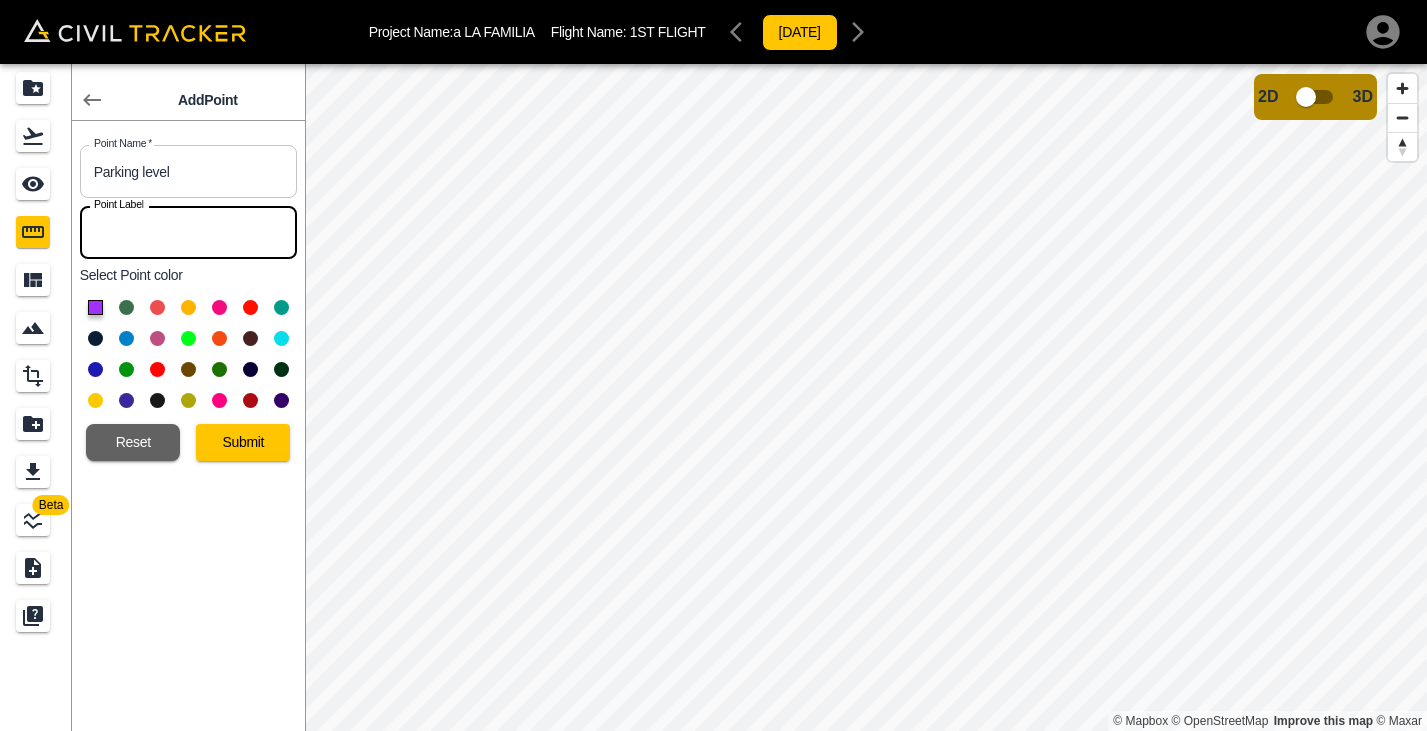 click at bounding box center [188, 232] 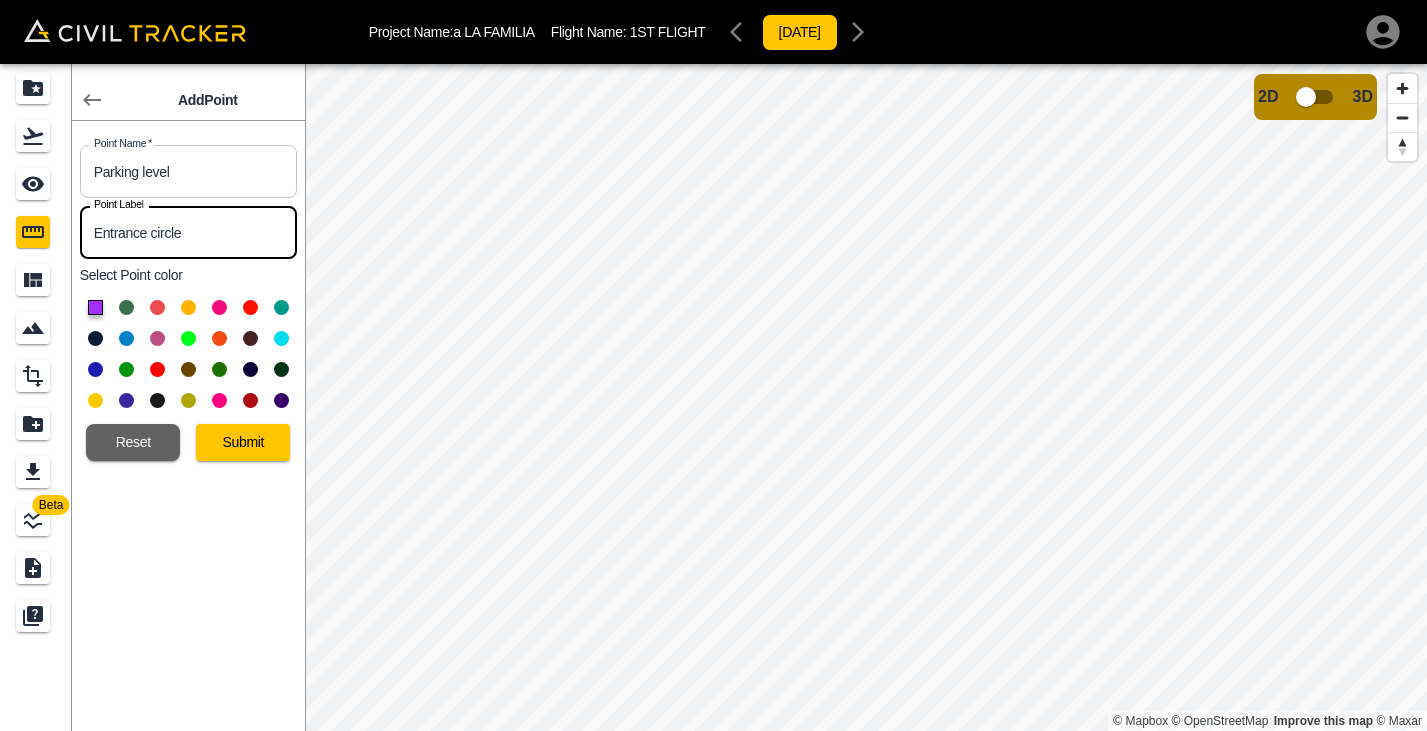type on "Entrance circle" 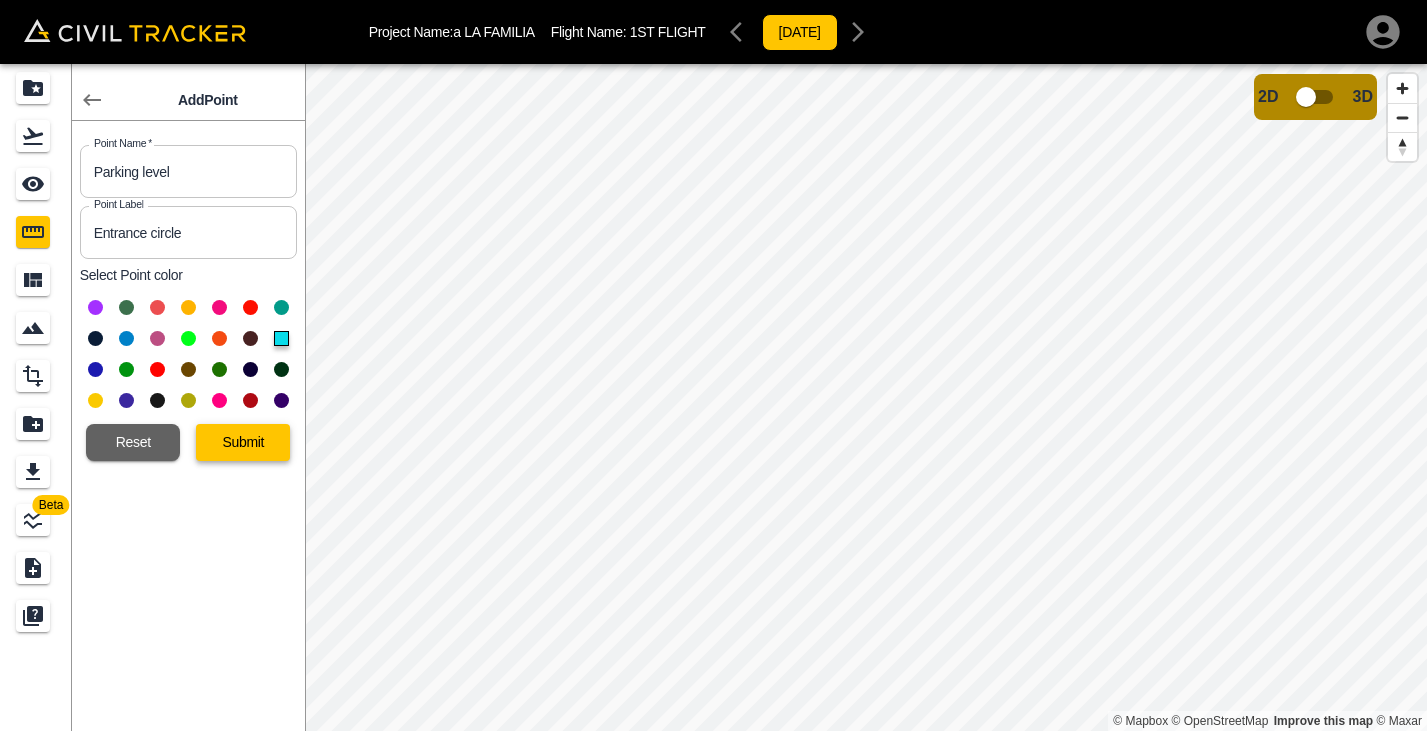 click on "Submit" at bounding box center [243, 442] 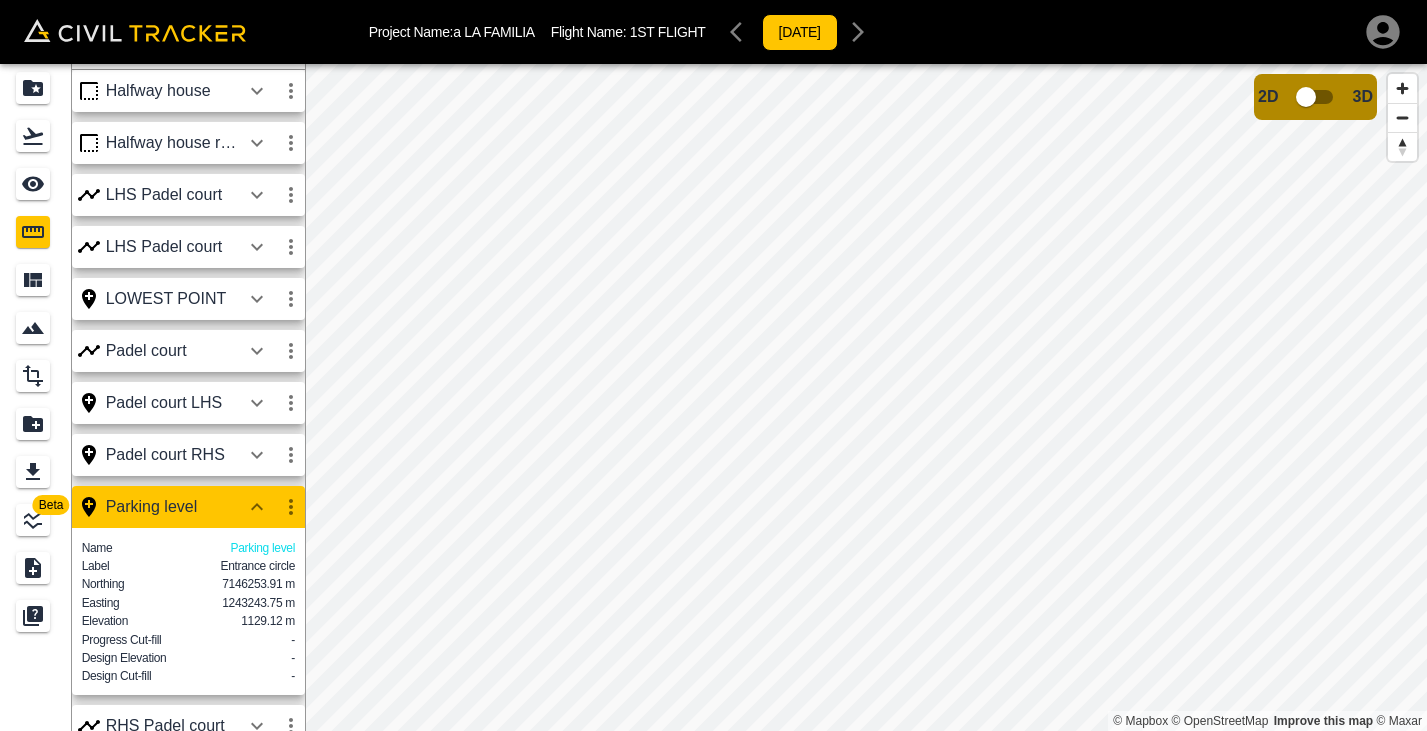 scroll, scrollTop: 199, scrollLeft: 0, axis: vertical 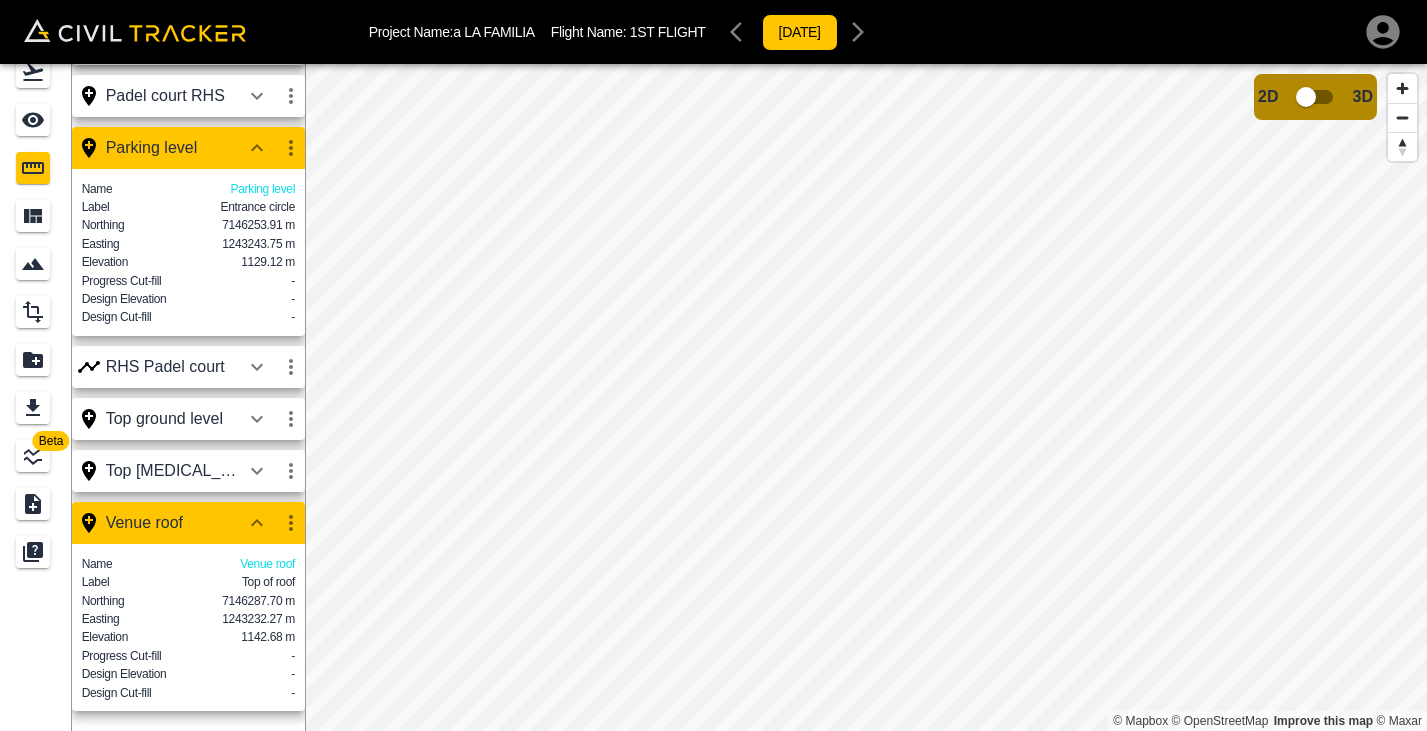 click on "Project Name:  a LA FAMILIA Flight Name:   1ST FLIGHT [DATE] Beta Measure Halfway house Halfway house roof 1 LHS Padel court LHS [GEOGRAPHIC_DATA] LOWEST POINT Padel court Padel court LHS Padel court RHS Parking level Name   Parking level Label Entrance circle Northing 7146253.91   m   Easting 1243243.75   m   Elevation 1129.12 m  Progress Cut-fill - Design Elevation - Design Cut-fill - RHS Padel court Top ground level Top [MEDICAL_DATA] wall Venue roof Name   Venue roof Label Top of roof Northing 7146287.70   m   Easting 1243232.27   m   Elevation 1142.68 m  Progress Cut-fill - Design Elevation - Design Cut-fill - © Mapbox   © OpenStreetMap   Improve this map   © Maxar 2D 3D Account [PERSON_NAME] Dry Sign out" at bounding box center [713, 365] 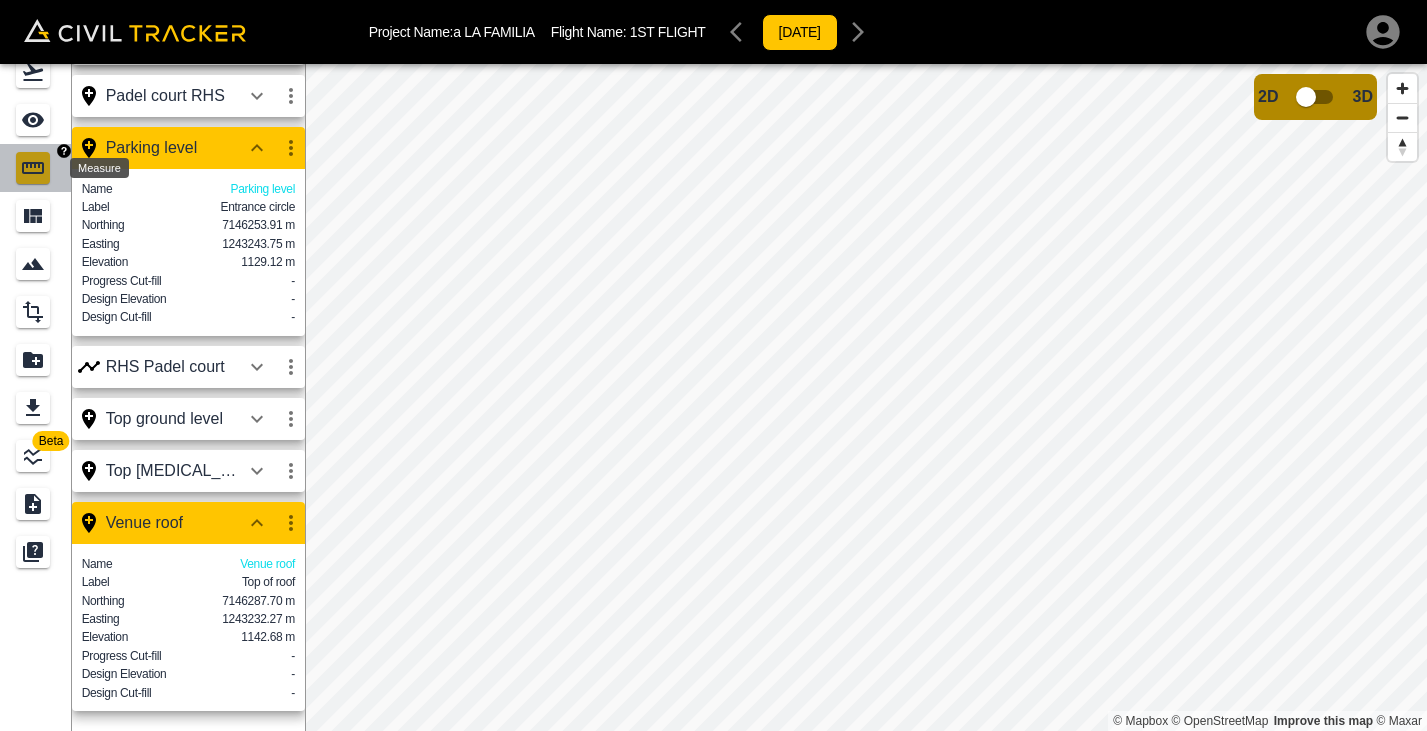 click 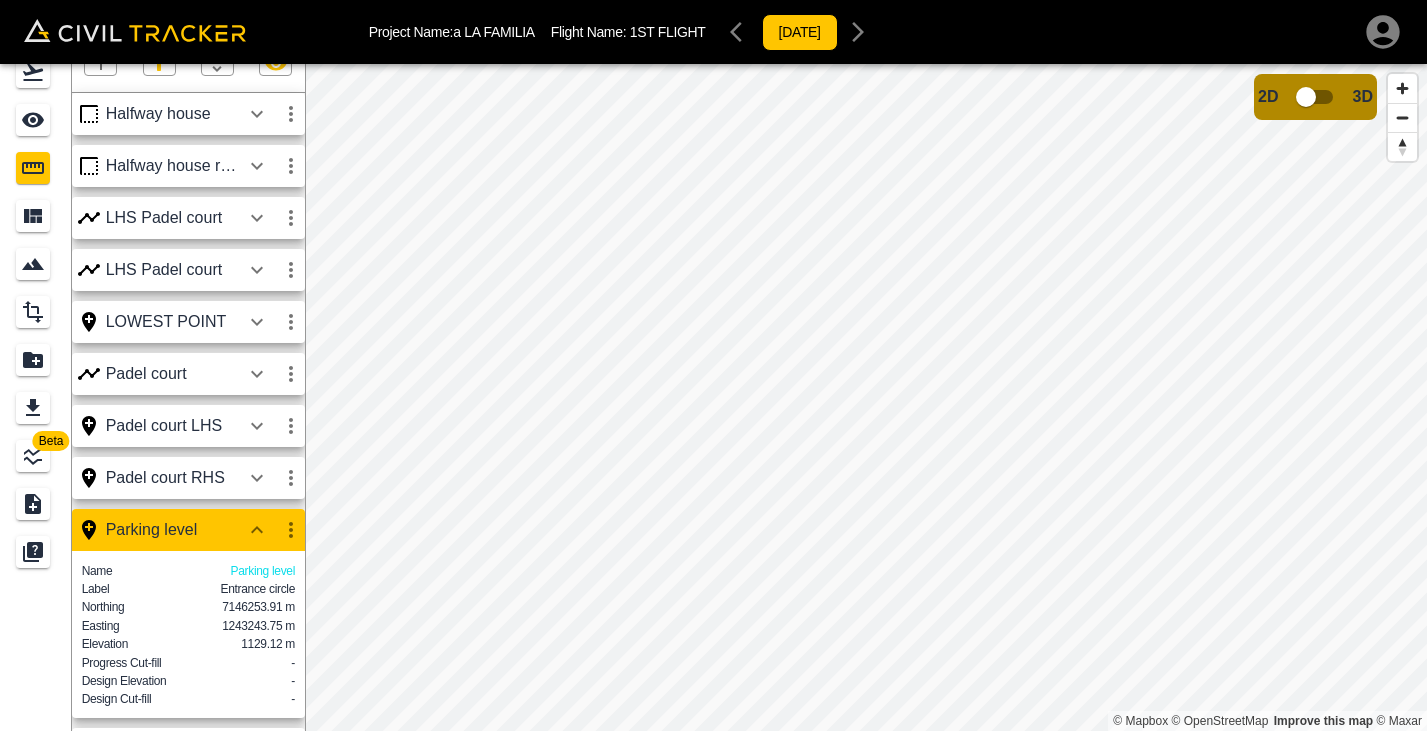 scroll, scrollTop: 0, scrollLeft: 0, axis: both 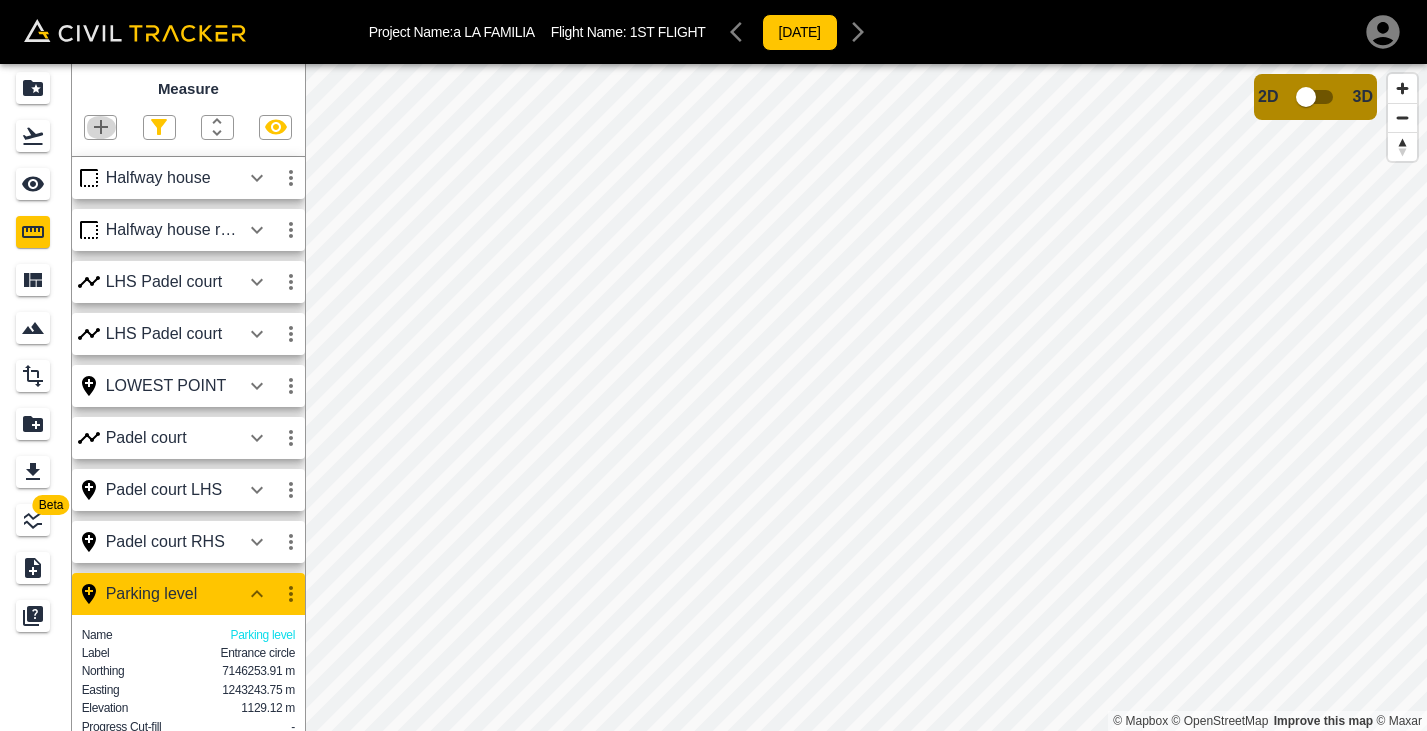 click 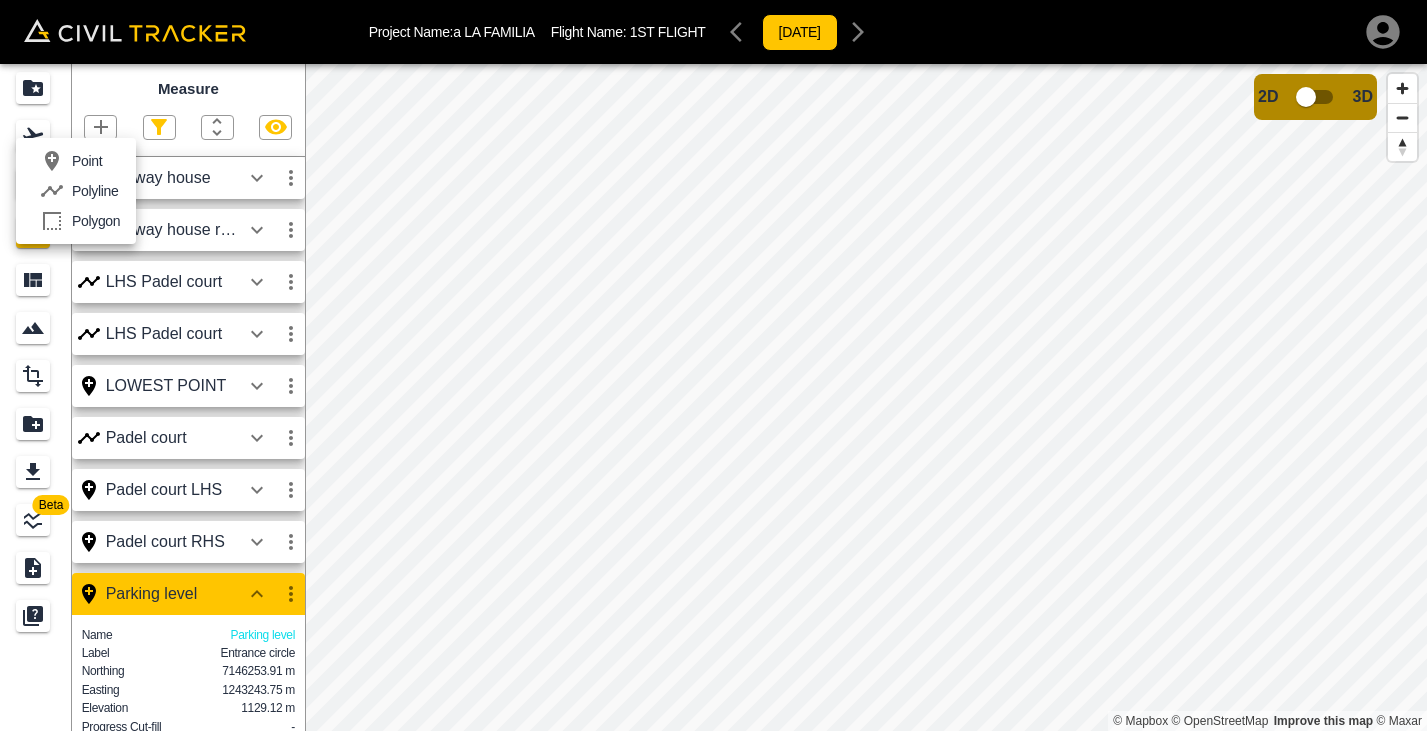 click on "Polygon" at bounding box center [96, 221] 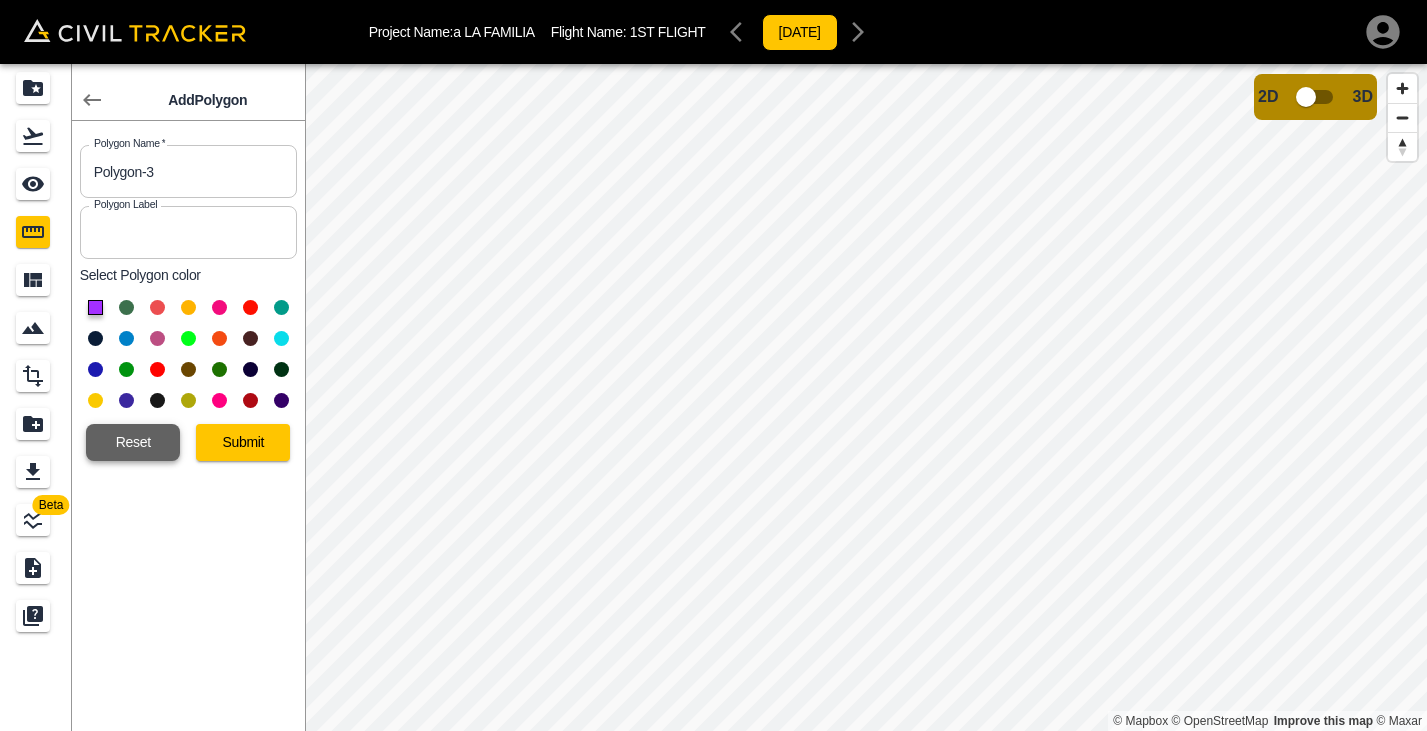 click on "Reset" at bounding box center [133, 442] 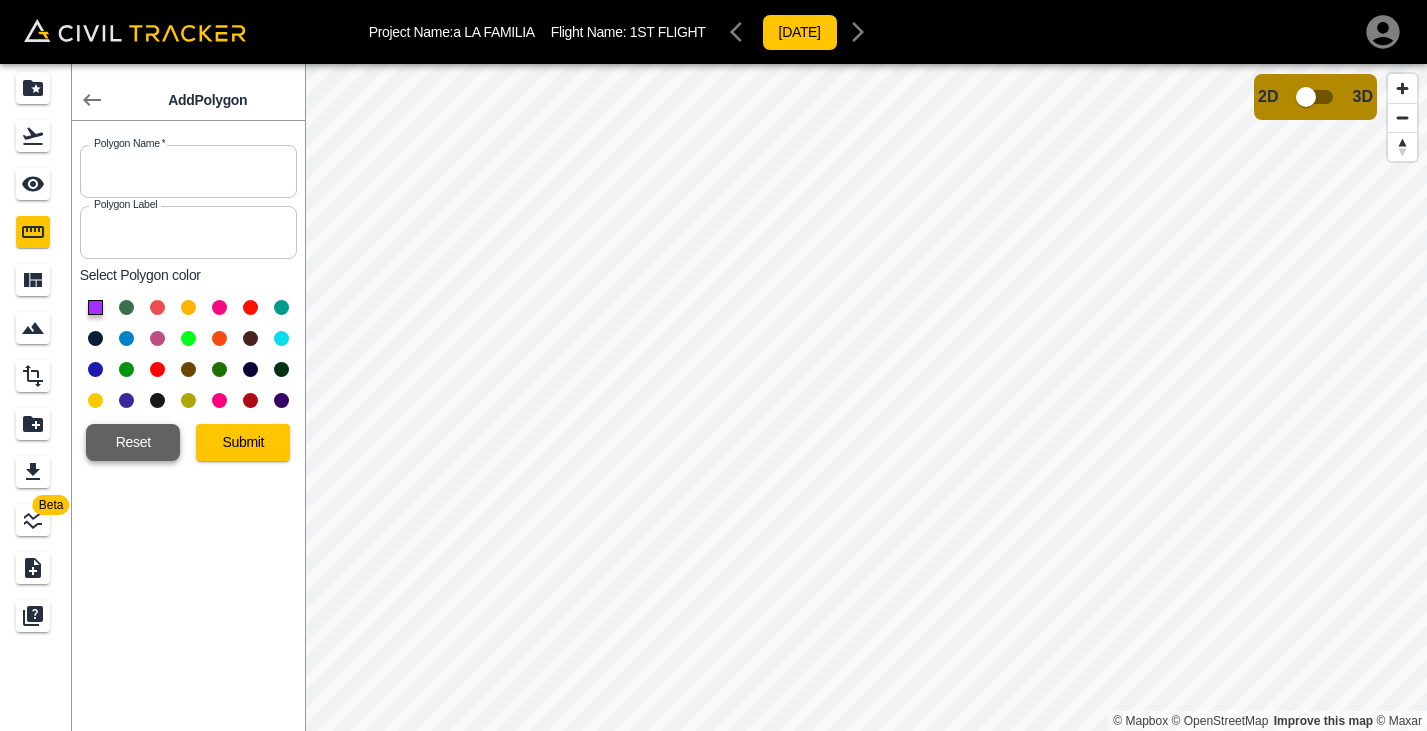 click on "Reset" at bounding box center (133, 442) 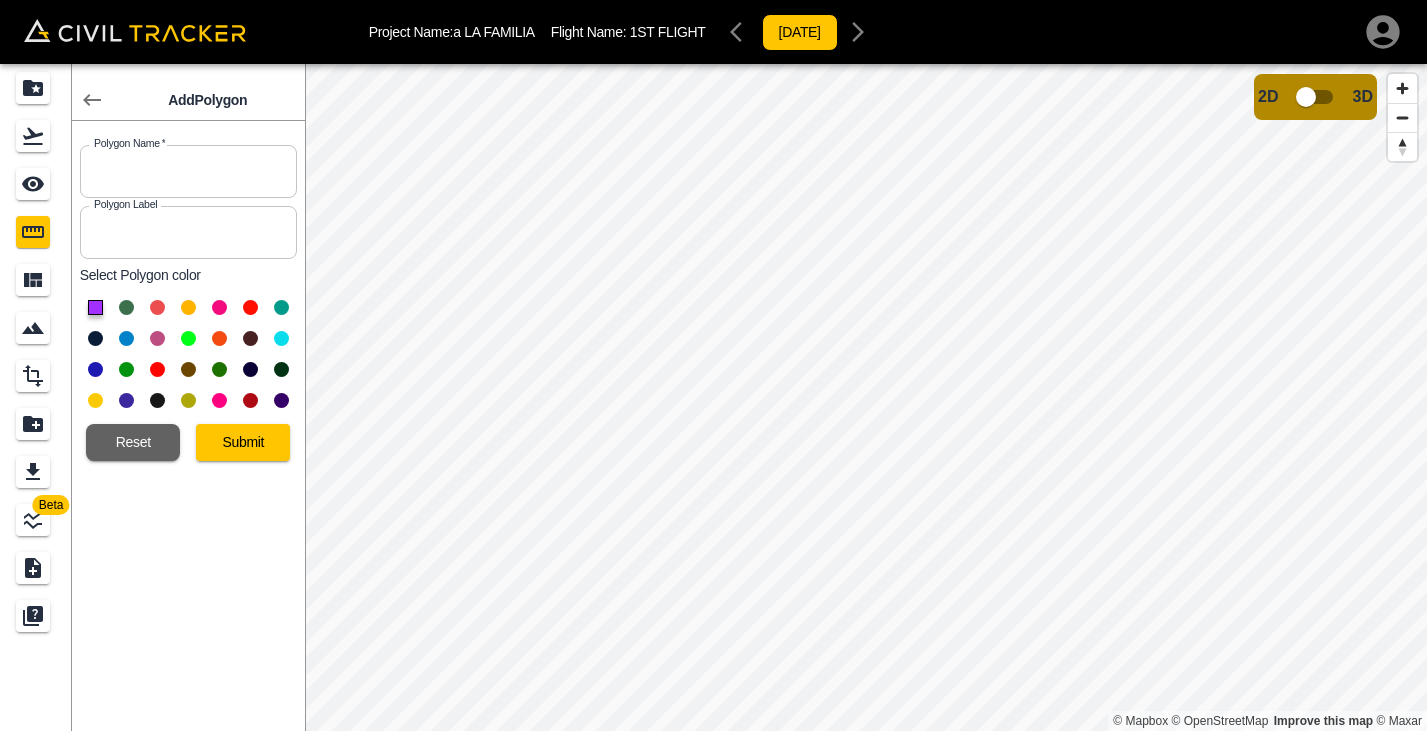 click 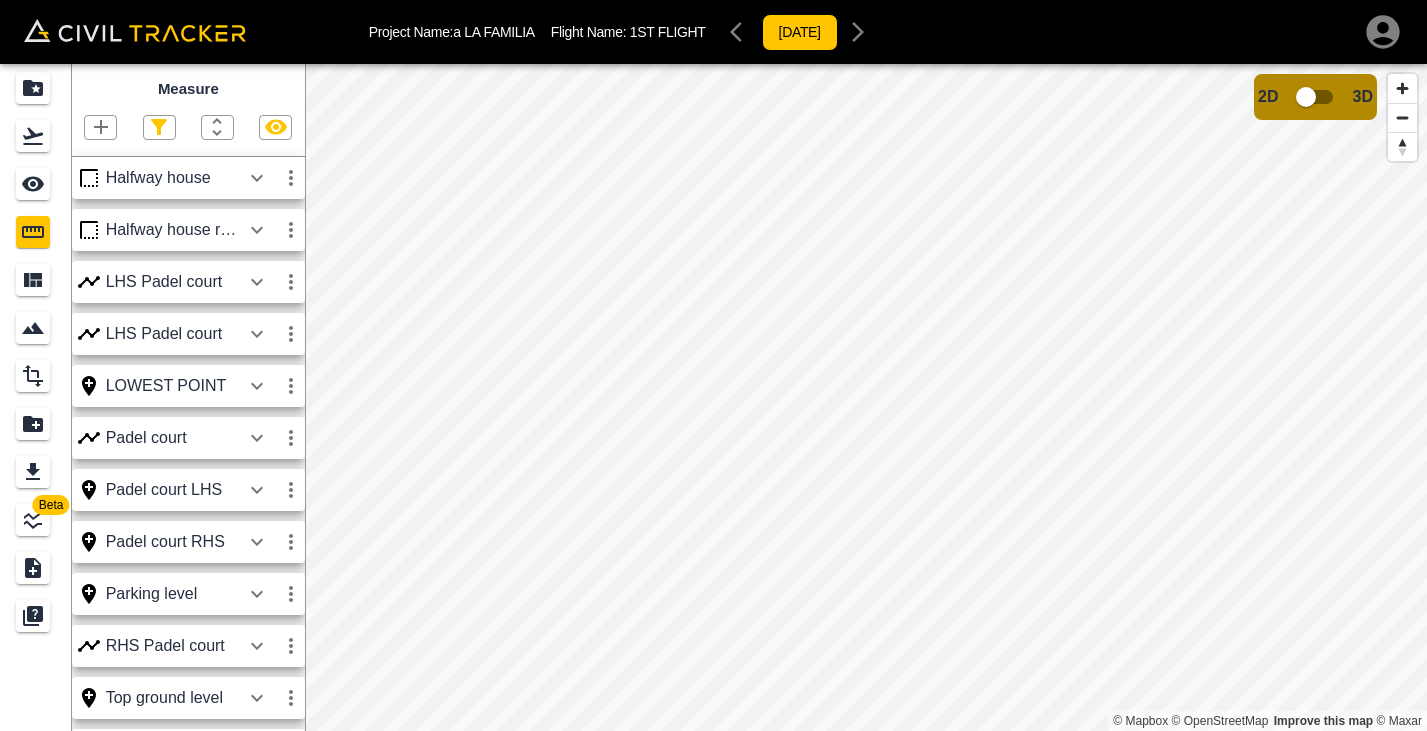 click 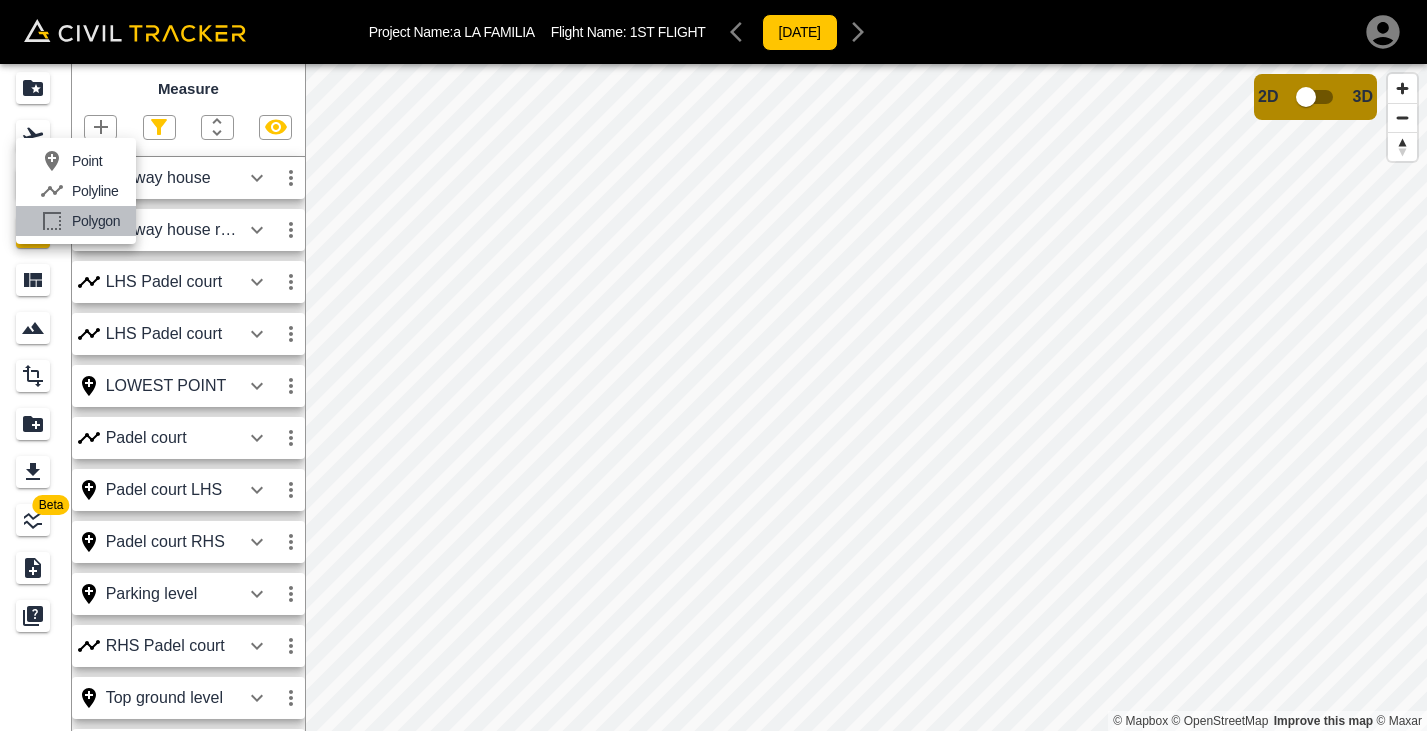 click on "Polygon" at bounding box center (96, 221) 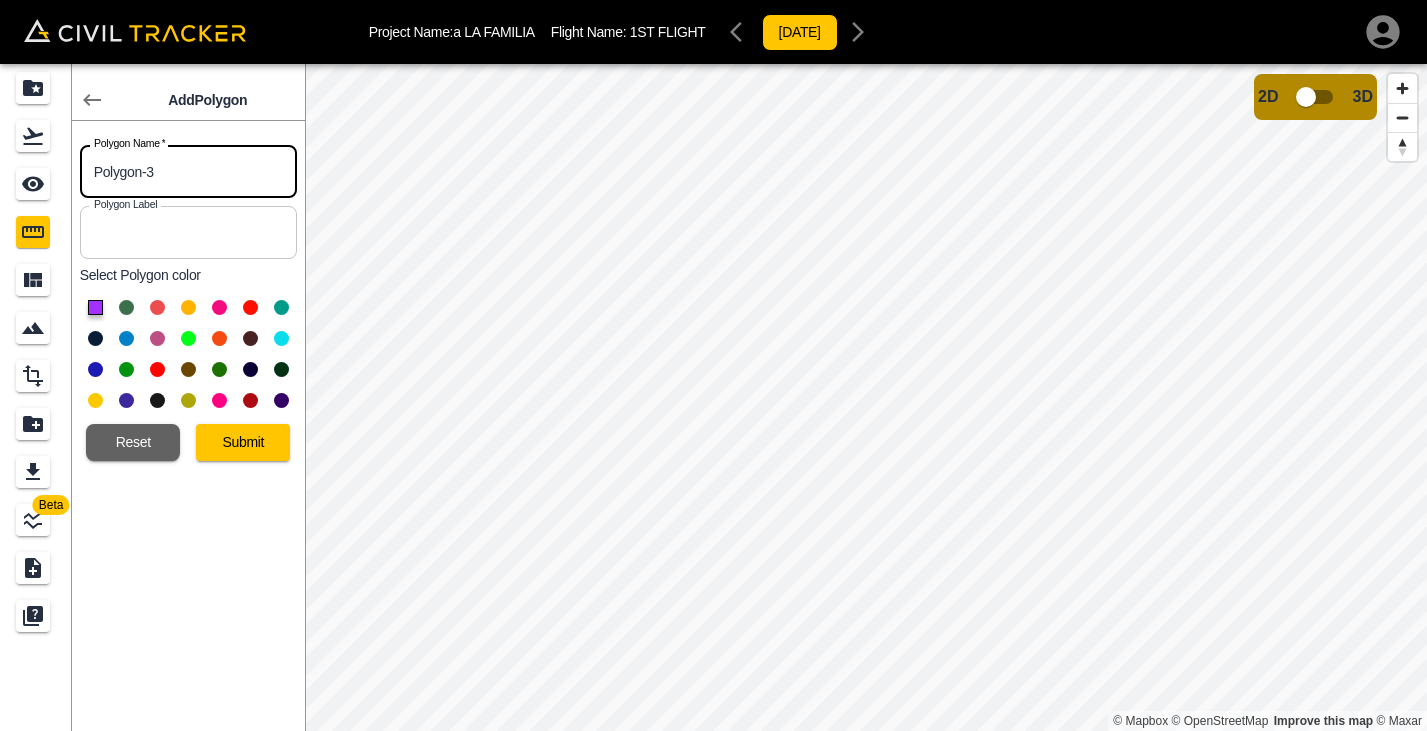 drag, startPoint x: 172, startPoint y: 173, endPoint x: 80, endPoint y: 179, distance: 92.19544 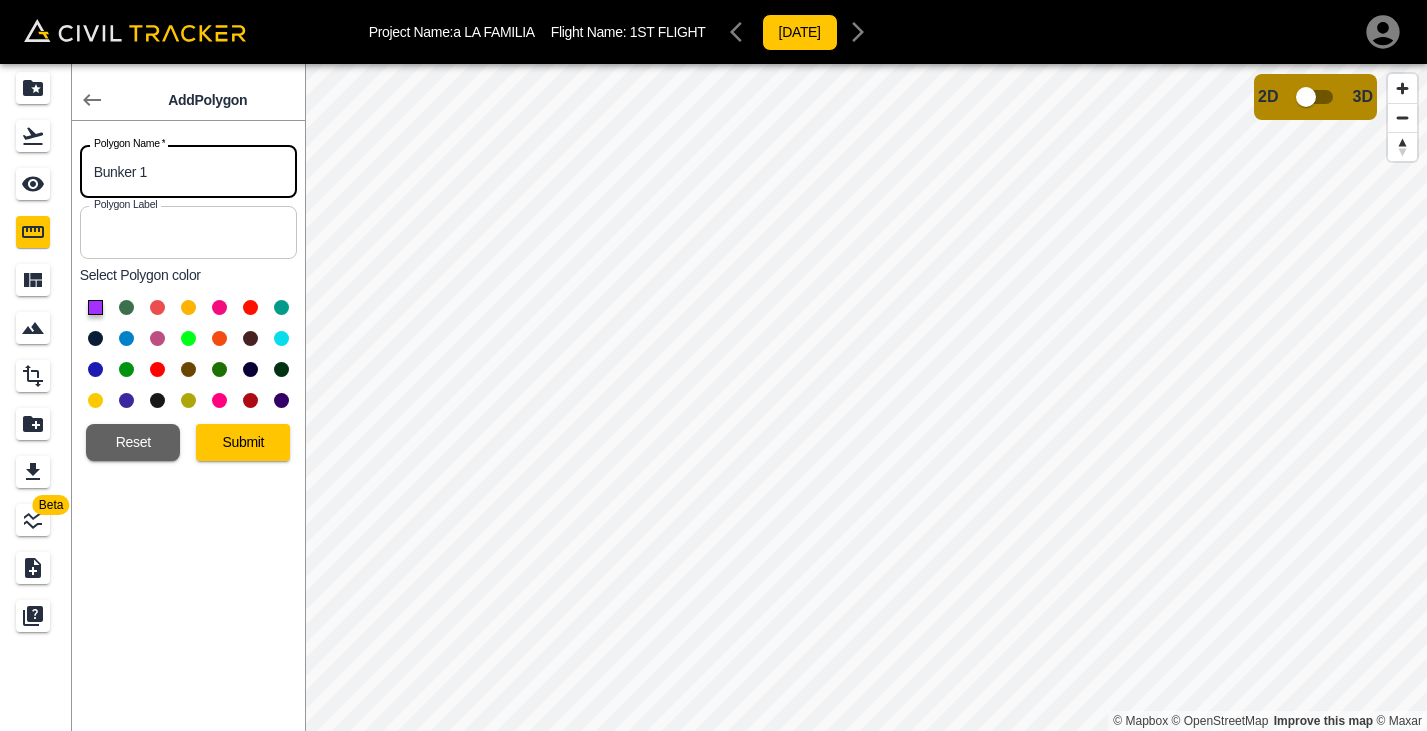 type on "Bunker 1" 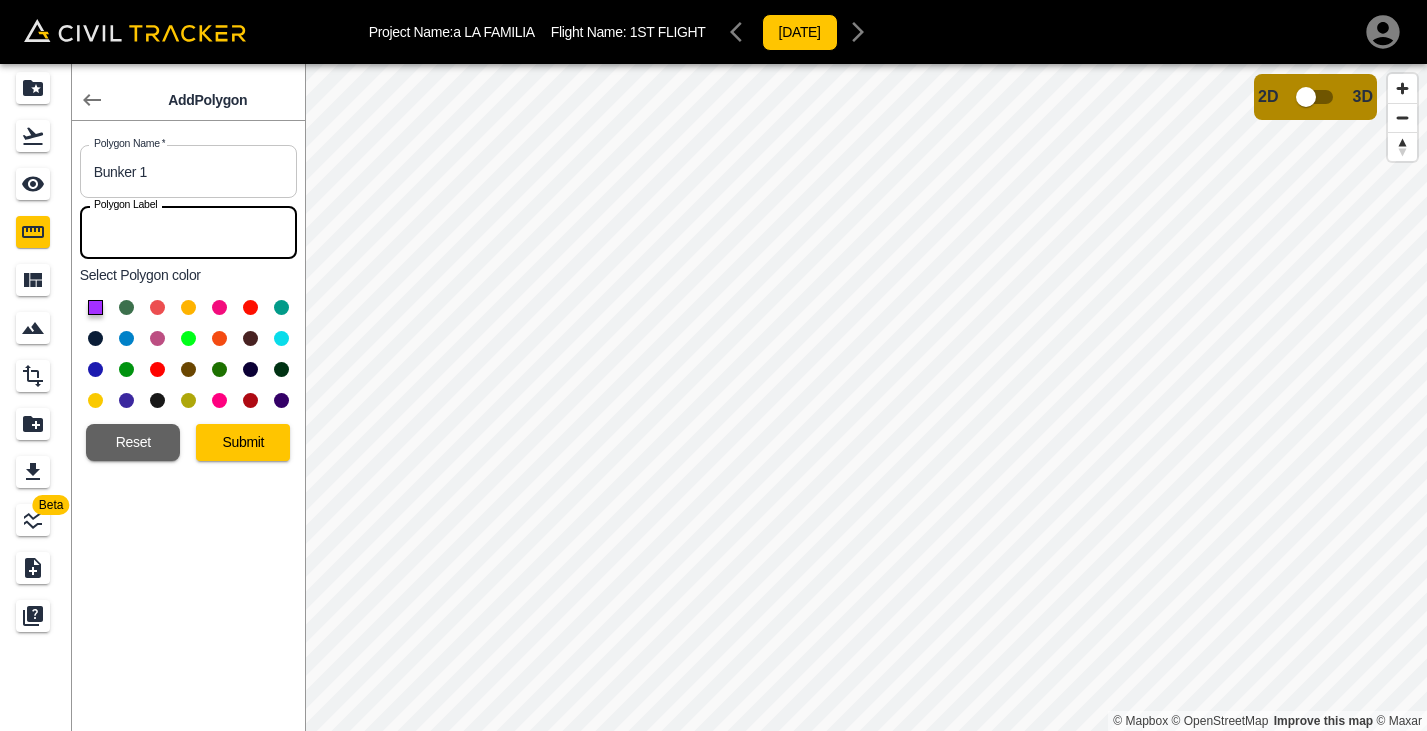 click at bounding box center (188, 232) 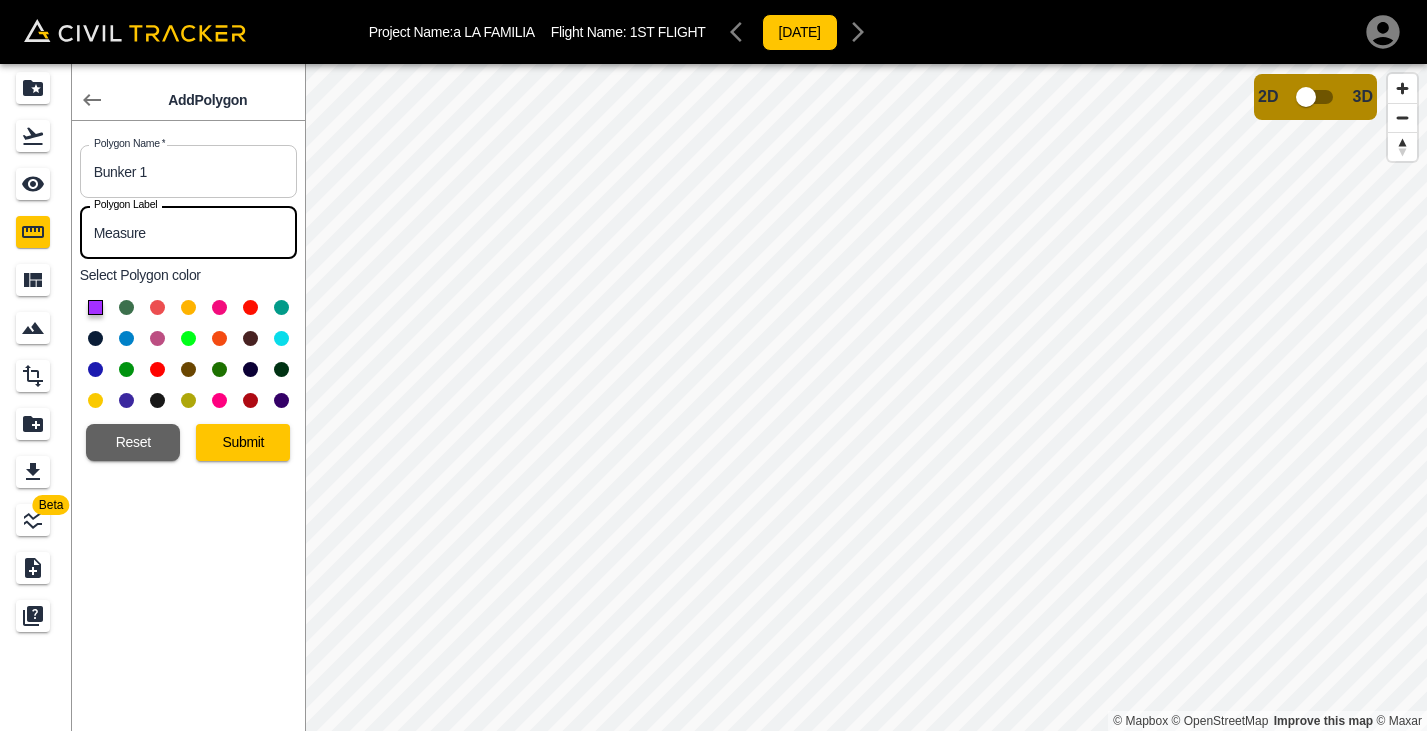 type on "Measure" 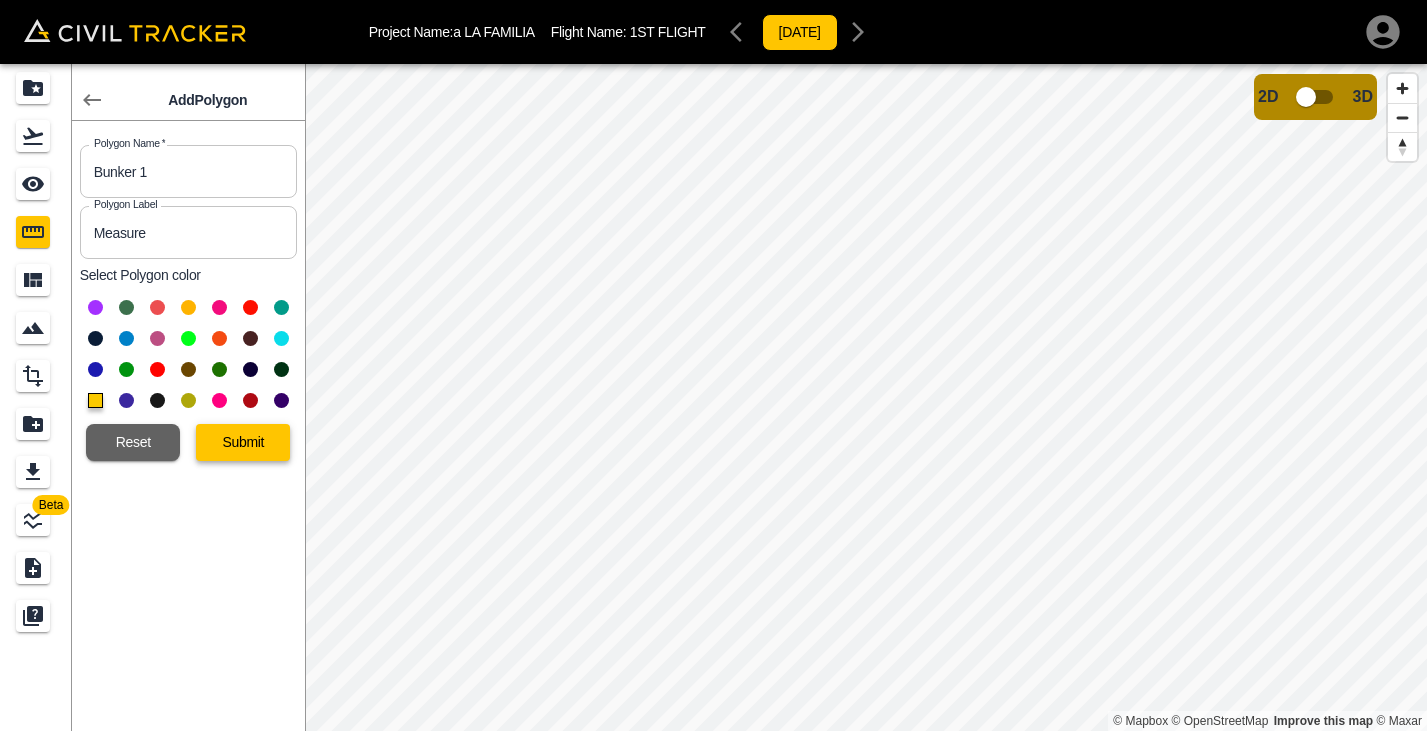 click on "Submit" at bounding box center [243, 442] 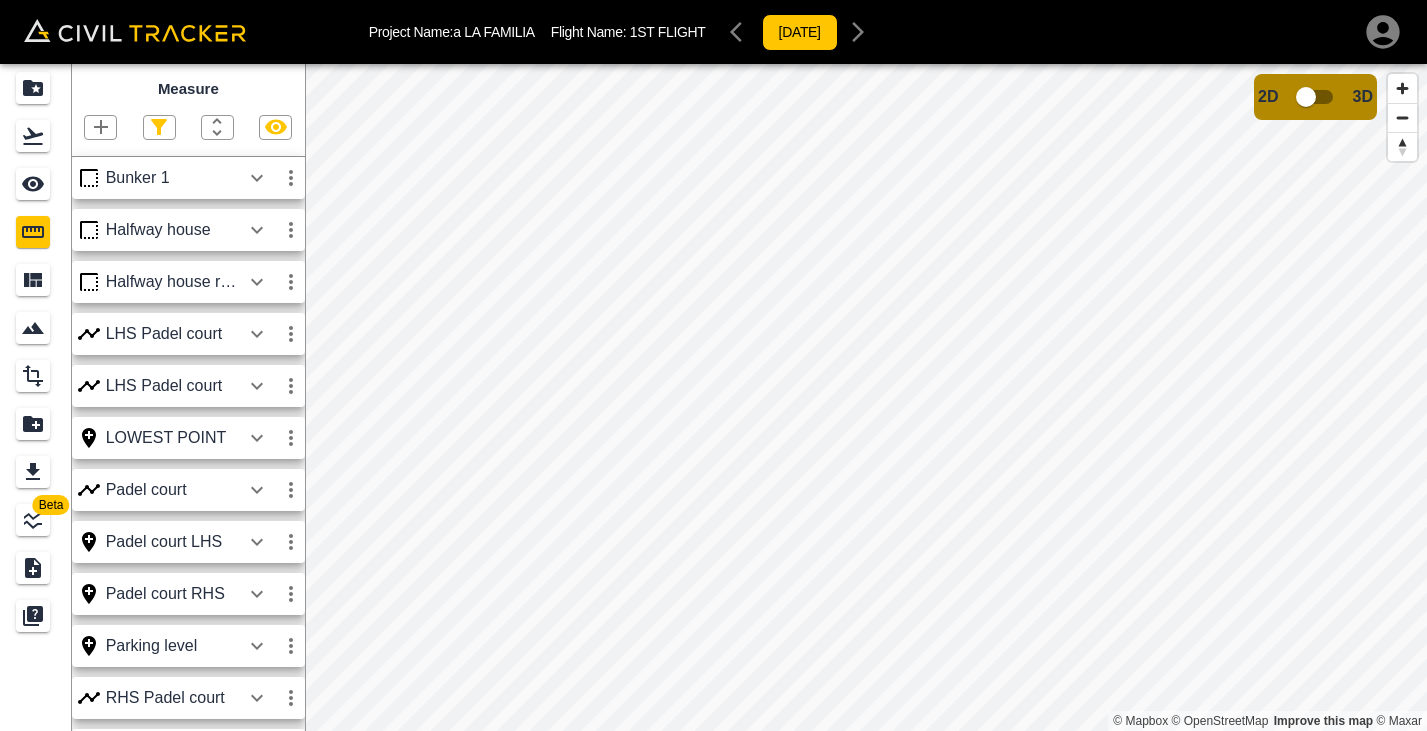 click on "Bunker 1" at bounding box center (173, 178) 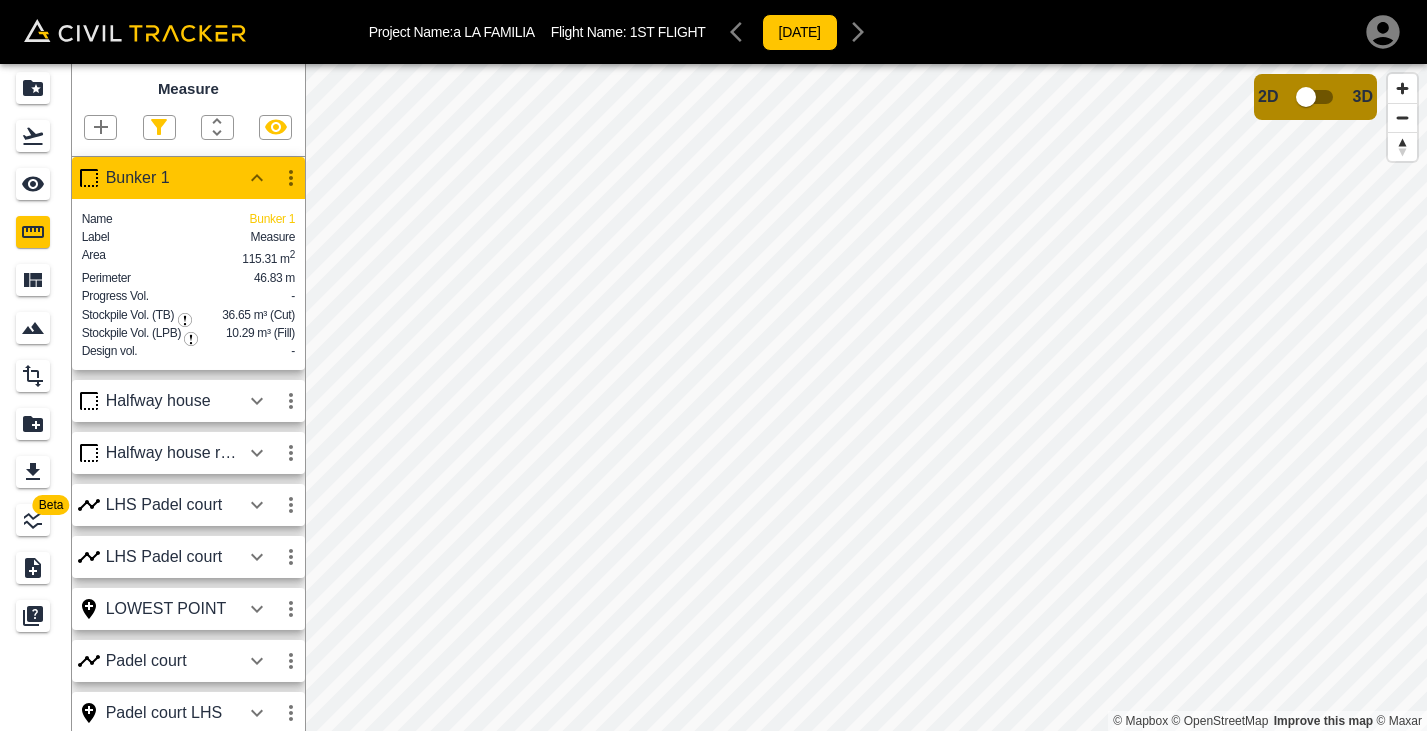 click 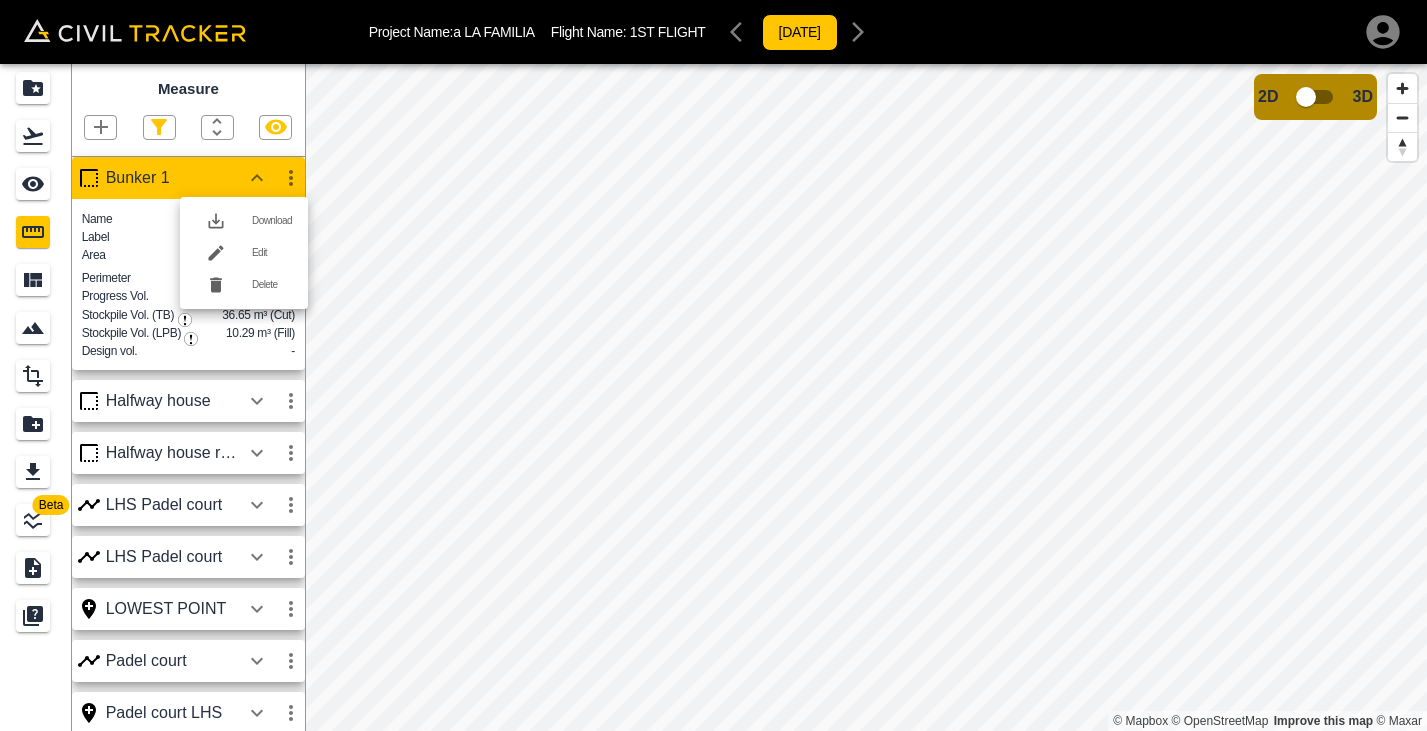 click on "Edit" at bounding box center (272, 253) 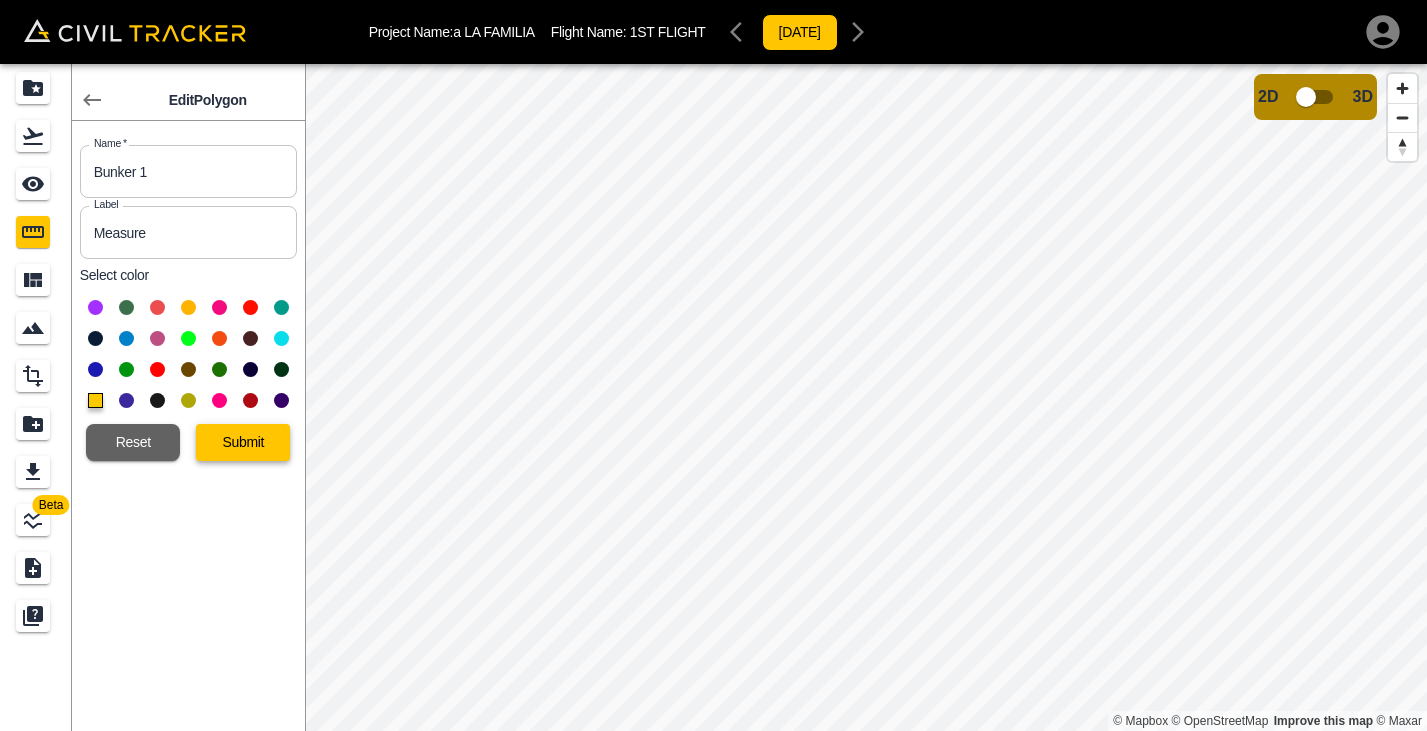 click on "Submit" at bounding box center [243, 442] 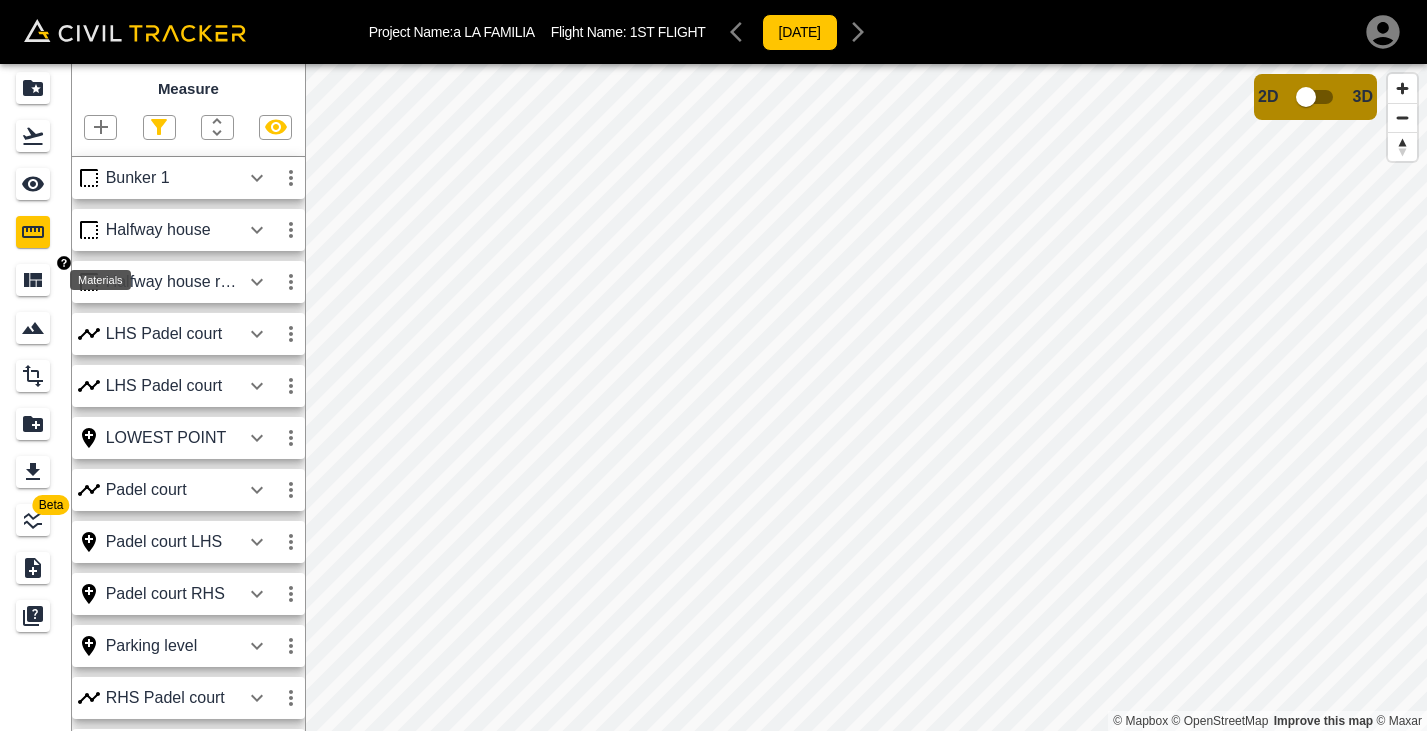 click 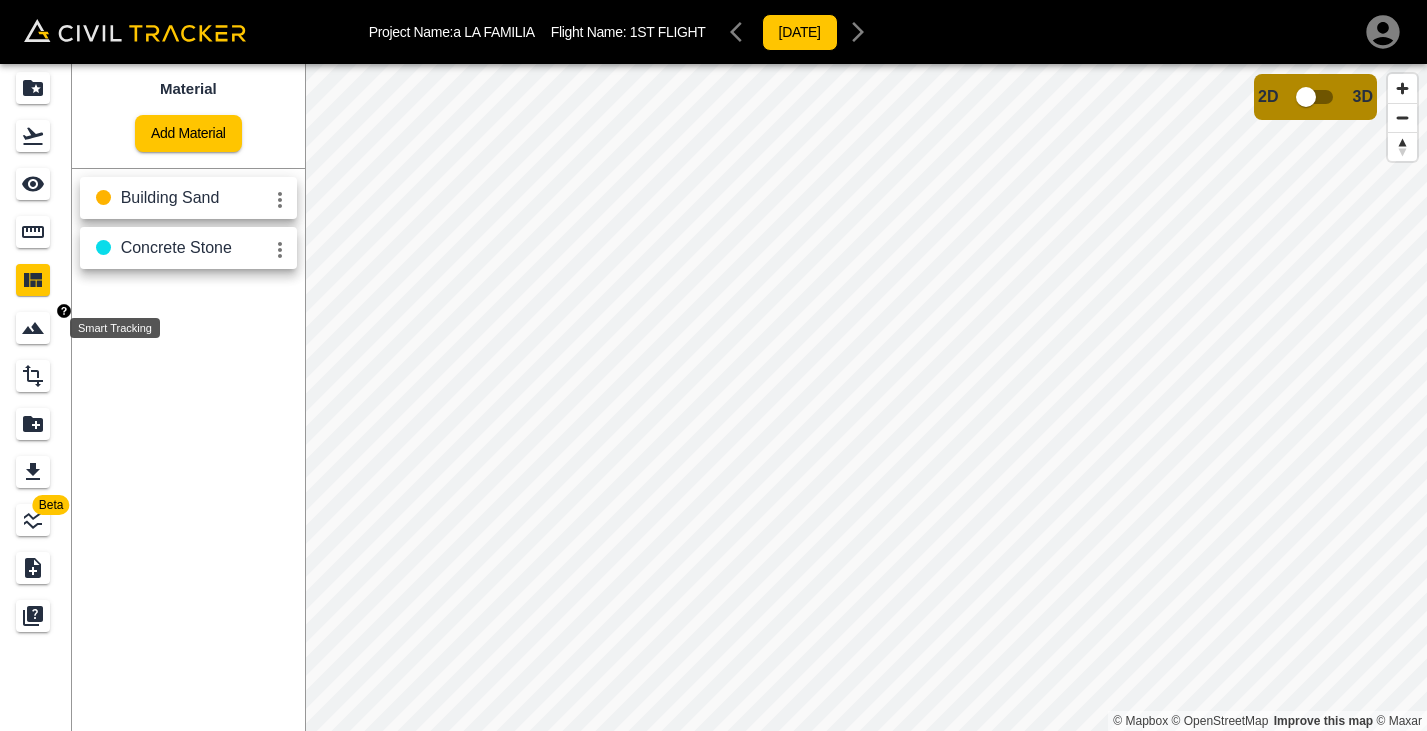 click 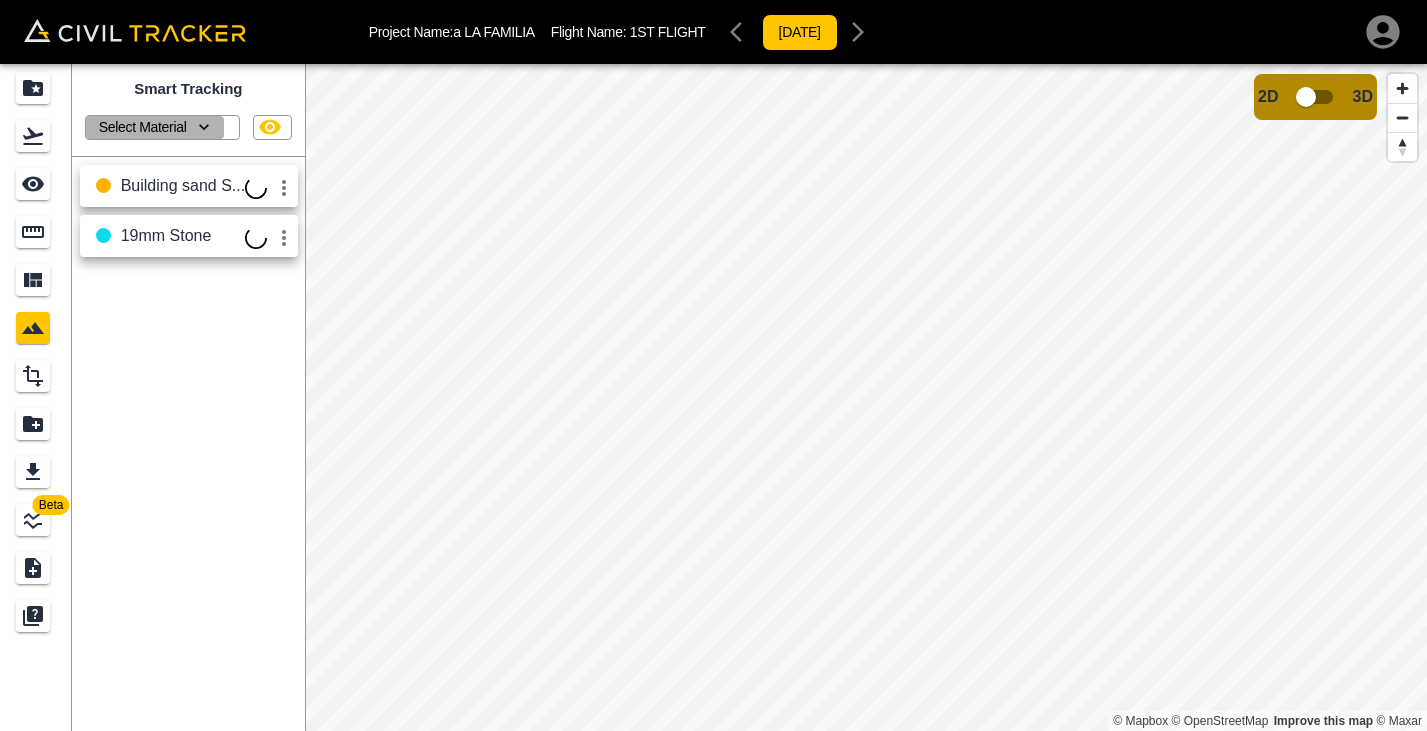 click 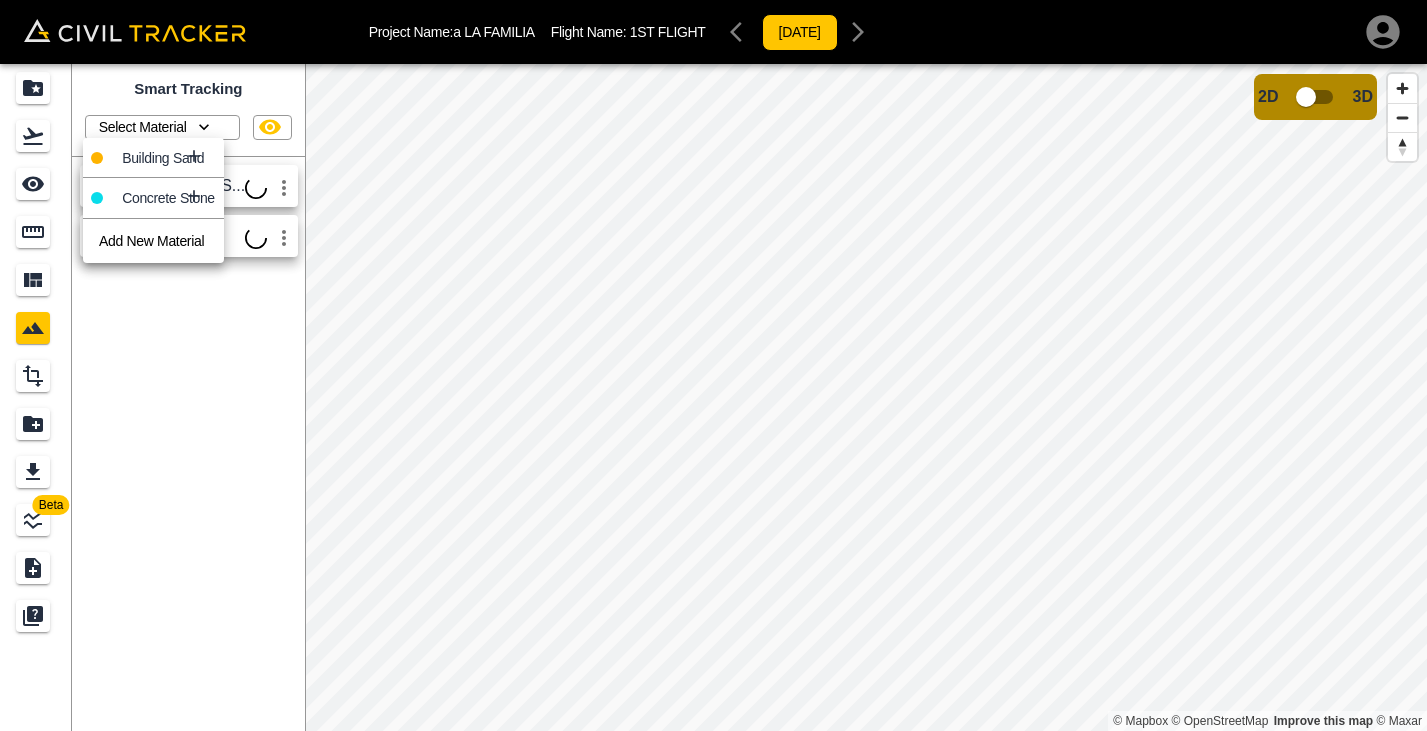 click on "Building Sand" at bounding box center (153, 158) 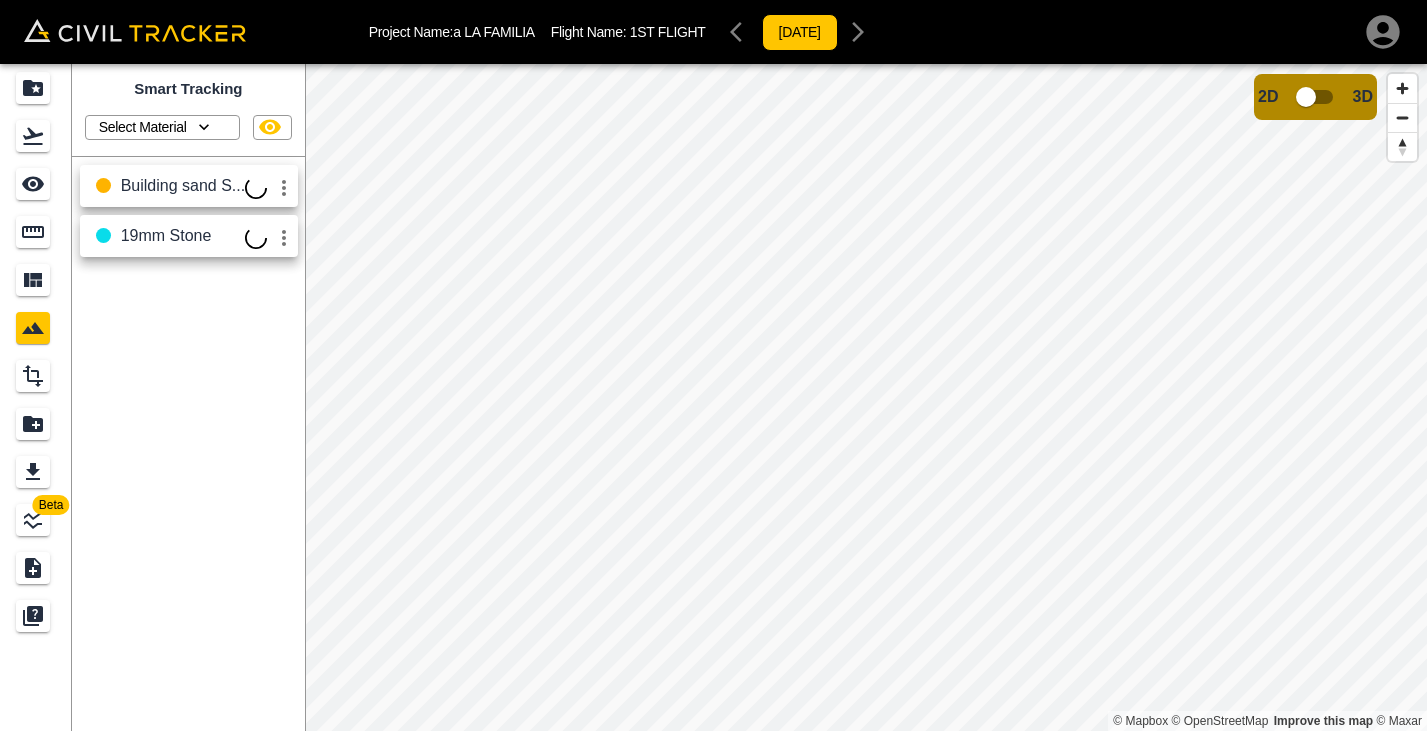 click 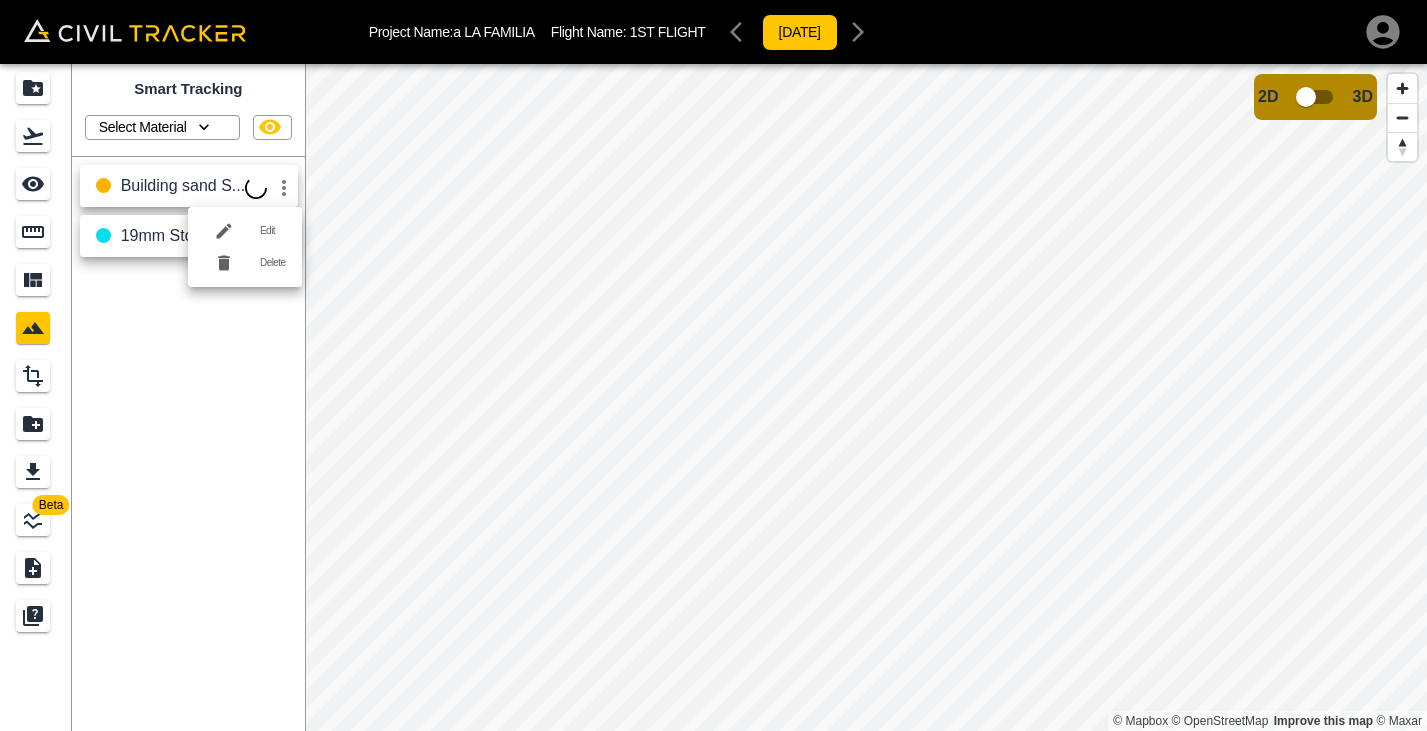 click at bounding box center [713, 365] 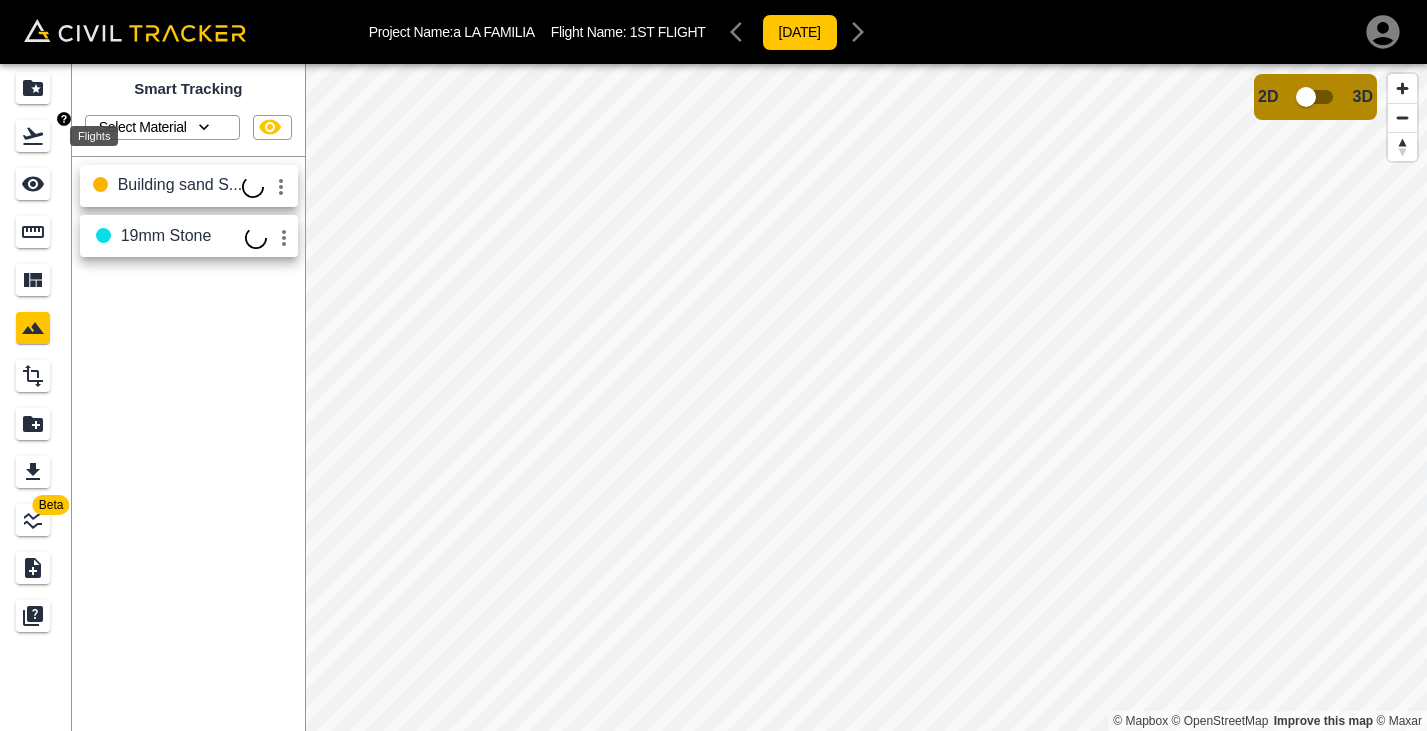 click 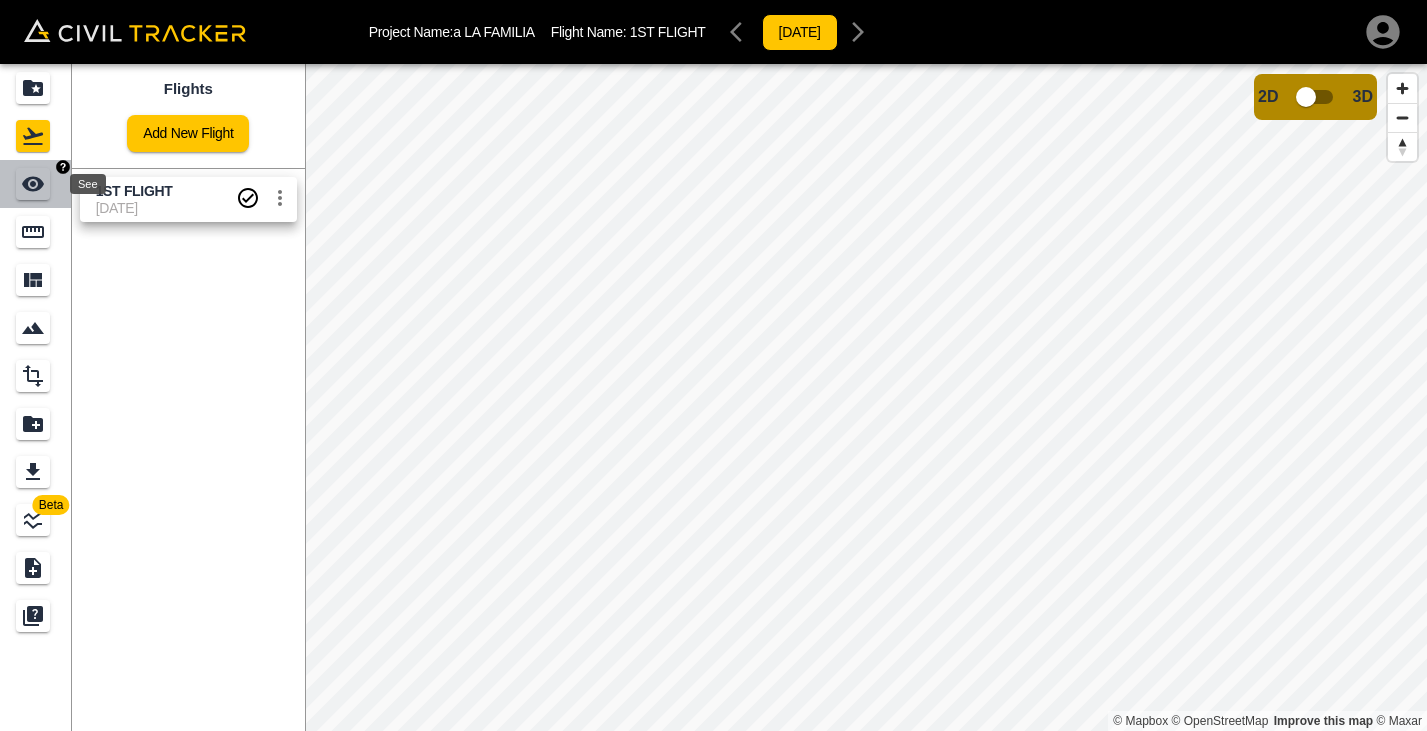 click 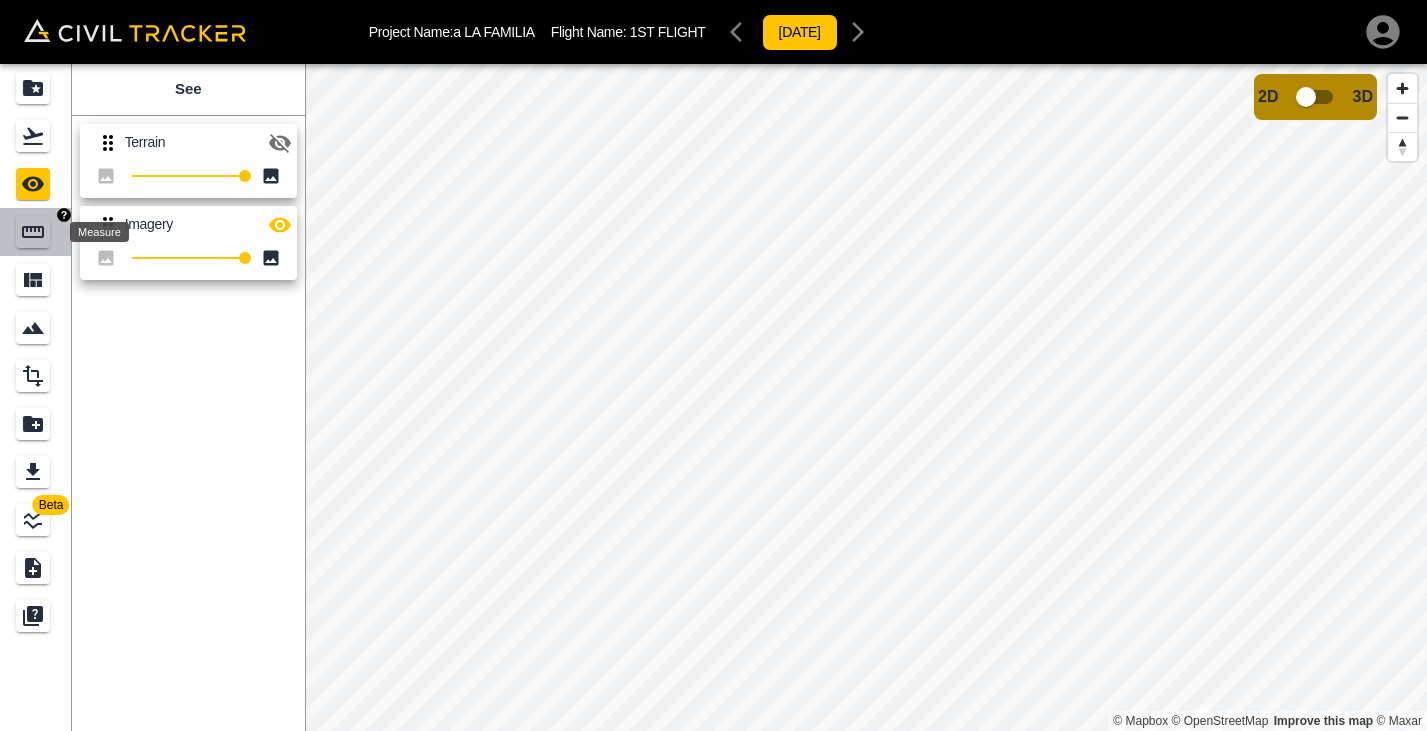 click 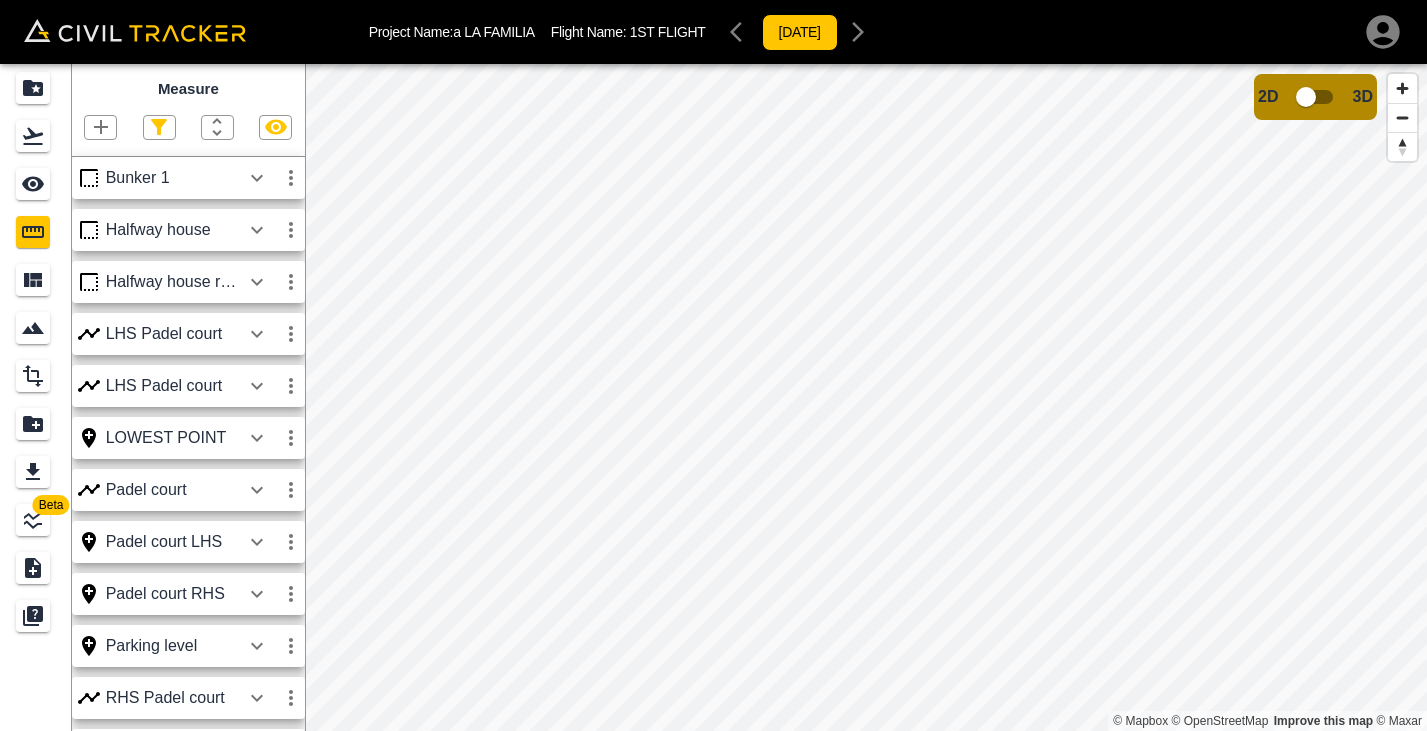 click on "Bunker 1" at bounding box center (173, 178) 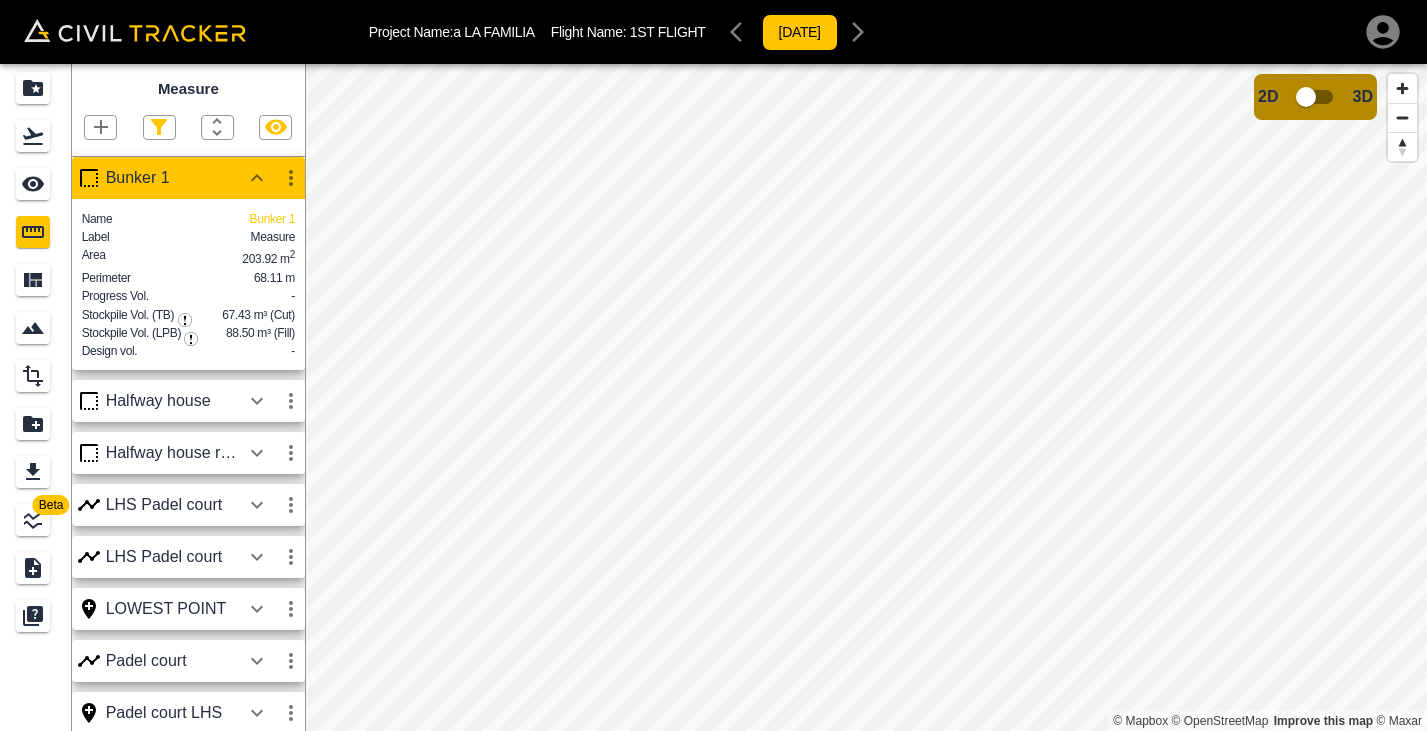 click at bounding box center [191, 339] 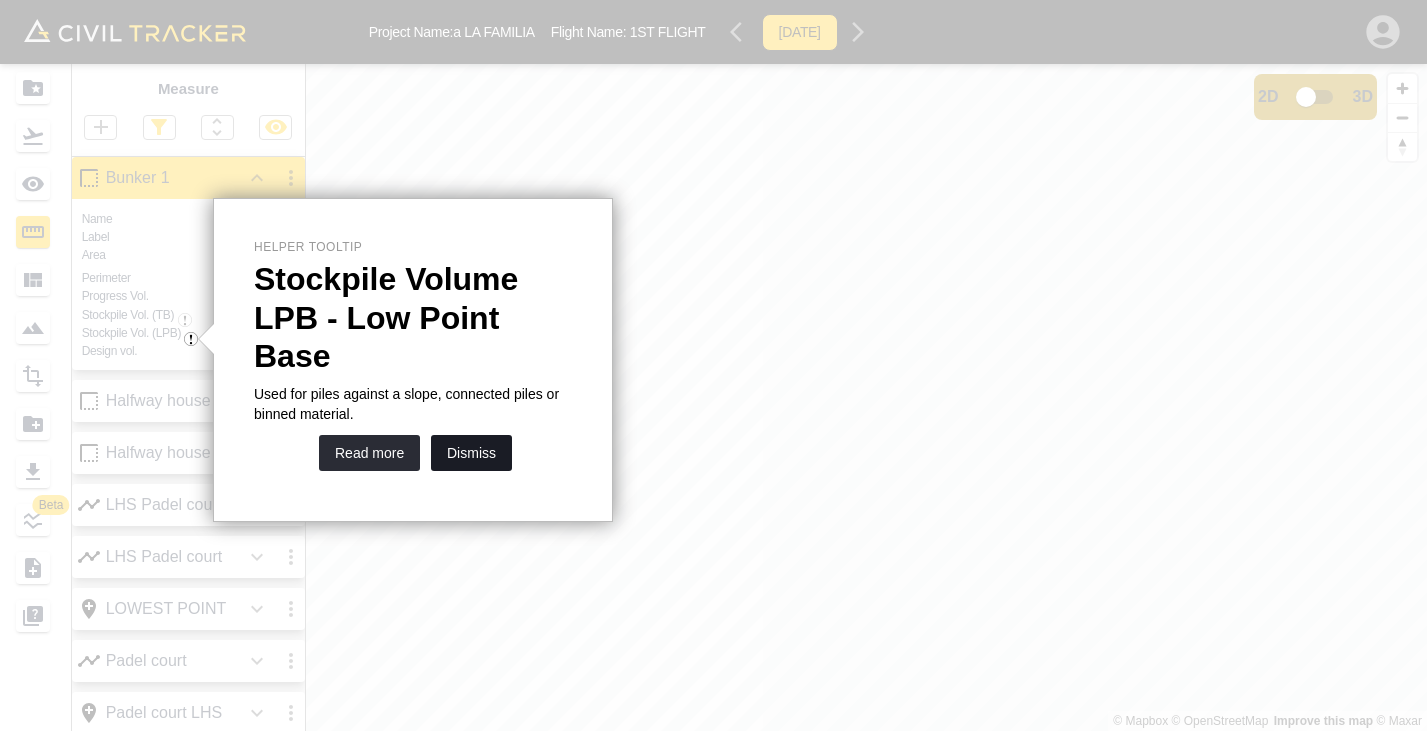 click on "Dismiss" at bounding box center [471, 453] 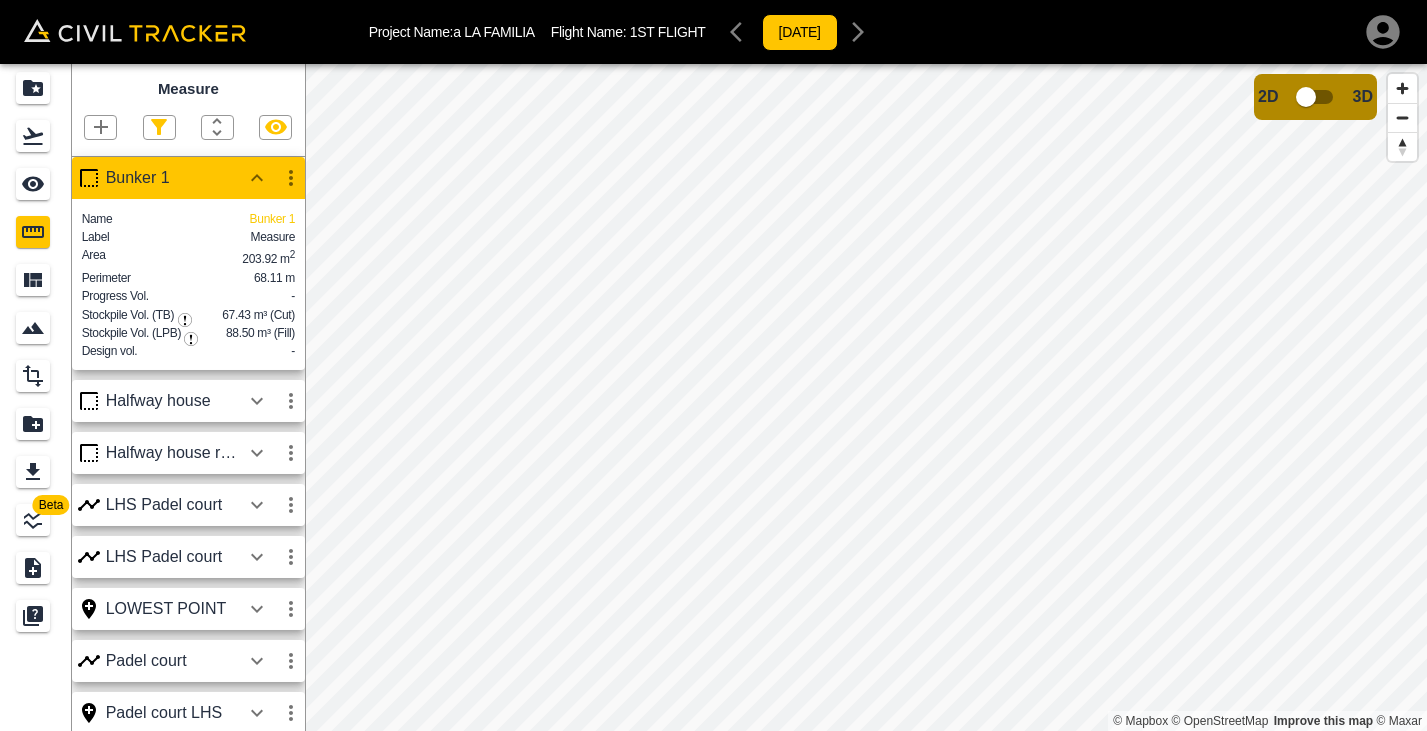 click at bounding box center (185, 320) 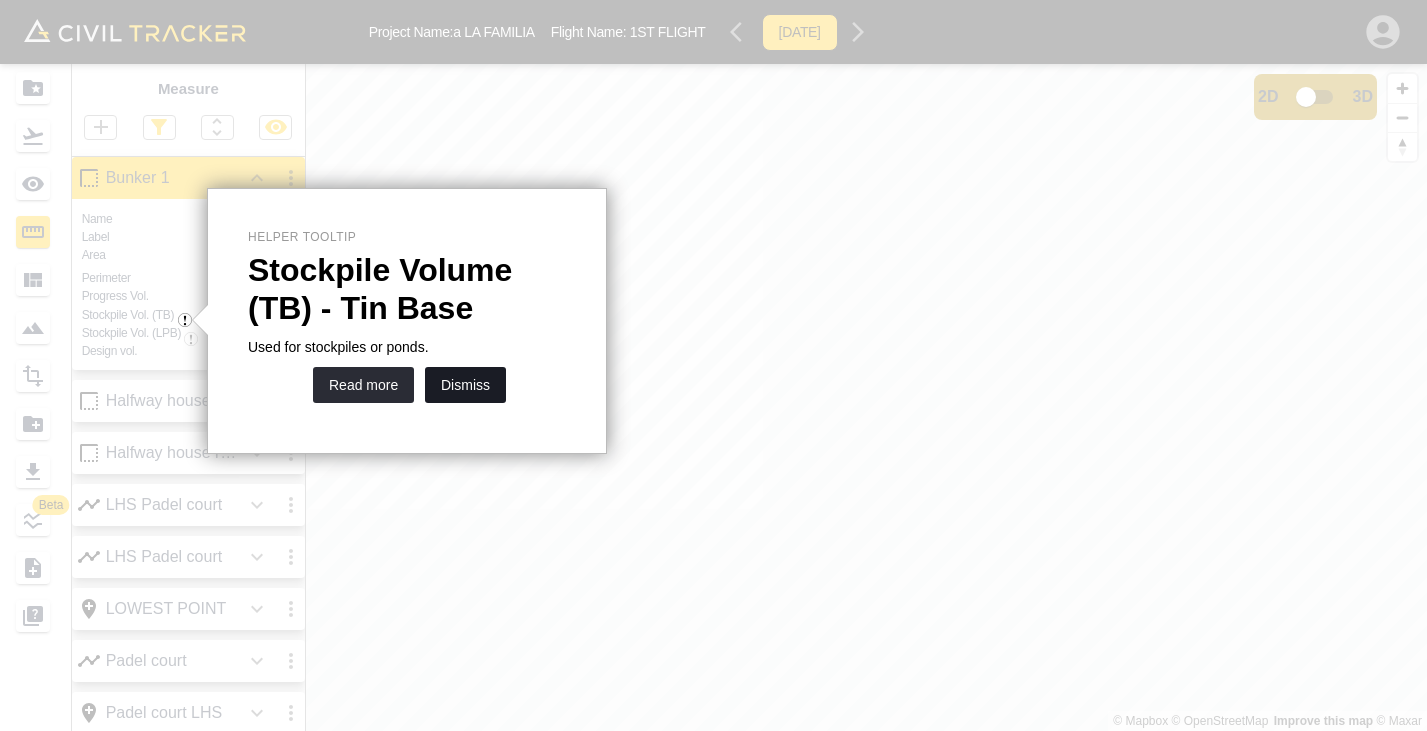 click on "Dismiss" at bounding box center [465, 385] 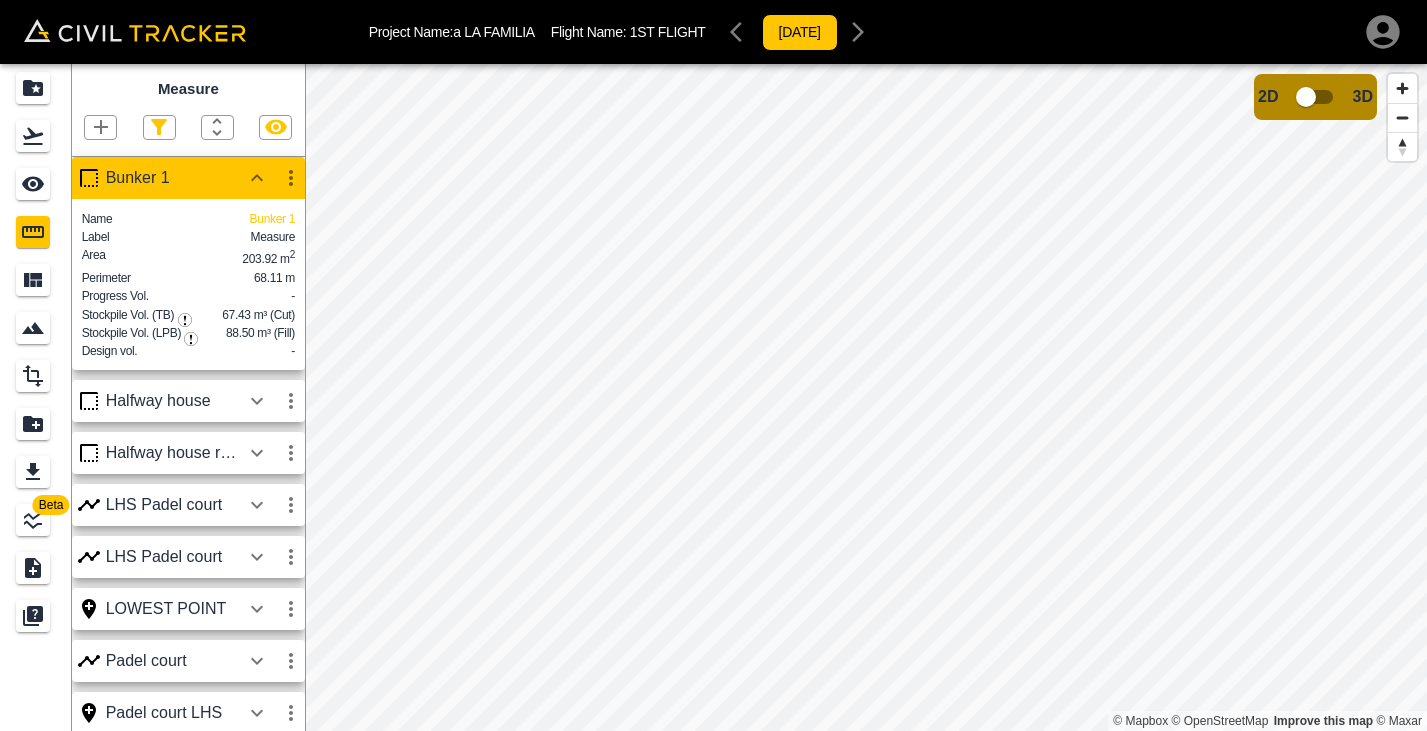 scroll, scrollTop: 64, scrollLeft: 0, axis: vertical 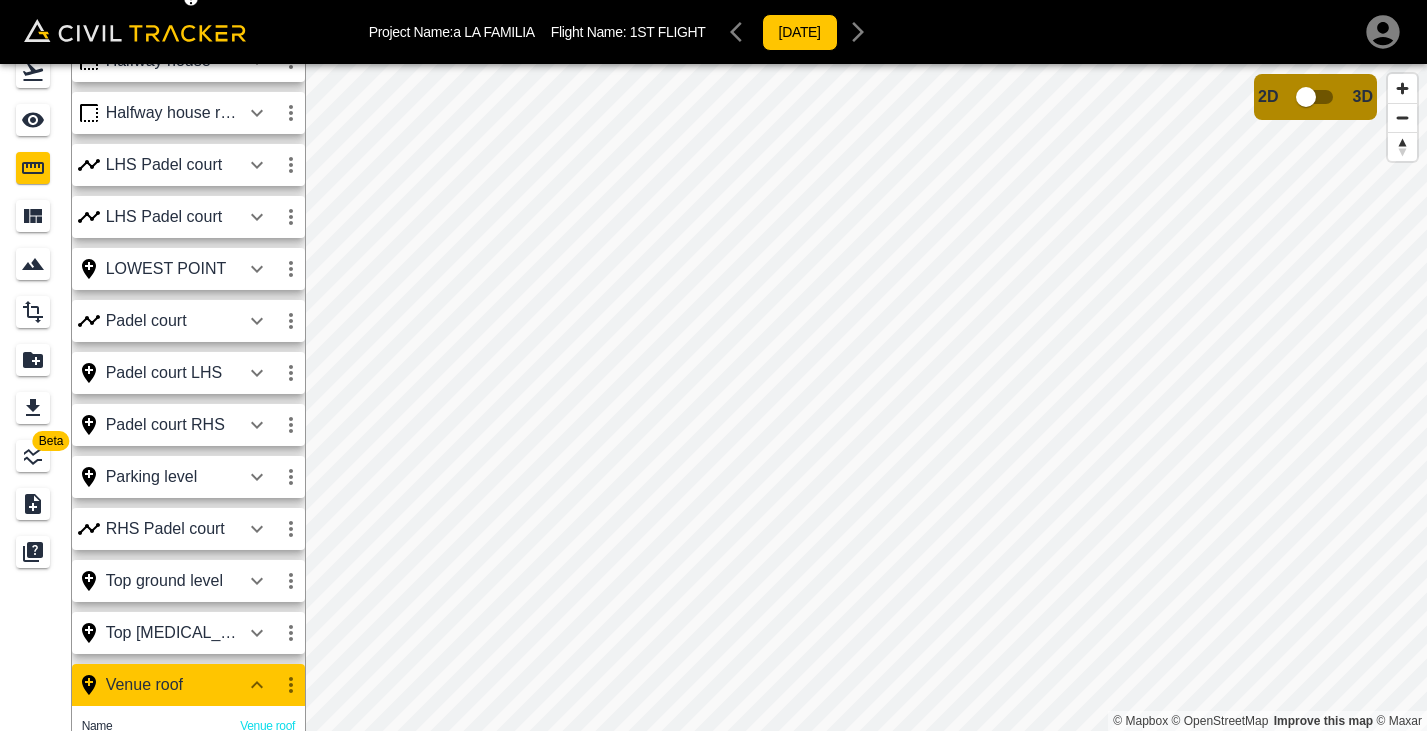 click on "Project Name:  a LA FAMILIA Flight Name:   1ST FLIGHT [DATE] Beta Measure Bunker 1 Name Bunker 1 Label Measure Area 203.92 m 2 Perimeter 68.11 m  Progress Vol. - Stockpile Vol. (TB) 67.43 m³ (Cut) Stockpile Vol. (LPB) 88.50 m³ (Fill) Design vol. - Halfway house Halfway house roof 1 LHS Padel court LHS Padel court LOWEST POINT Padel court Padel court LHS Padel court RHS Parking level [GEOGRAPHIC_DATA] Top ground level Top [MEDICAL_DATA] wall Venue roof Name   Venue roof Label Top of roof Northing 7146287.70   m   Easting 1243232.27   m   Elevation 1142.68 m  Progress Cut-fill - Design Elevation - Design Cut-fill - © Mapbox   © OpenStreetMap   Improve this map   © Maxar 2D 3D Account [PERSON_NAME] Dry Sign out" at bounding box center [713, 365] 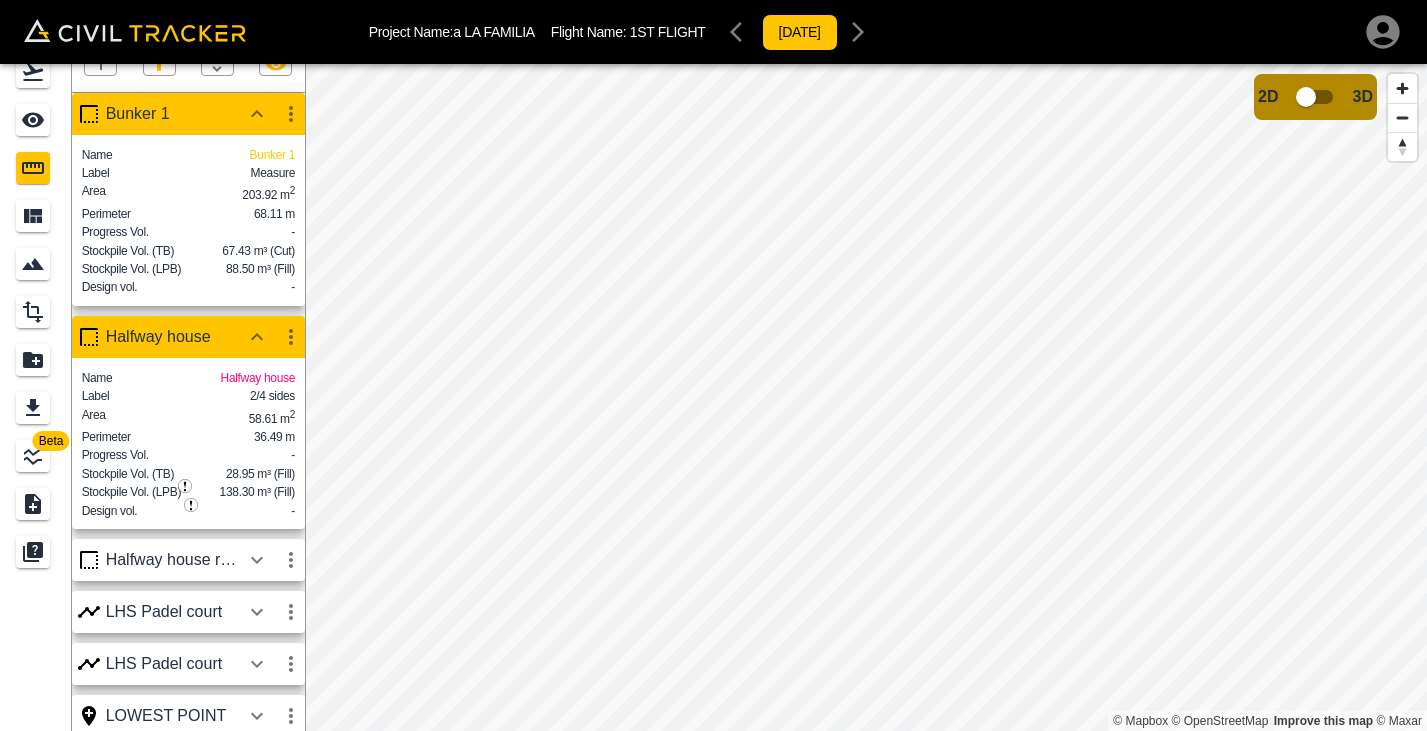 scroll, scrollTop: 0, scrollLeft: 0, axis: both 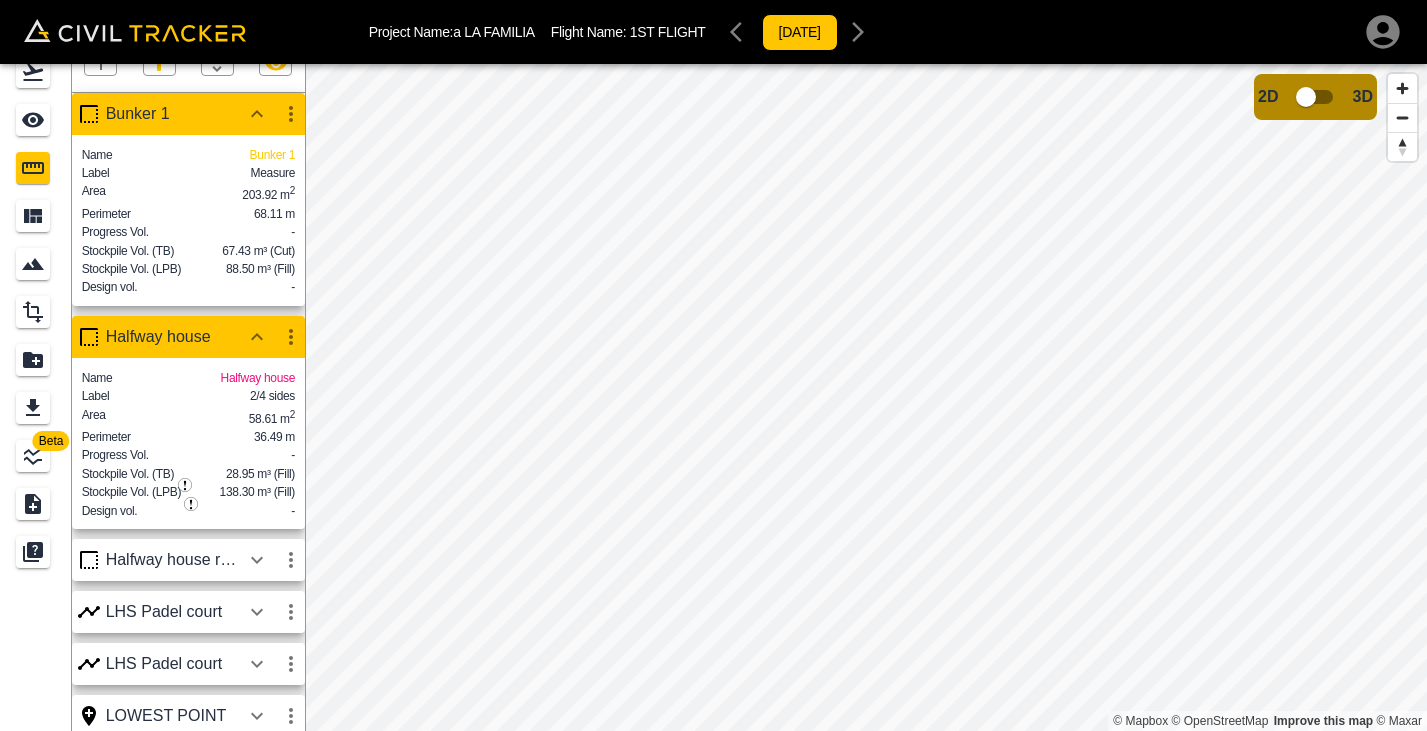click on "Project Name:  a LA FAMILIA Flight Name:   1ST FLIGHT [DATE] Beta Measure Bunker 1 Name Bunker 1 Label Measure Area 203.92 m 2 Perimeter 68.11 m  Progress Vol. - Stockpile Vol. (TB) 67.43 m³ (Cut) Stockpile Vol. (LPB) 88.50 m³ (Fill) Design vol. - Halfway house Name Halfway house Label 2/4 sides Area 58.61 m 2 Perimeter 36.49 m  Progress Vol. - Stockpile Vol. (TB) 28.95 m³ (Fill) Stockpile Vol. (LPB) 138.30 m³ (Fill) Design vol. - Halfway house roof 1 LHS Padel court LHS Padel court LOWEST POINT Padel court Padel court LHS Padel court RHS Parking level [GEOGRAPHIC_DATA] Top ground level Top [MEDICAL_DATA] wall Venue roof Name   Venue roof Label Top of roof Northing 7146287.70   m   Easting 1243232.27   m   Elevation 1142.68 m  Progress Cut-fill - Design Elevation - Design Cut-fill - © Mapbox   © OpenStreetMap   Improve this map   © Maxar 2D 3D Account [PERSON_NAME] Dry Sign out" at bounding box center (713, 365) 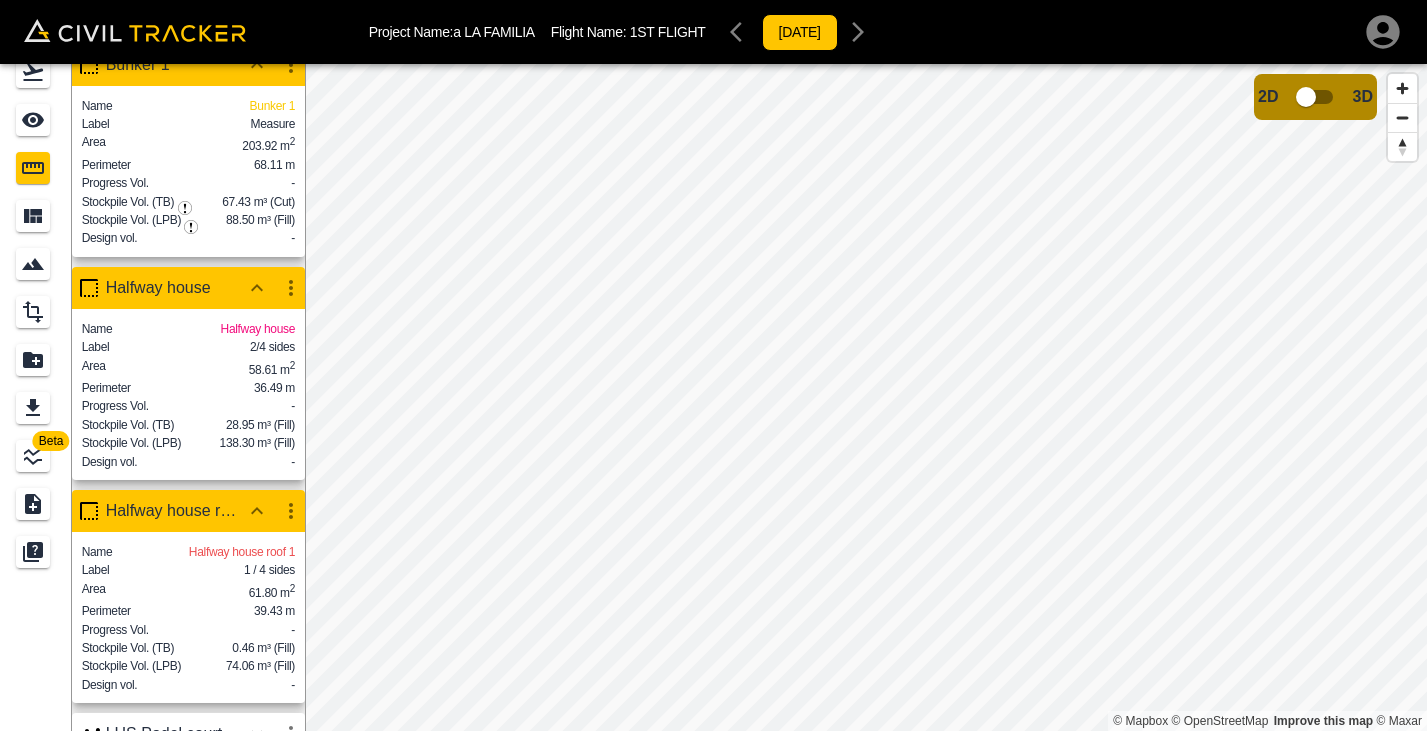 scroll, scrollTop: 60, scrollLeft: 0, axis: vertical 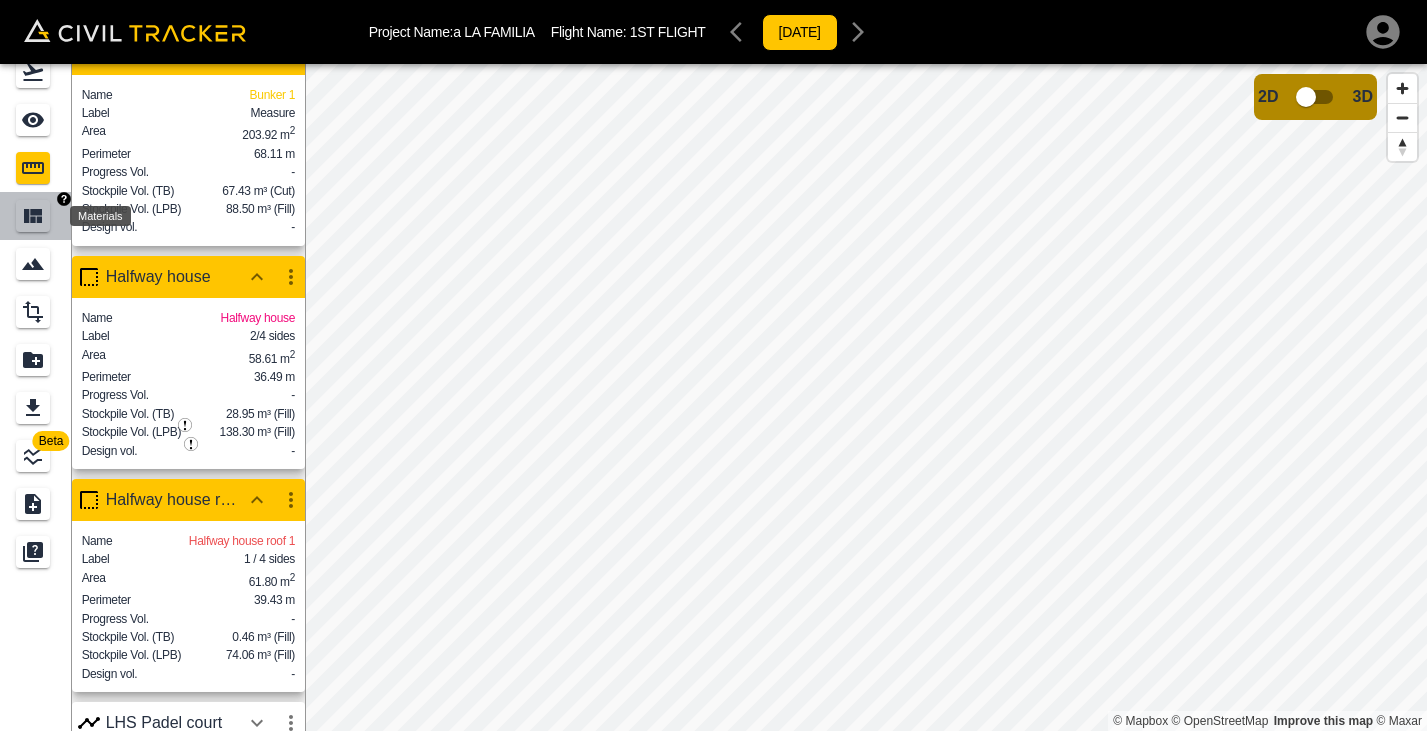 click 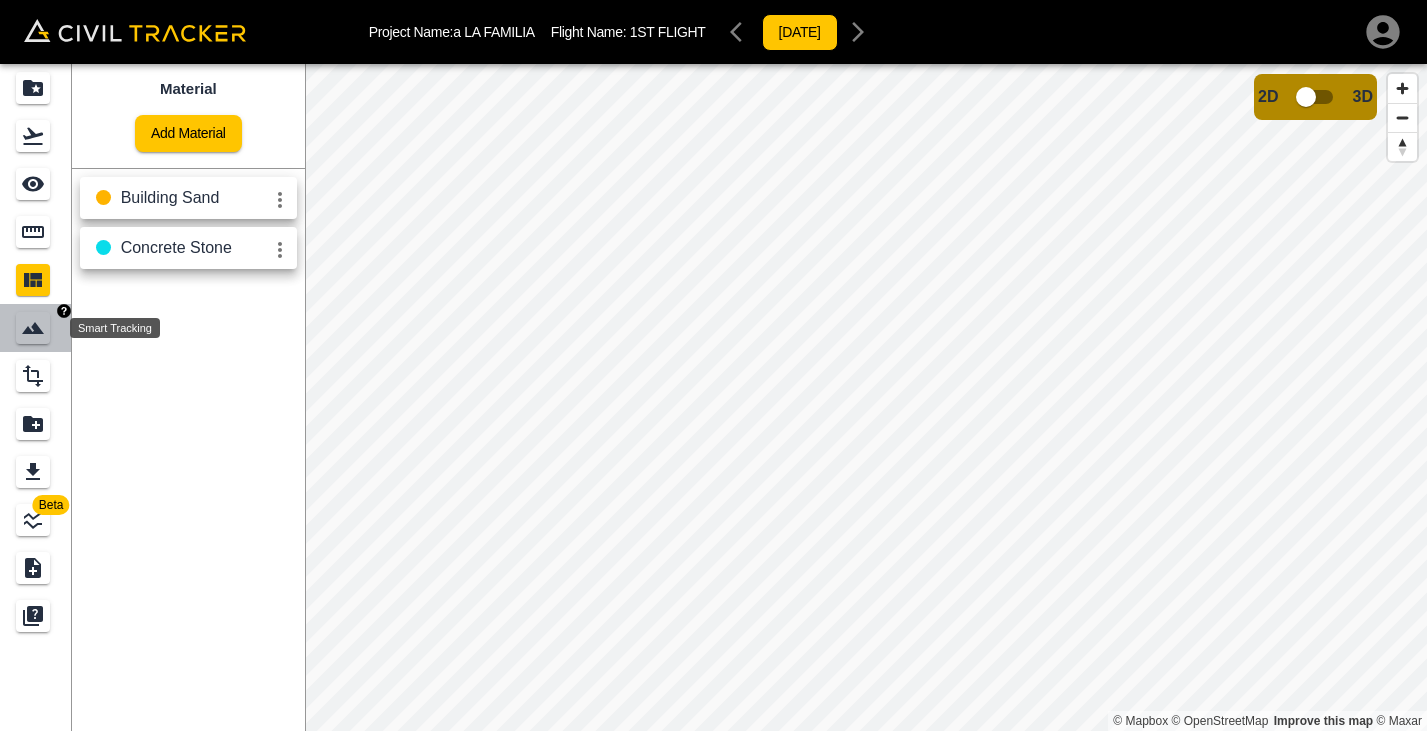 click 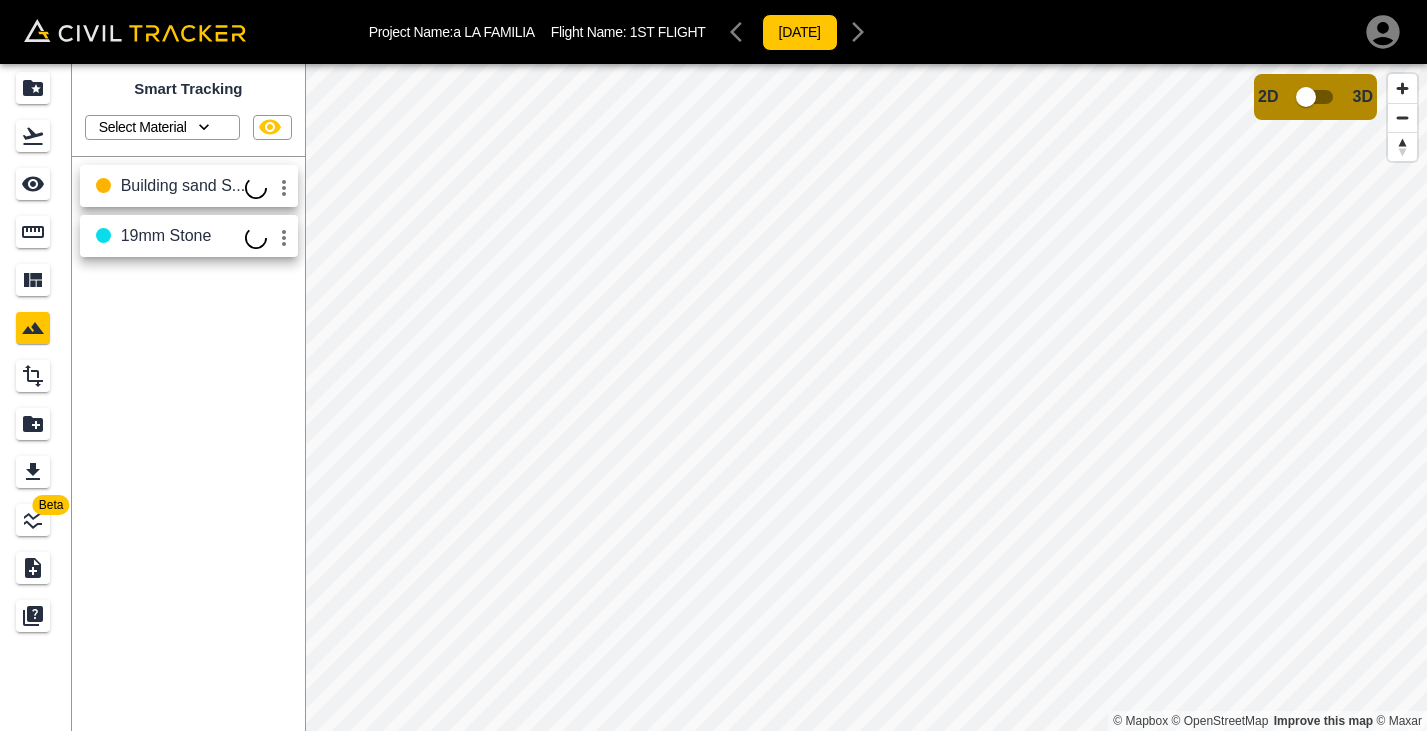 click on "Project Name:  a LA FAMILIA Flight Name:   1ST FLIGHT [DATE] Beta Smart Tracking Select Material   Building sand S...   19mm Stone © Mapbox   © OpenStreetMap   Improve this map   © Maxar 2D 3D" at bounding box center [713, 365] 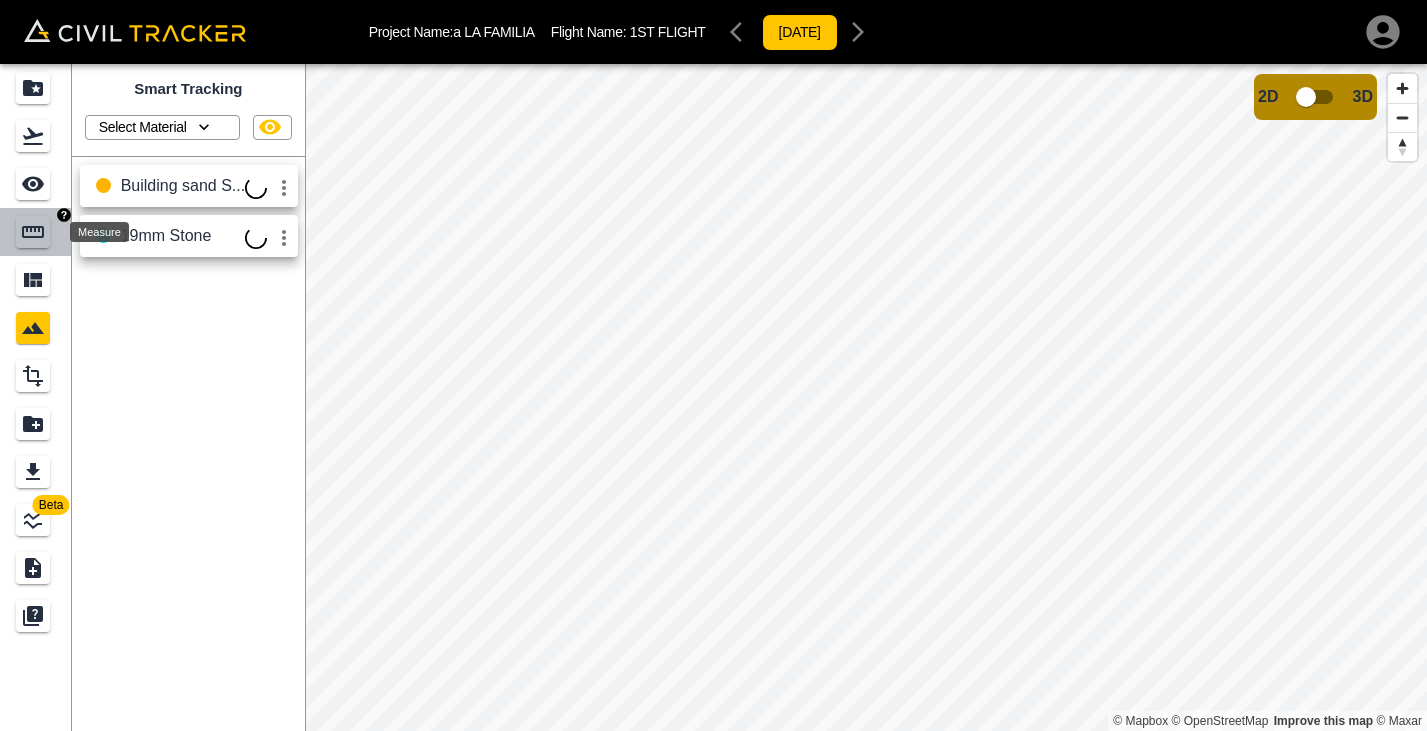 click 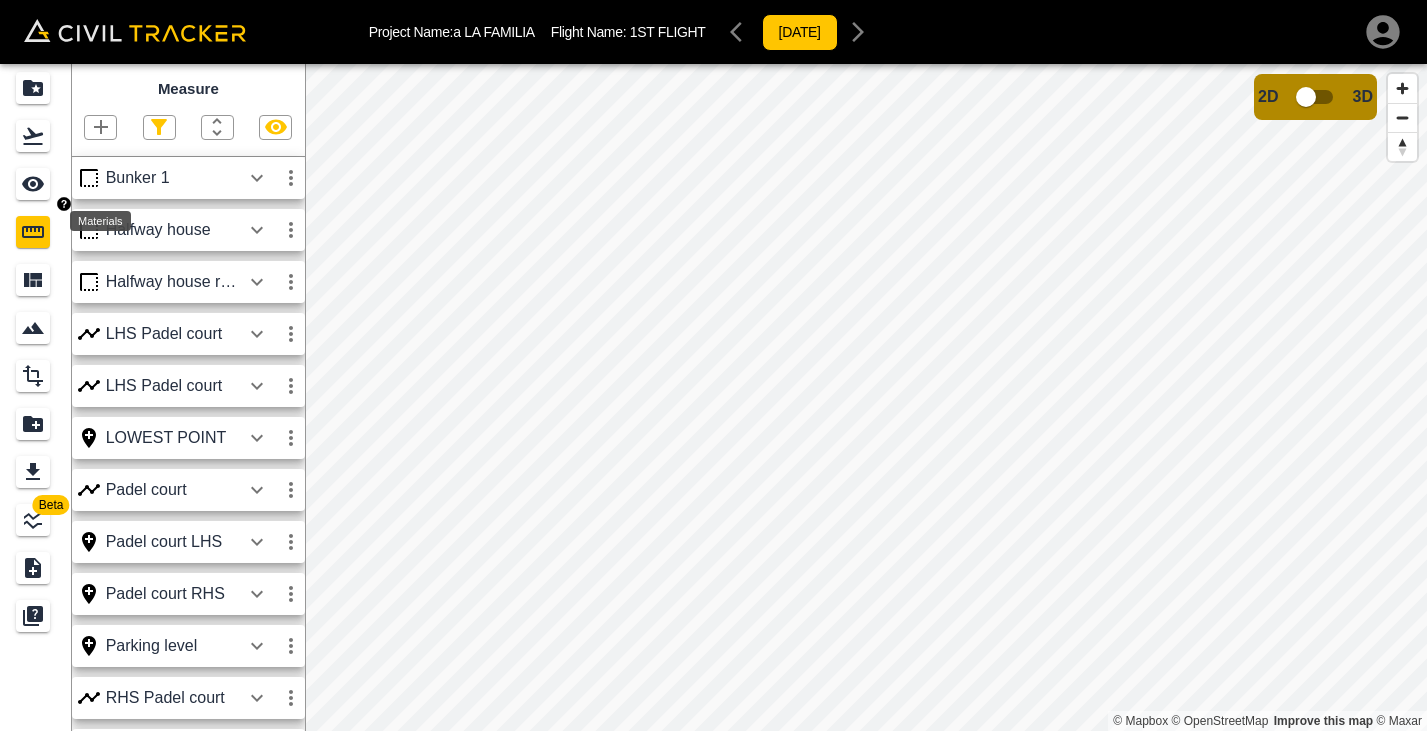 scroll, scrollTop: 38, scrollLeft: 0, axis: vertical 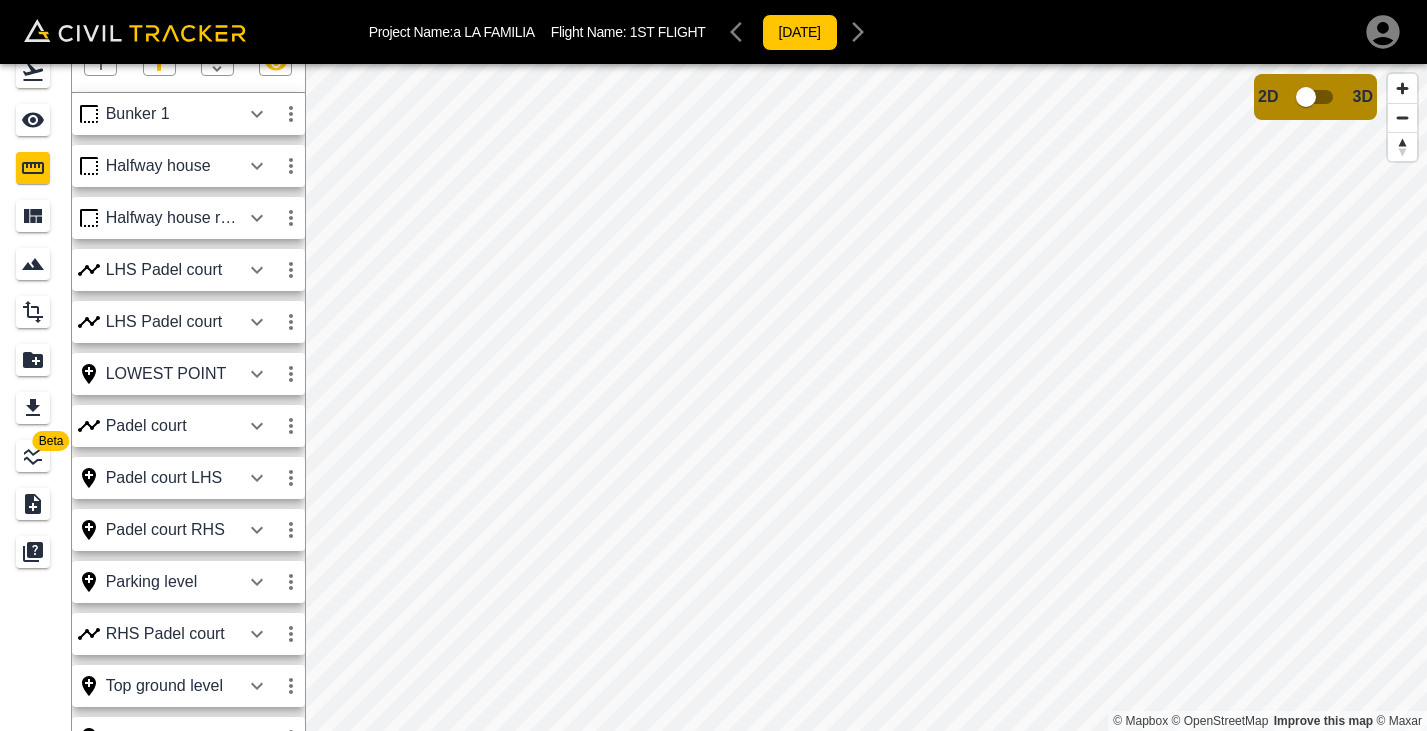 click 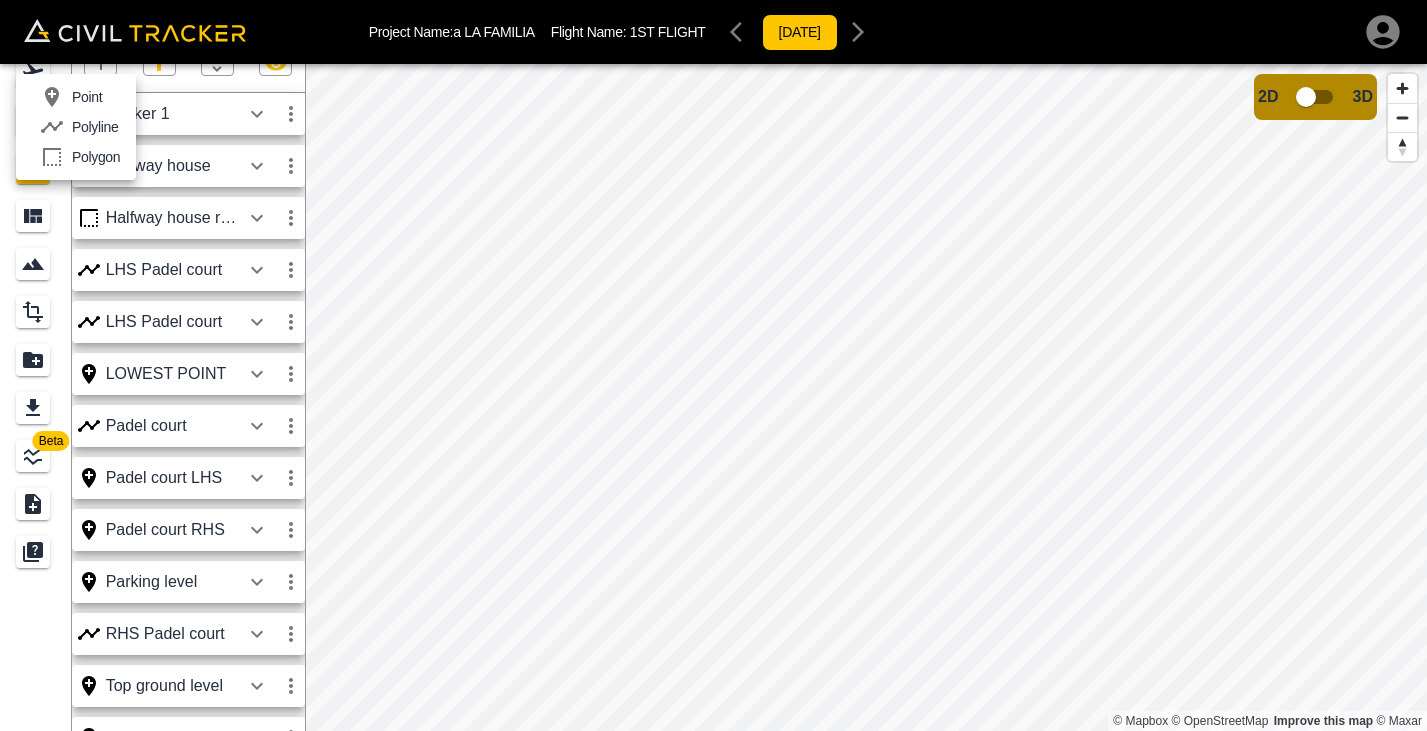 click on "Polyline" at bounding box center [95, 127] 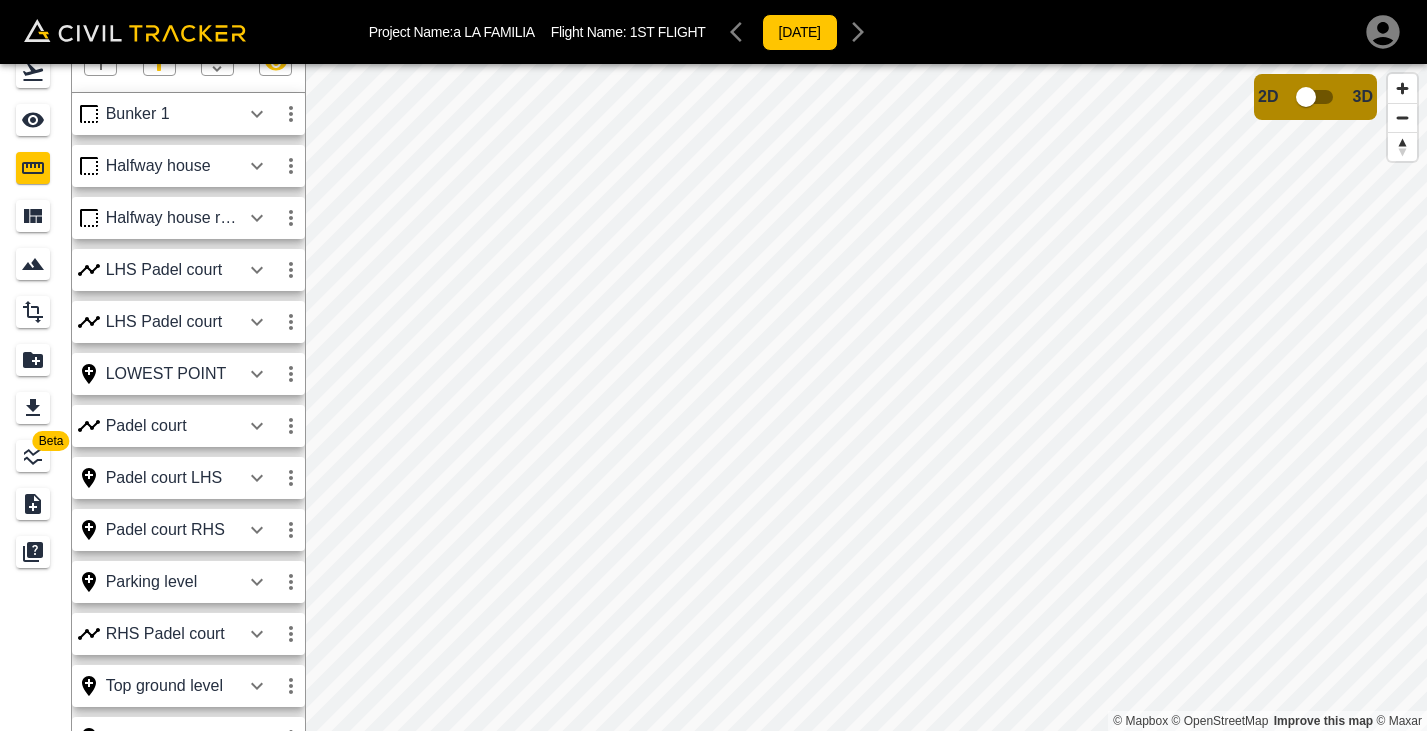 scroll, scrollTop: 0, scrollLeft: 0, axis: both 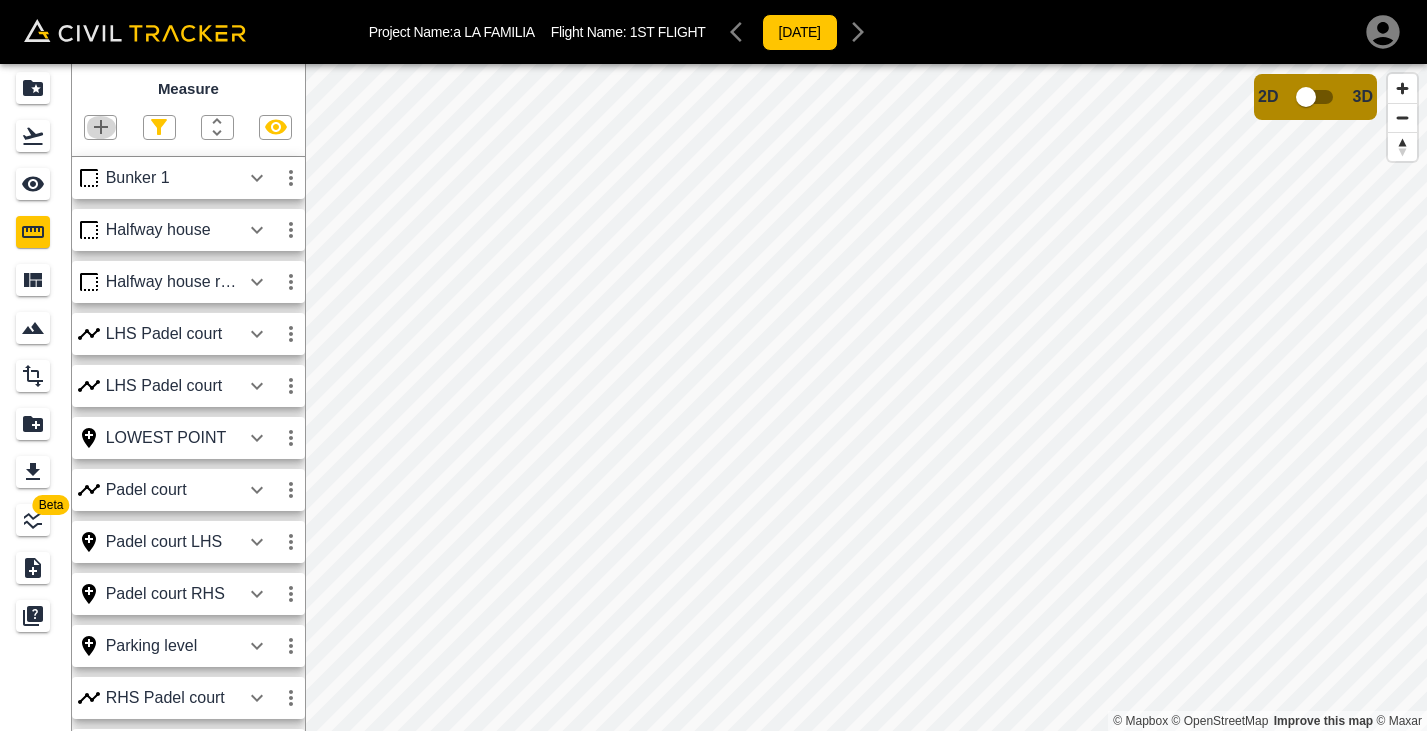 click 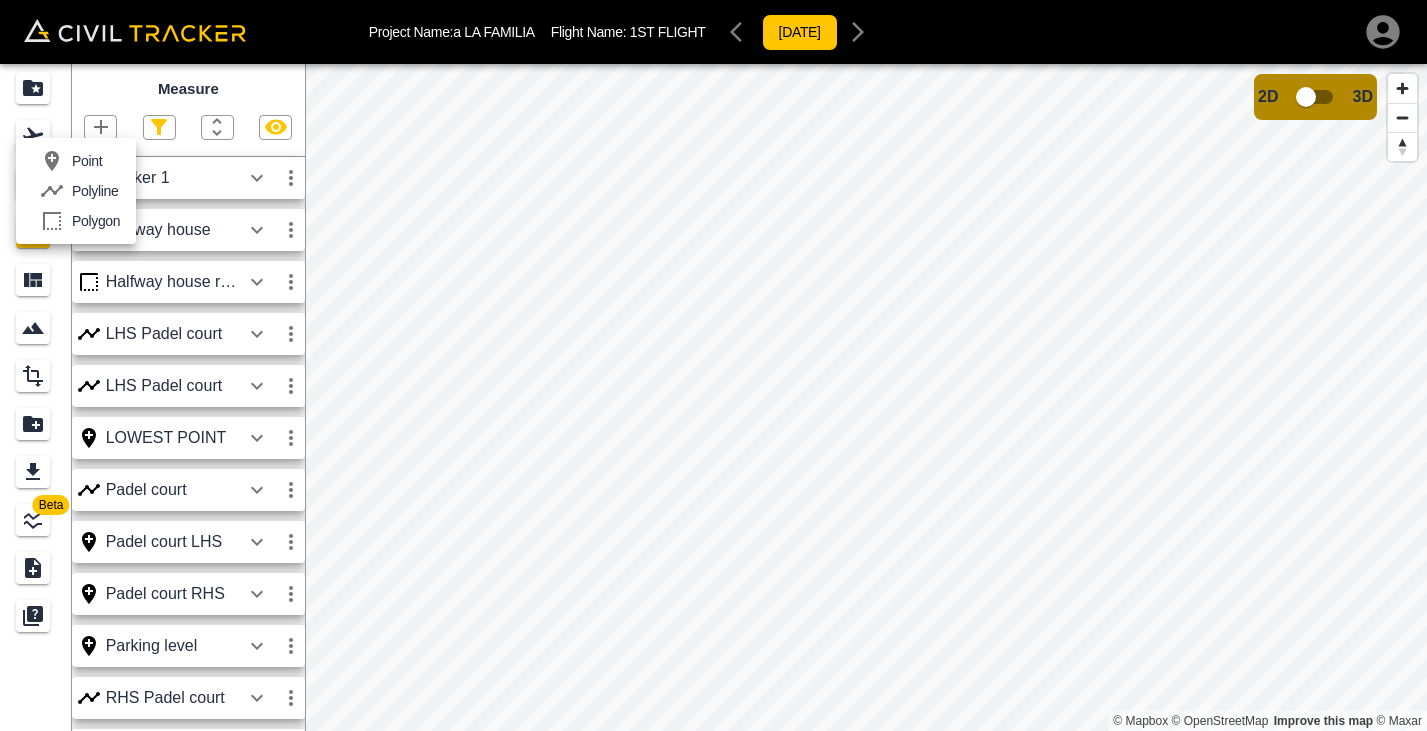click on "Polyline" at bounding box center (95, 191) 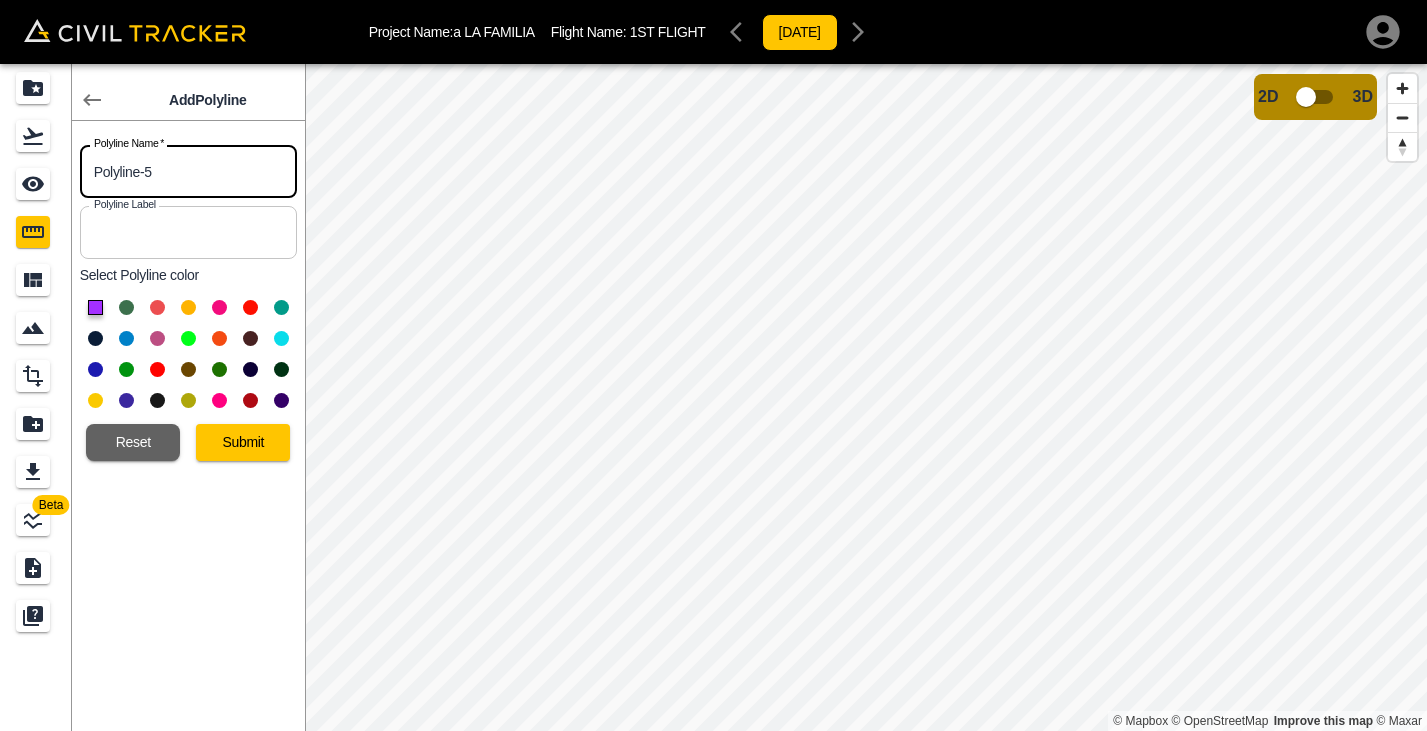 drag, startPoint x: 166, startPoint y: 176, endPoint x: 90, endPoint y: 175, distance: 76.00658 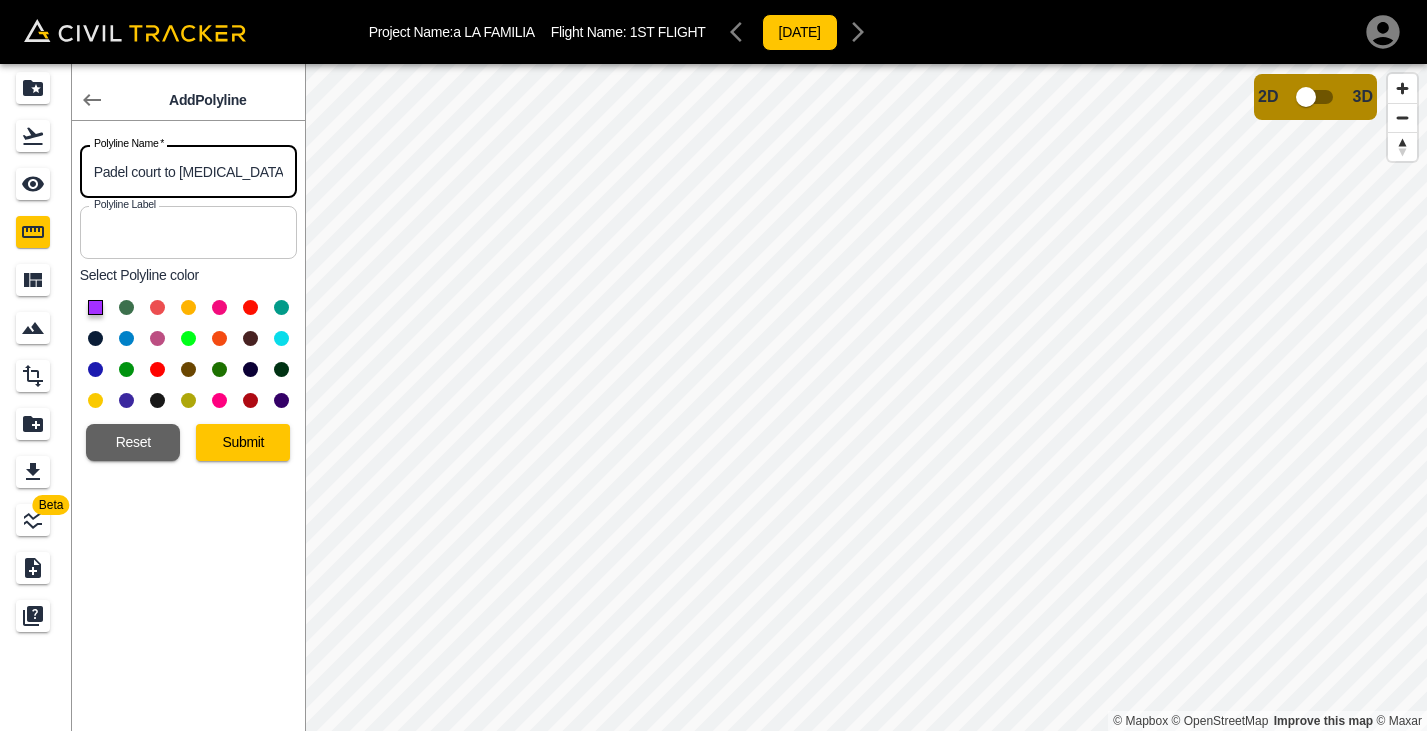 type on "Padel court to [MEDICAL_DATA] wall" 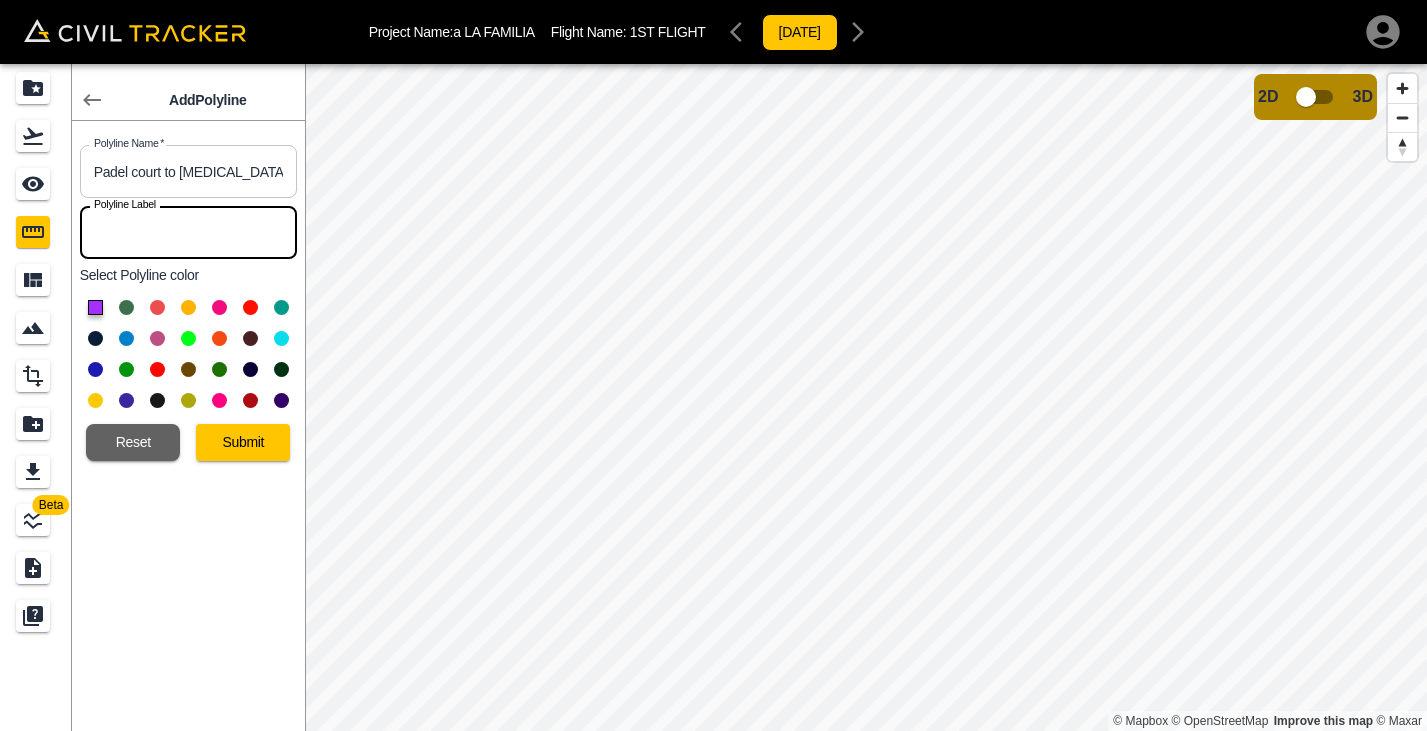click at bounding box center [188, 232] 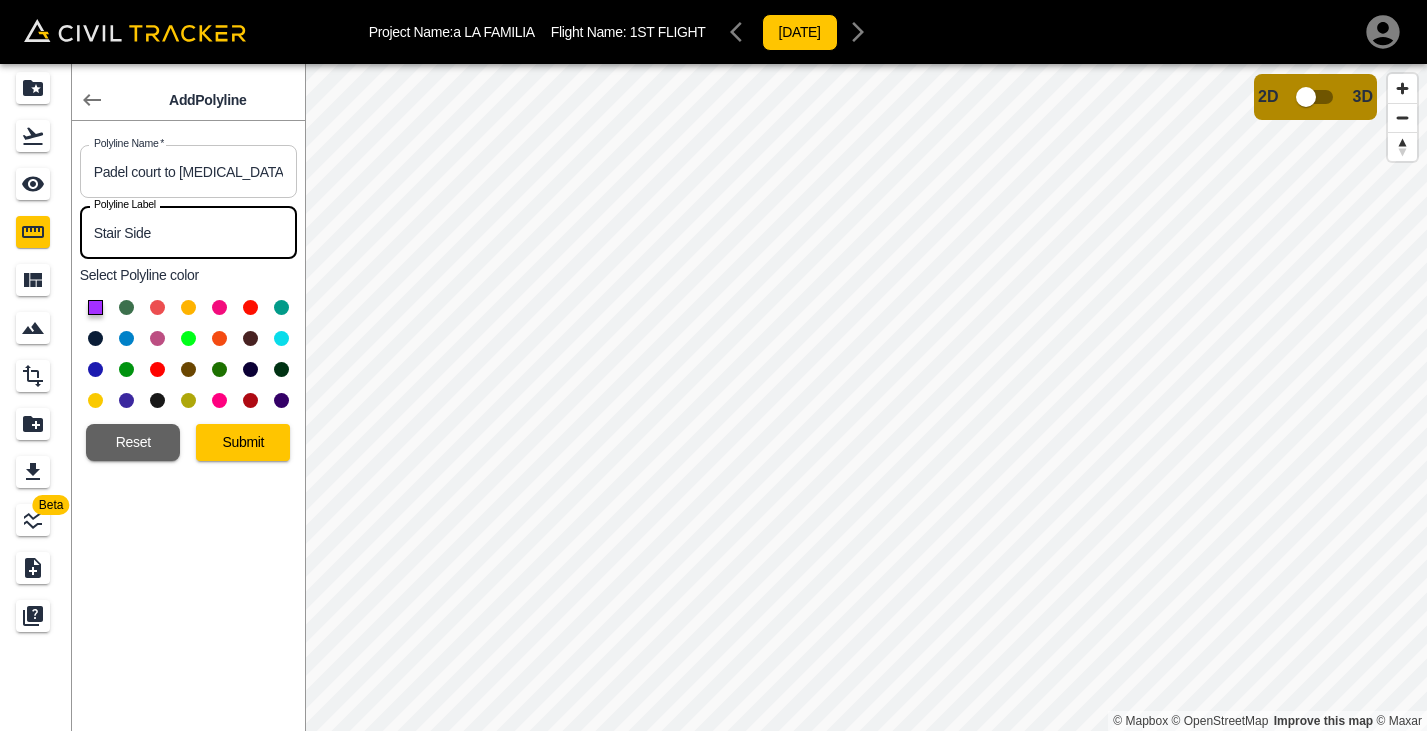 click on "Stair Side" at bounding box center (188, 232) 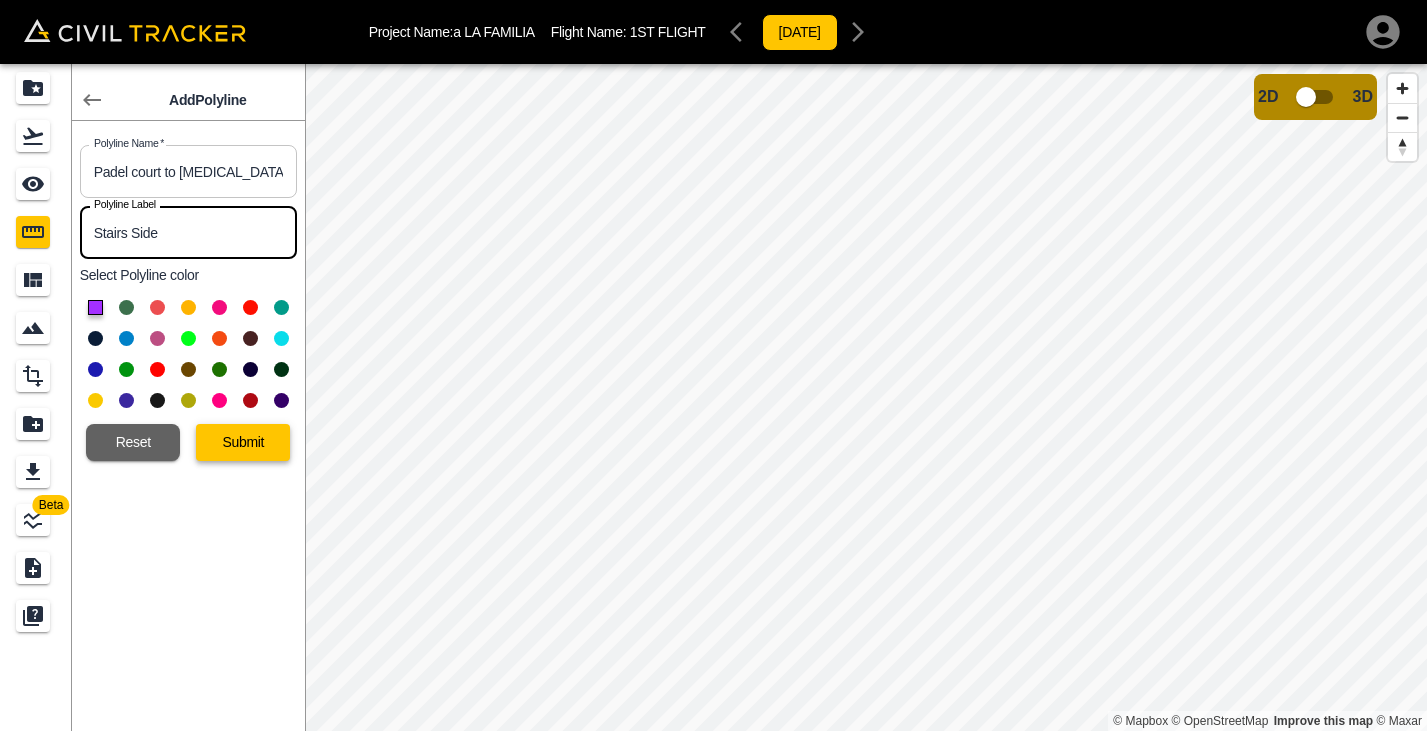 type on "Stairs Side" 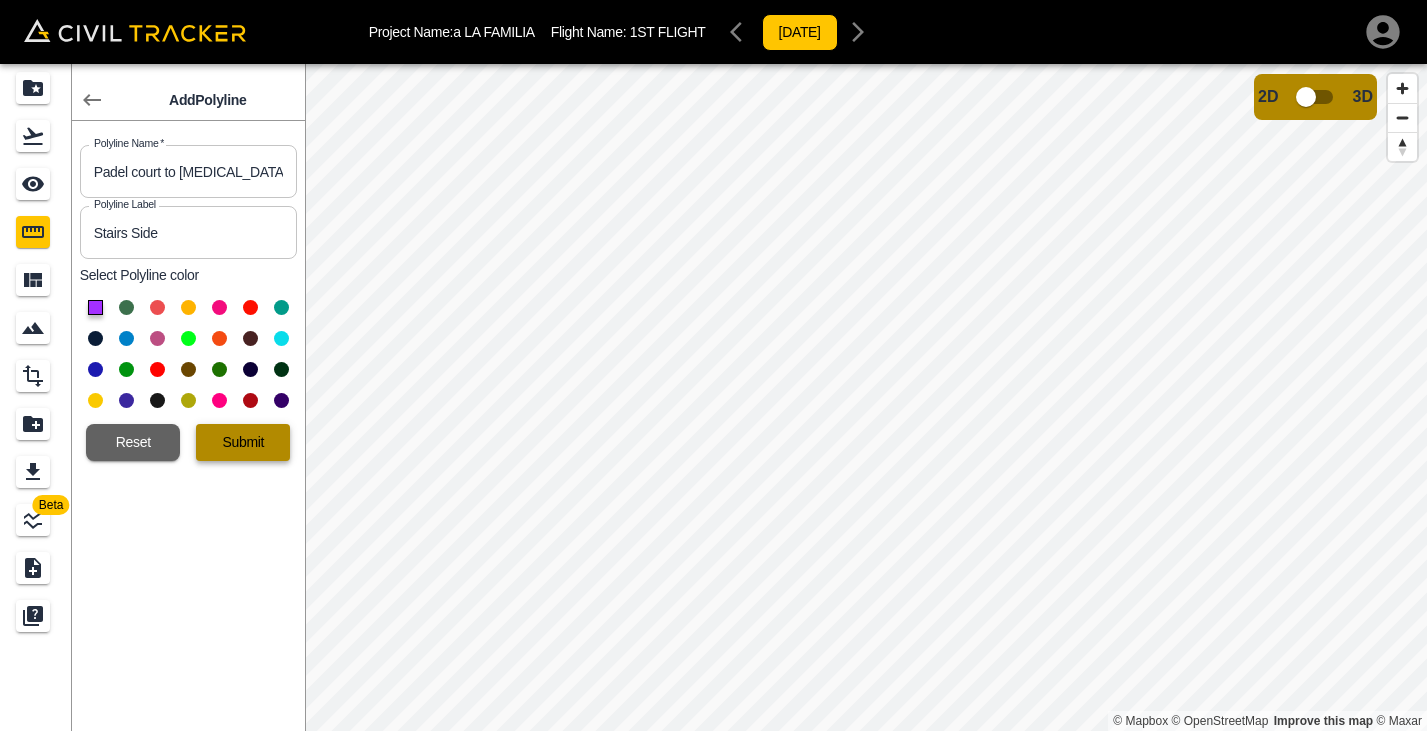 click on "Submit" at bounding box center [243, 442] 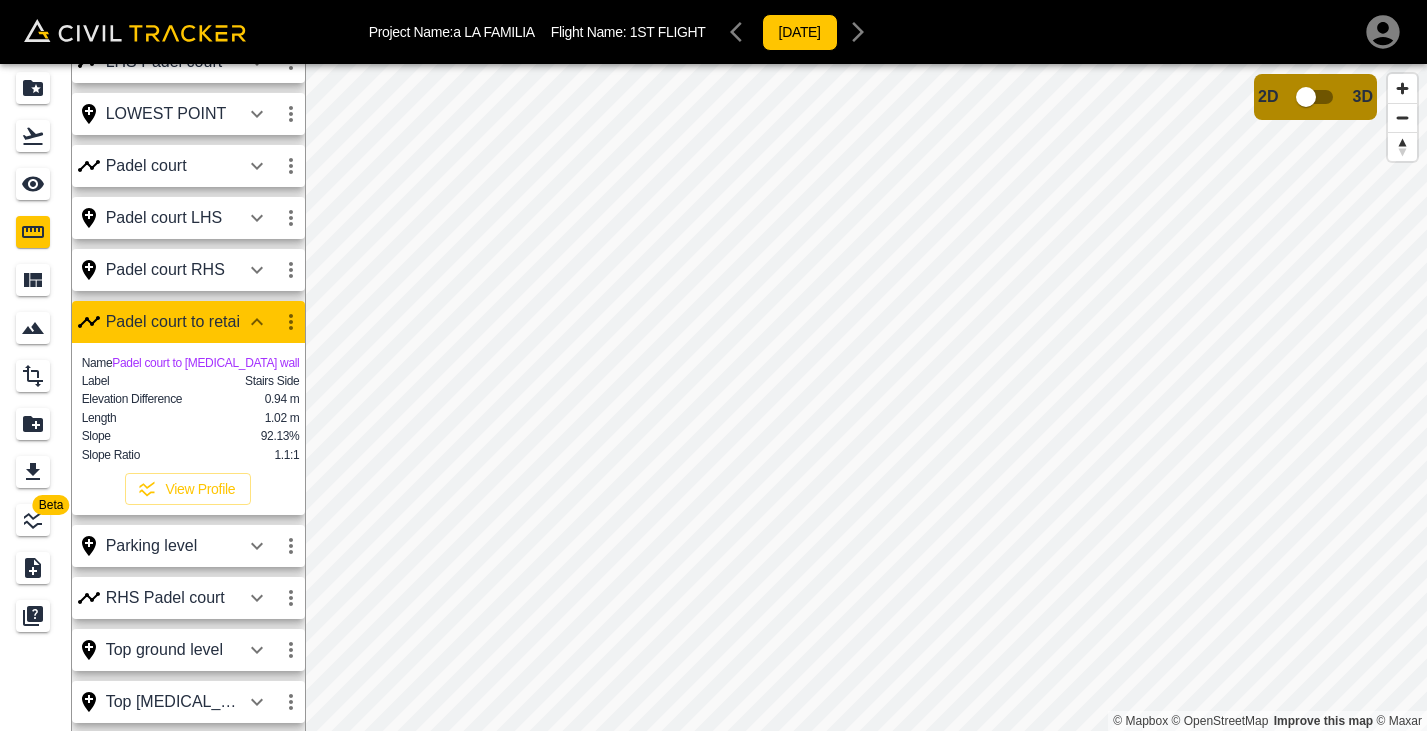 scroll, scrollTop: 327, scrollLeft: 0, axis: vertical 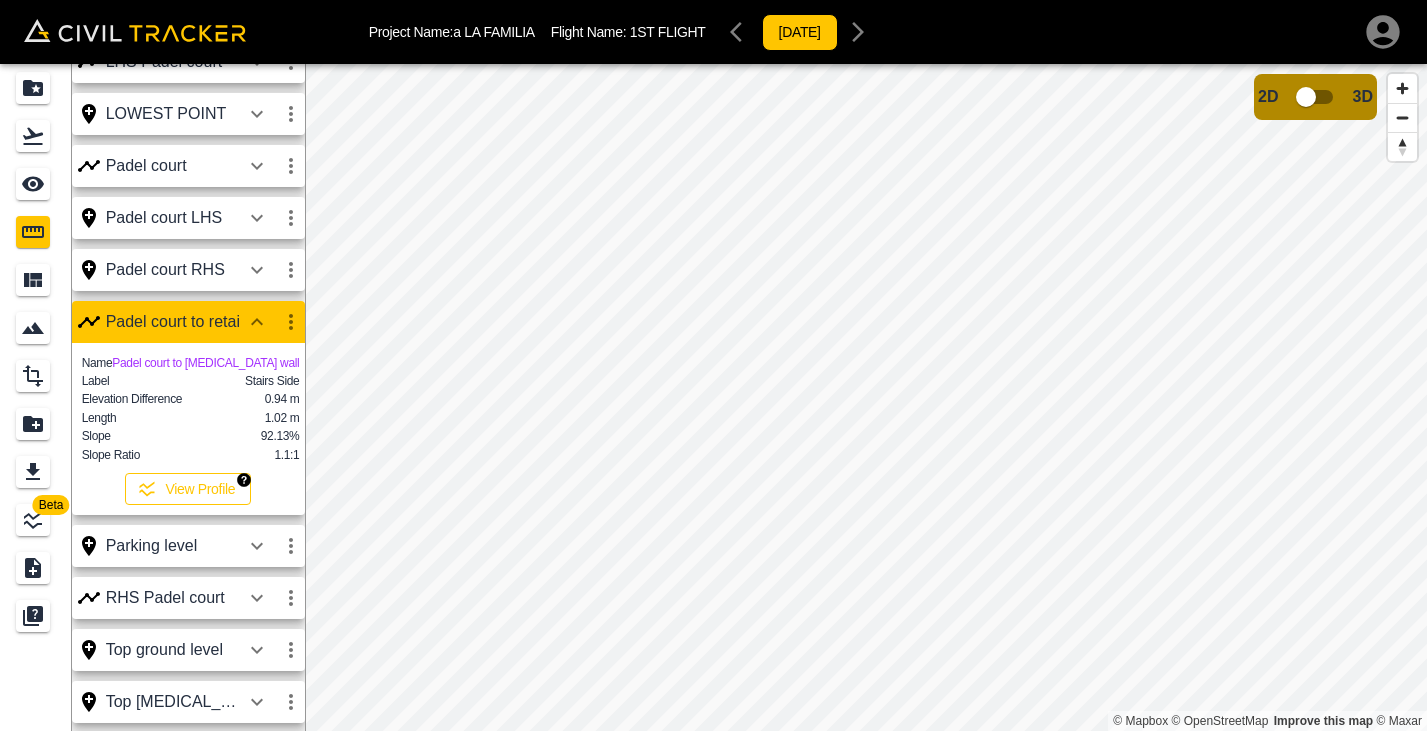 click on "View Profile" at bounding box center (188, 489) 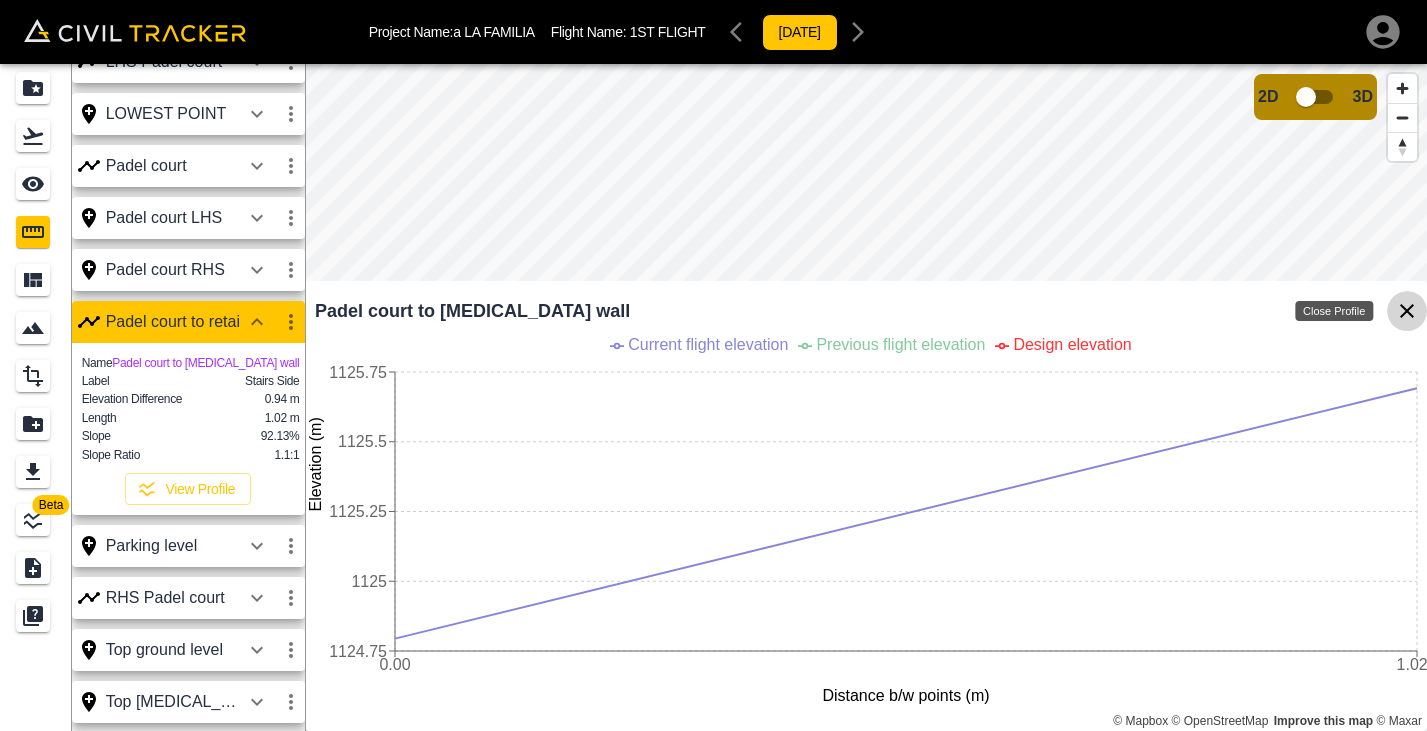 click 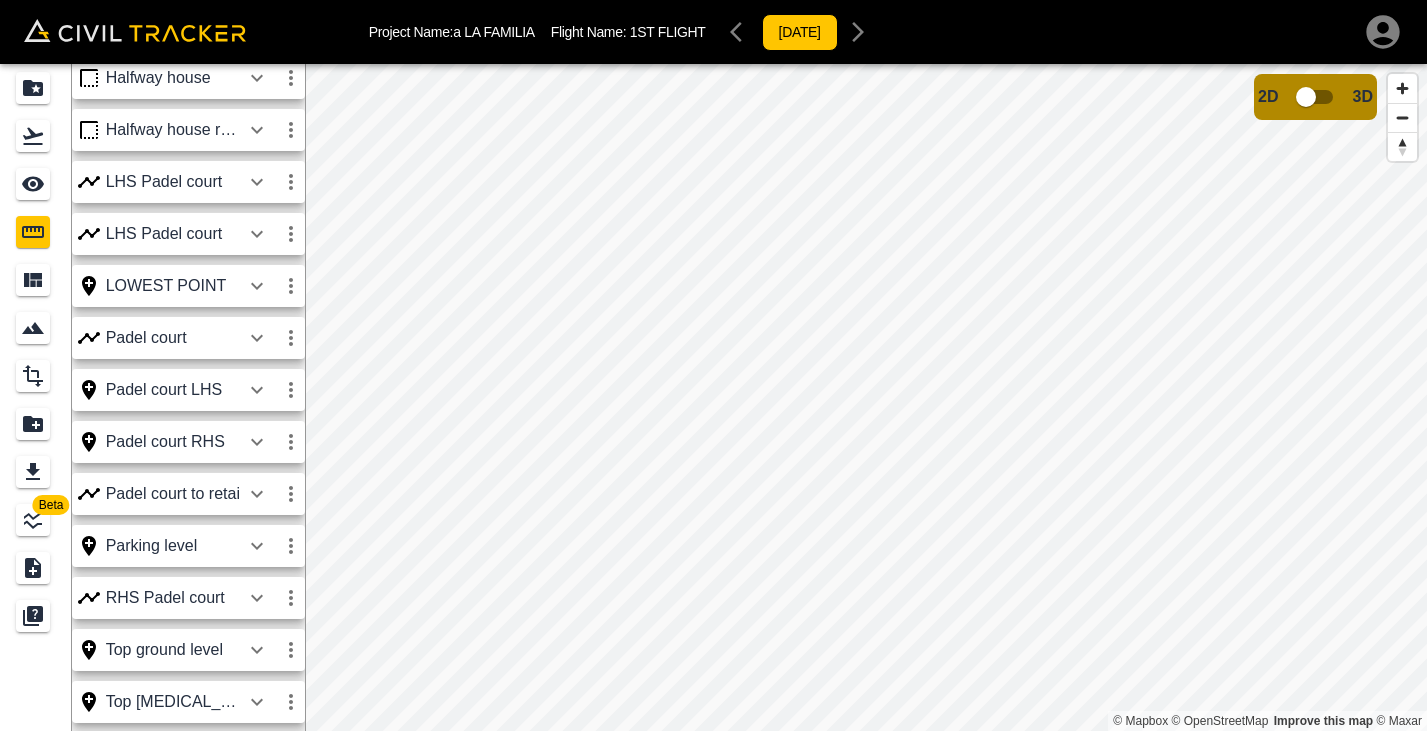scroll, scrollTop: 151, scrollLeft: 0, axis: vertical 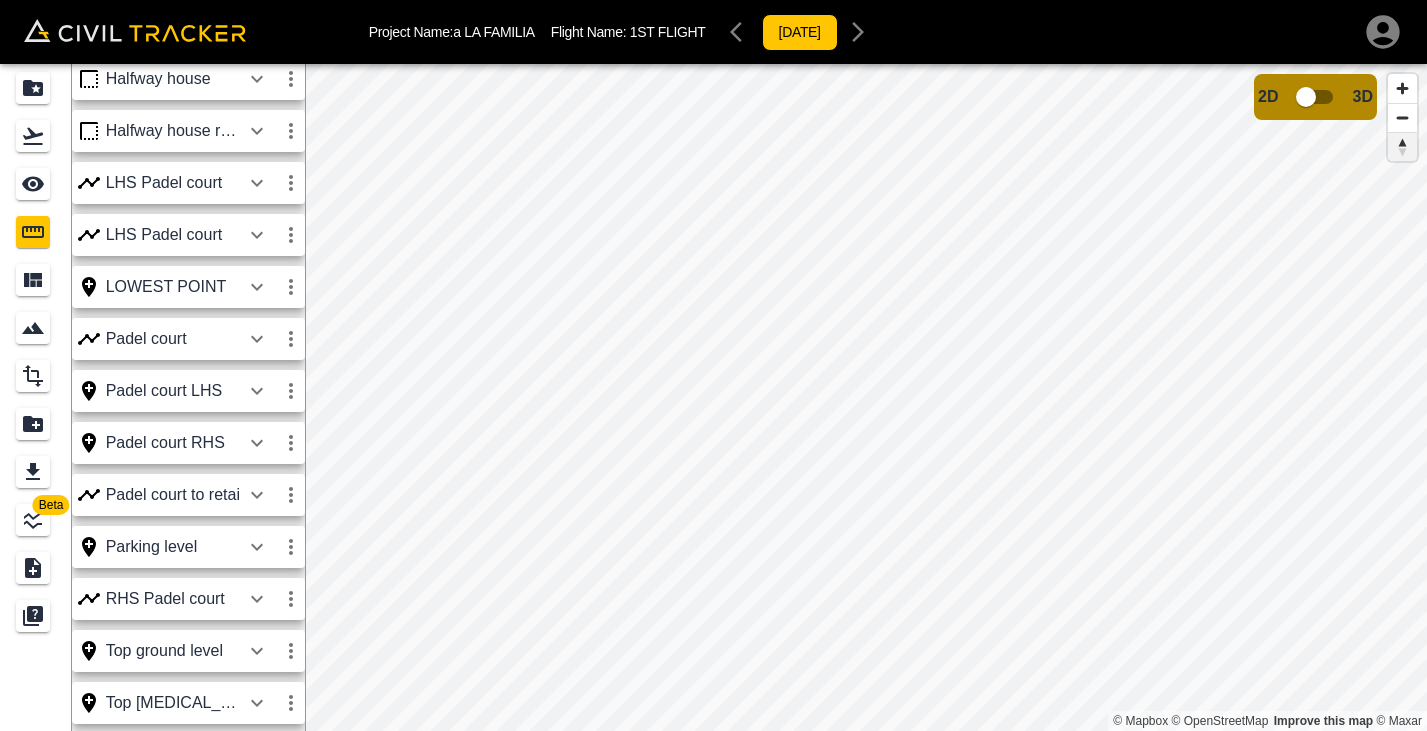 click at bounding box center [1402, 147] 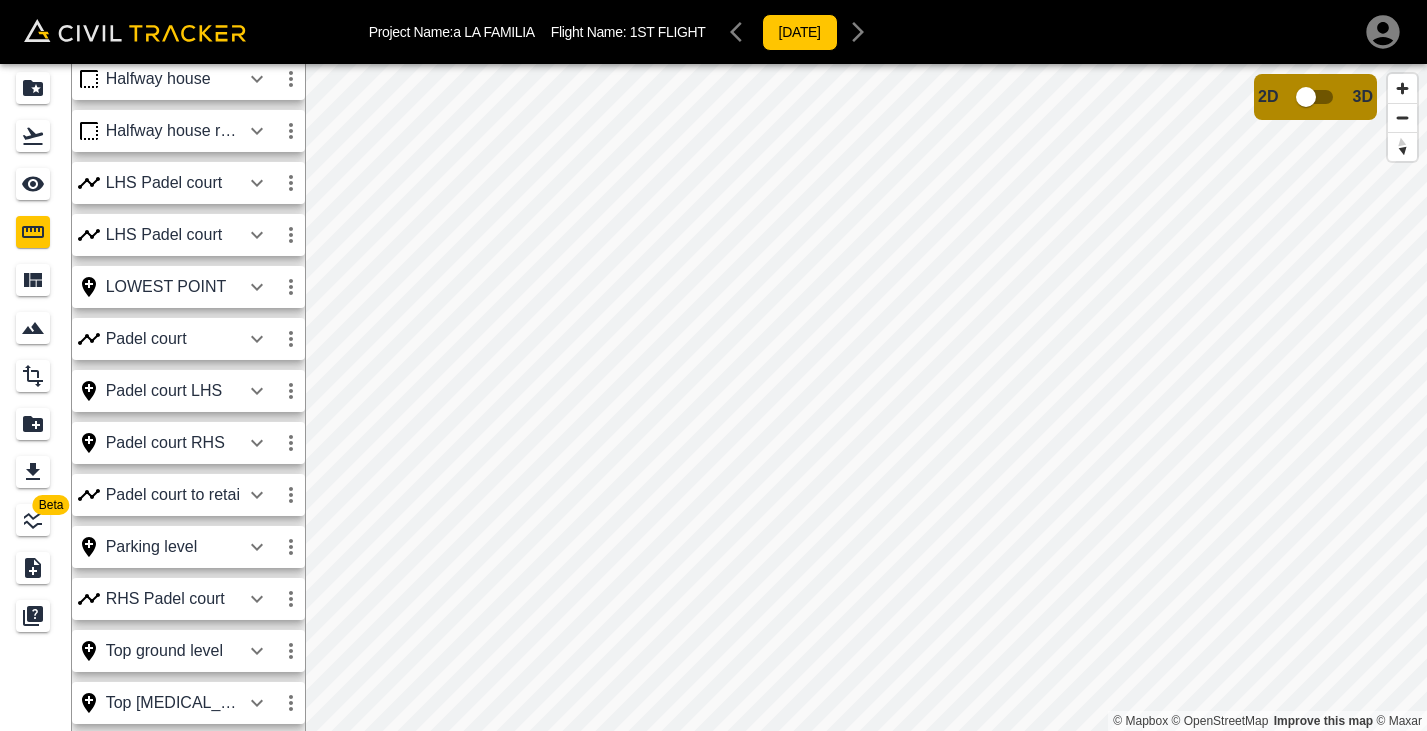 click on "© Mapbox   © OpenStreetMap   Improve this map   © Maxar" at bounding box center (866, 397) 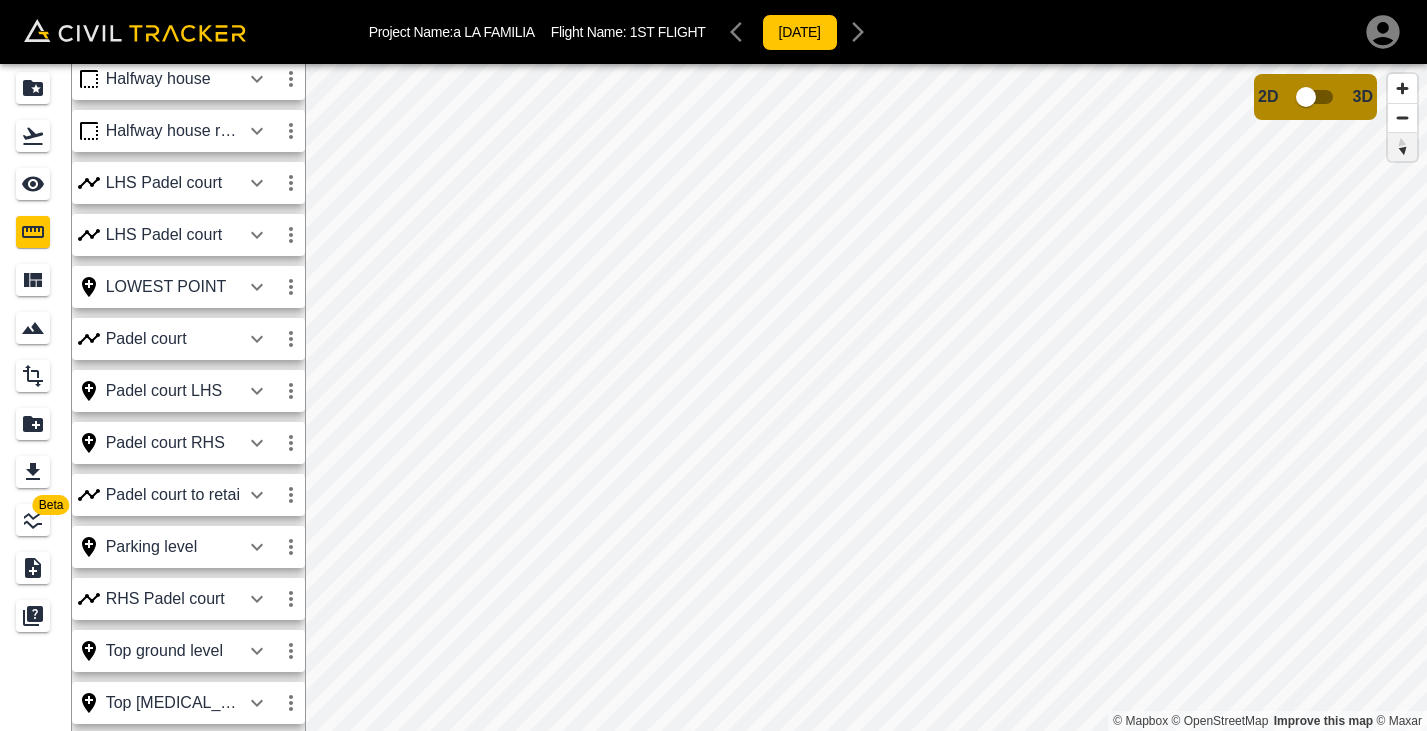 click at bounding box center [1403, 147] 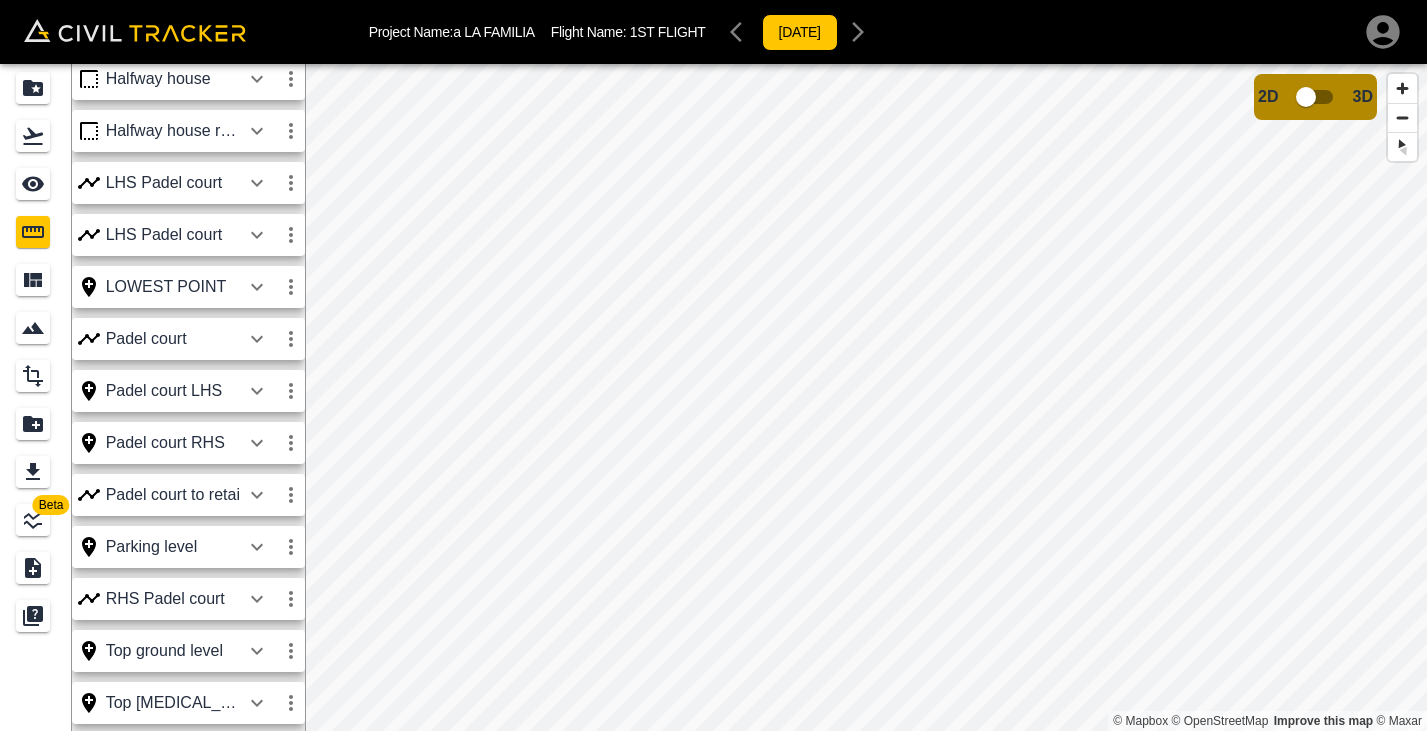 drag, startPoint x: 1400, startPoint y: 153, endPoint x: 1430, endPoint y: 380, distance: 228.9738 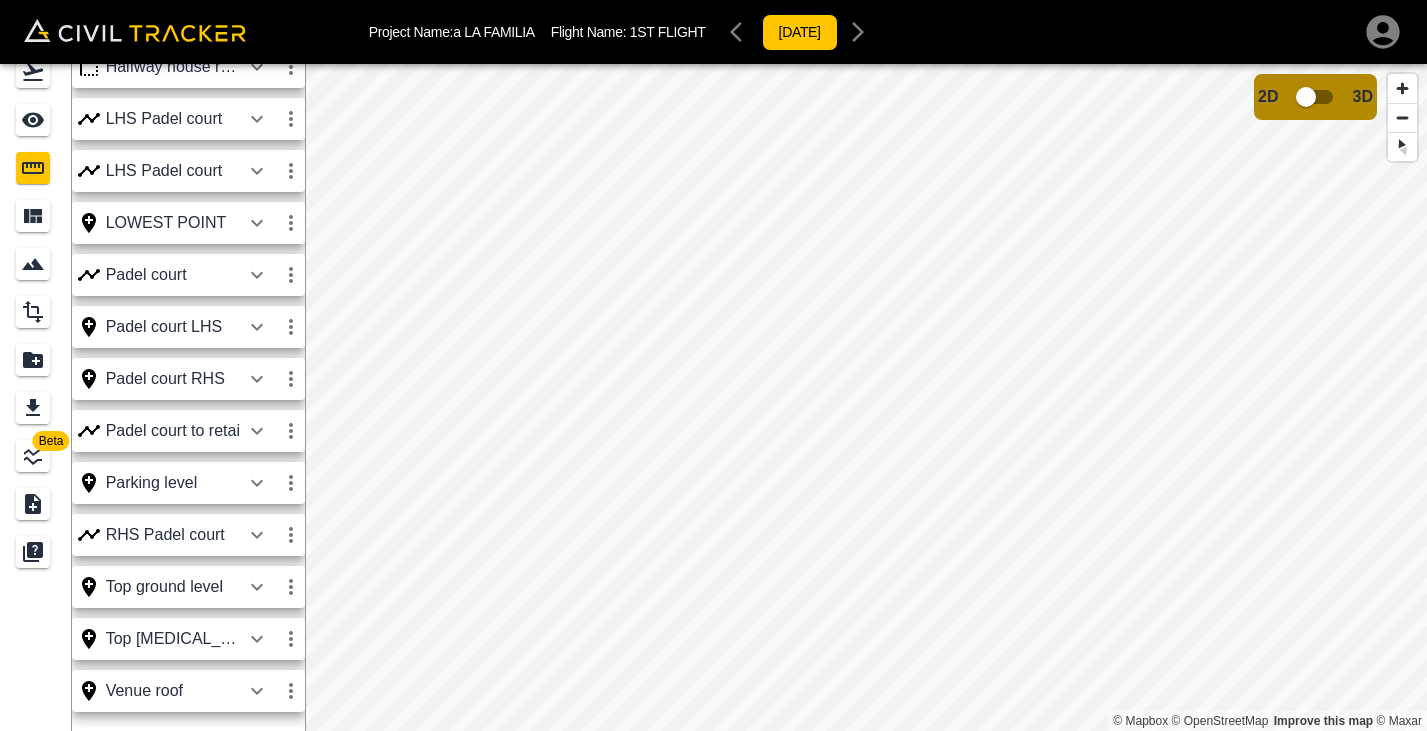 scroll, scrollTop: 64, scrollLeft: 0, axis: vertical 